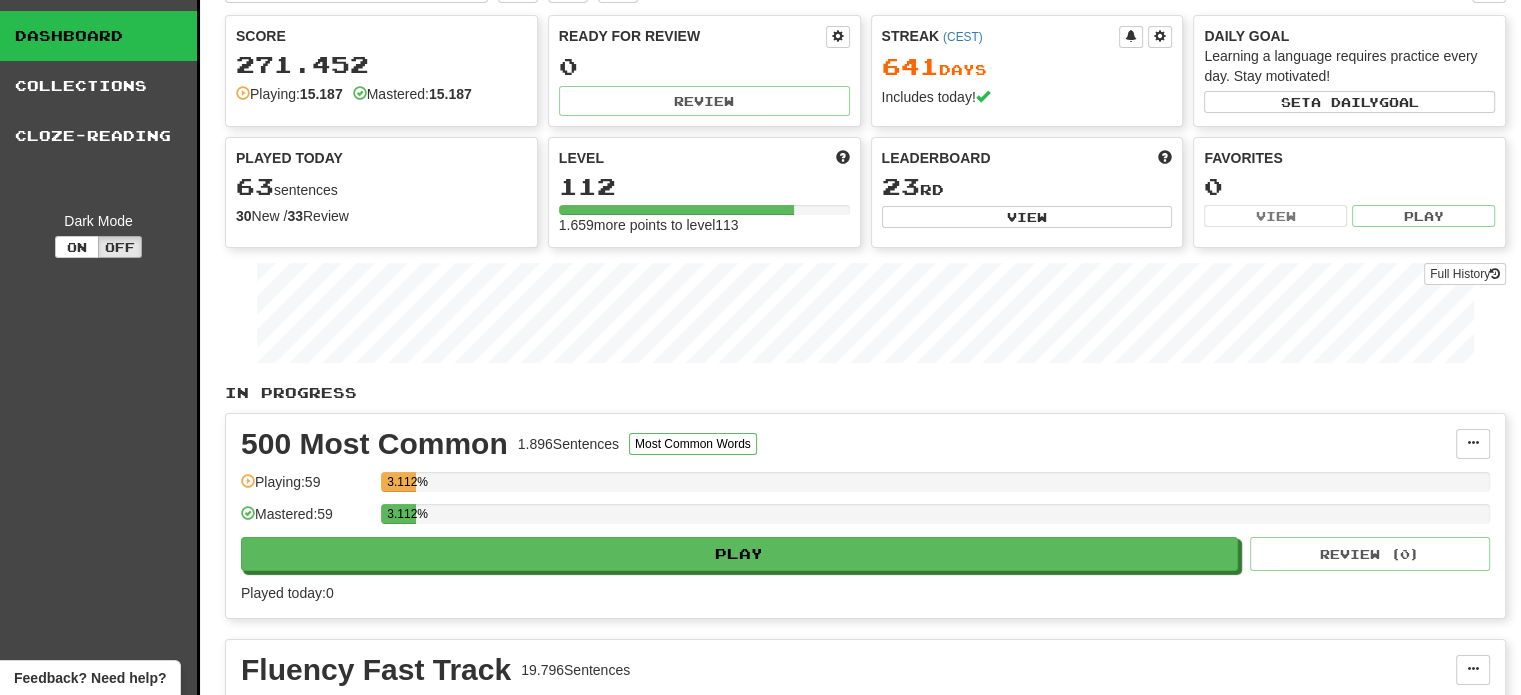 scroll, scrollTop: 0, scrollLeft: 0, axis: both 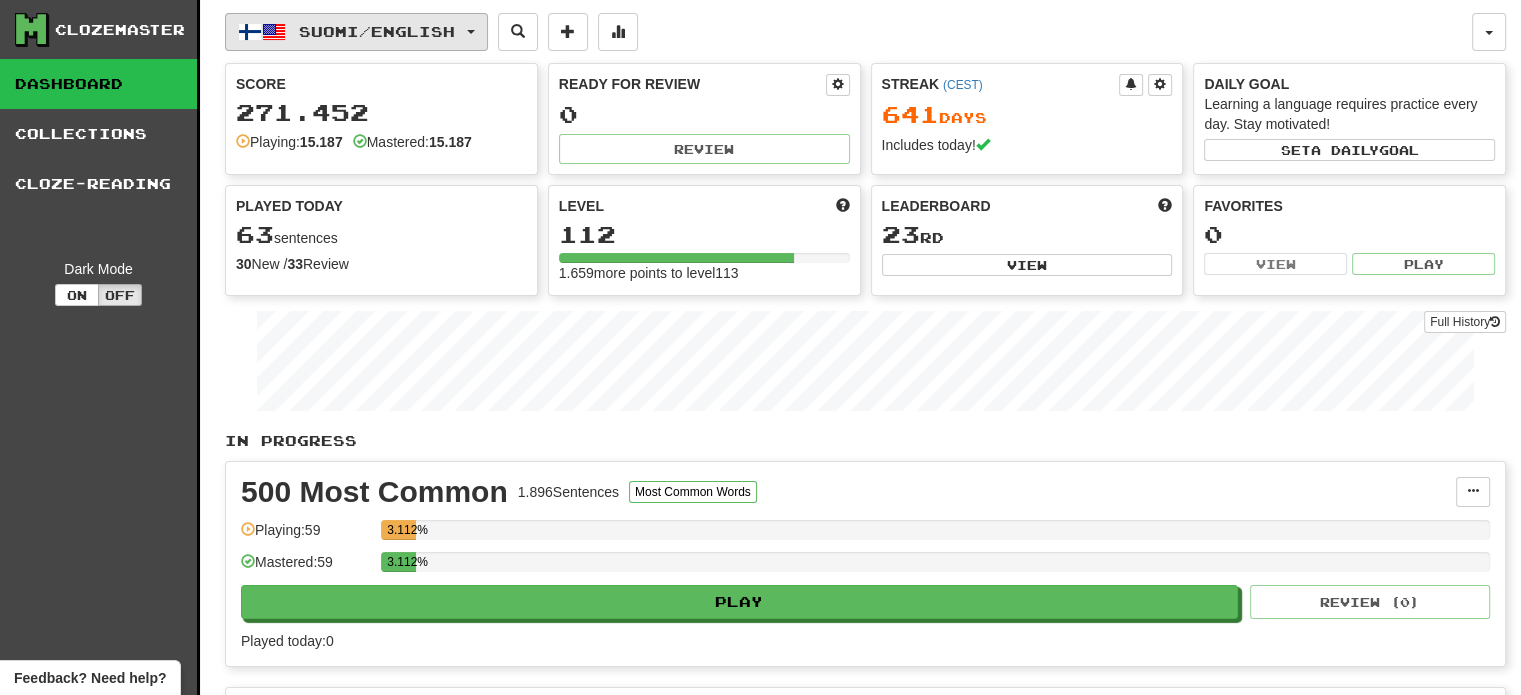 click on "Suomi  /  English" at bounding box center [356, 32] 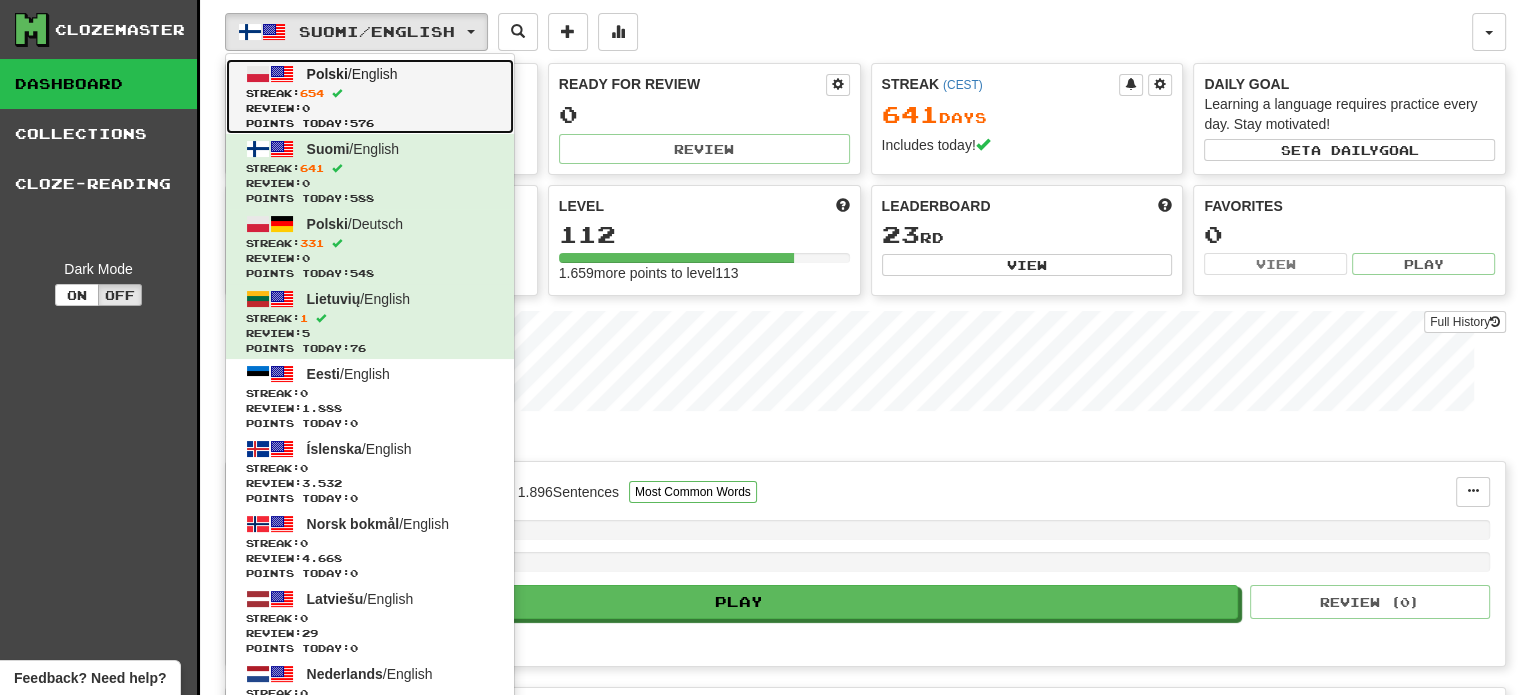 click on "Streak:  654" at bounding box center (370, 93) 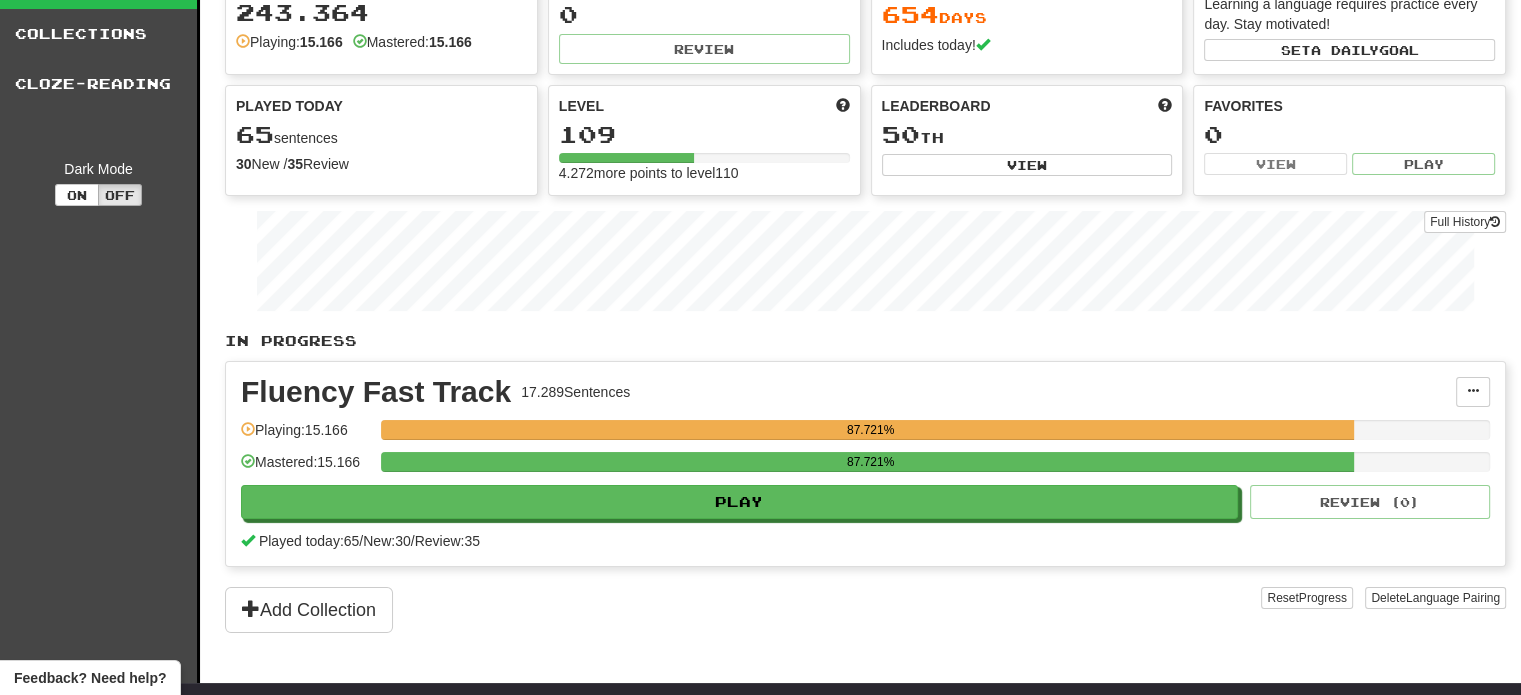scroll, scrollTop: 0, scrollLeft: 0, axis: both 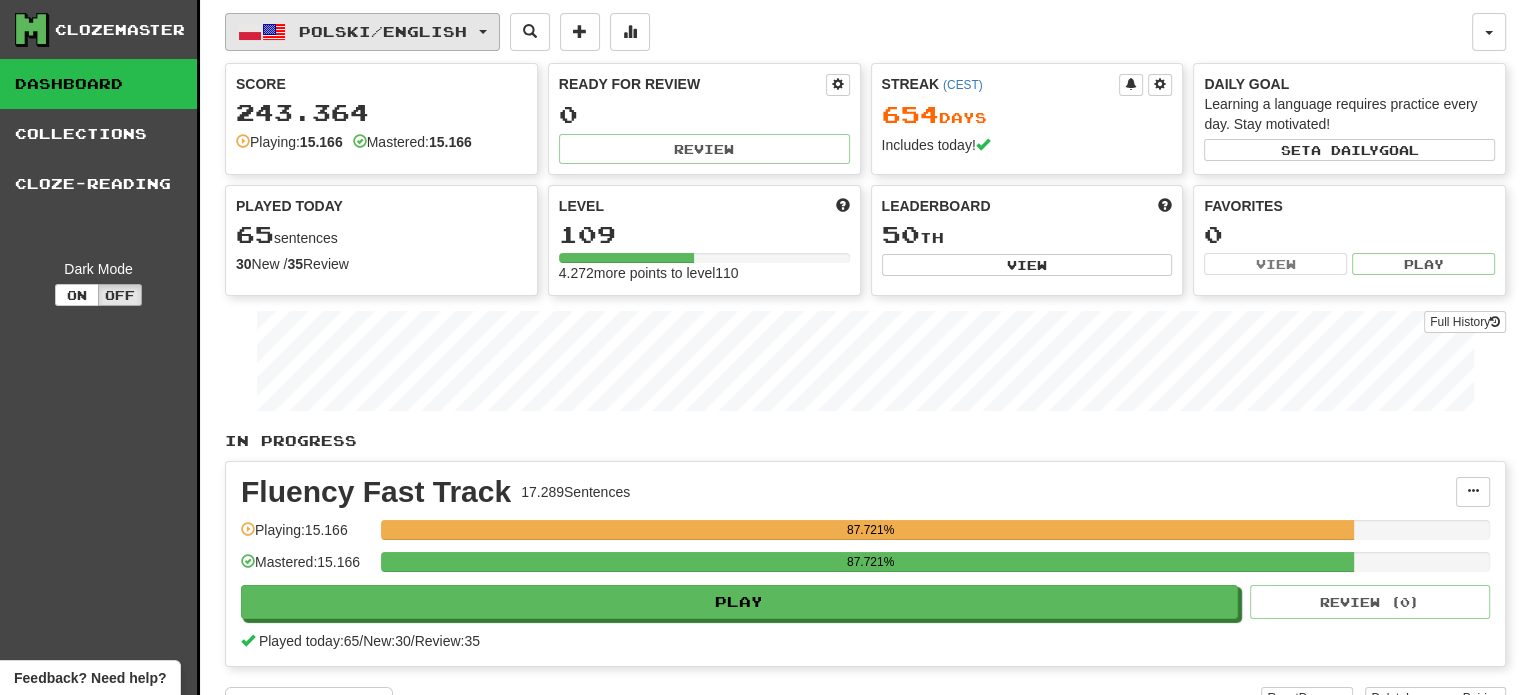 click on "Polski  /  English" at bounding box center [383, 31] 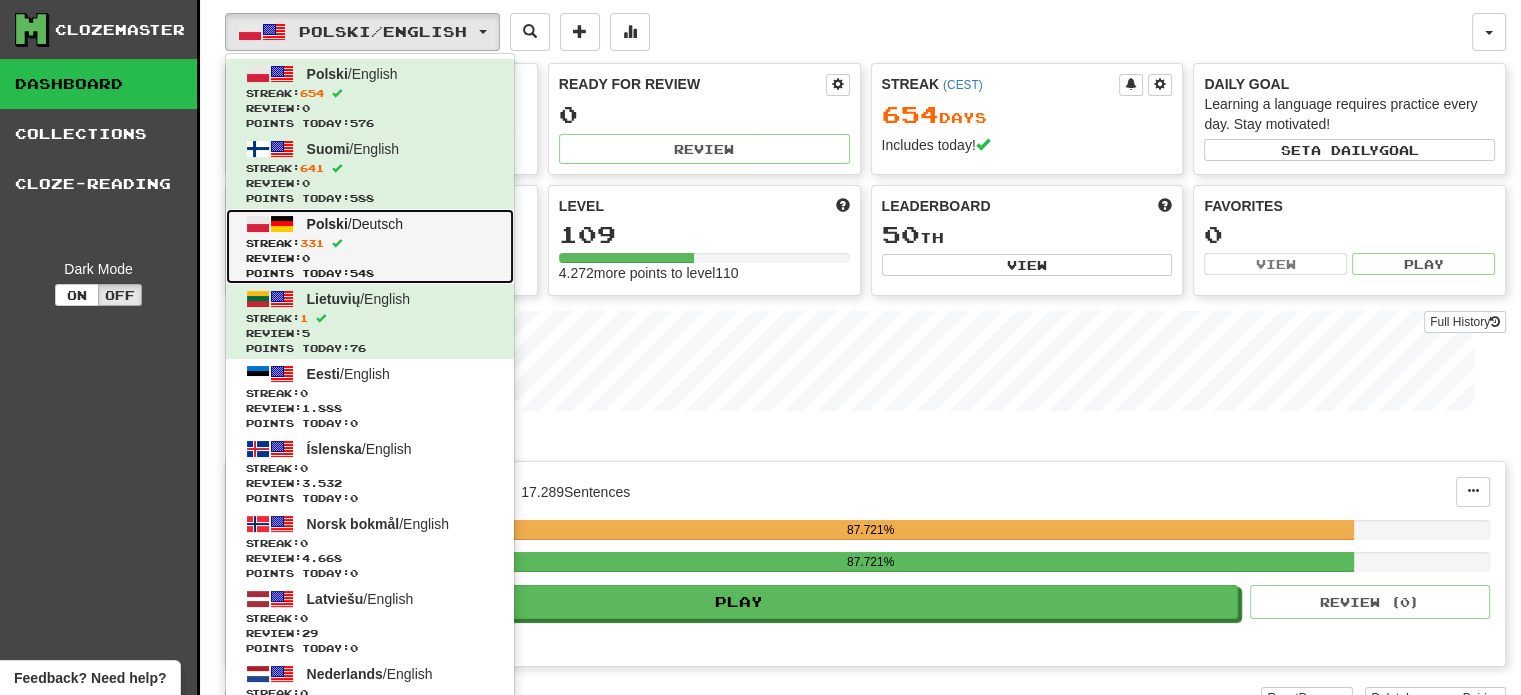 click on "Polski  /  Deutsch" at bounding box center [355, 224] 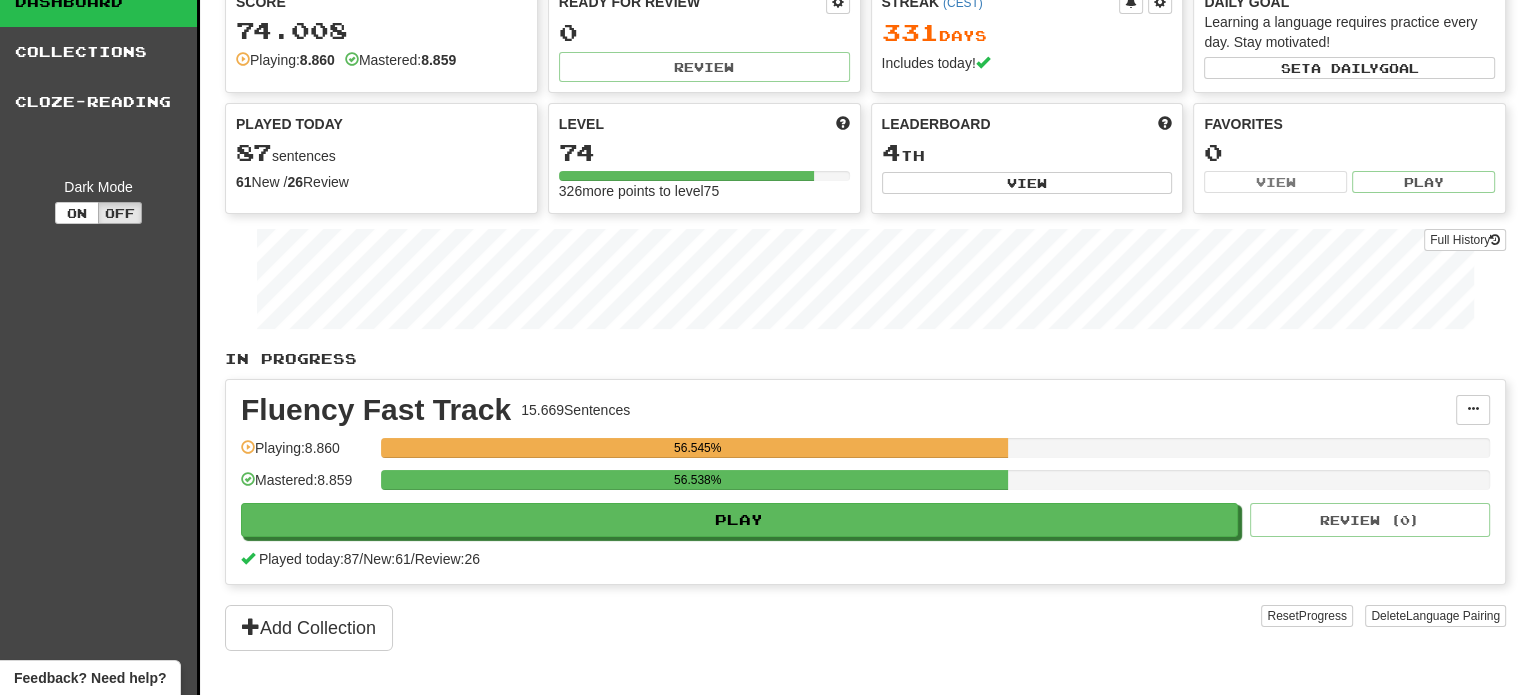 scroll, scrollTop: 300, scrollLeft: 0, axis: vertical 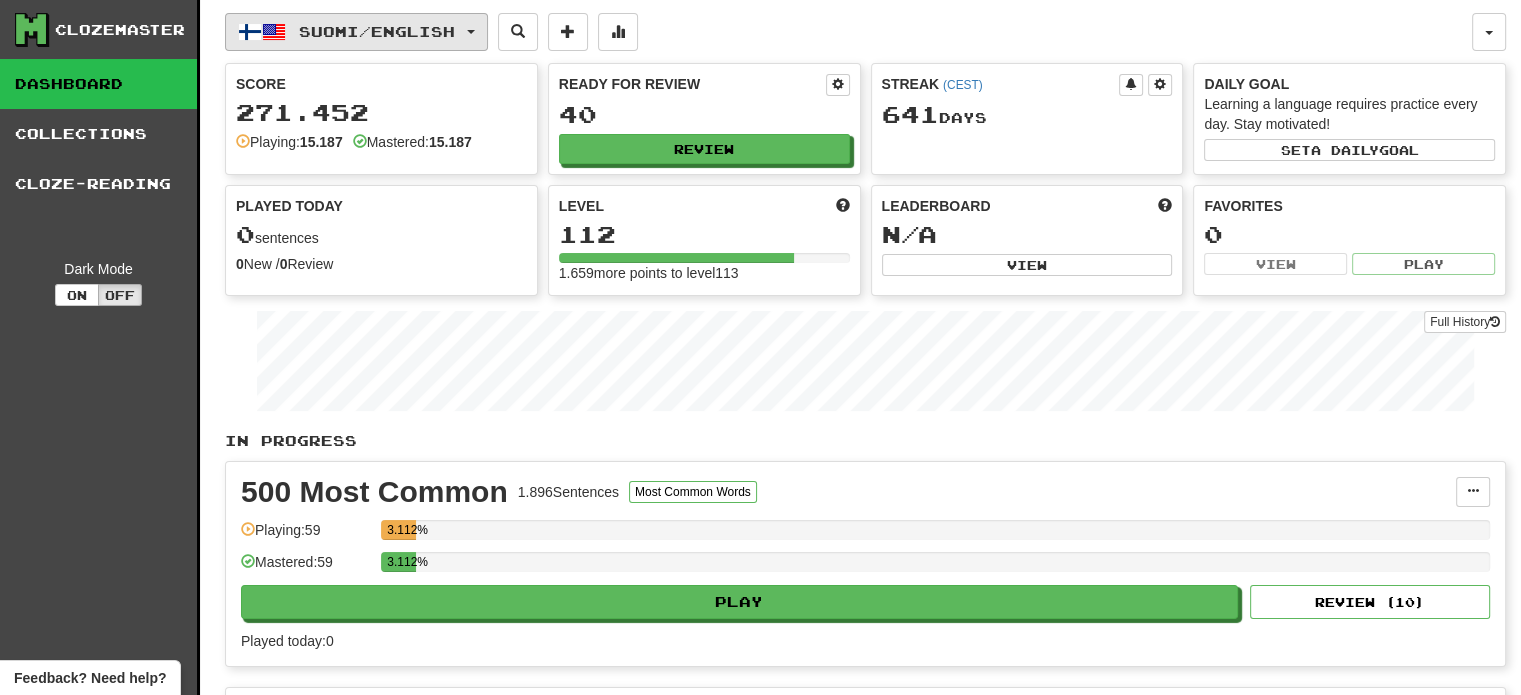 click on "Suomi  /  English" at bounding box center [377, 31] 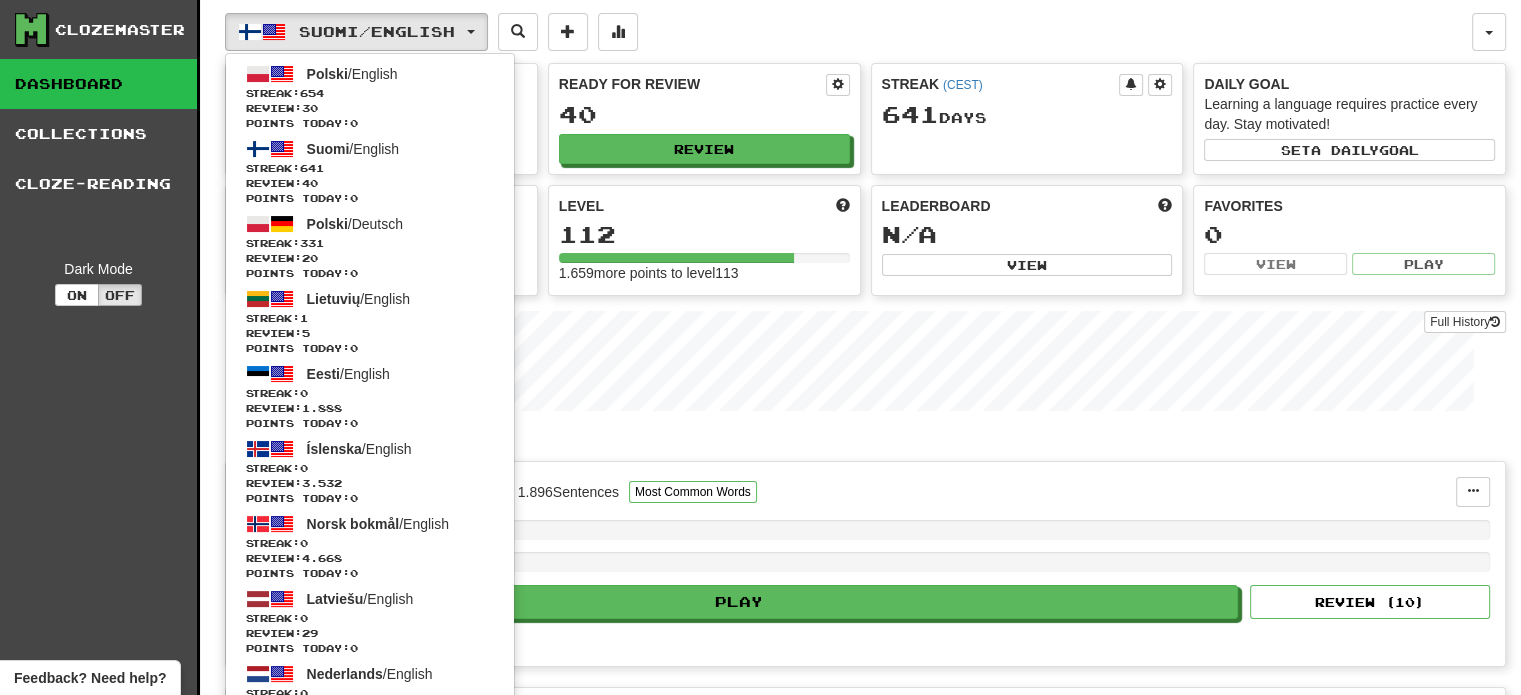 click on "Suomi  /  English Polski  /  English Streak:  [NUMBER]   Review:  [NUMBER] Points today:  [NUMBER] Suomi  /  English Streak:  [NUMBER]   Review:  [NUMBER] Points today:  [NUMBER] Polski  /  Deutsch Streak:  [NUMBER]   Review:  [NUMBER] Points today:  [NUMBER] Lietuvių  /  English Streak:  [NUMBER]   Review:  [NUMBER] Points today:  [NUMBER] Eesti  /  English Streak:  [NUMBER]   Review:  [NUMBER] Points today:  [NUMBER] Íslenska  /  English Streak:  [NUMBER]   Review:  [NUMBER] Points today:  [NUMBER] Norsk bokmål  /  English Streak:  [NUMBER]   Review:  [NUMBER] Points today:  [NUMBER] Latviešu  /  English Streak:  [NUMBER]   Review:  [NUMBER] Points today:  [NUMBER] Nederlands  /  English Streak:  [NUMBER]   Review:  [NUMBER] Points today:  [NUMBER] Dansk  /  English Streak:  [NUMBER]   Review:  [NUMBER] Points today:  [NUMBER] Italiano  /  English Streak:  [NUMBER]   Review:  [NUMBER] Points today:  [NUMBER] Português  /  English Streak:  [NUMBER]   Review:  [NUMBER] Points today:  [NUMBER] Svenska  /  English Streak:  [NUMBER]   Review:  [NUMBER] Points today:  [NUMBER] Українська  /  English Streak:  [NUMBER]   Review:  [NUMBER] Points today:  [NUMBER] Slovenščina  /  English Streak:  [NUMBER]   Review:  [NUMBER] Points today:  [NUMBER]  Language Pairing" at bounding box center (848, 32) 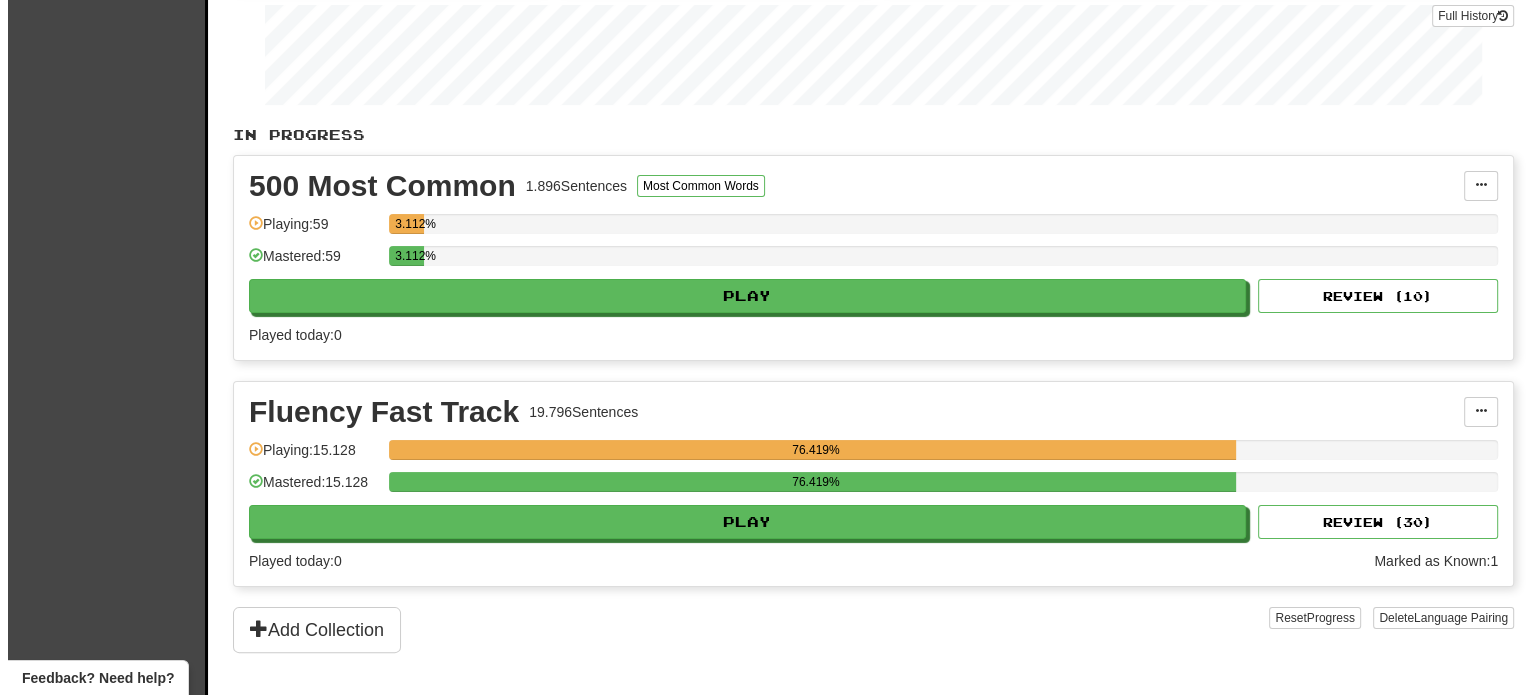 scroll, scrollTop: 500, scrollLeft: 0, axis: vertical 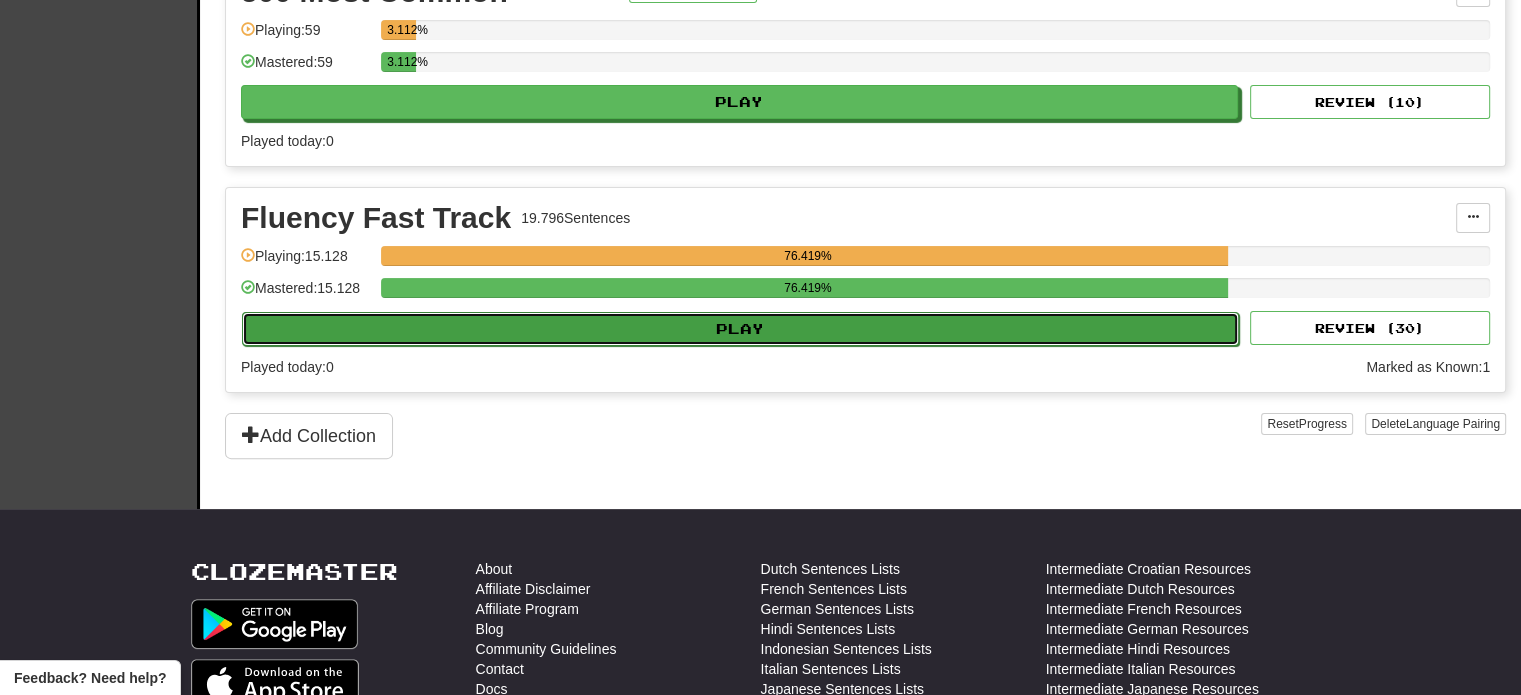 click on "Play" at bounding box center (740, 329) 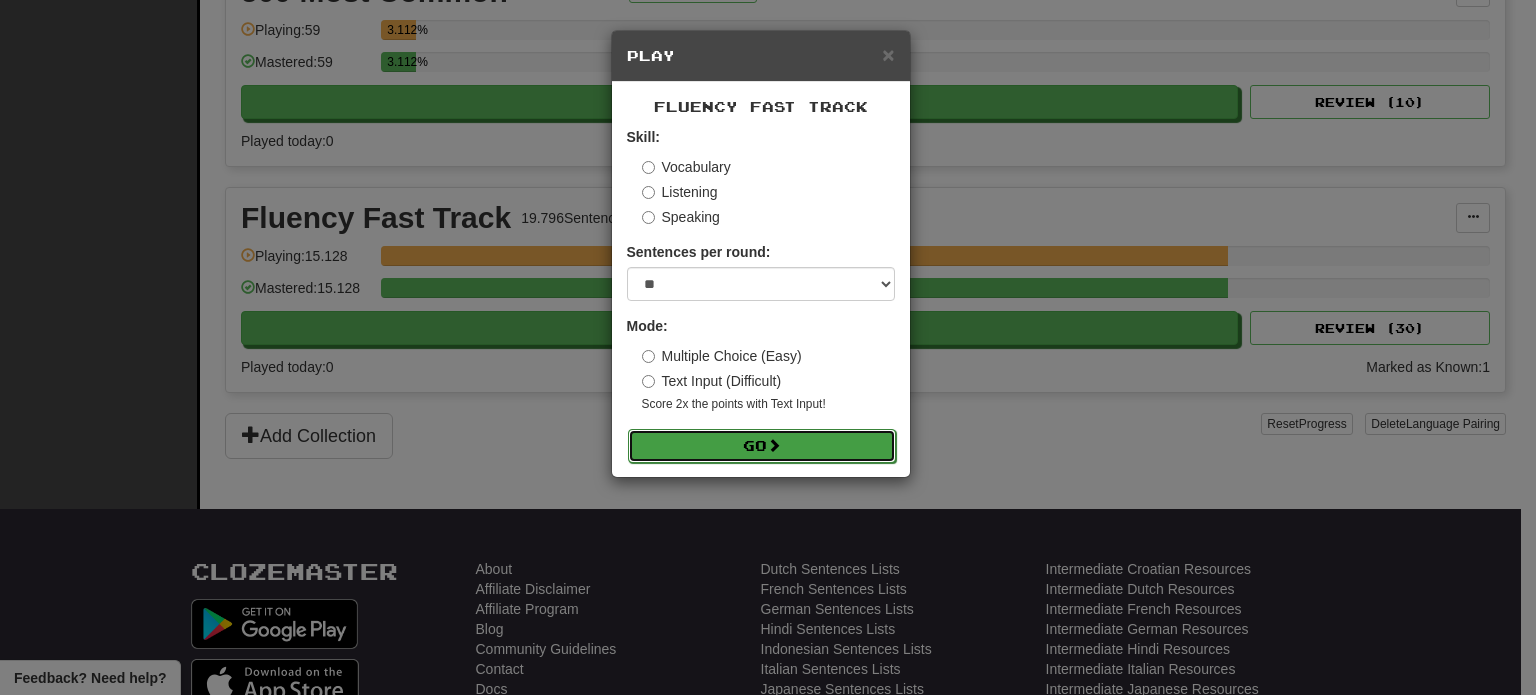 click on "Go" at bounding box center (762, 446) 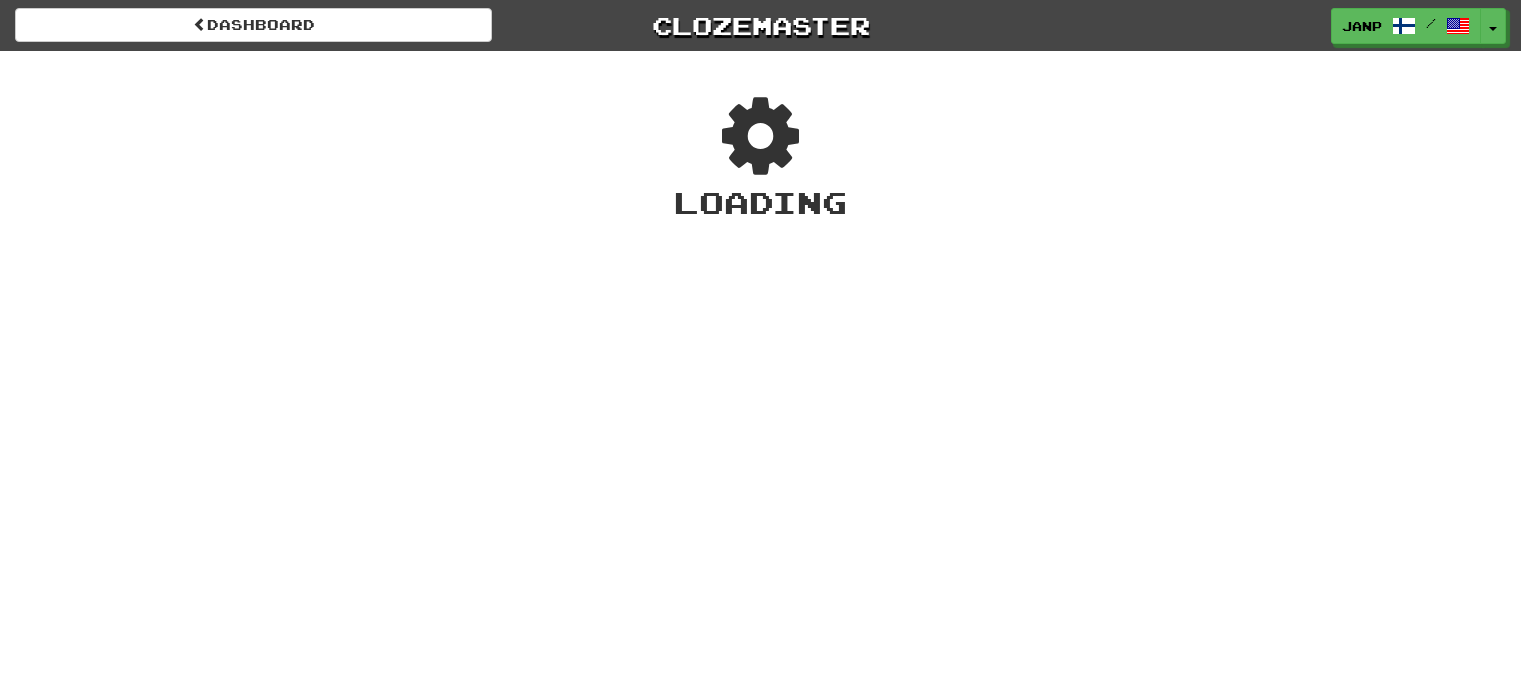 scroll, scrollTop: 0, scrollLeft: 0, axis: both 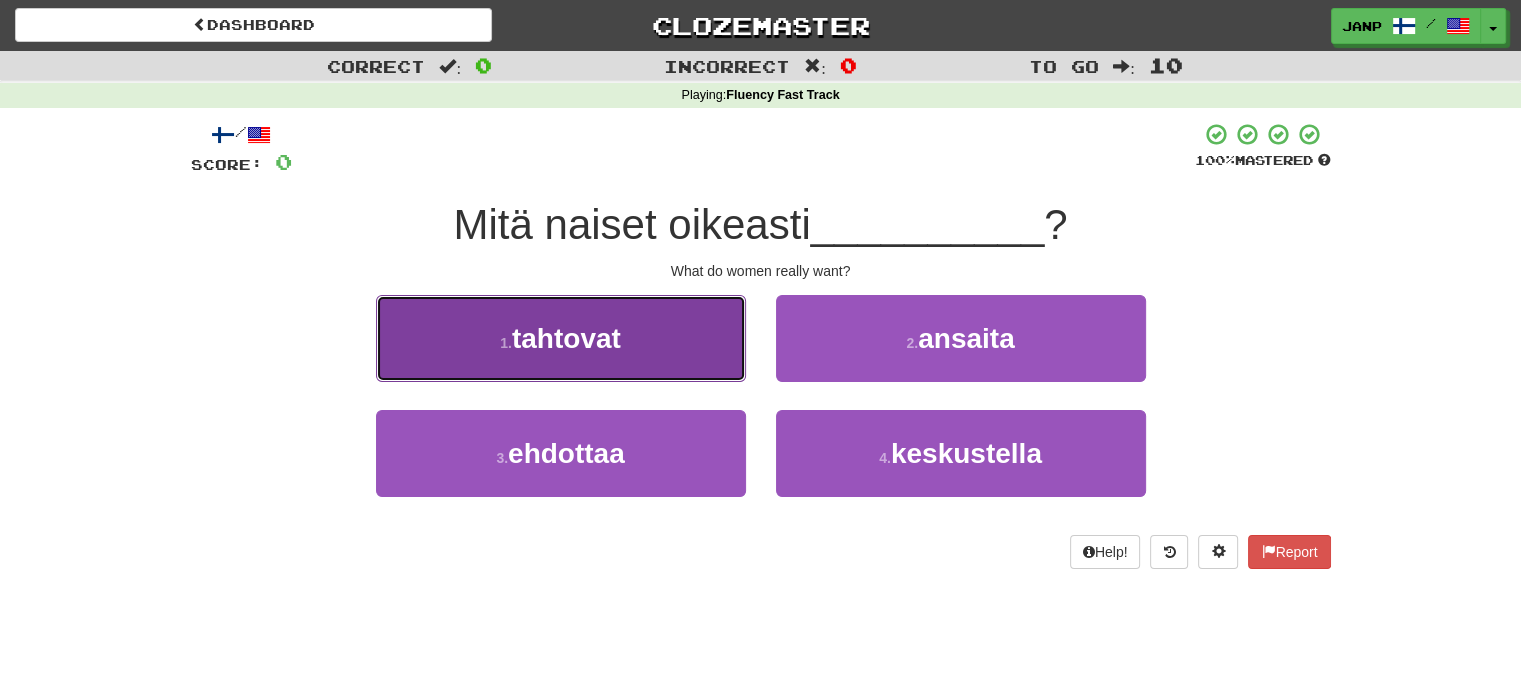 click on "1 .  tahtovat" at bounding box center (561, 338) 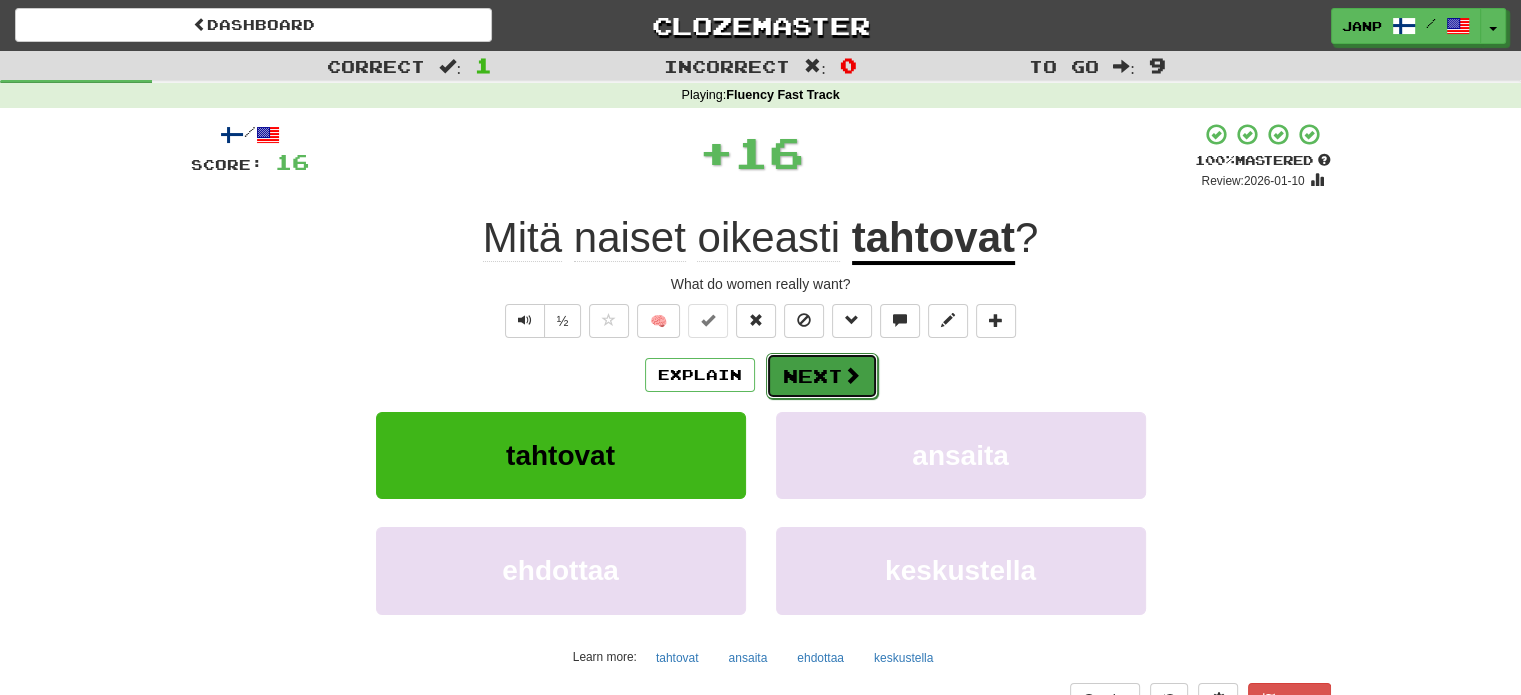 click on "Next" at bounding box center (822, 376) 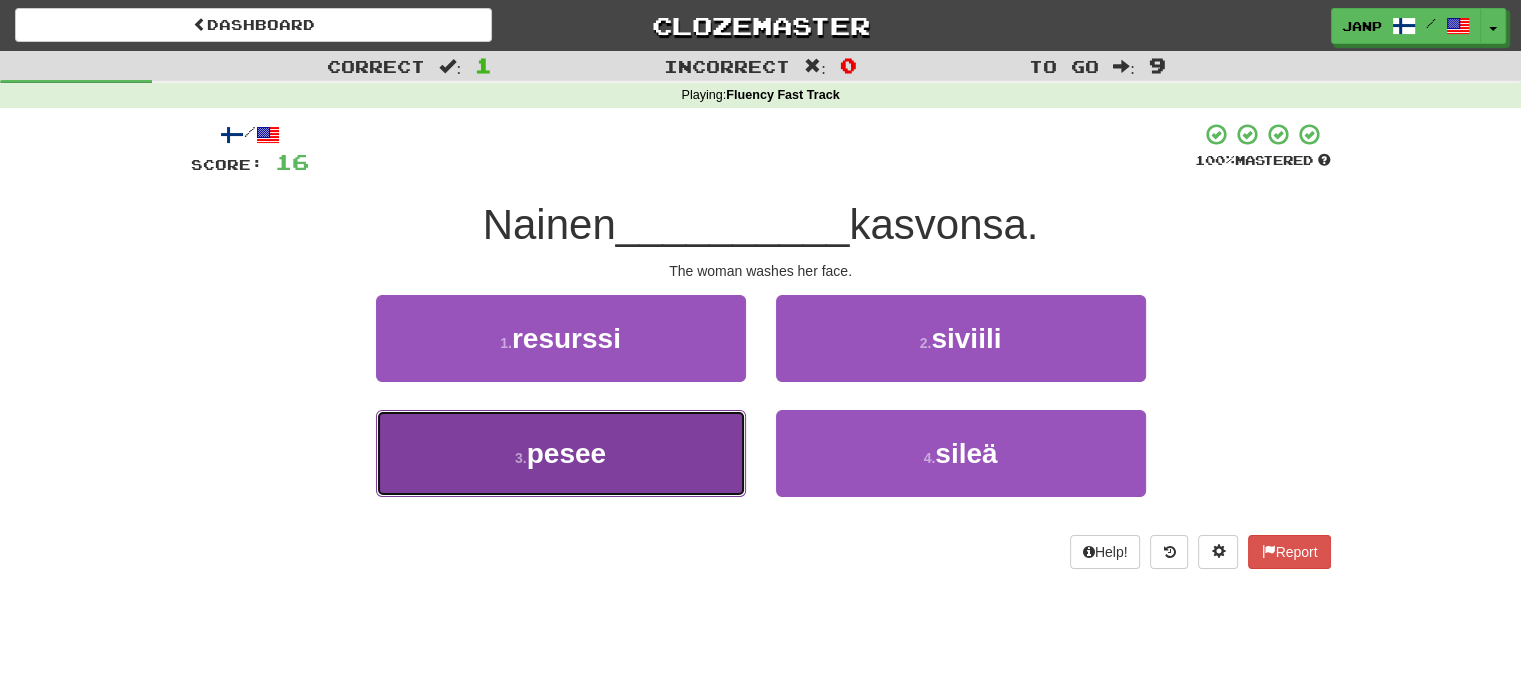 click on "3 .  pesee" at bounding box center (561, 453) 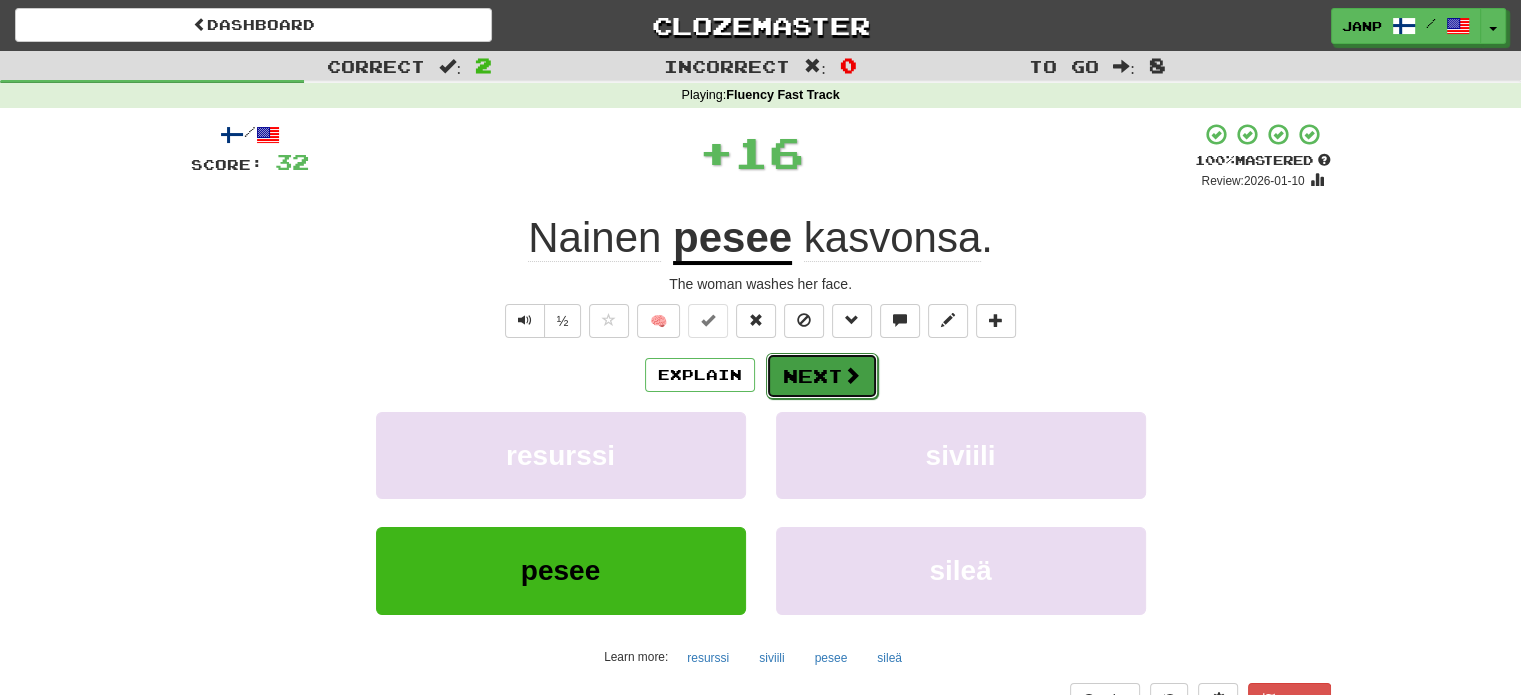 click on "Next" at bounding box center [822, 376] 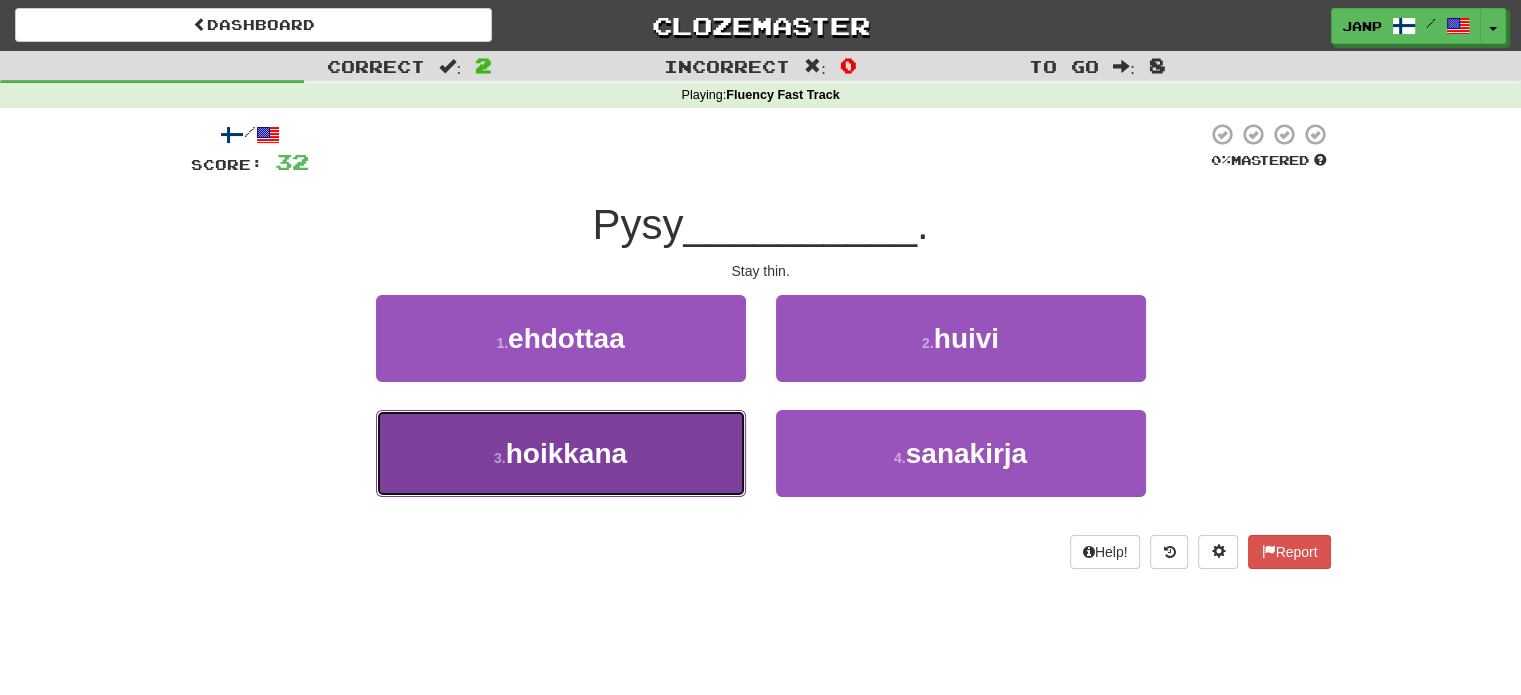 click on "3 .  hoikkana" at bounding box center [561, 453] 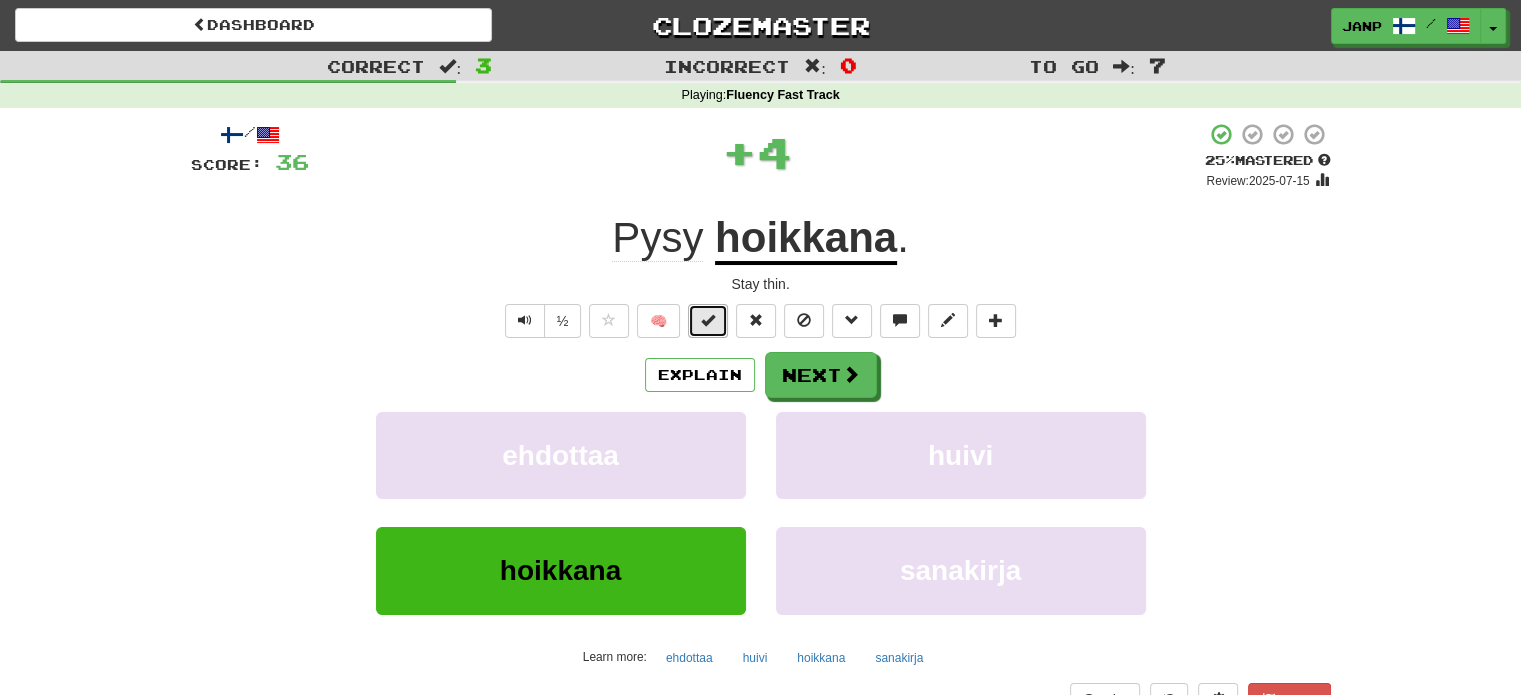 click at bounding box center (708, 321) 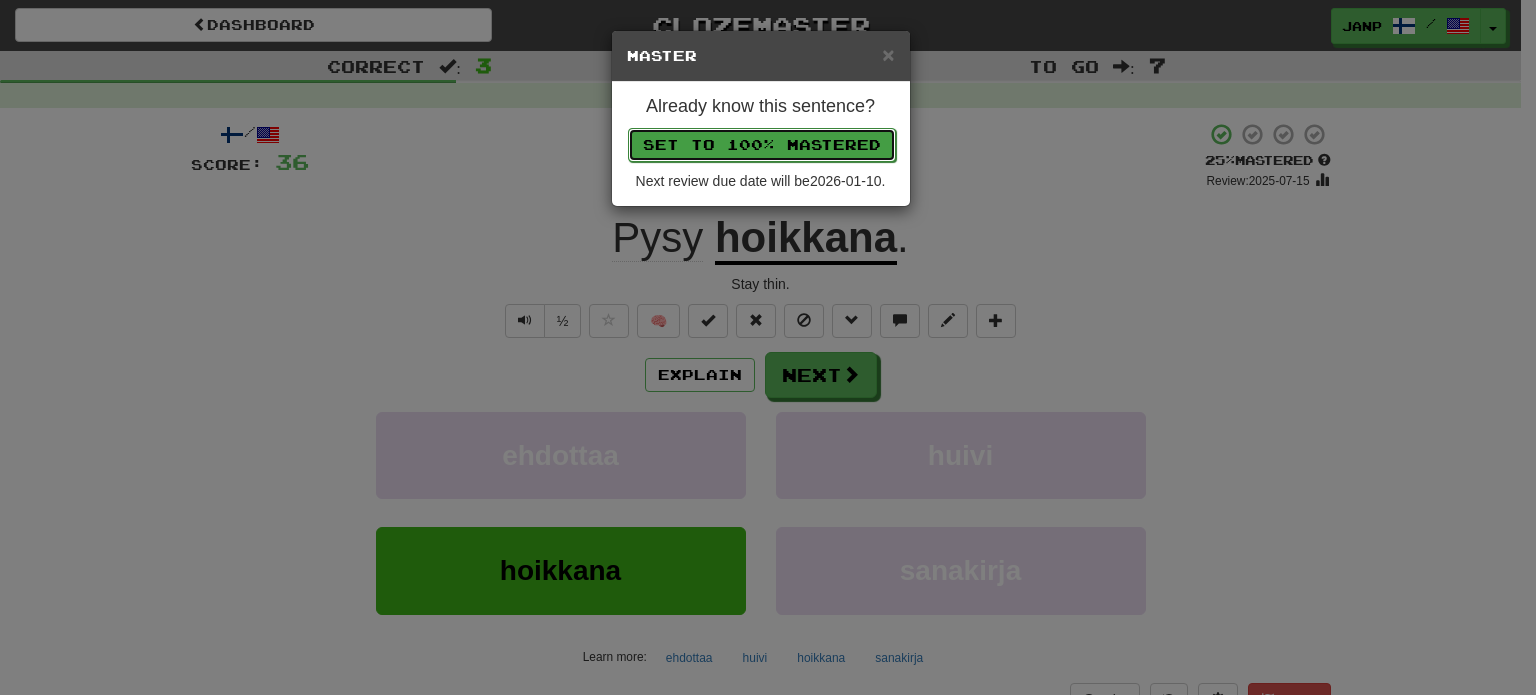 click on "Set to 100% Mastered" at bounding box center [762, 145] 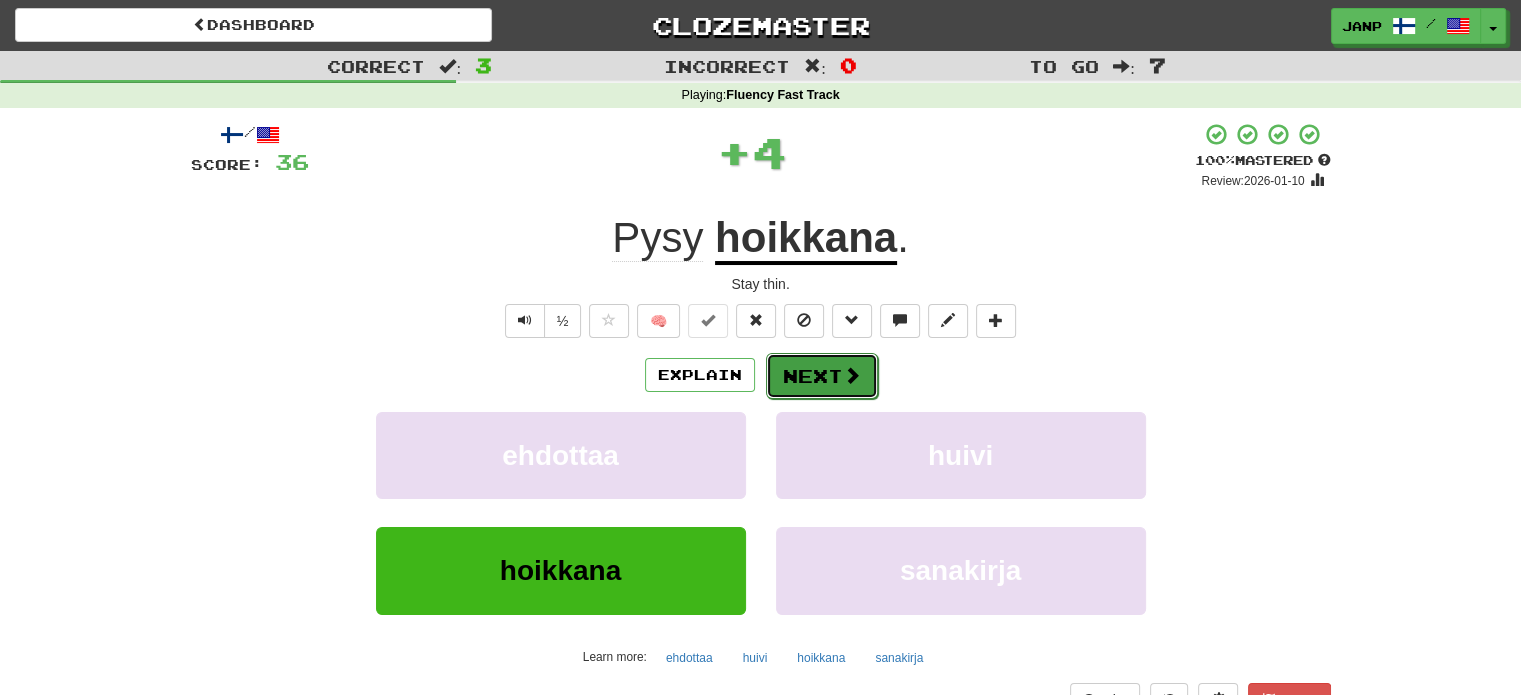 click on "Next" at bounding box center [822, 376] 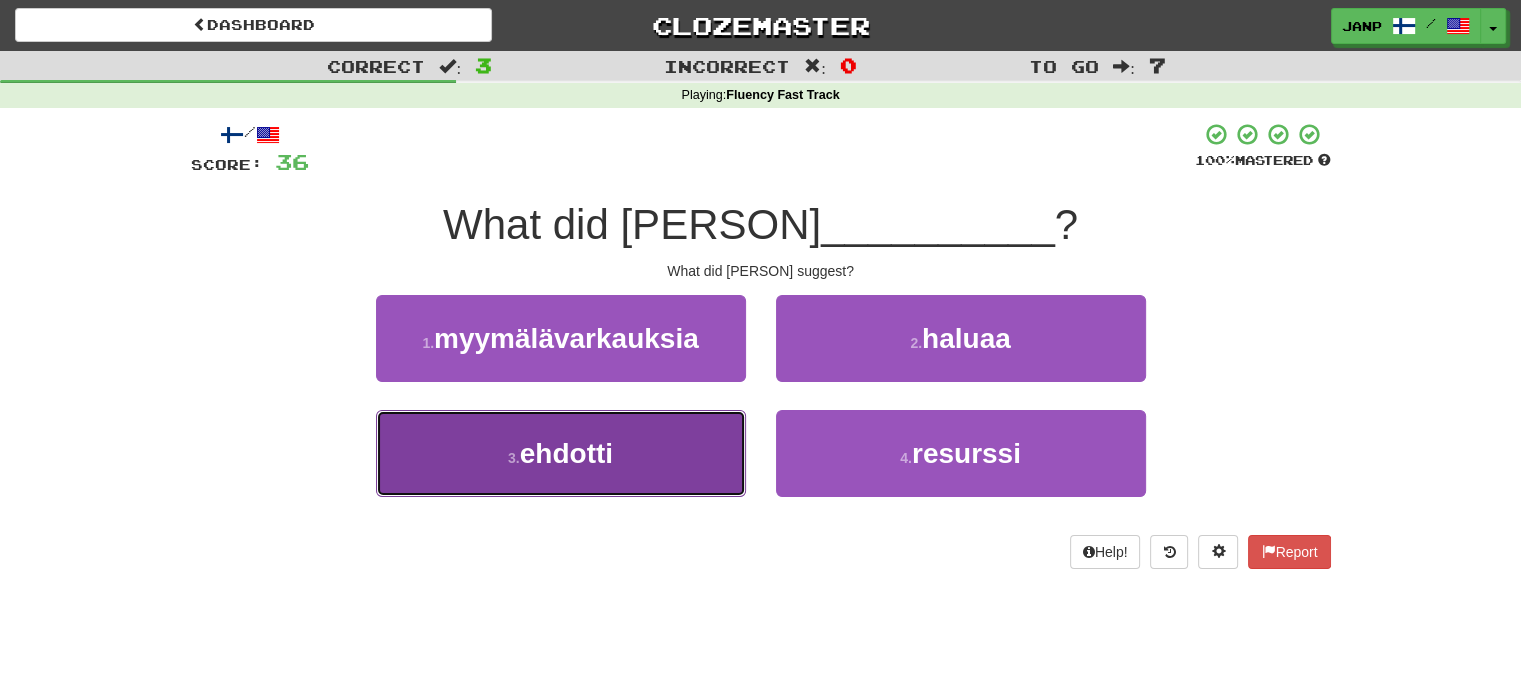 click on "3 .  ehdotti" at bounding box center [561, 453] 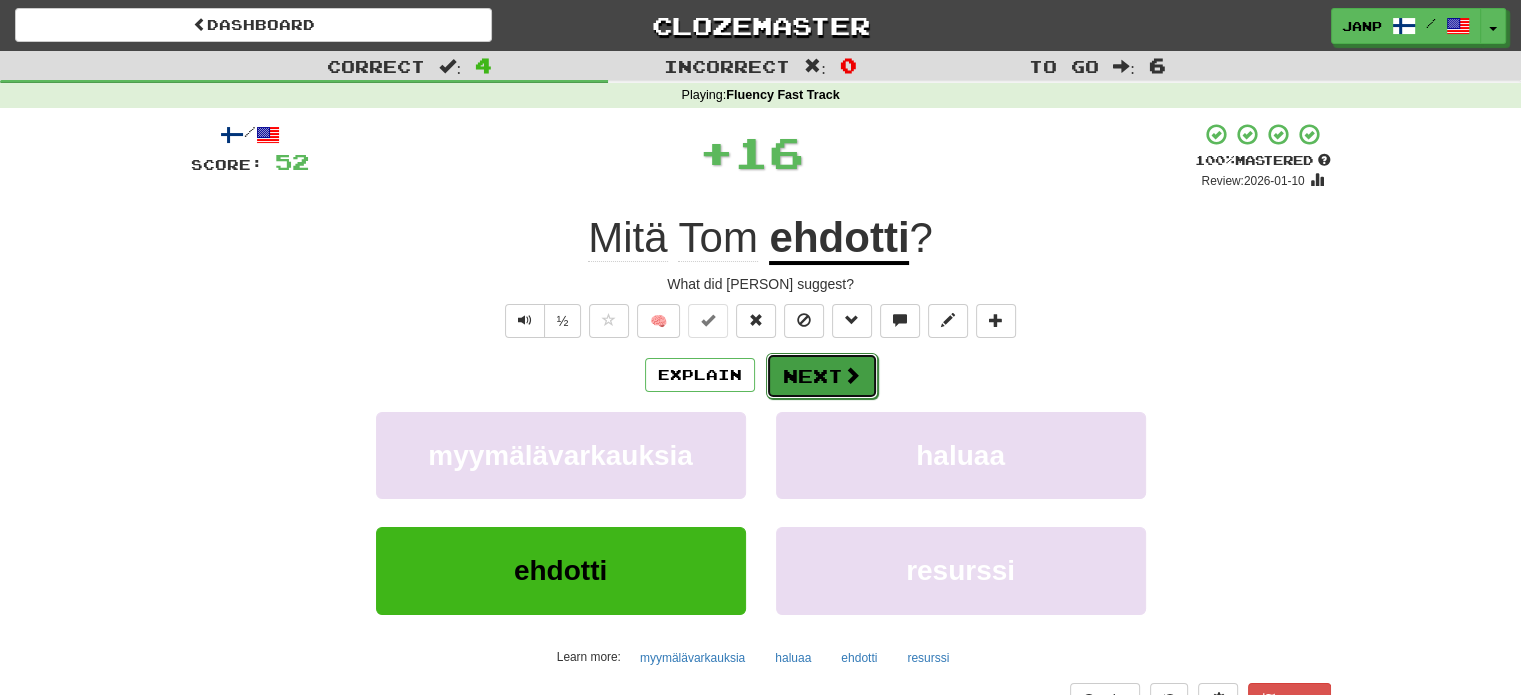 click on "Next" at bounding box center (822, 376) 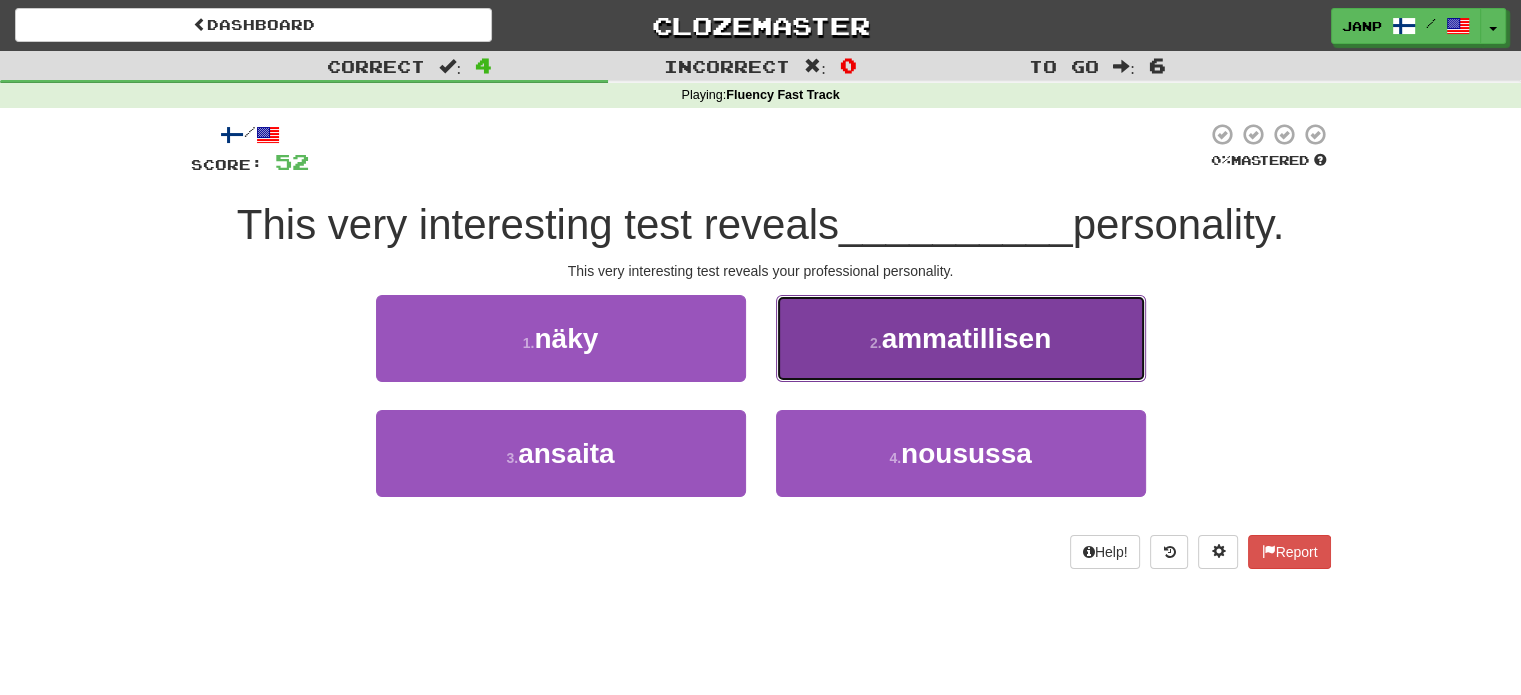 click on "2 .  ammatillisen" at bounding box center [961, 338] 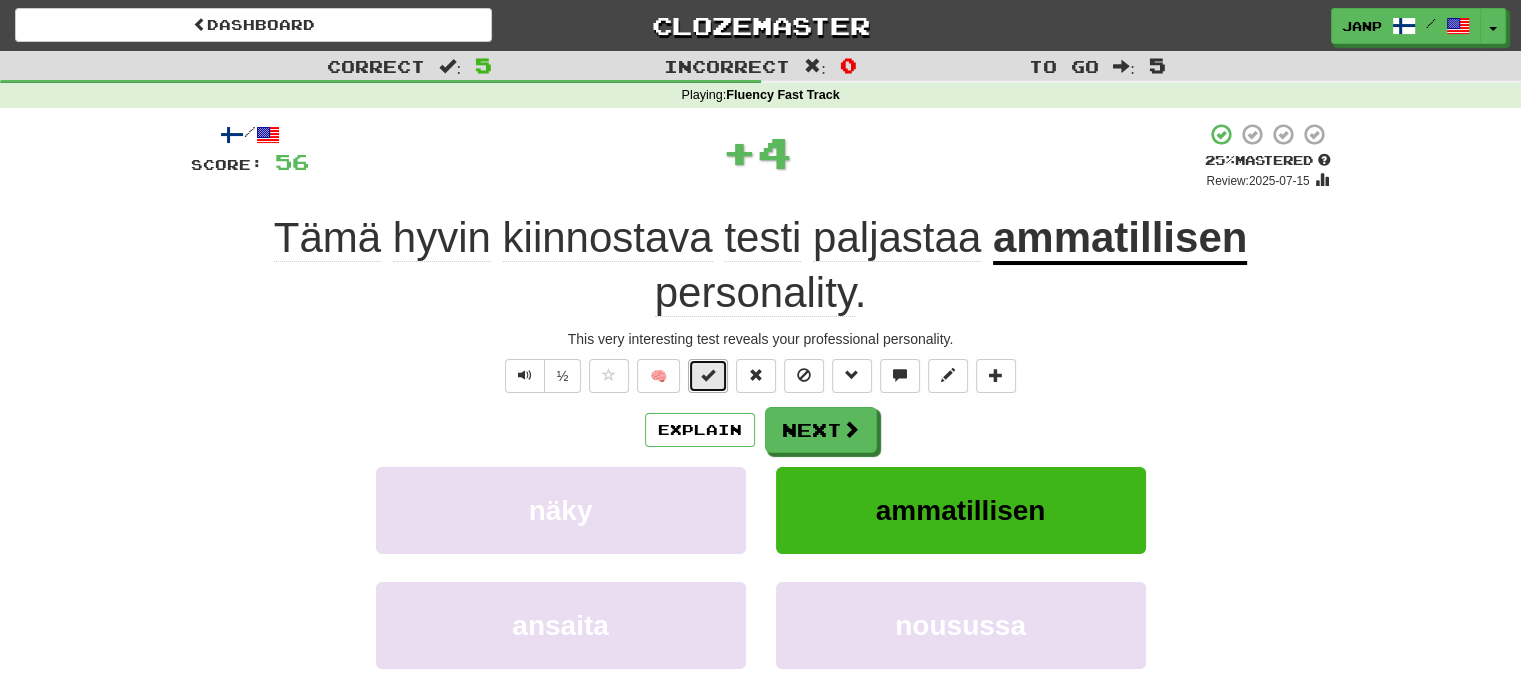 click at bounding box center (708, 375) 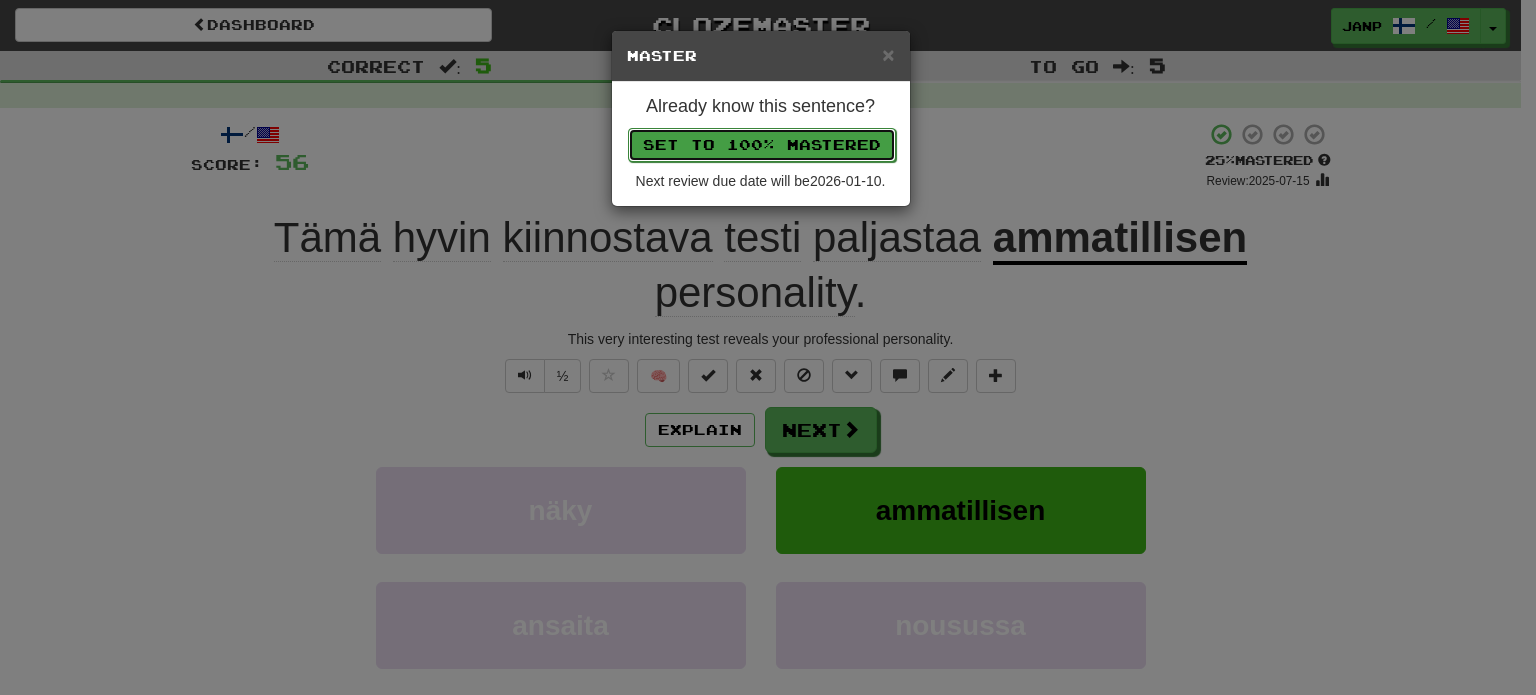 click on "Set to 100% Mastered" at bounding box center [762, 145] 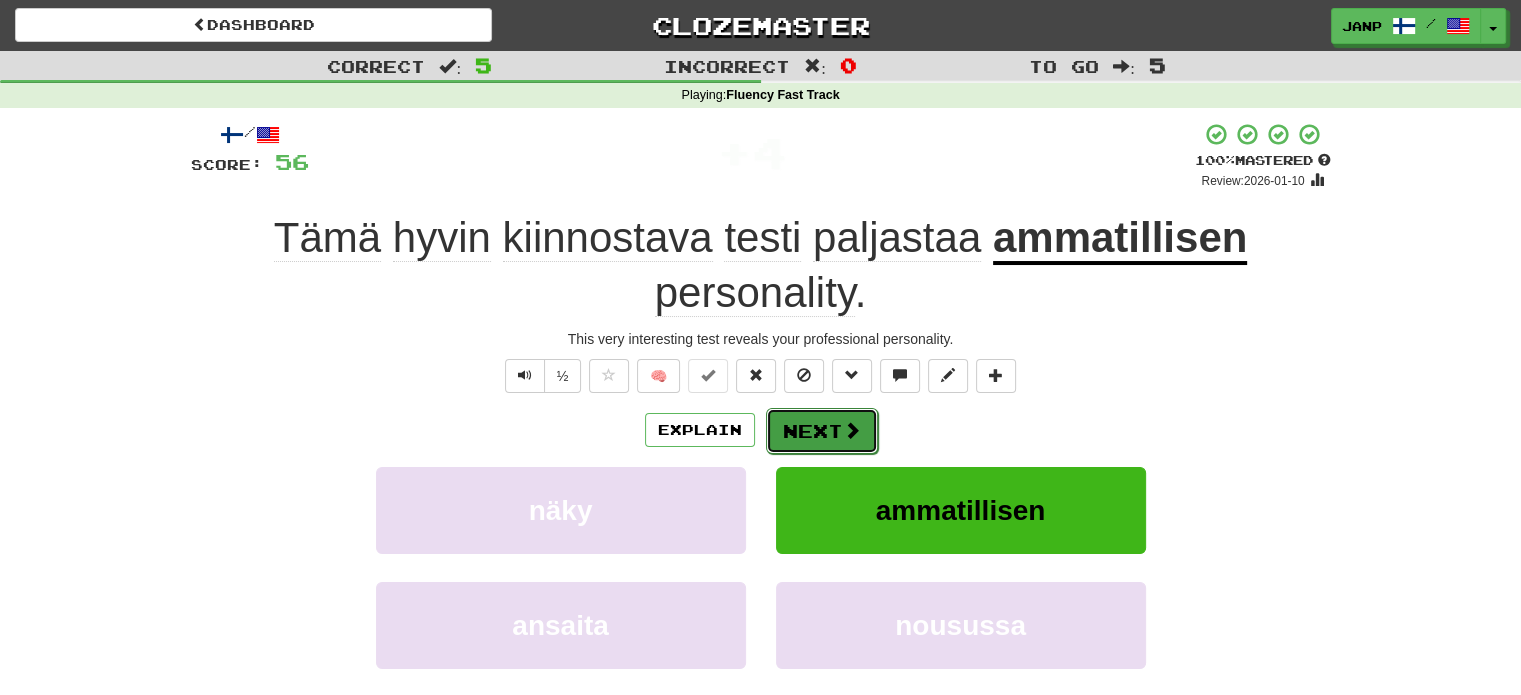 click on "Next" at bounding box center (822, 431) 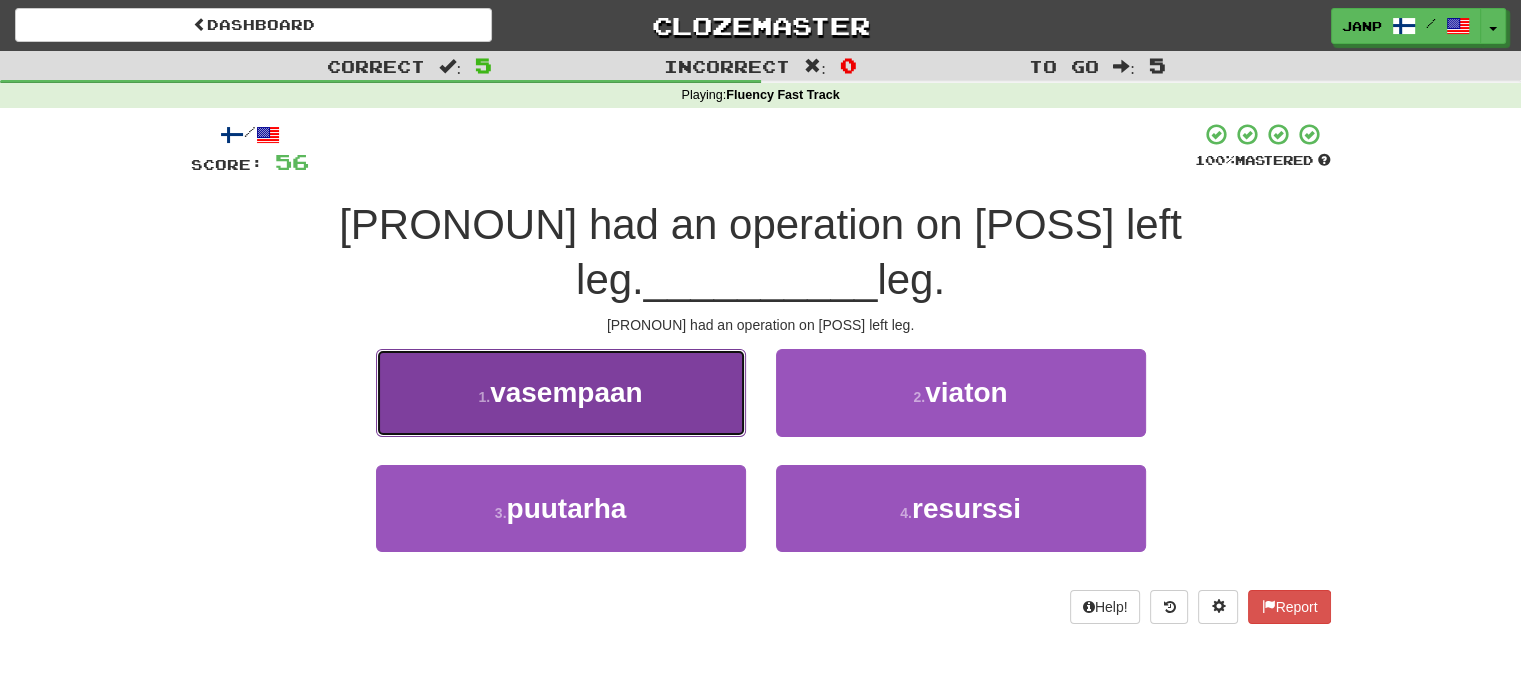 click on "1 .  vasempaan" at bounding box center [561, 392] 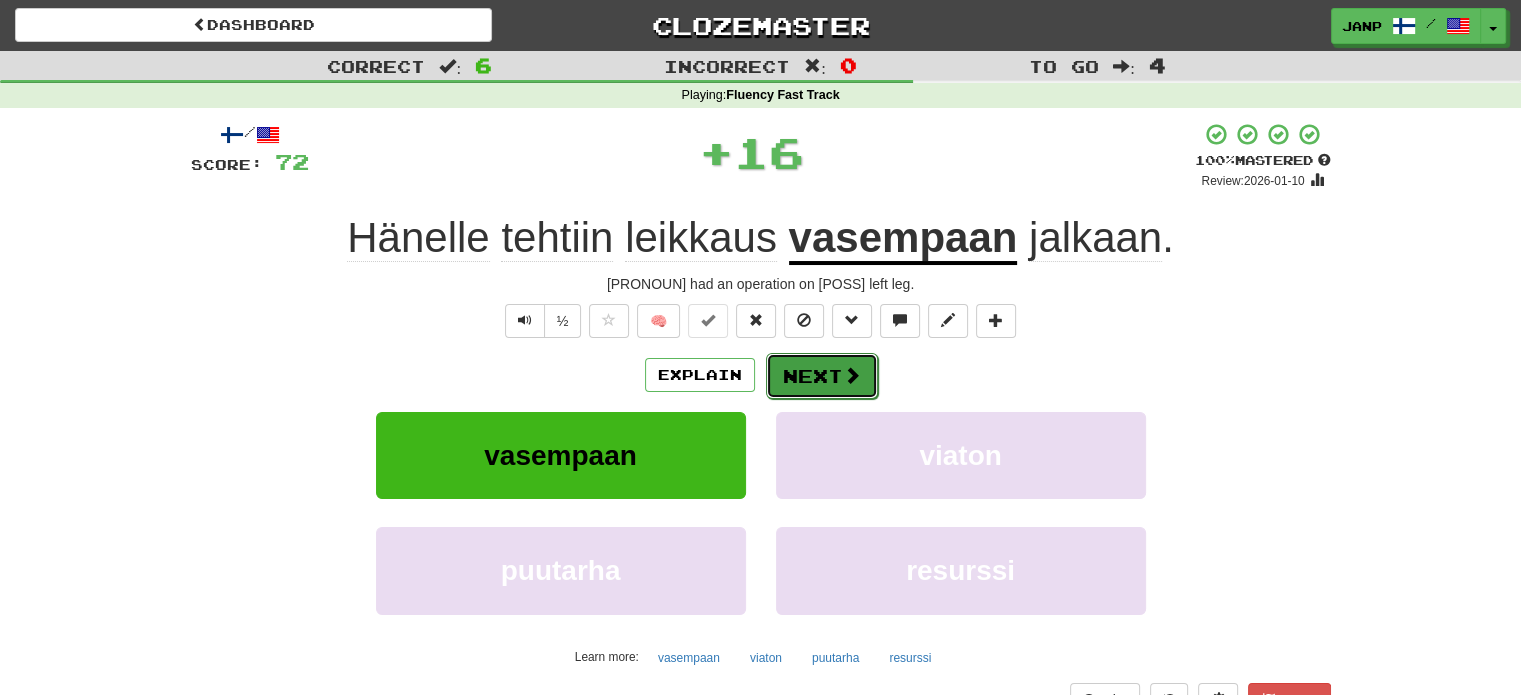 click on "Next" at bounding box center (822, 376) 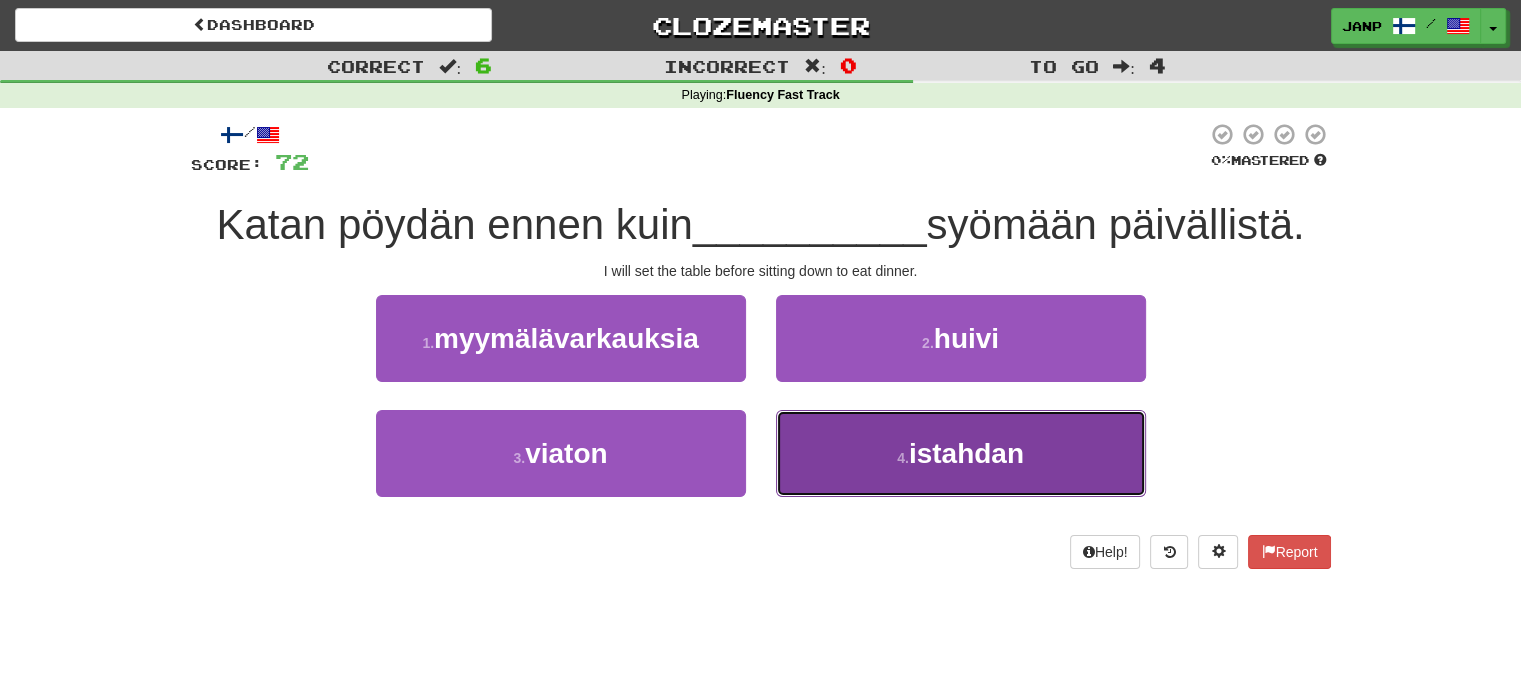 click on "4 .  istahdan" at bounding box center [961, 453] 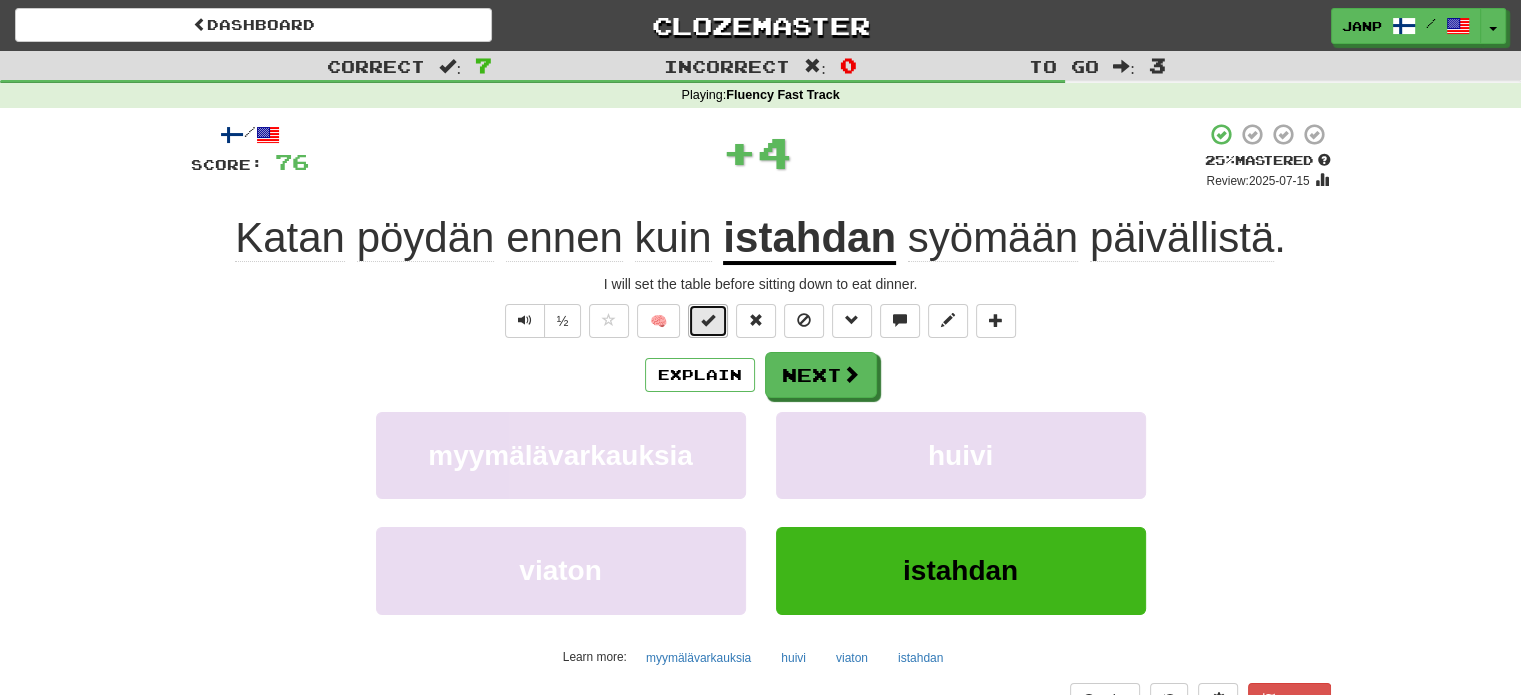 click at bounding box center [708, 320] 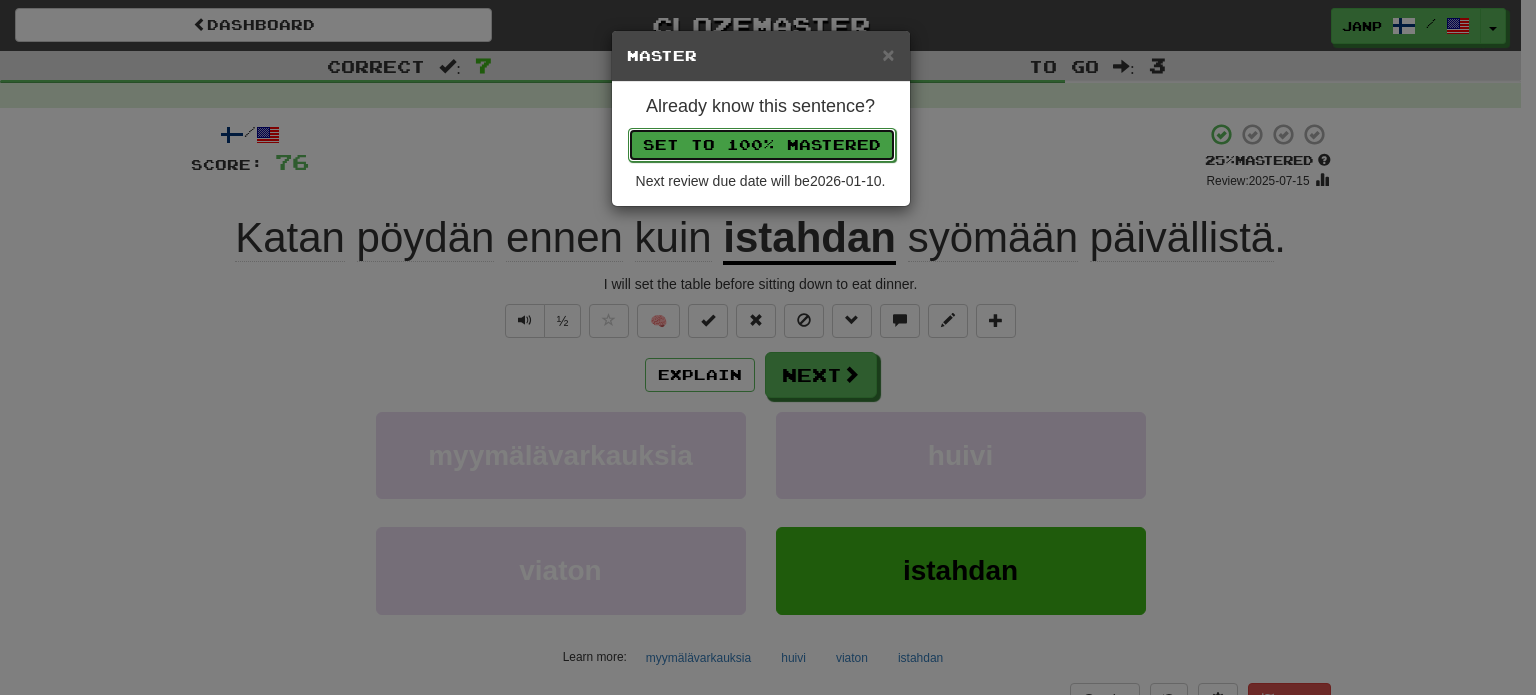 click on "Set to 100% Mastered" at bounding box center [762, 145] 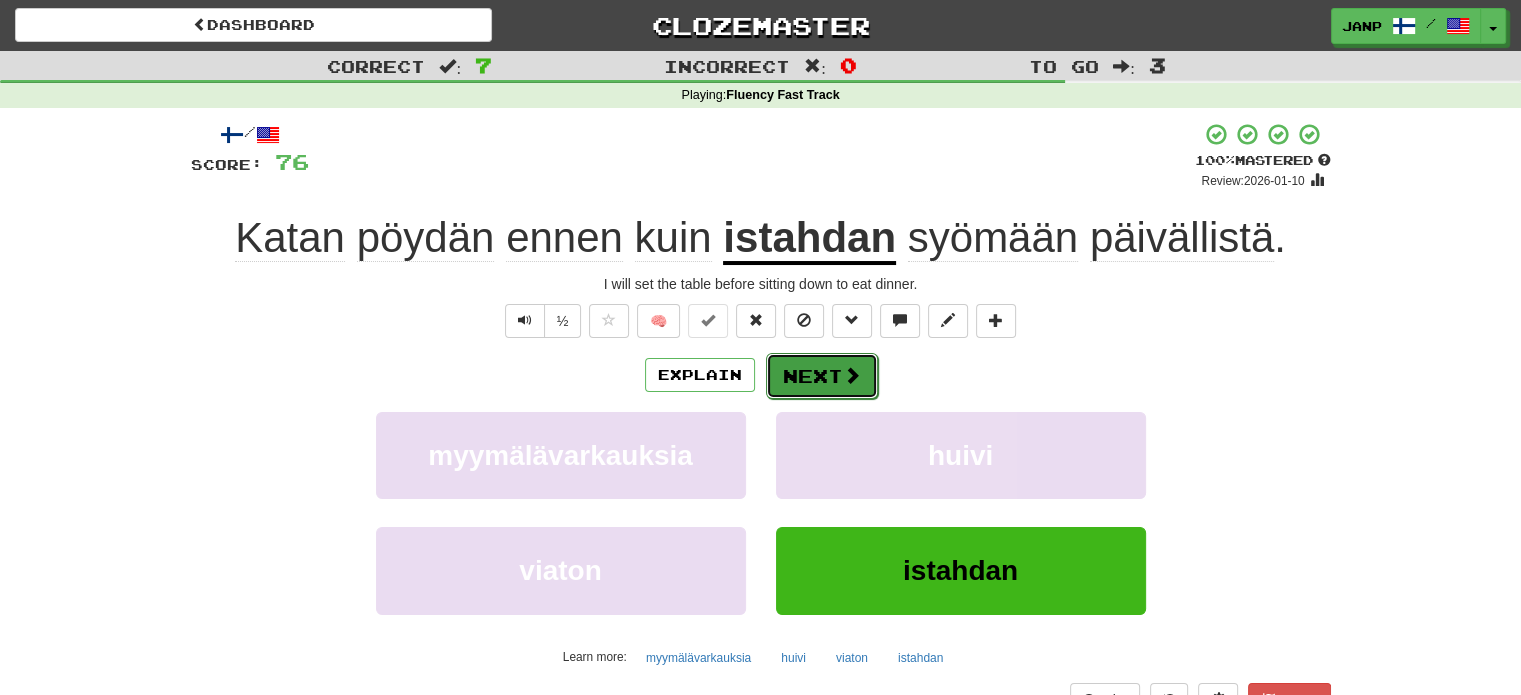 click on "Next" at bounding box center [822, 376] 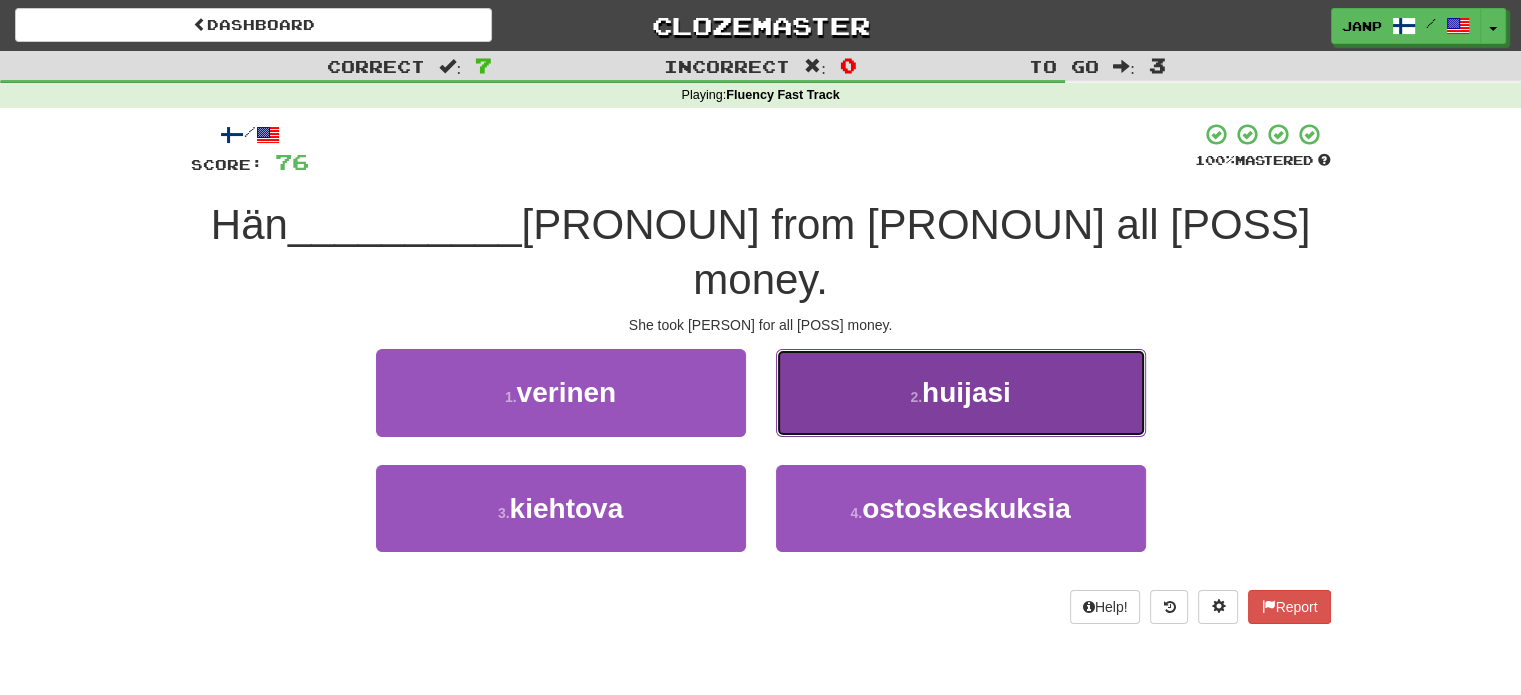 click on "2 .  huijasi" at bounding box center [961, 392] 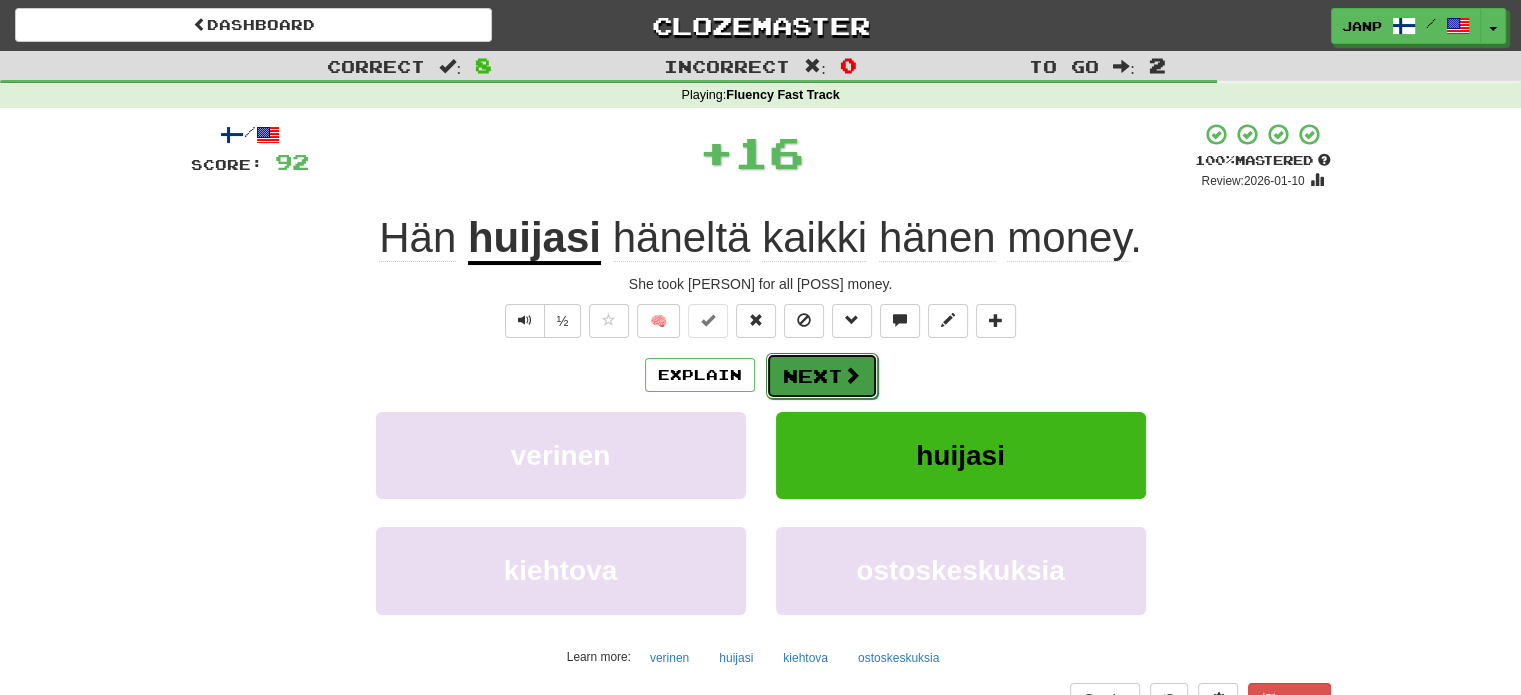 click on "Next" at bounding box center [822, 376] 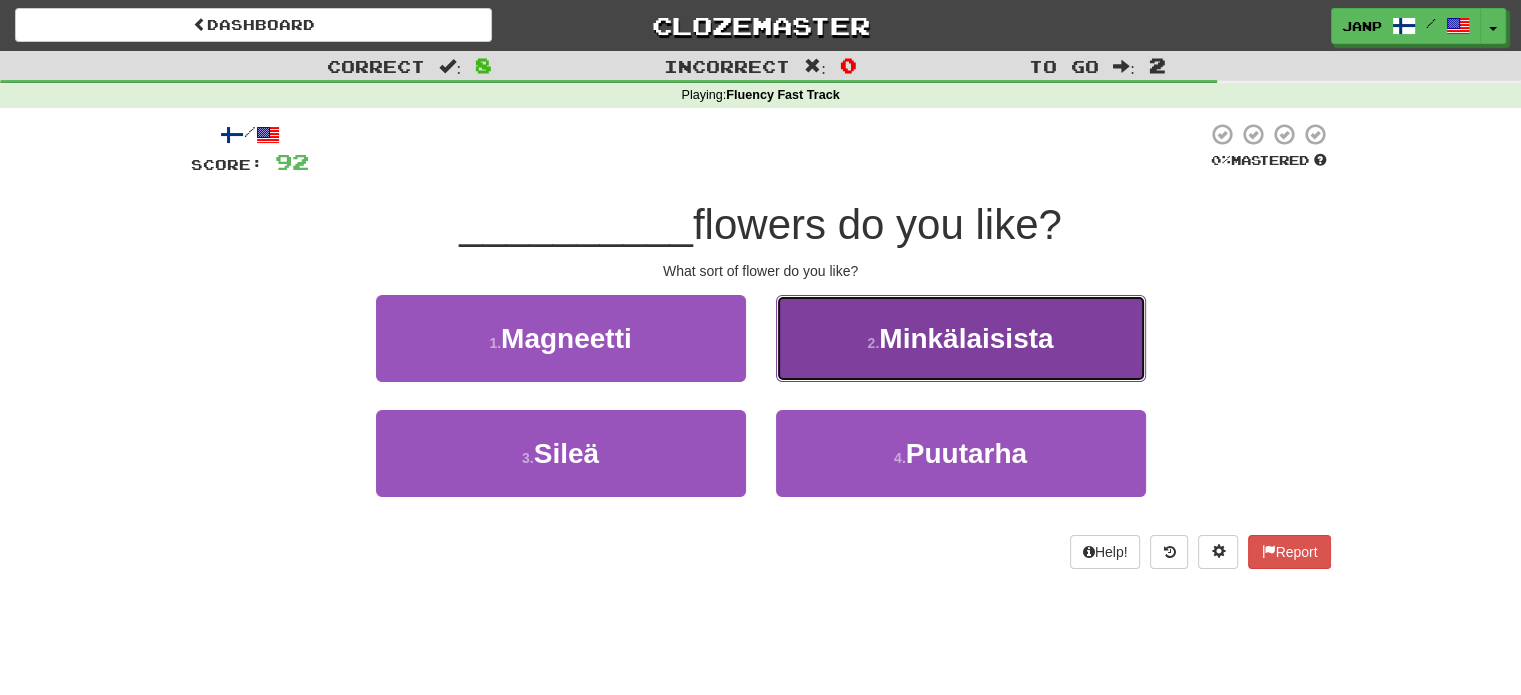 click on "2 .  Minkälaisista" at bounding box center (961, 338) 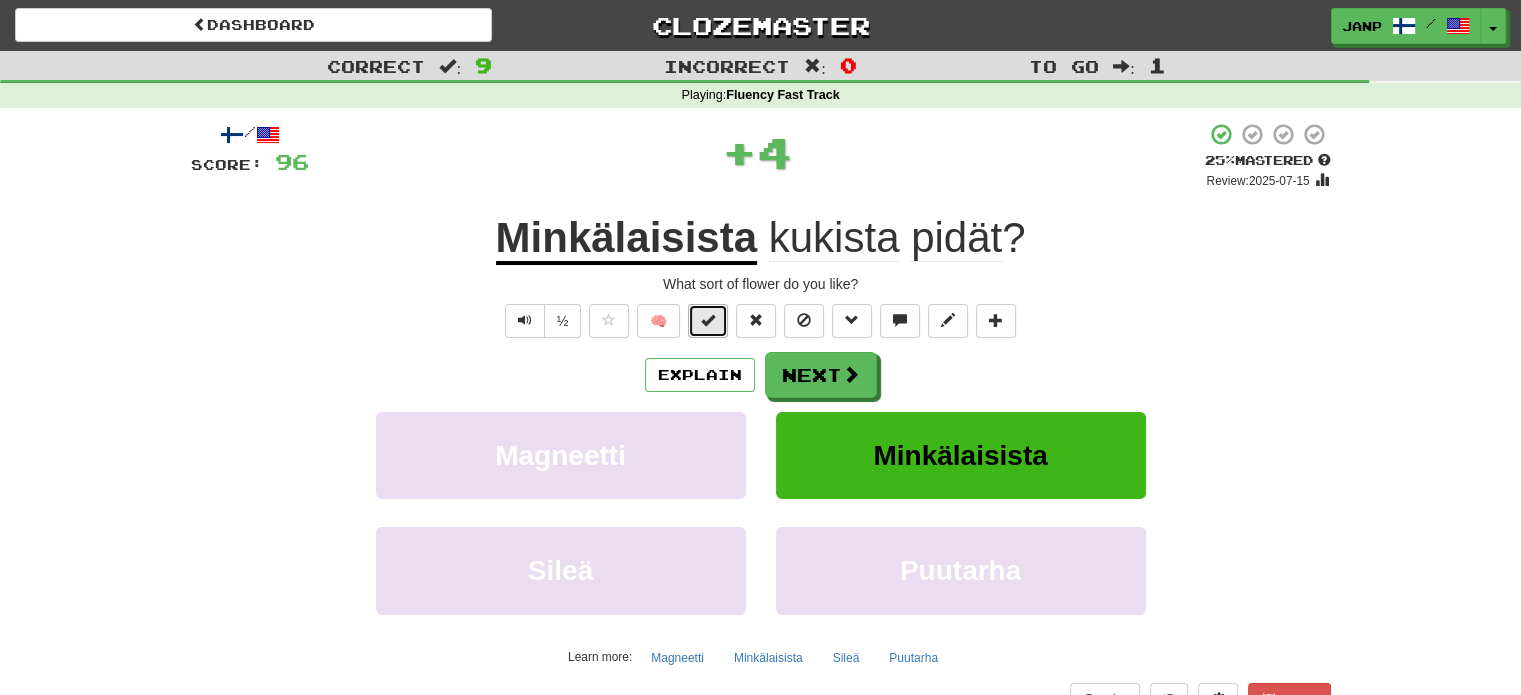 click at bounding box center (708, 320) 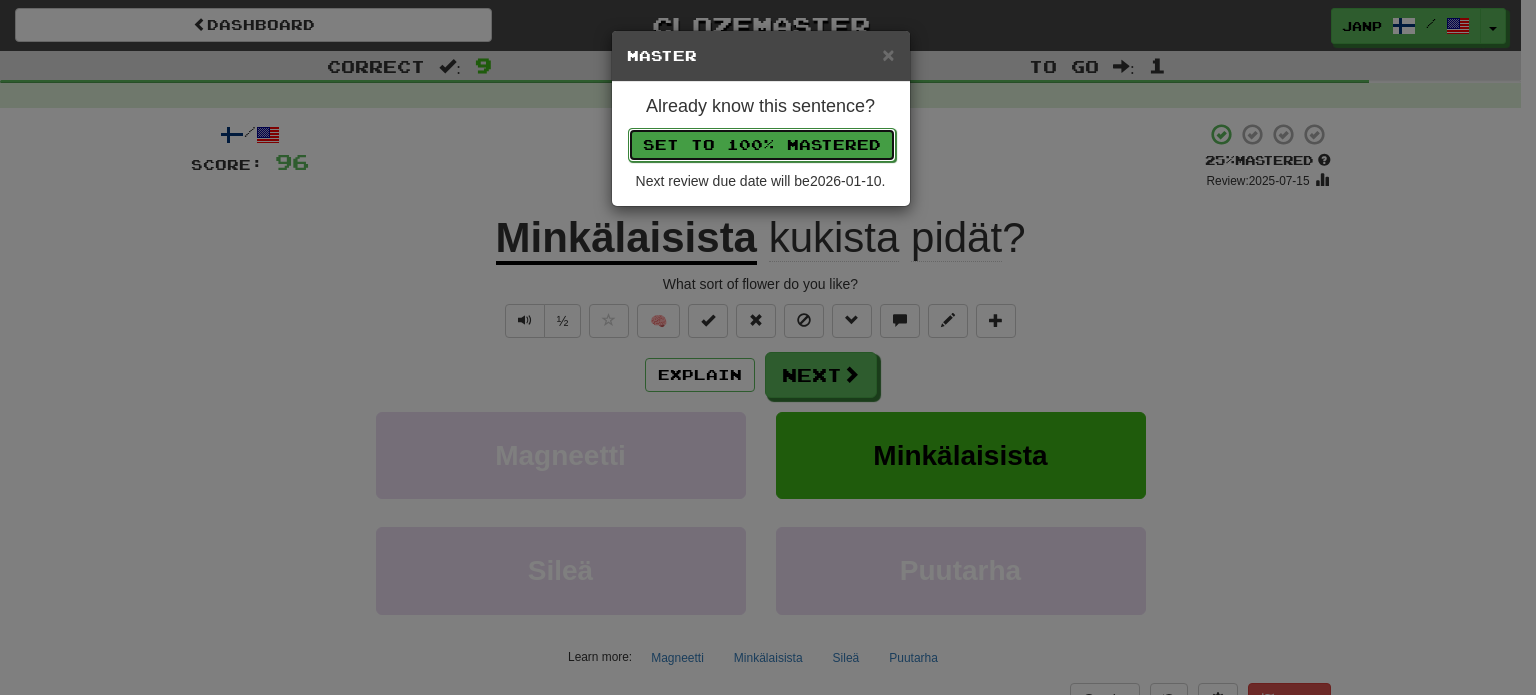 click on "Set to 100% Mastered" at bounding box center [762, 145] 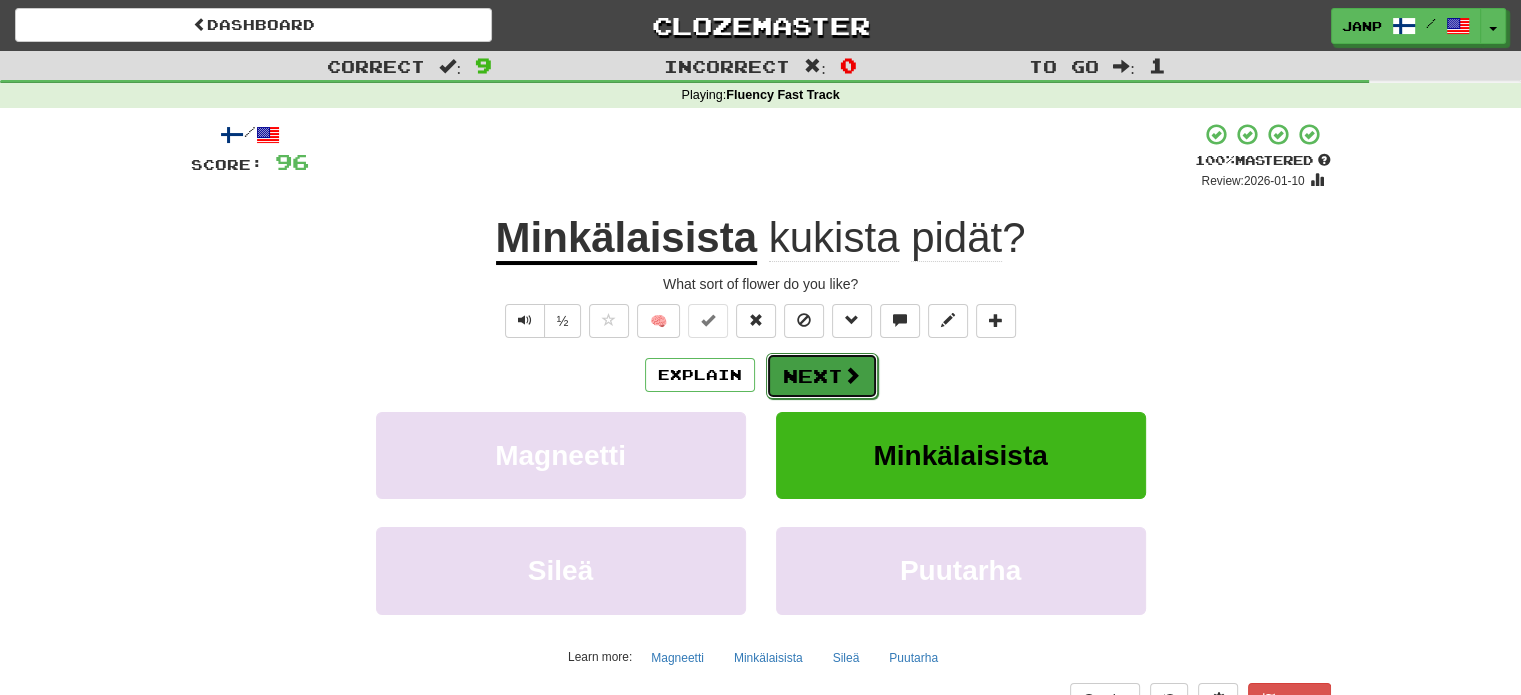 click on "Next" at bounding box center [822, 376] 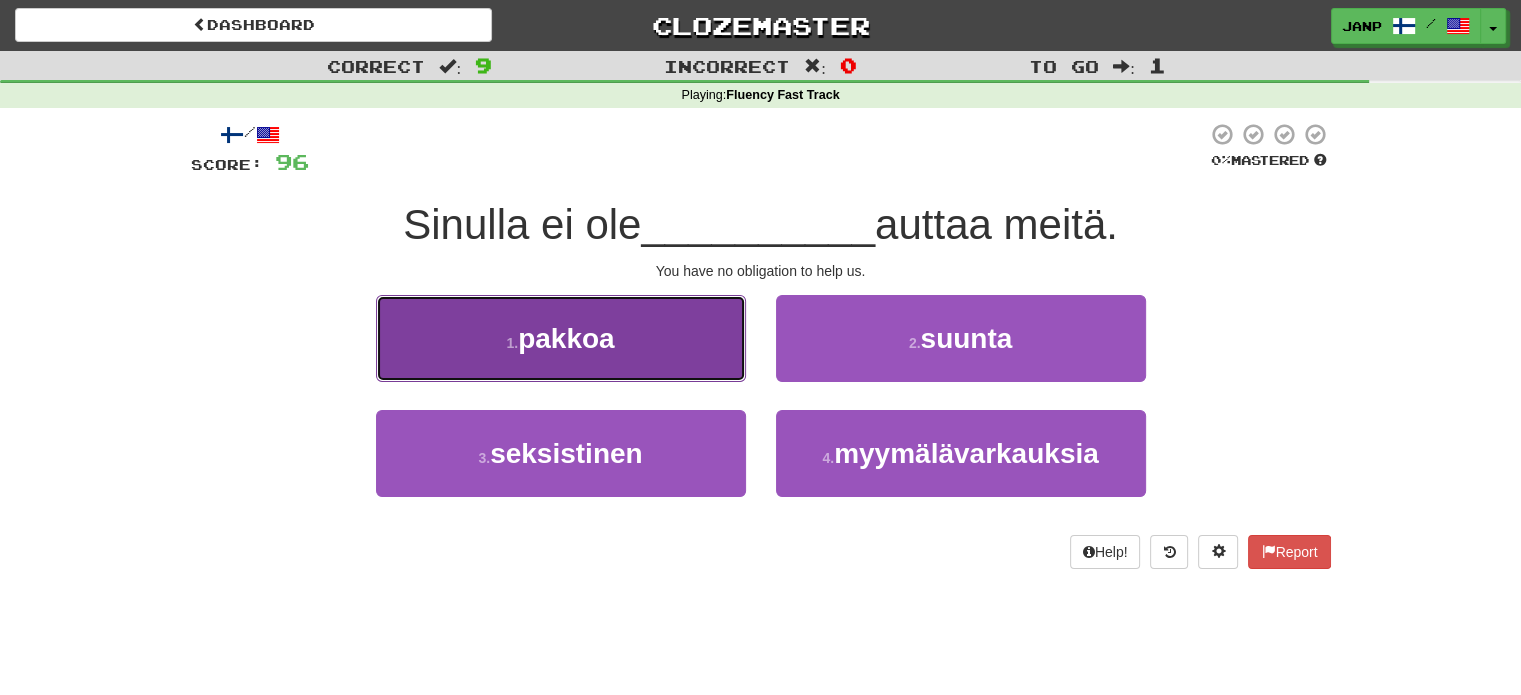 click on "1 .  pakkoa" at bounding box center (561, 338) 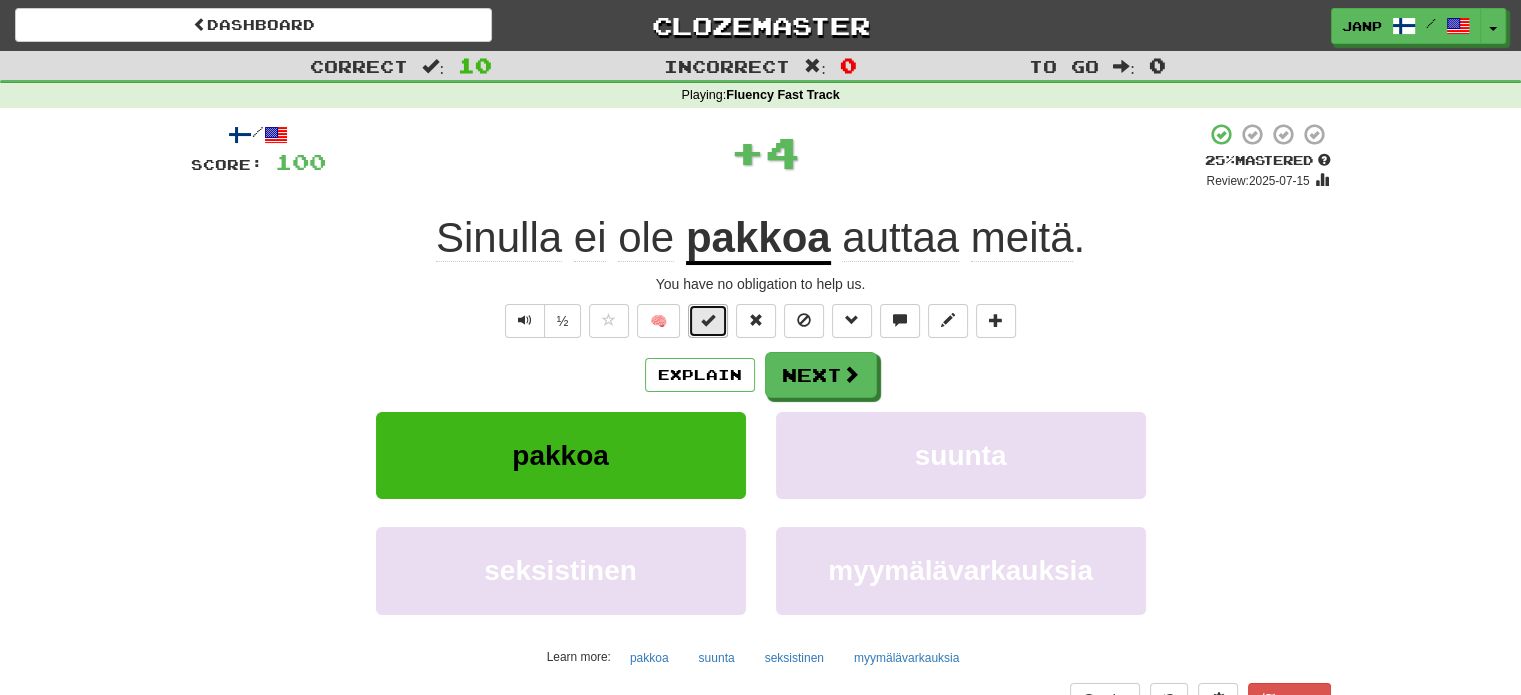 click at bounding box center (708, 320) 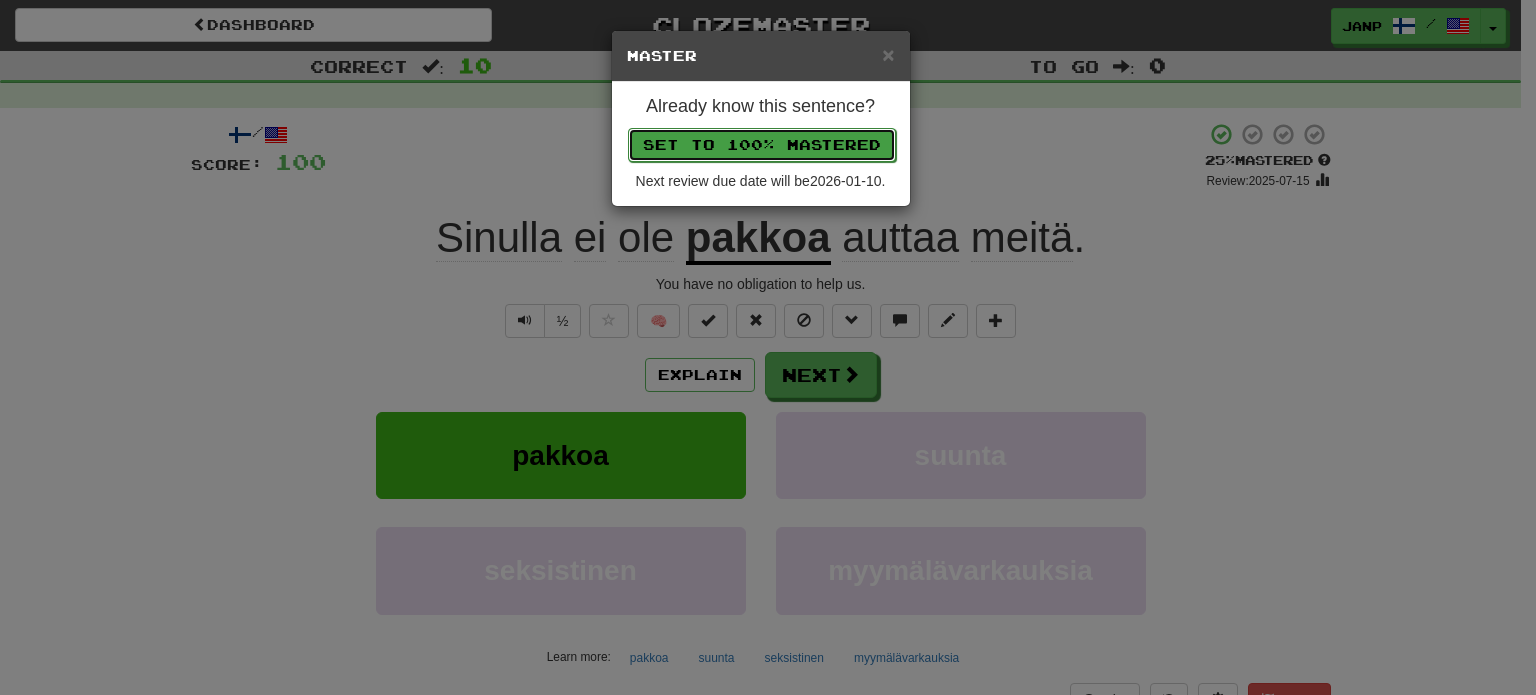 click on "Set to 100% Mastered" at bounding box center (762, 145) 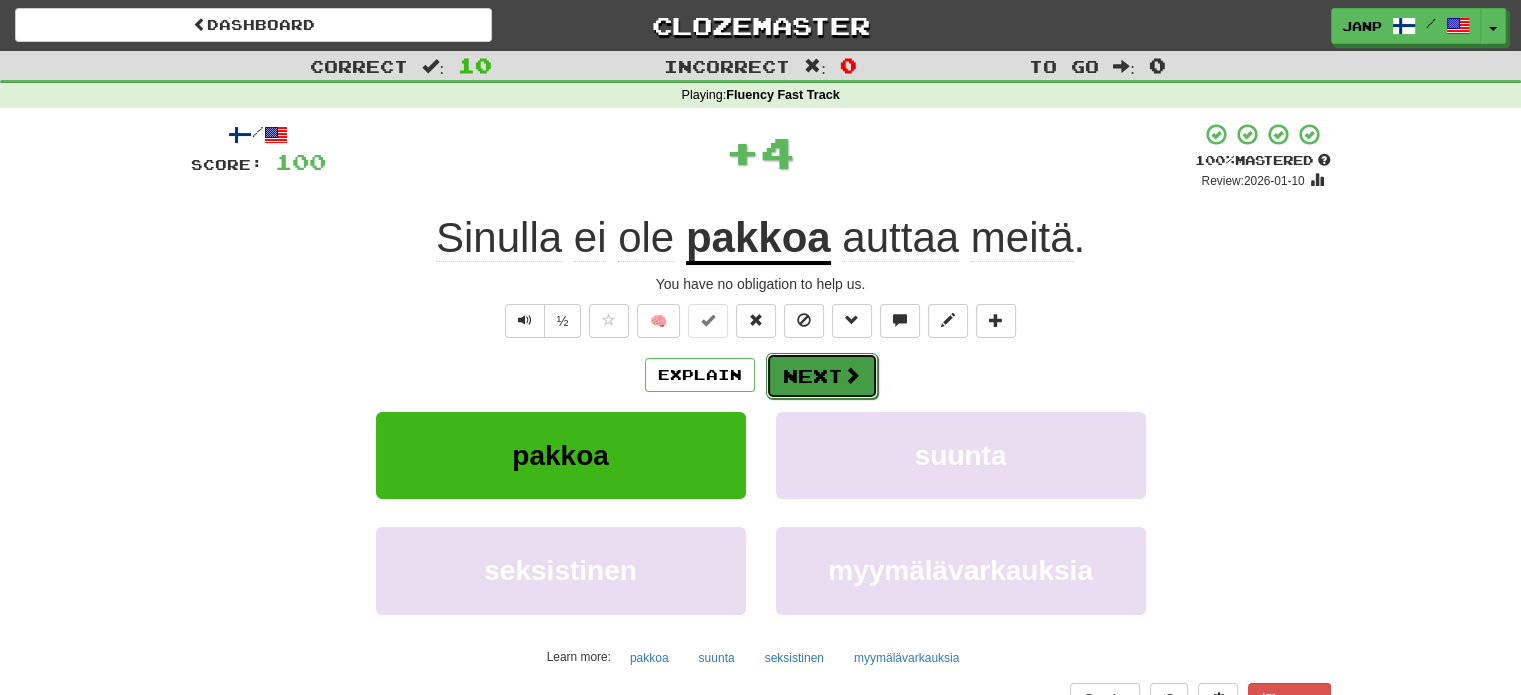 click on "Next" at bounding box center [822, 376] 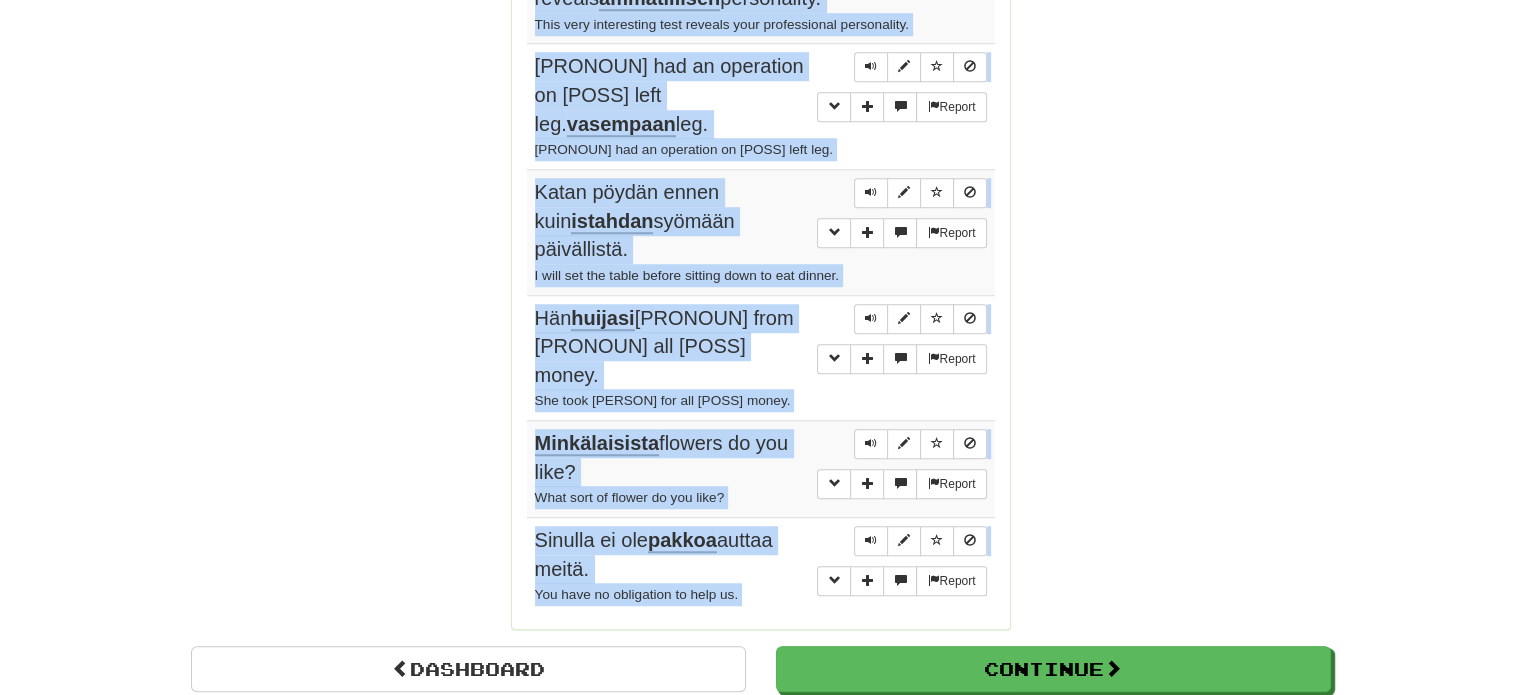 scroll, scrollTop: 1539, scrollLeft: 0, axis: vertical 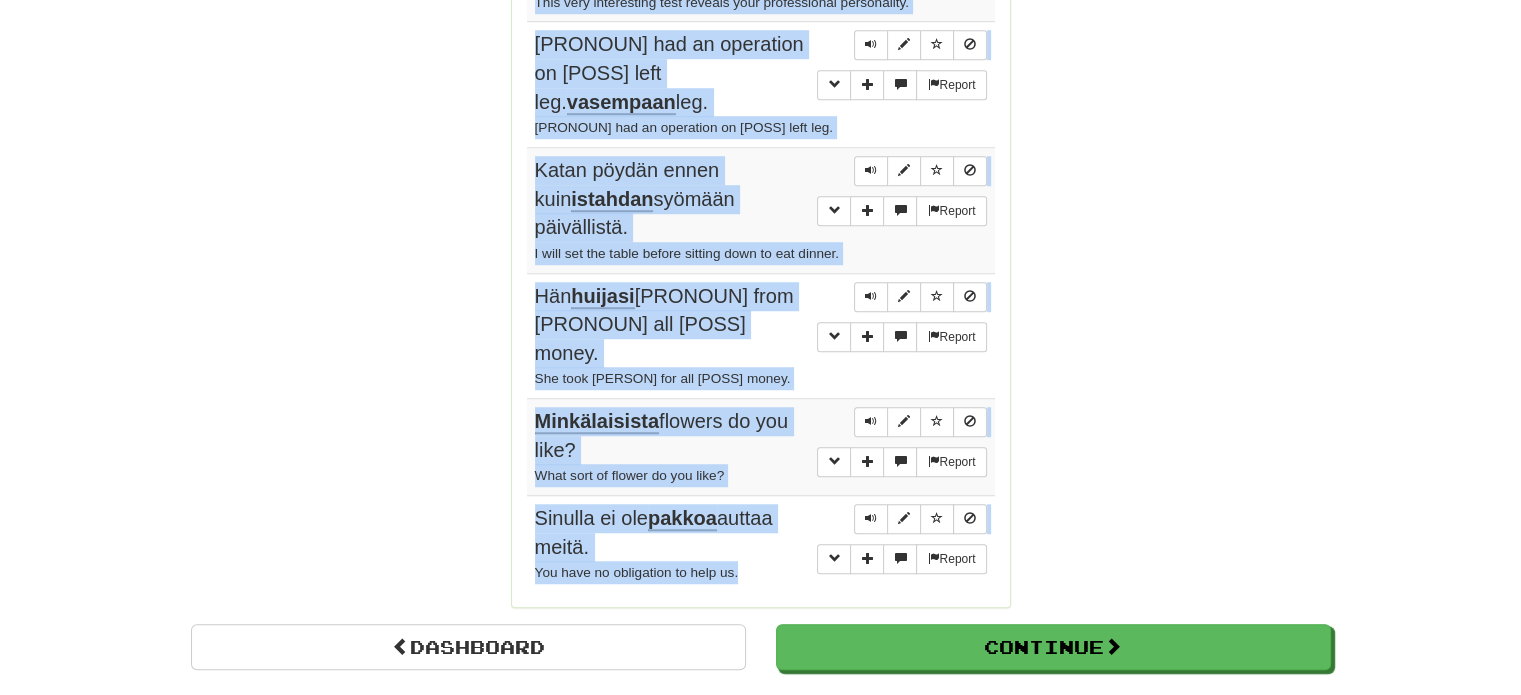 drag, startPoint x: 517, startPoint y: 284, endPoint x: 759, endPoint y: 475, distance: 308.2937 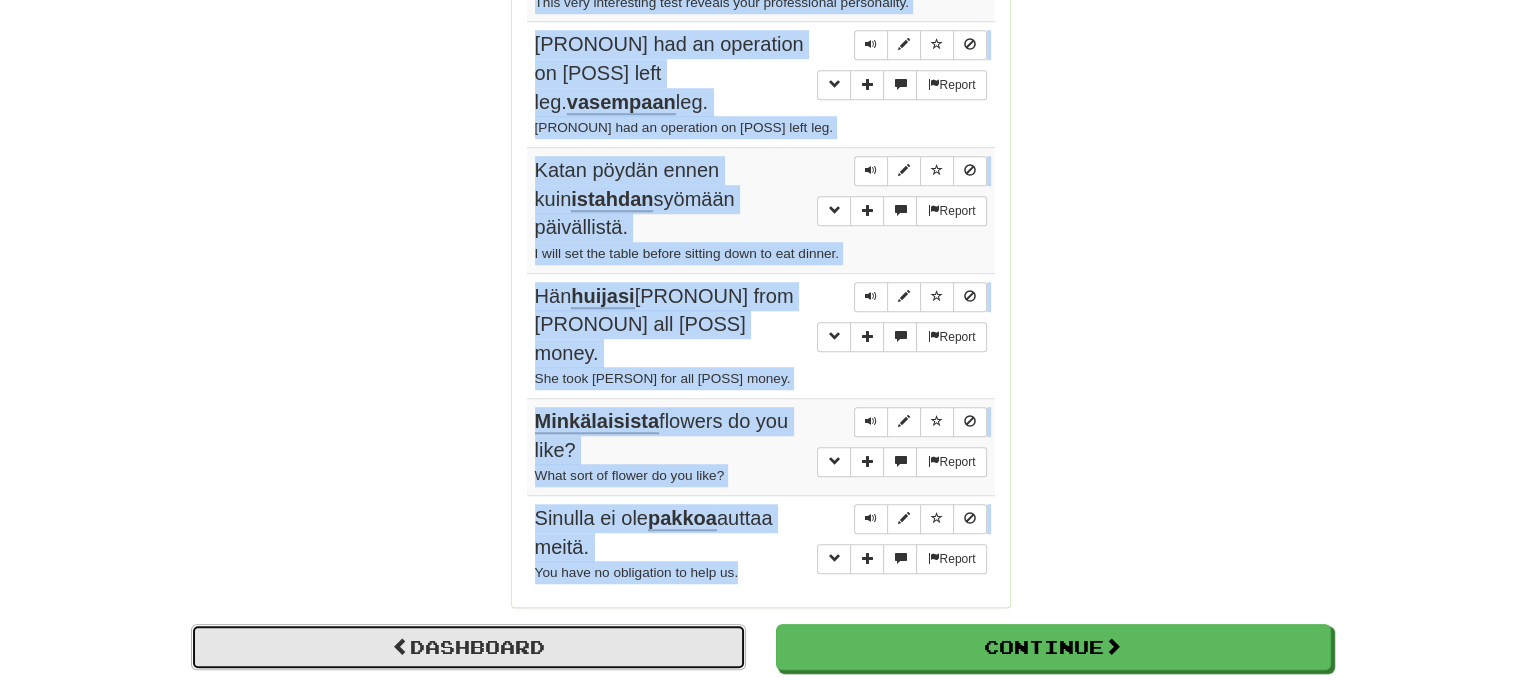 click on "Dashboard" at bounding box center (468, 647) 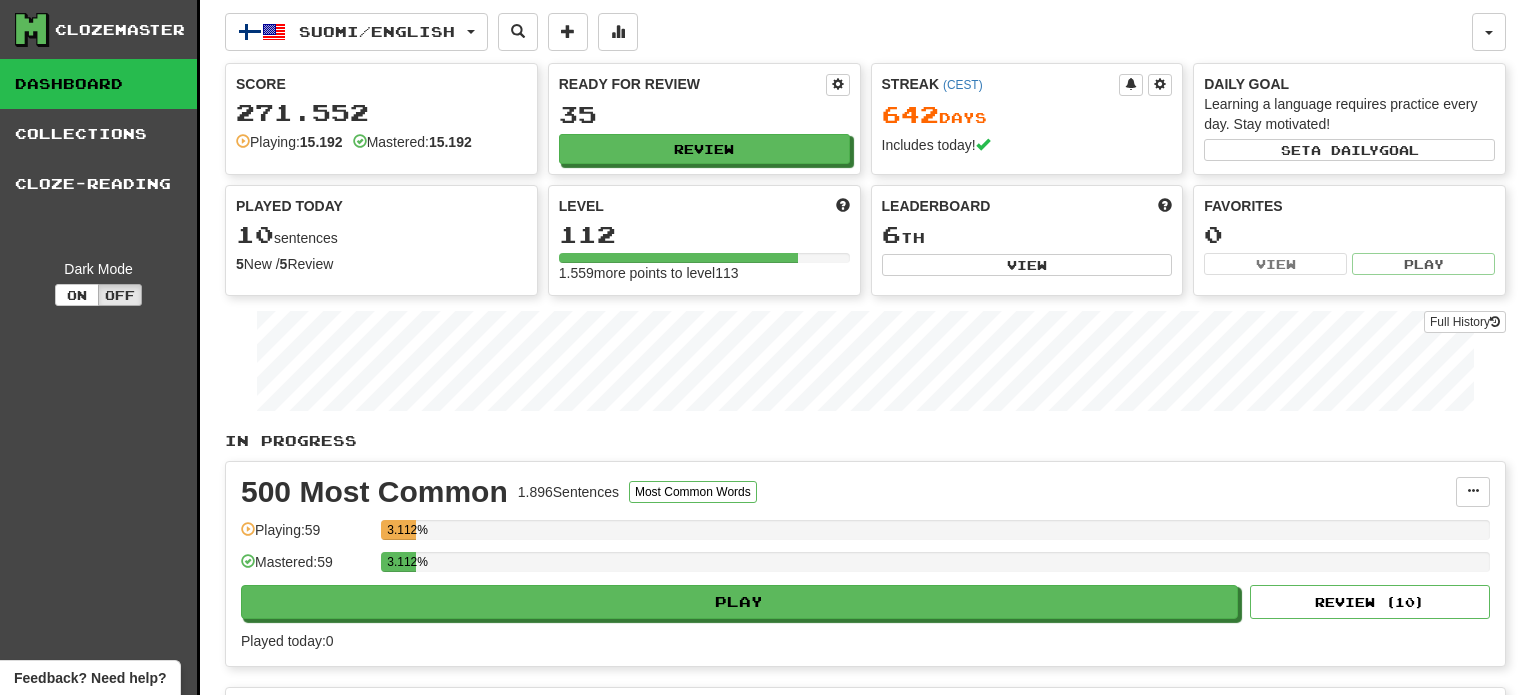 scroll, scrollTop: 0, scrollLeft: 0, axis: both 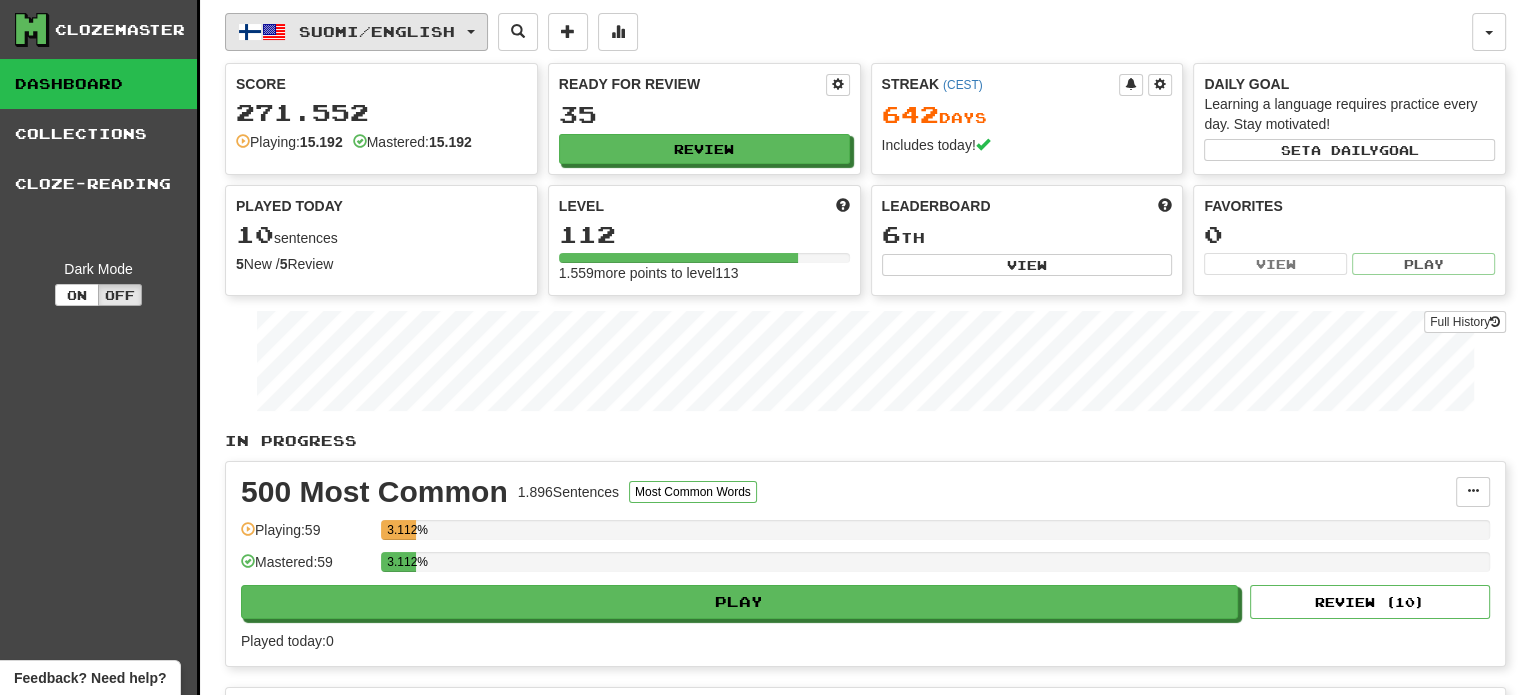 click on "Suomi  /  English" at bounding box center (356, 32) 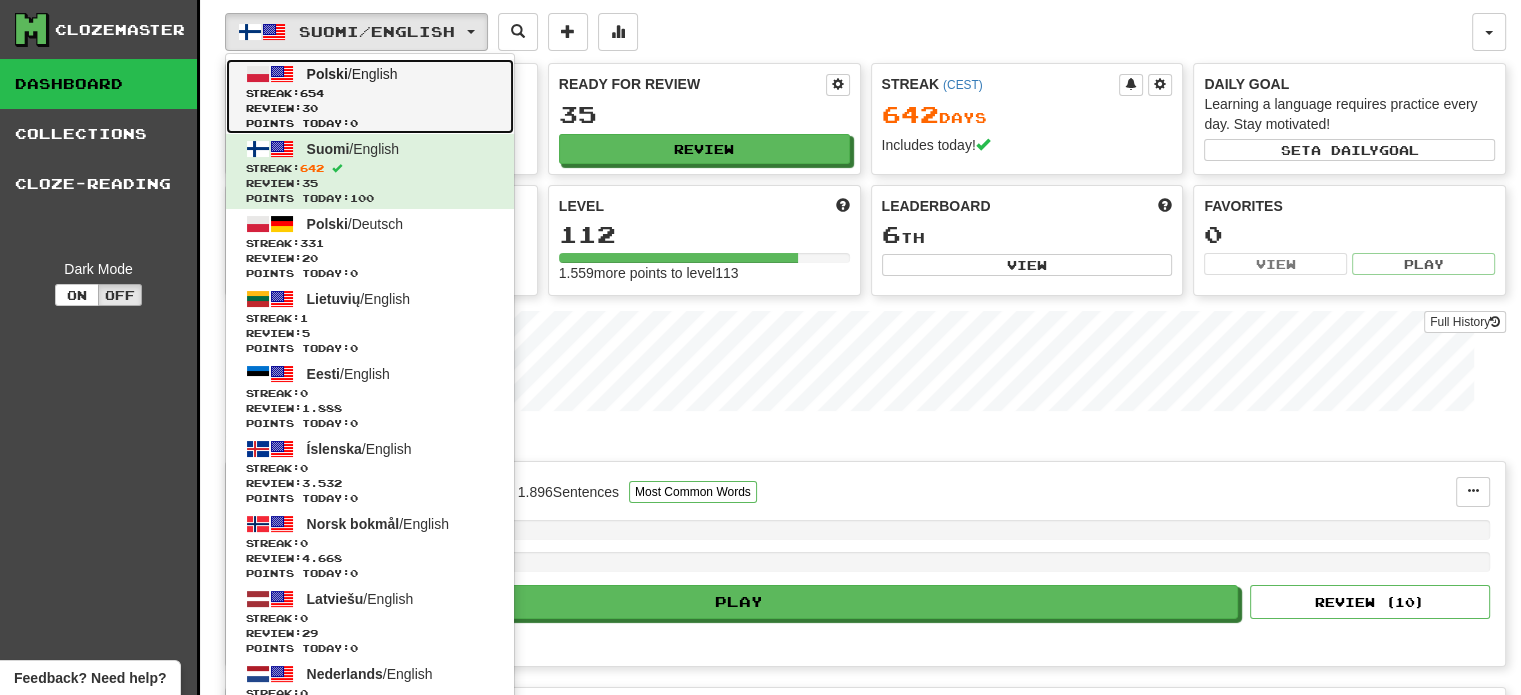 click on "Polski  /  English" at bounding box center (352, 74) 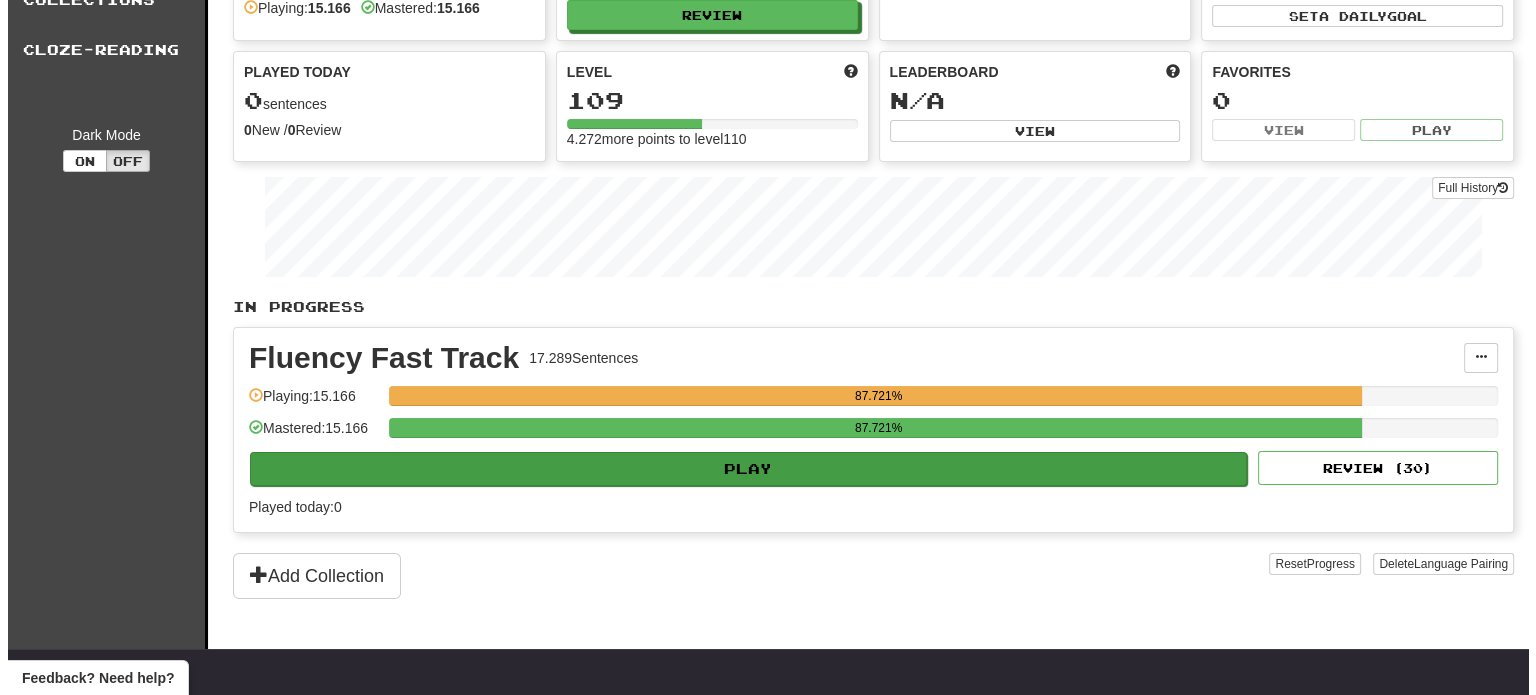 scroll, scrollTop: 100, scrollLeft: 0, axis: vertical 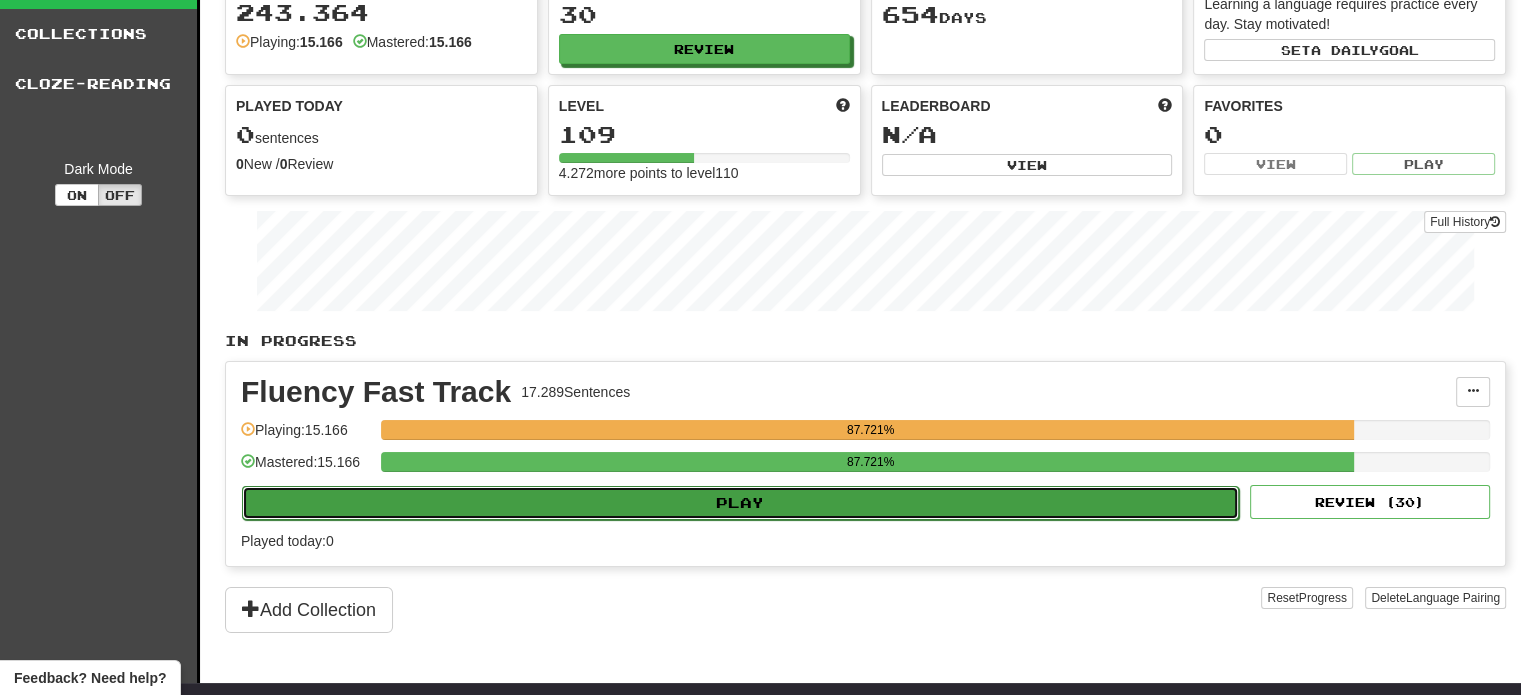 click on "Play" at bounding box center (740, 503) 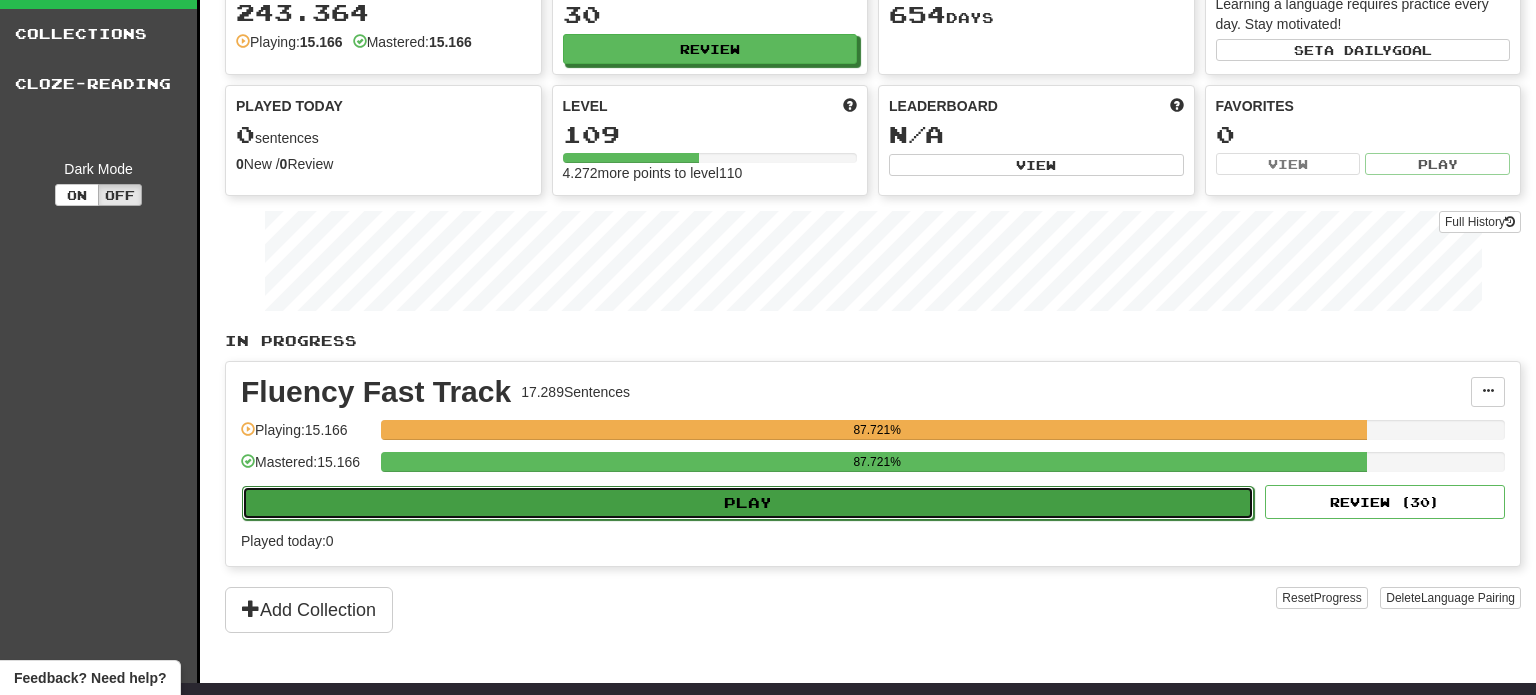 select on "**" 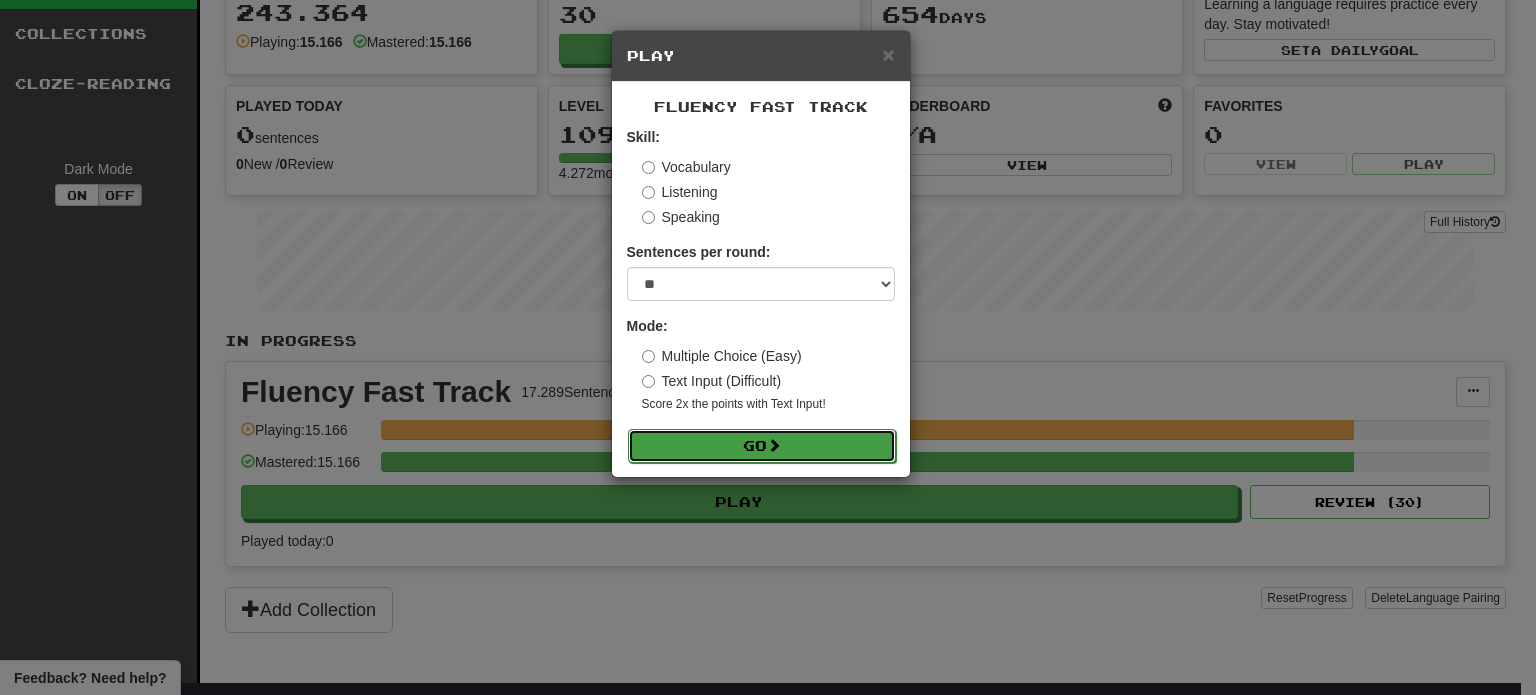 click on "Go" at bounding box center (762, 446) 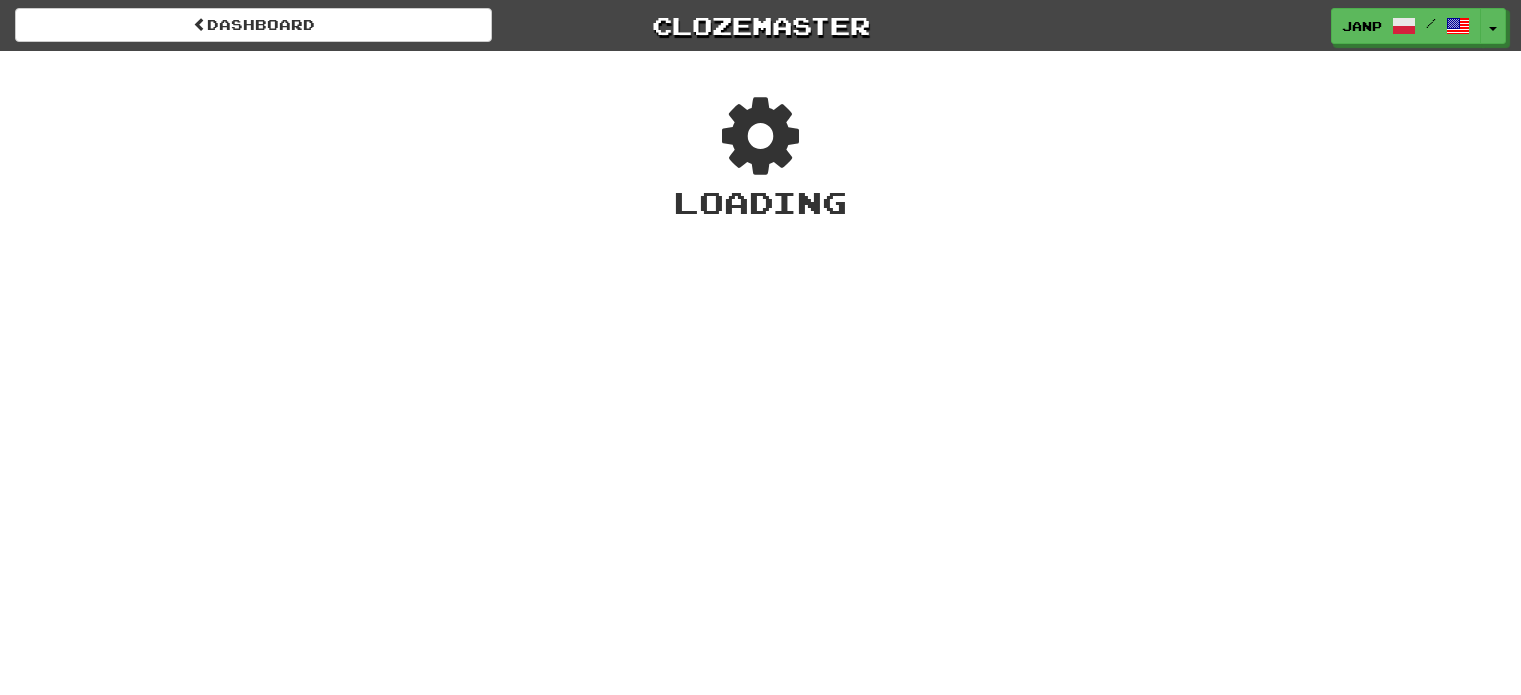 scroll, scrollTop: 0, scrollLeft: 0, axis: both 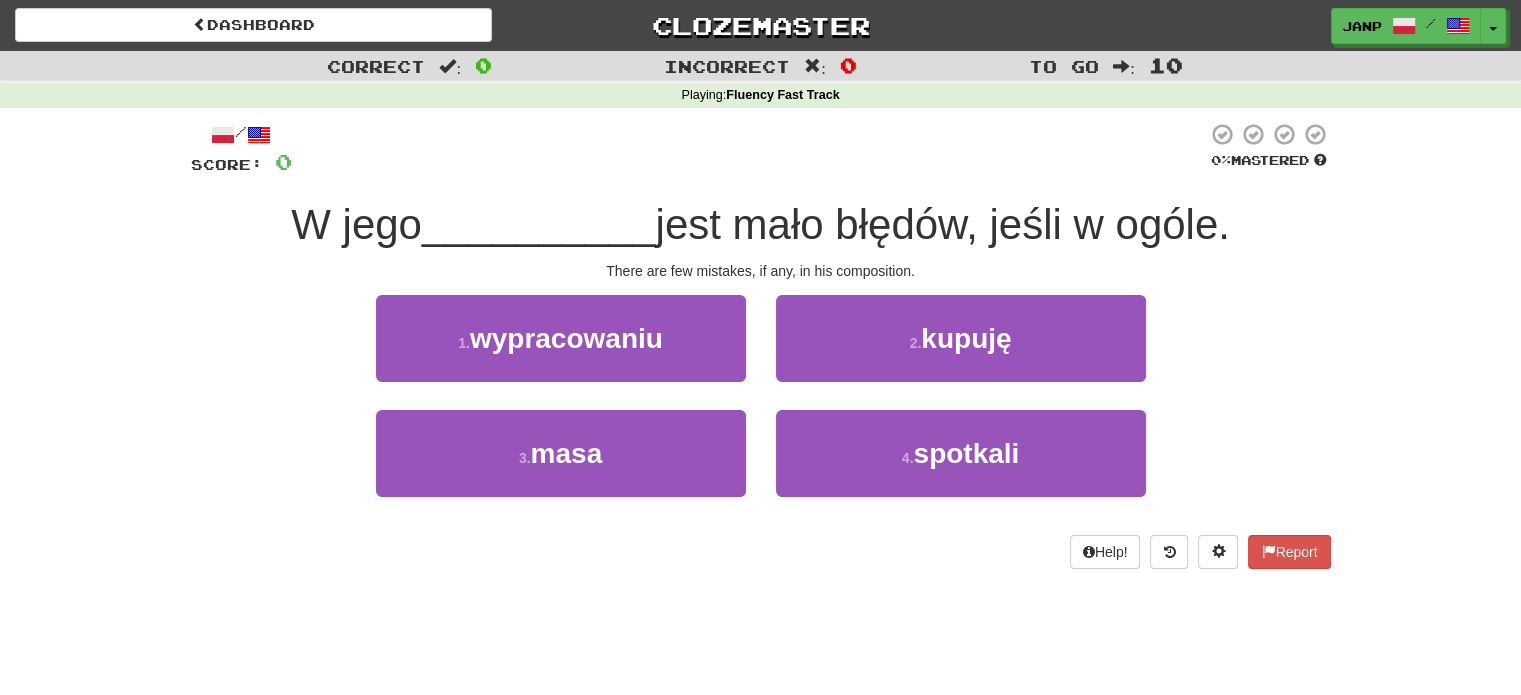 click on "1 .  wypracowaniu" at bounding box center [561, 352] 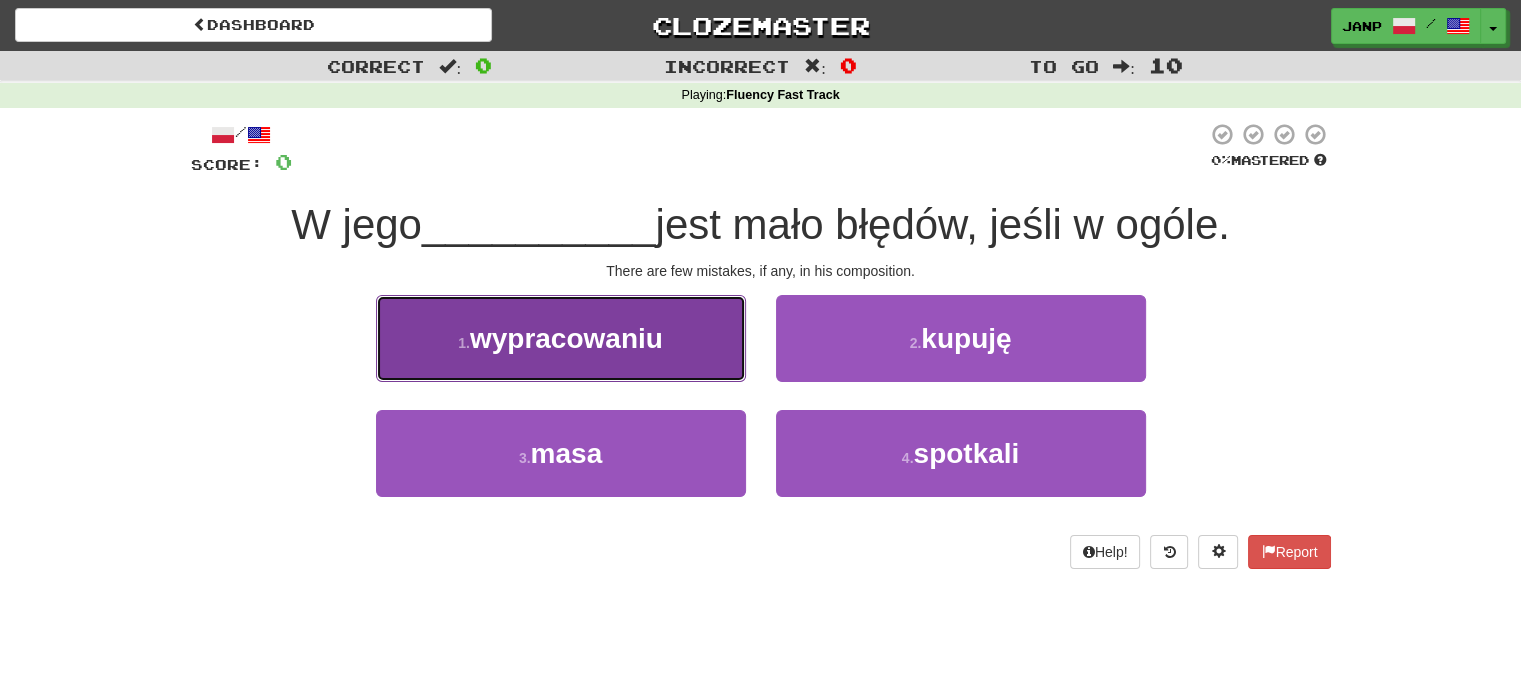 click on "wypracowaniu" at bounding box center (566, 338) 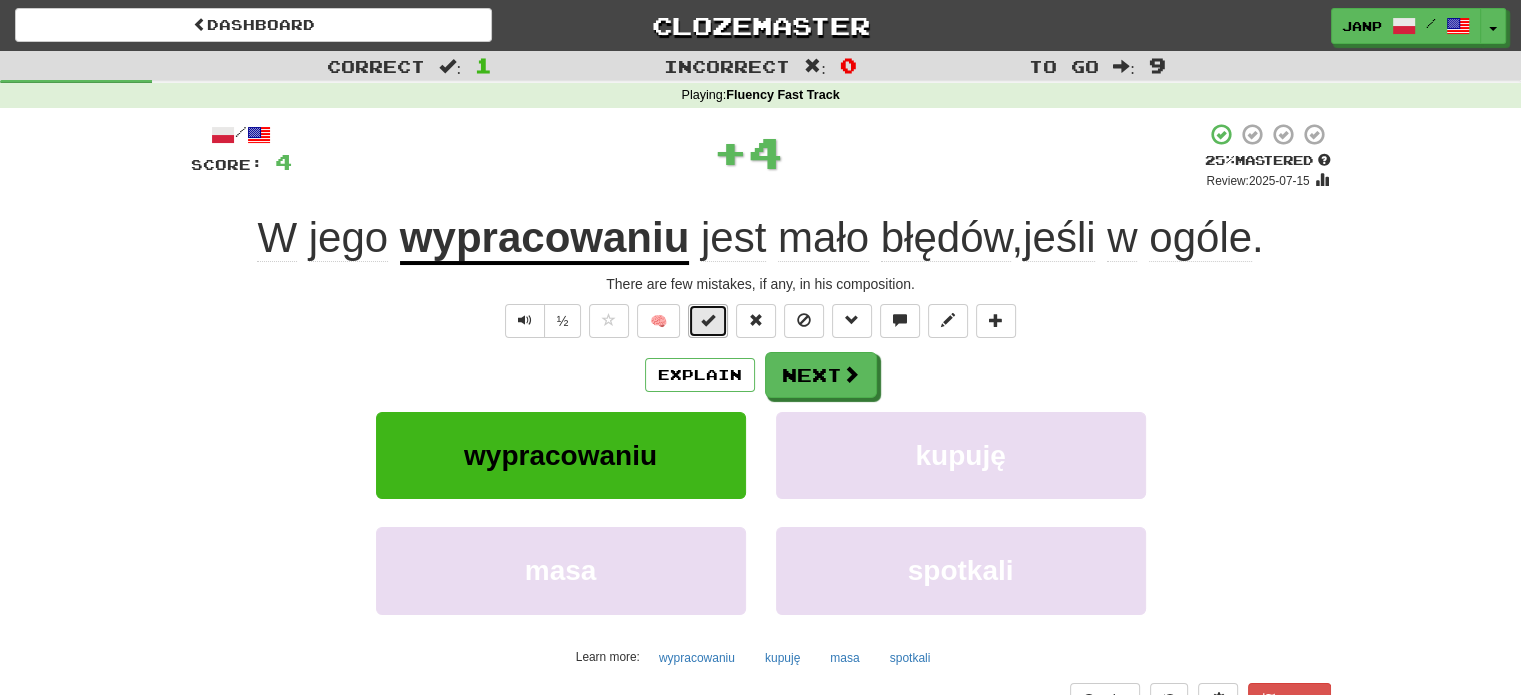 click at bounding box center (708, 320) 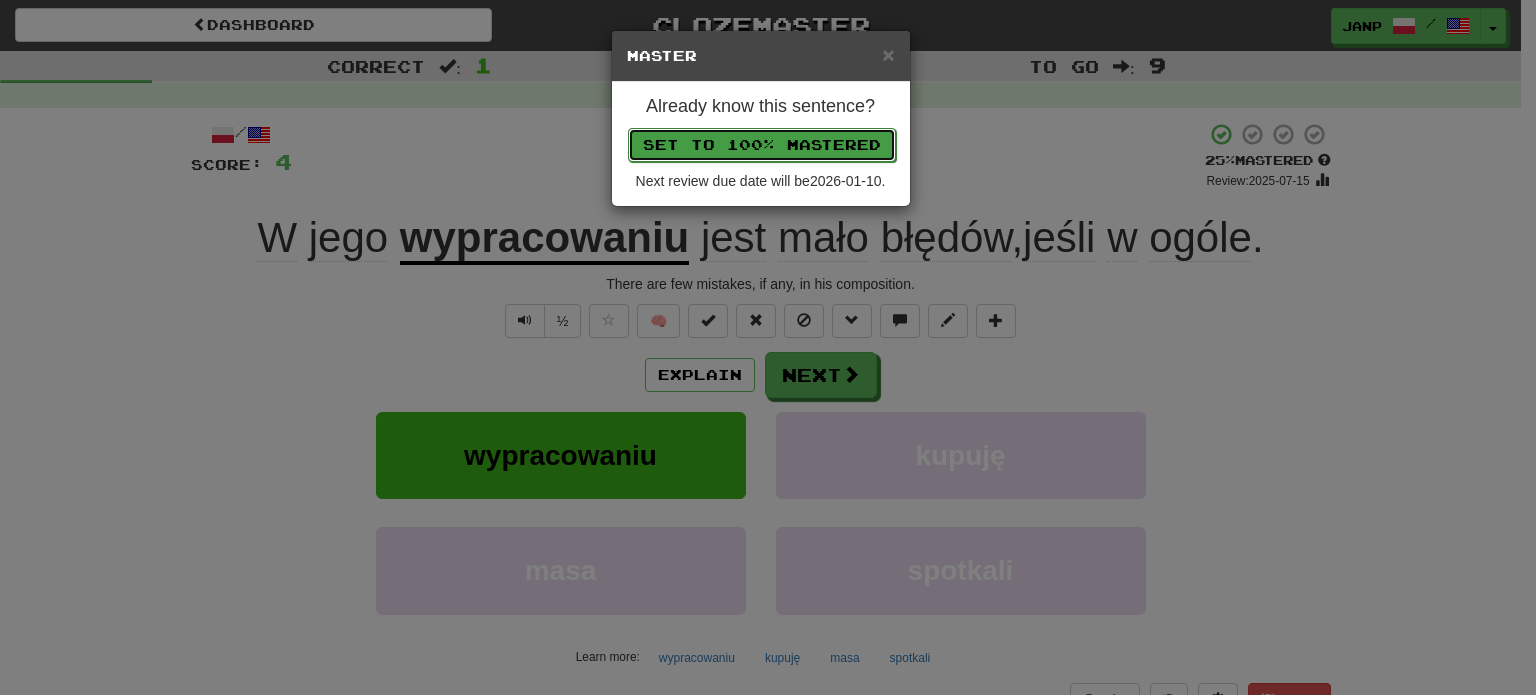 click on "Set to 100% Mastered" at bounding box center [762, 145] 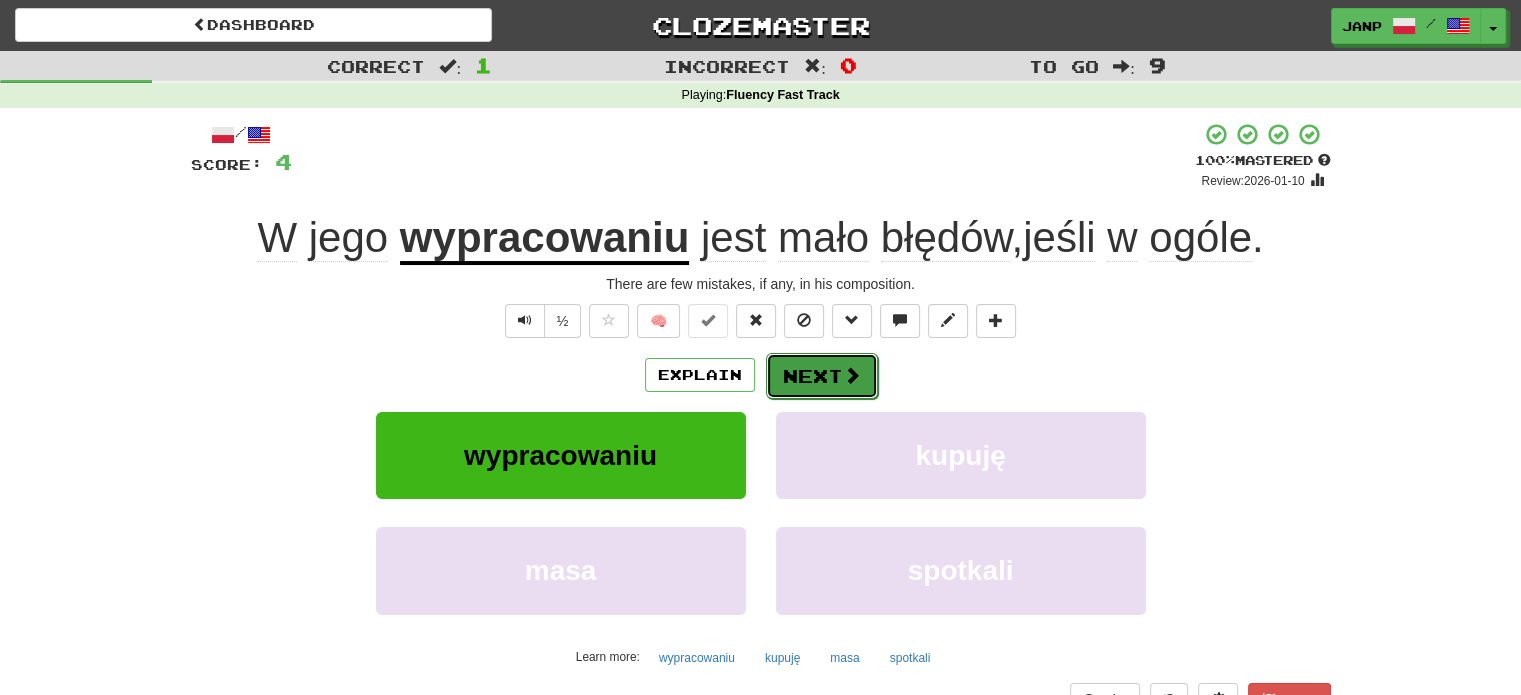 click at bounding box center [852, 375] 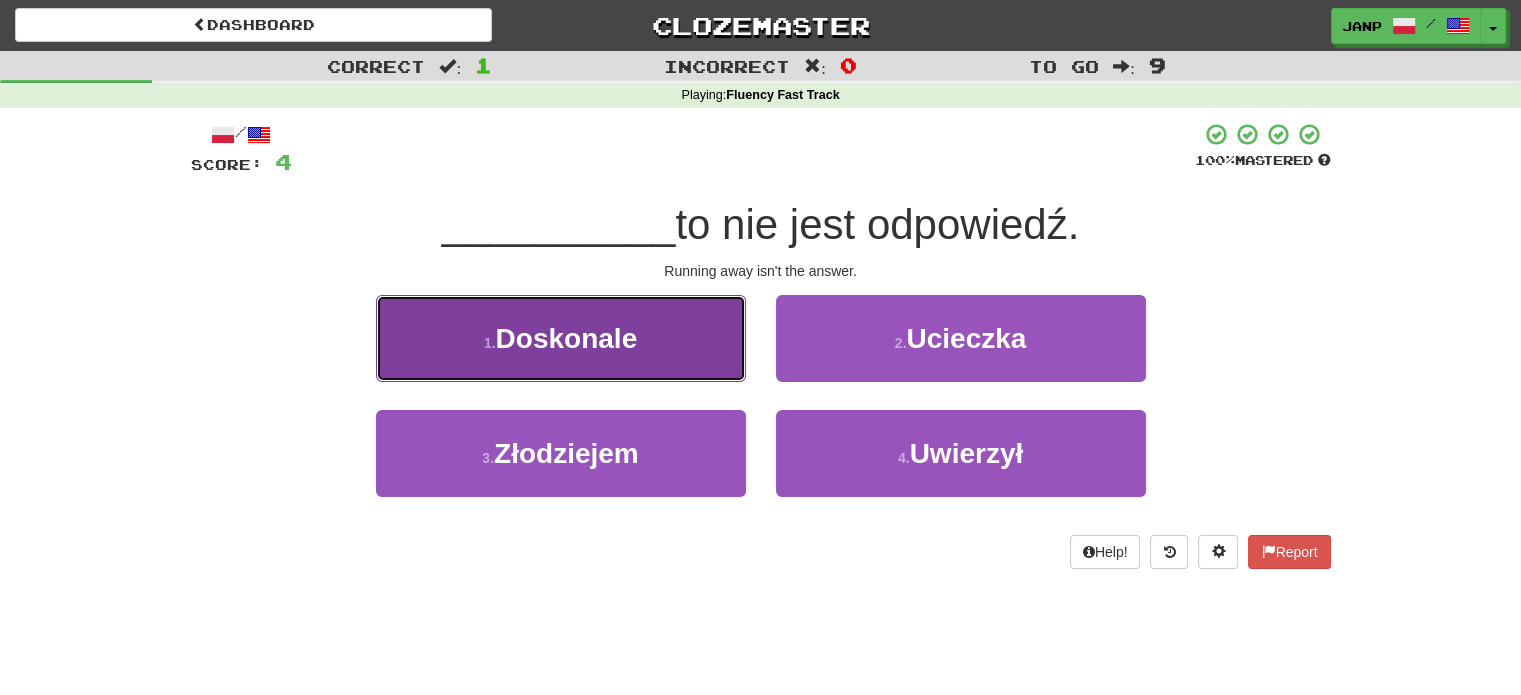 click on "1 .  Doskonale" at bounding box center [561, 338] 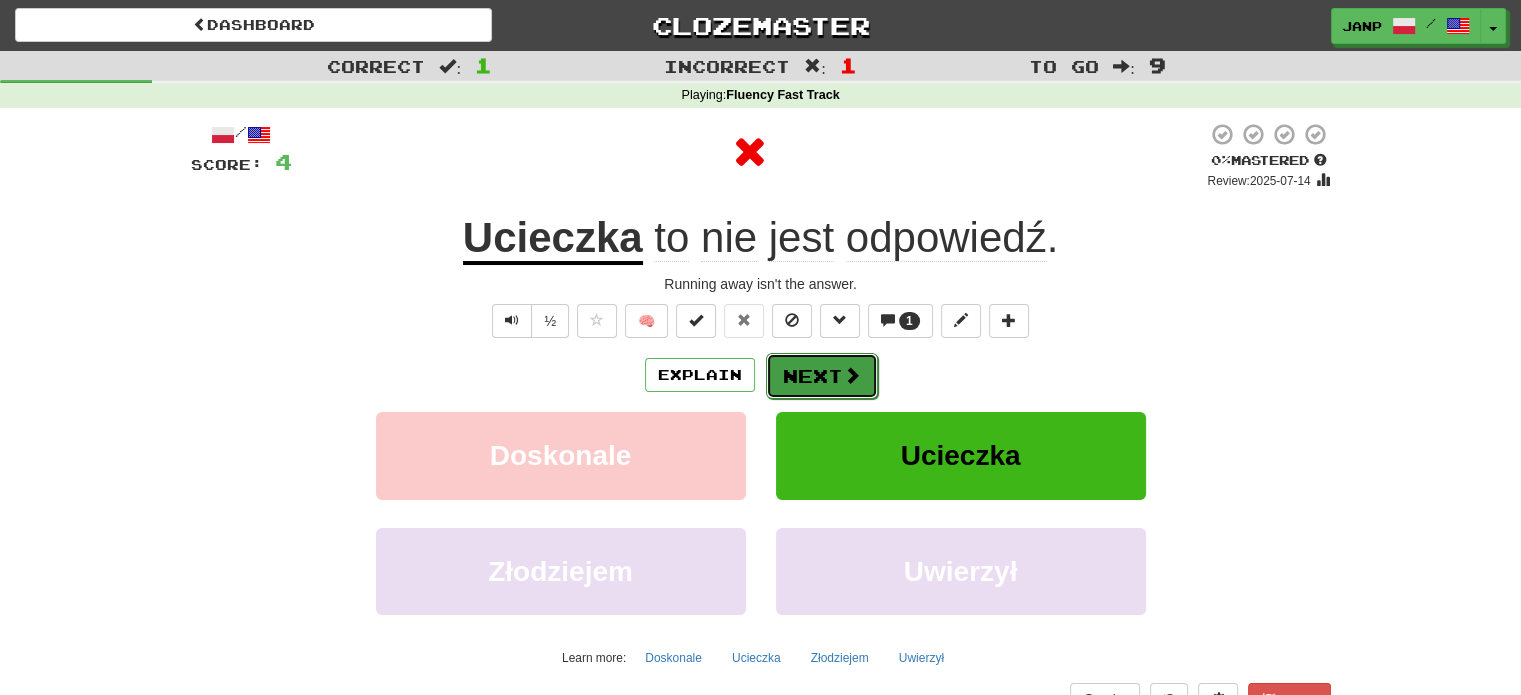 click on "Next" at bounding box center (822, 376) 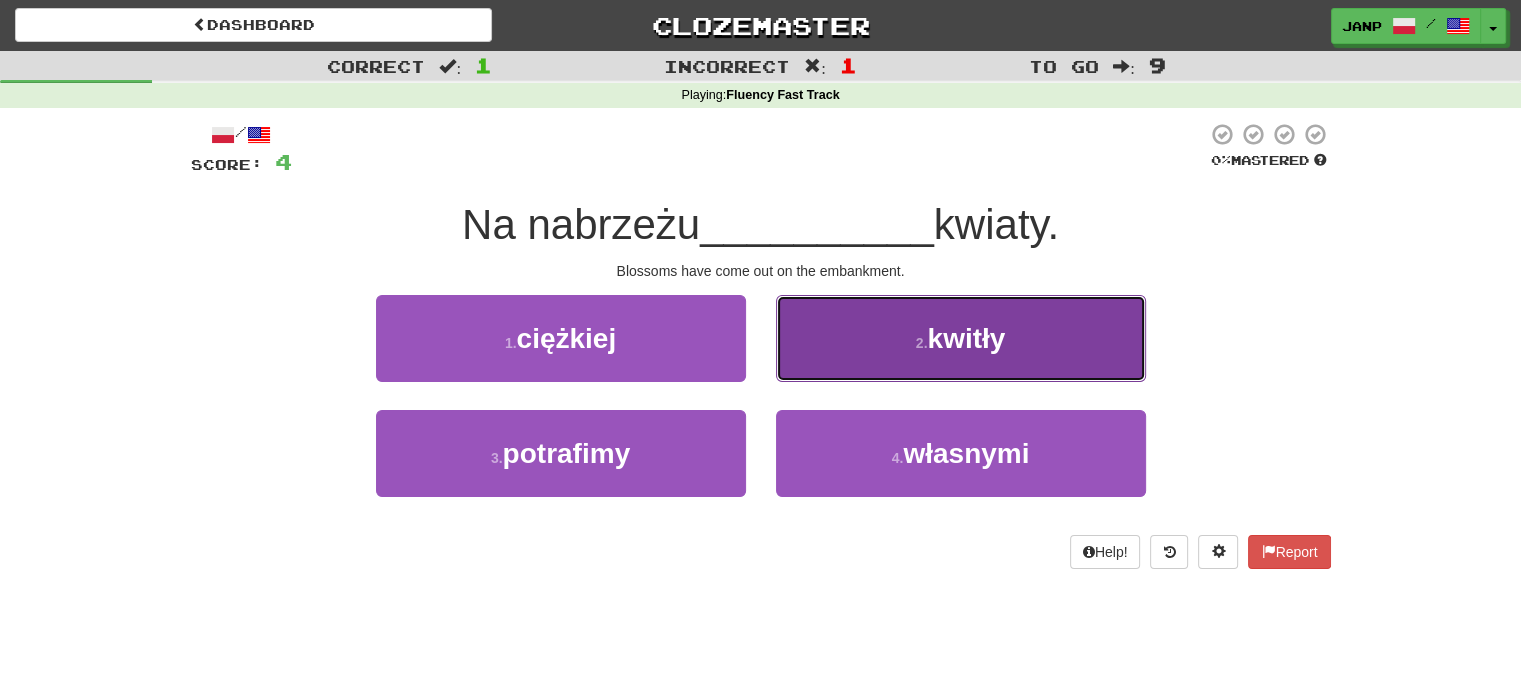 click on "2 .  kwitły" at bounding box center (961, 338) 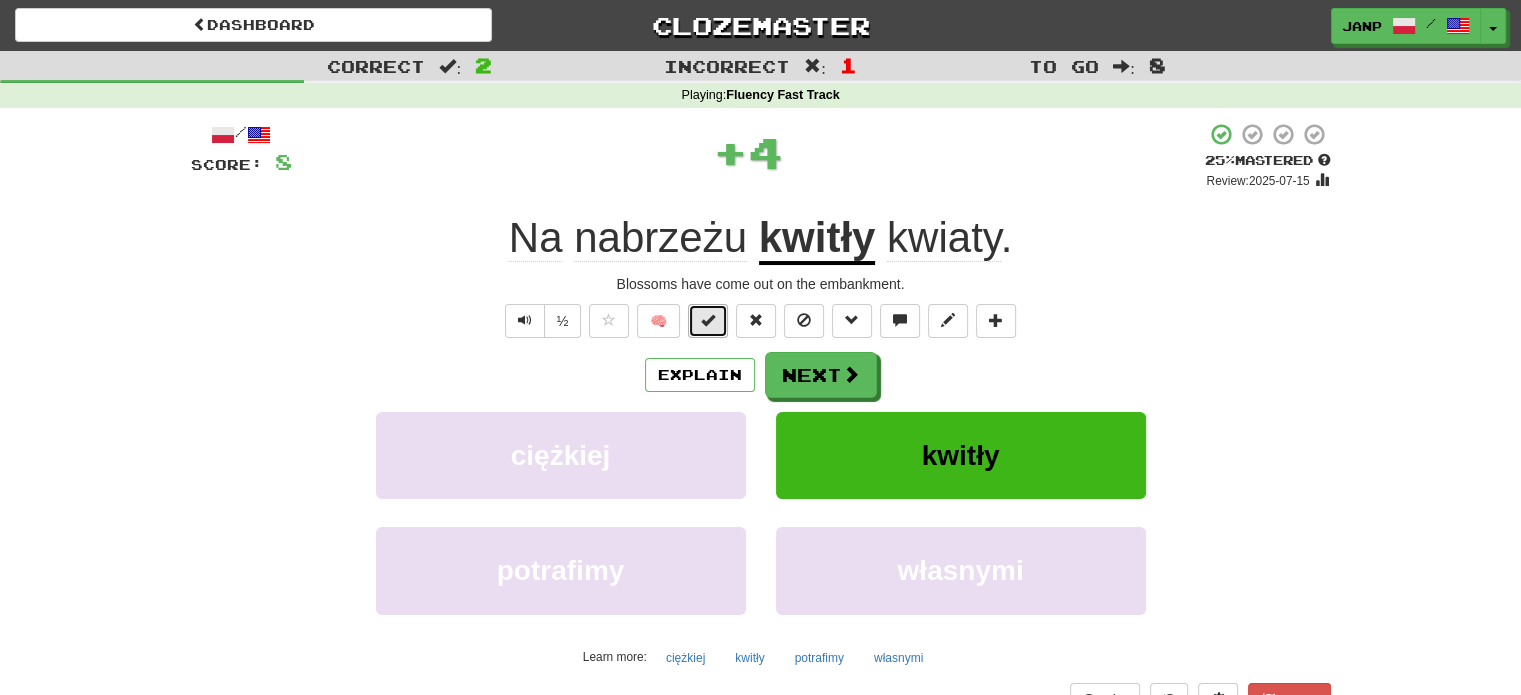 click at bounding box center (708, 320) 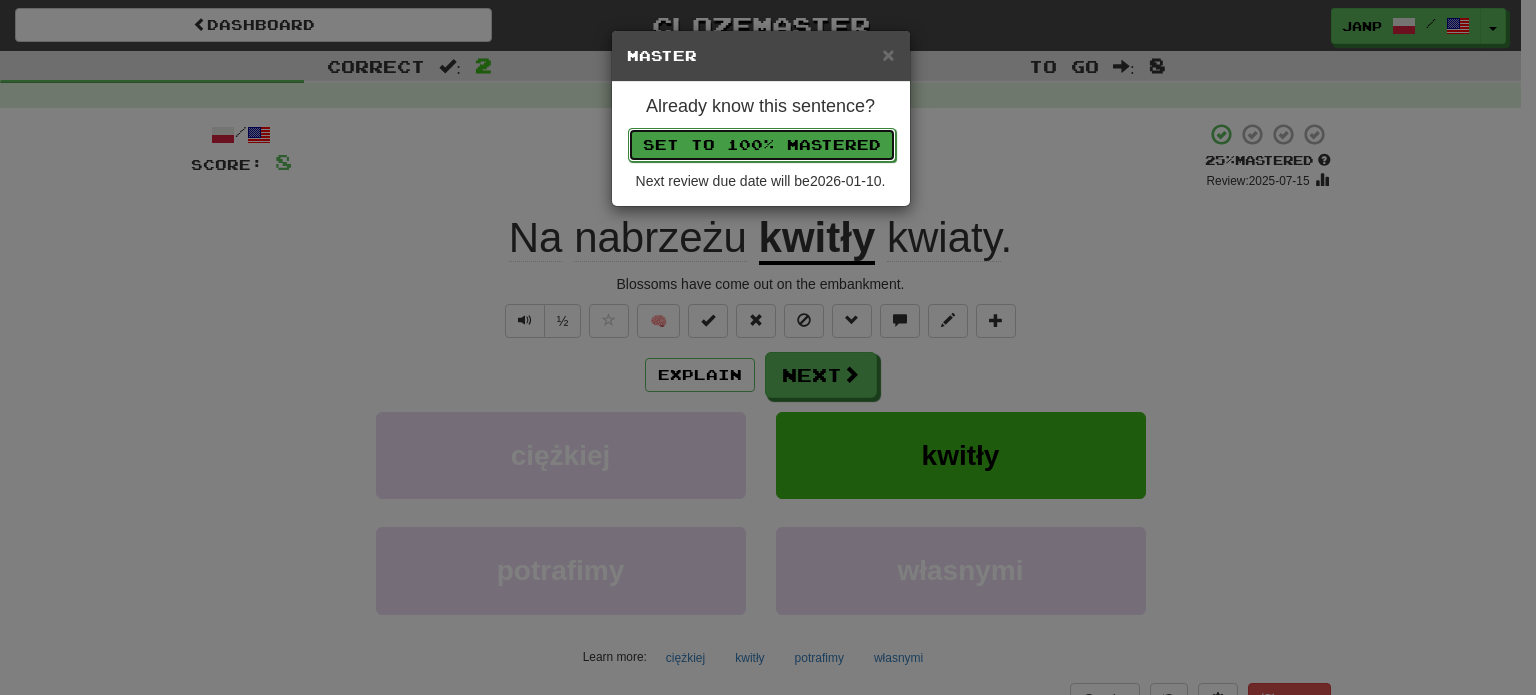 click on "Set to 100% Mastered" at bounding box center (762, 145) 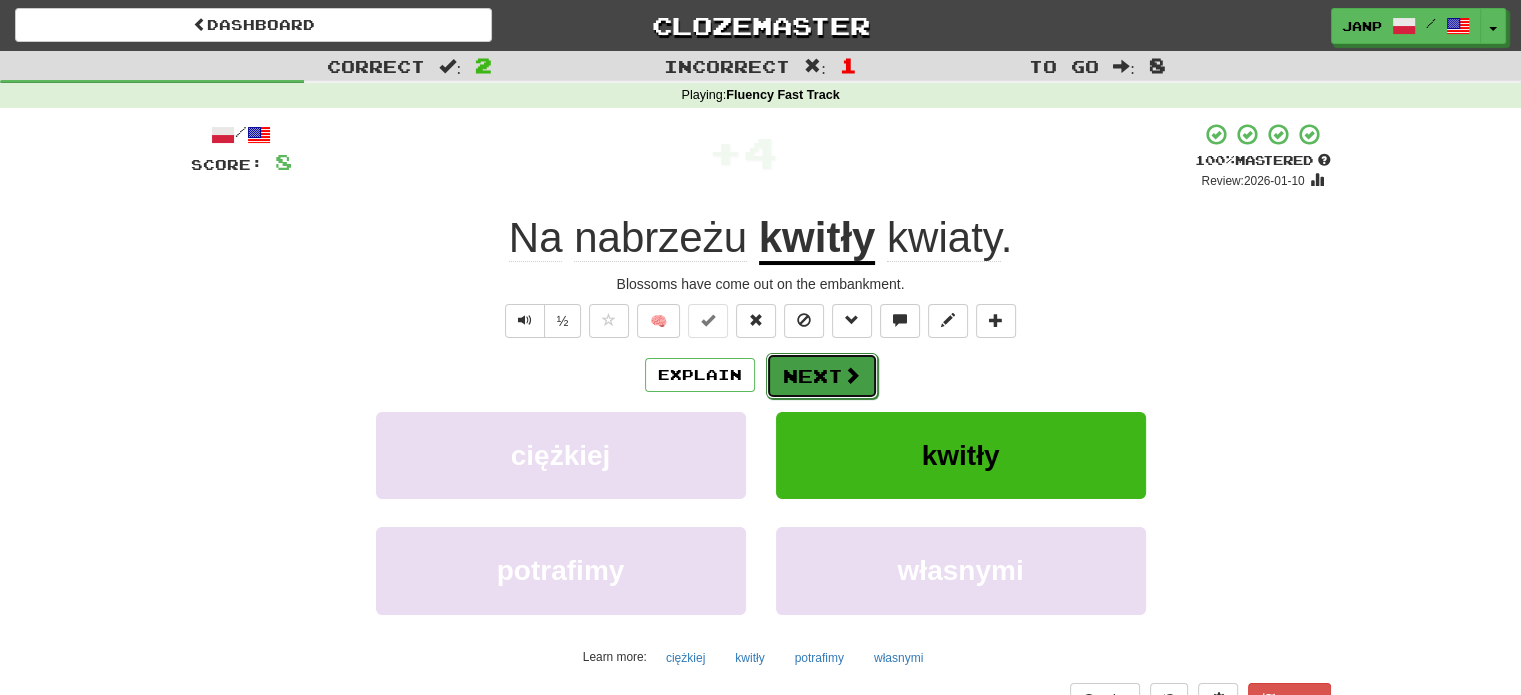 click on "Next" at bounding box center [822, 376] 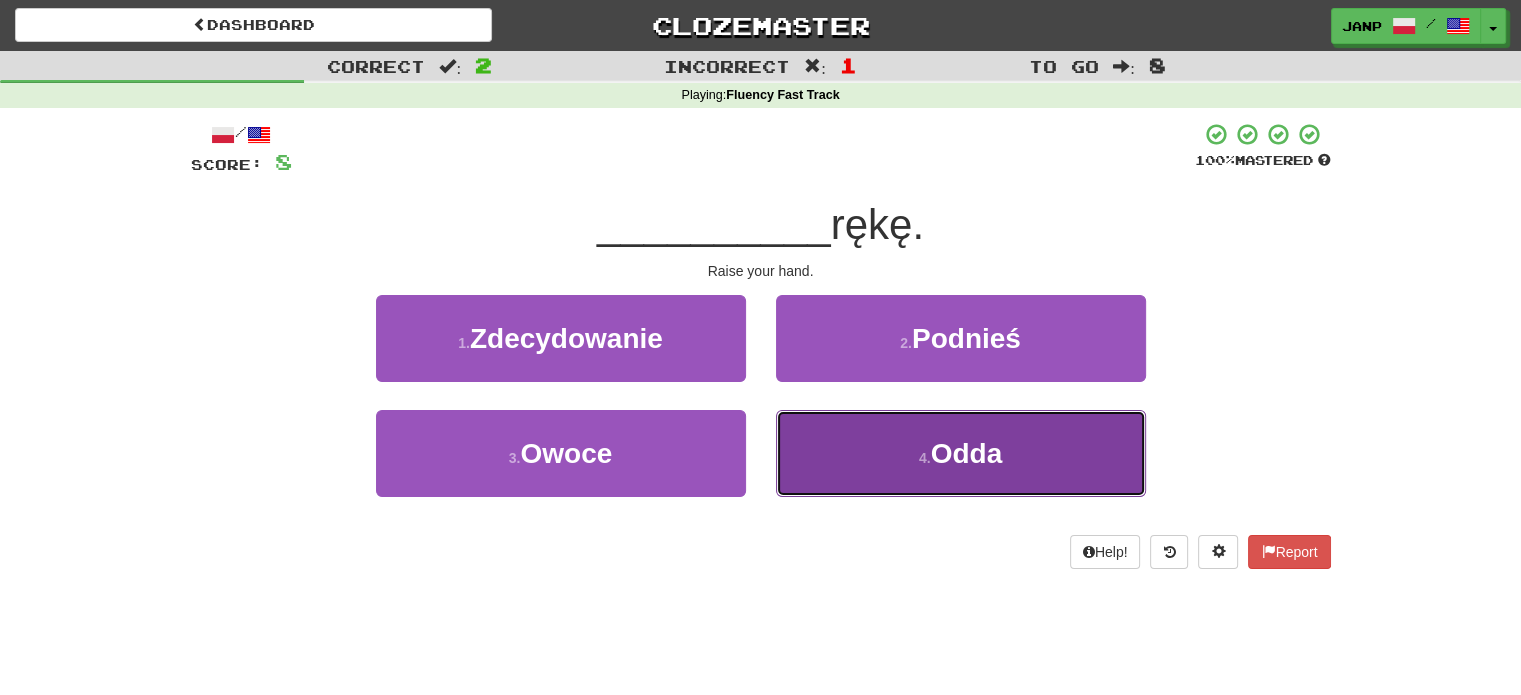 click on "4 .  Odda" at bounding box center [961, 453] 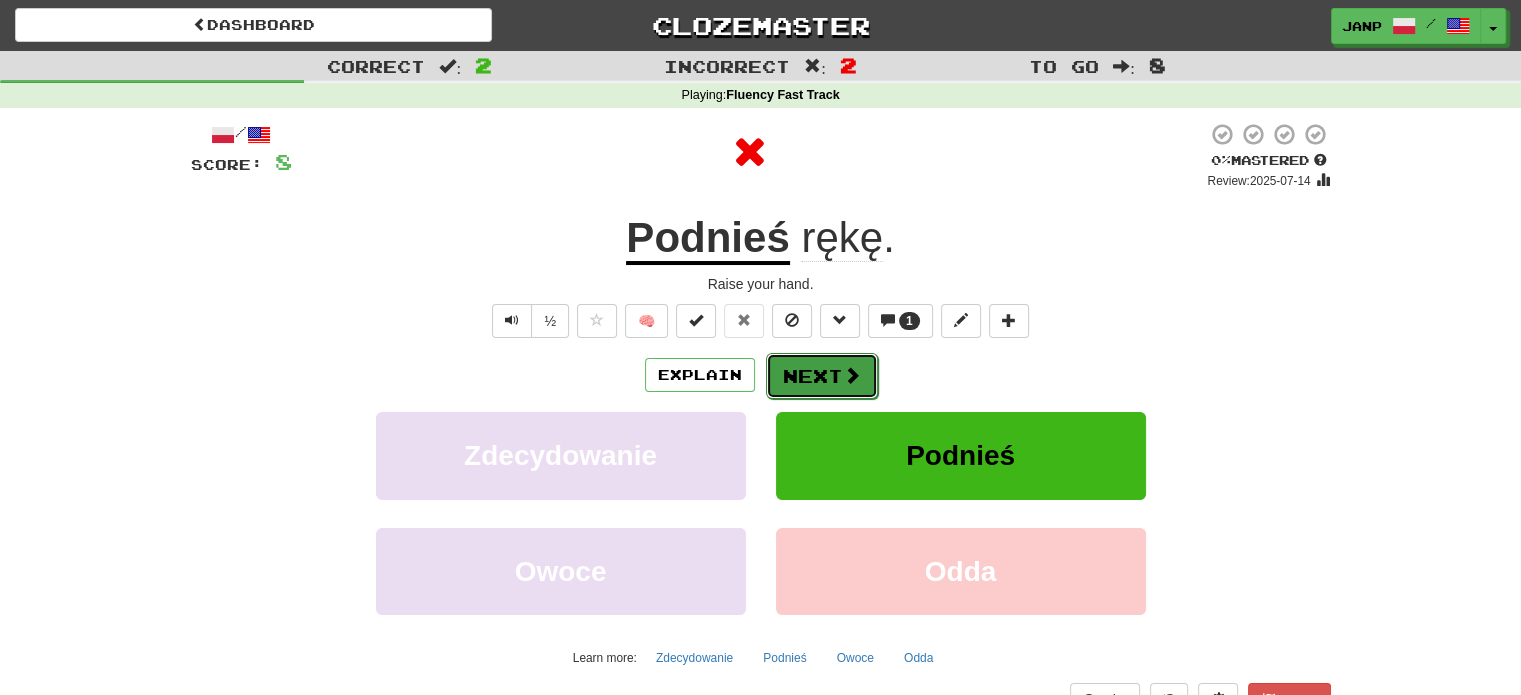 click on "Next" at bounding box center [822, 376] 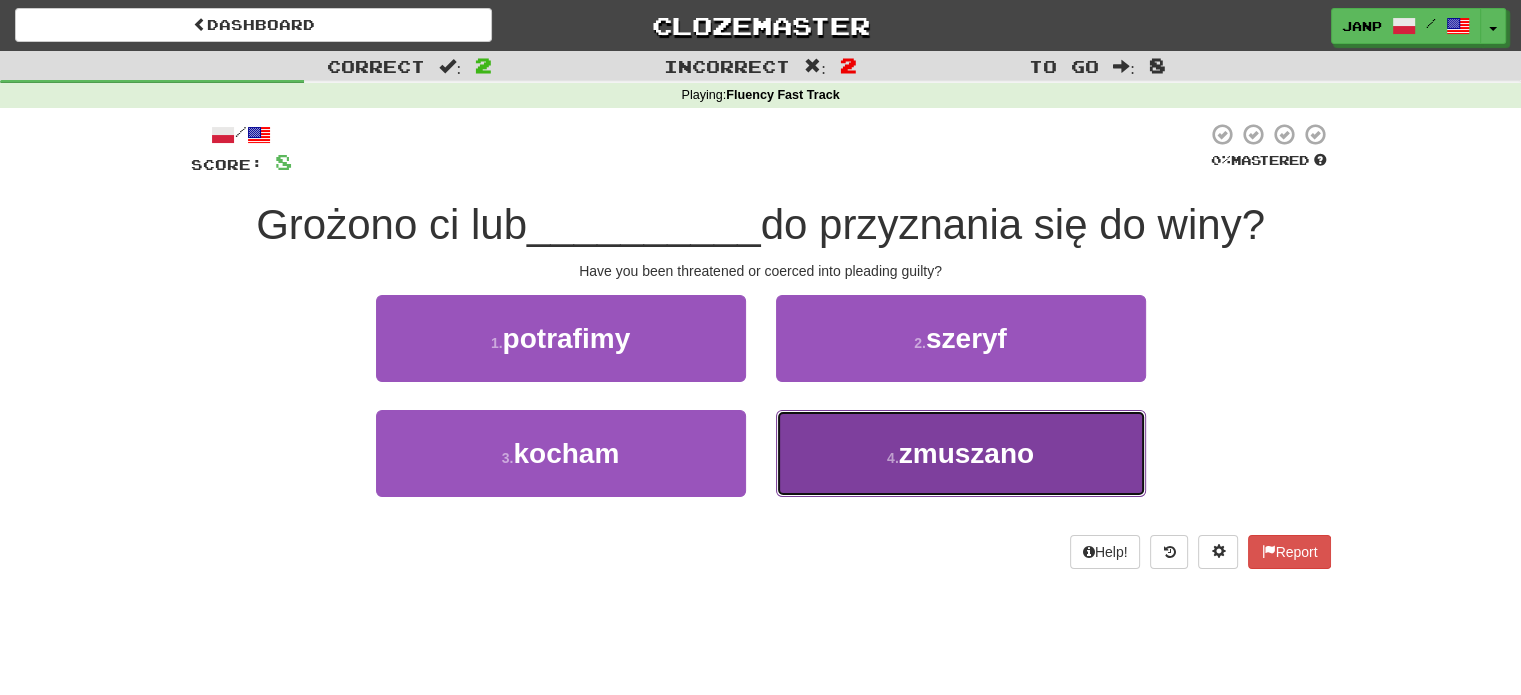 click on "4 .  zmuszano" at bounding box center (961, 453) 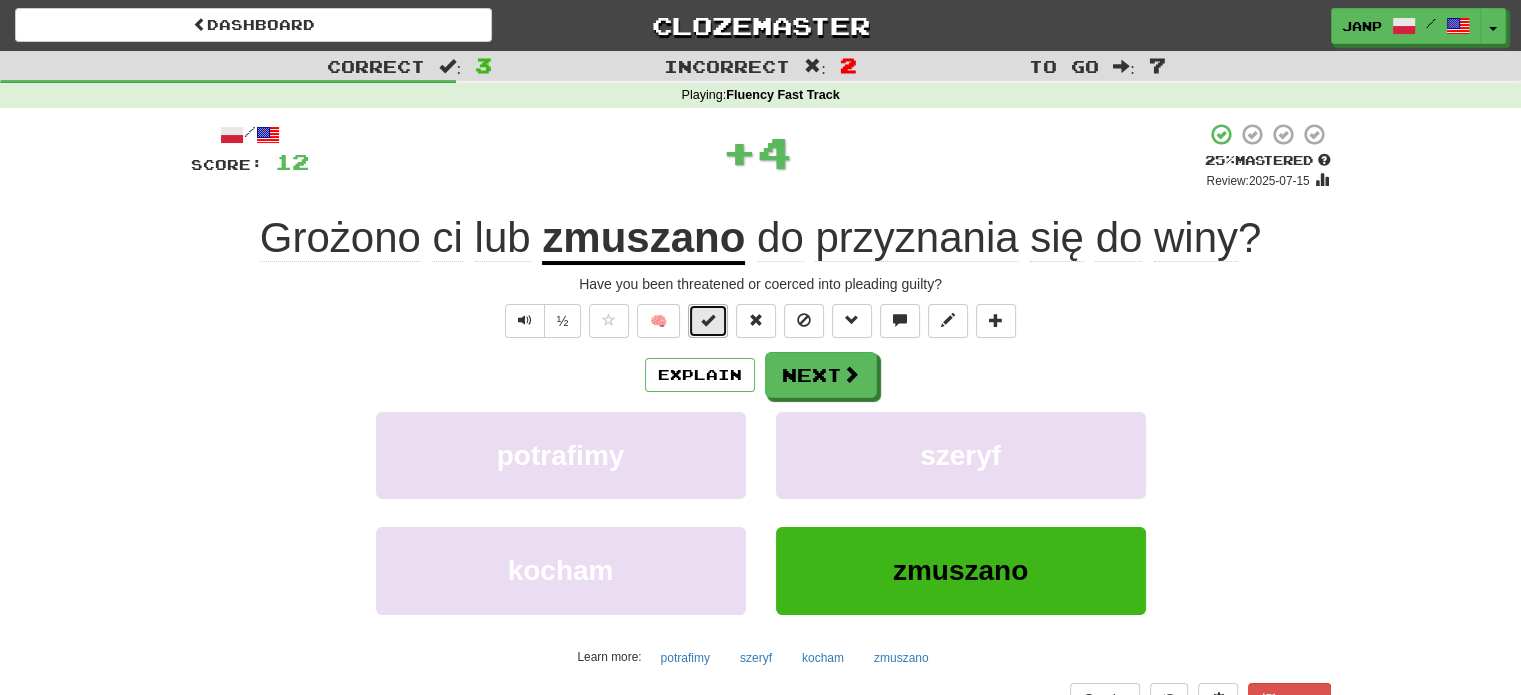 click at bounding box center (708, 321) 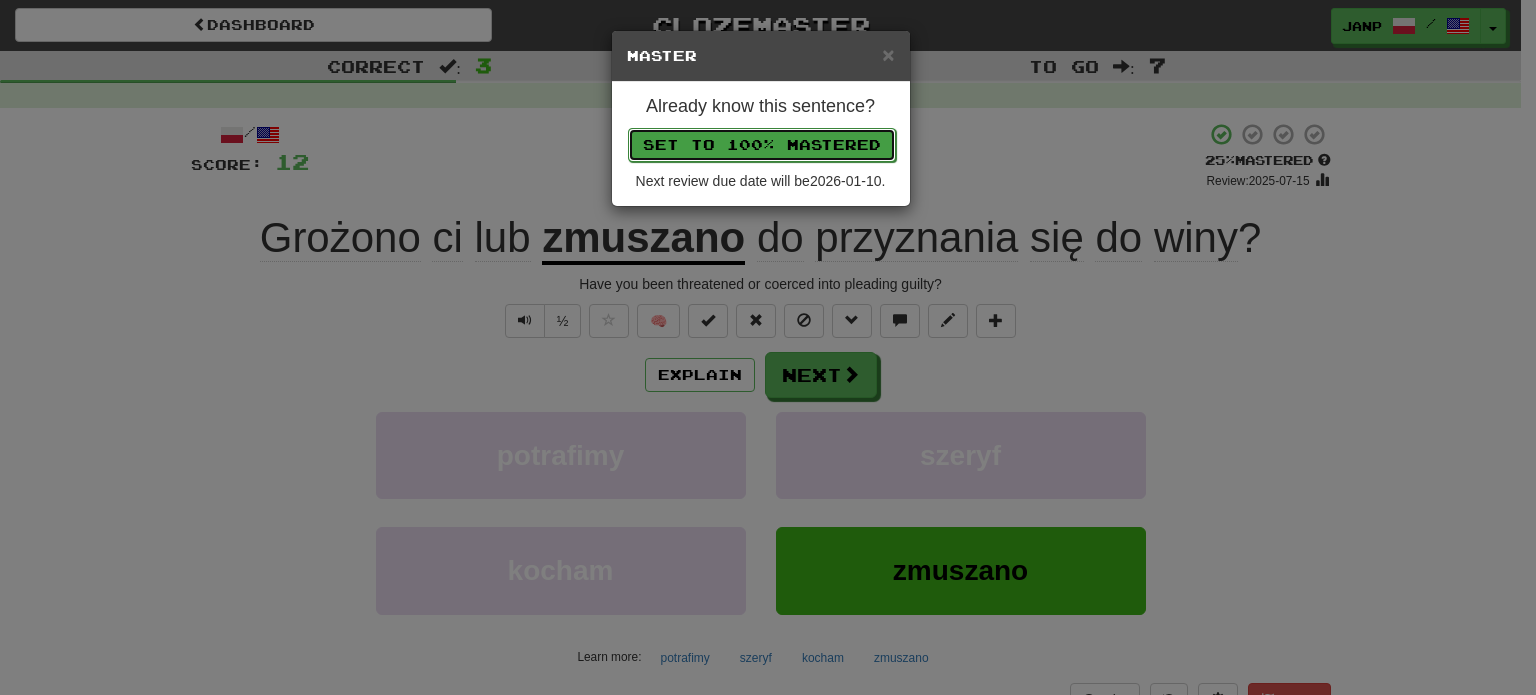 click on "Set to 100% Mastered" at bounding box center (762, 145) 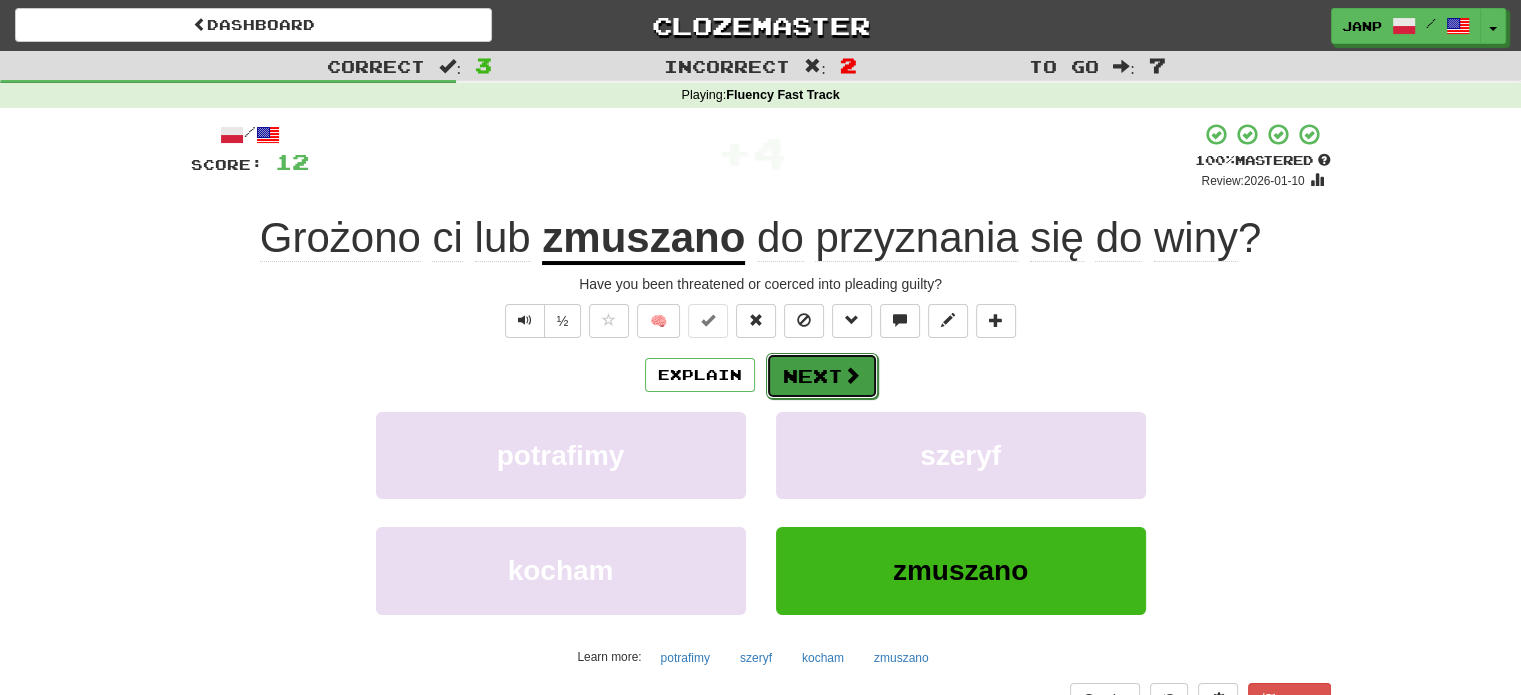 click on "Next" at bounding box center (822, 376) 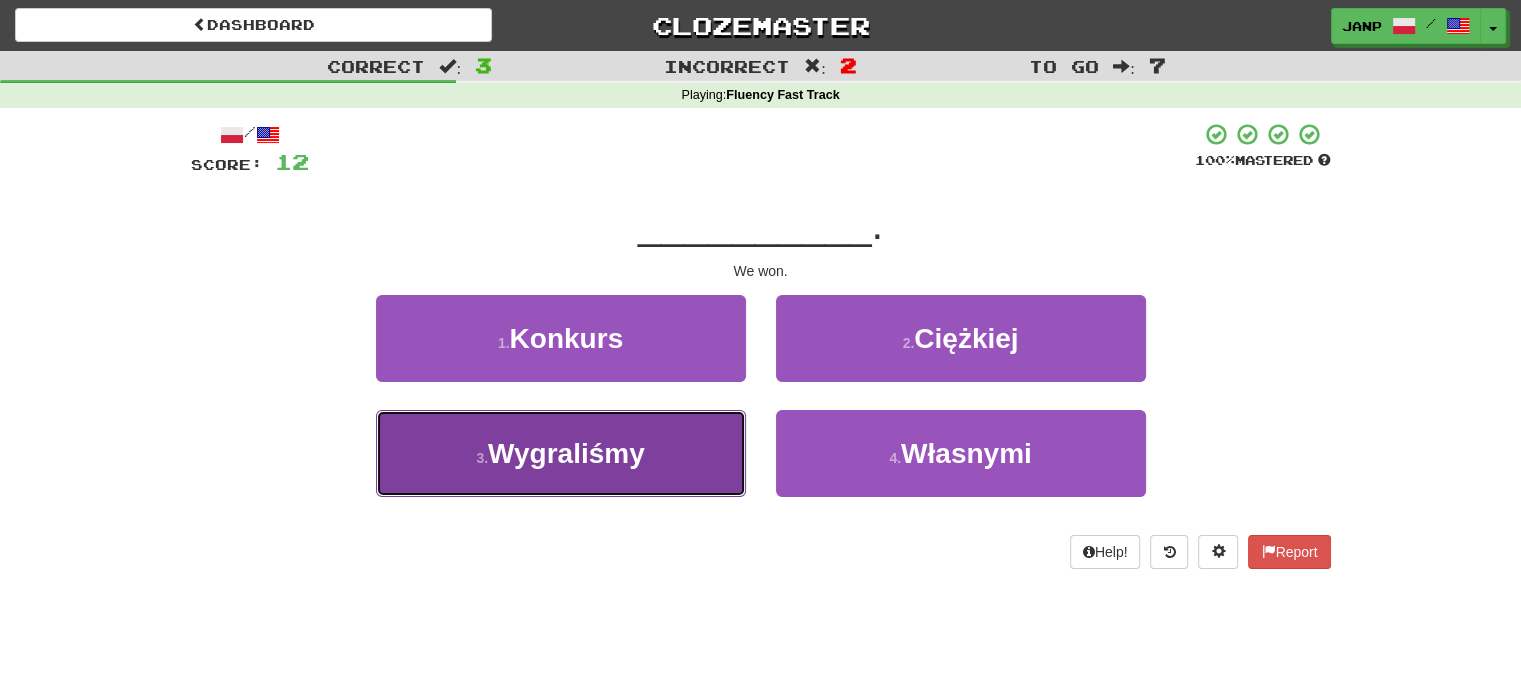 click on "3 .  Wygraliśmy" at bounding box center (561, 453) 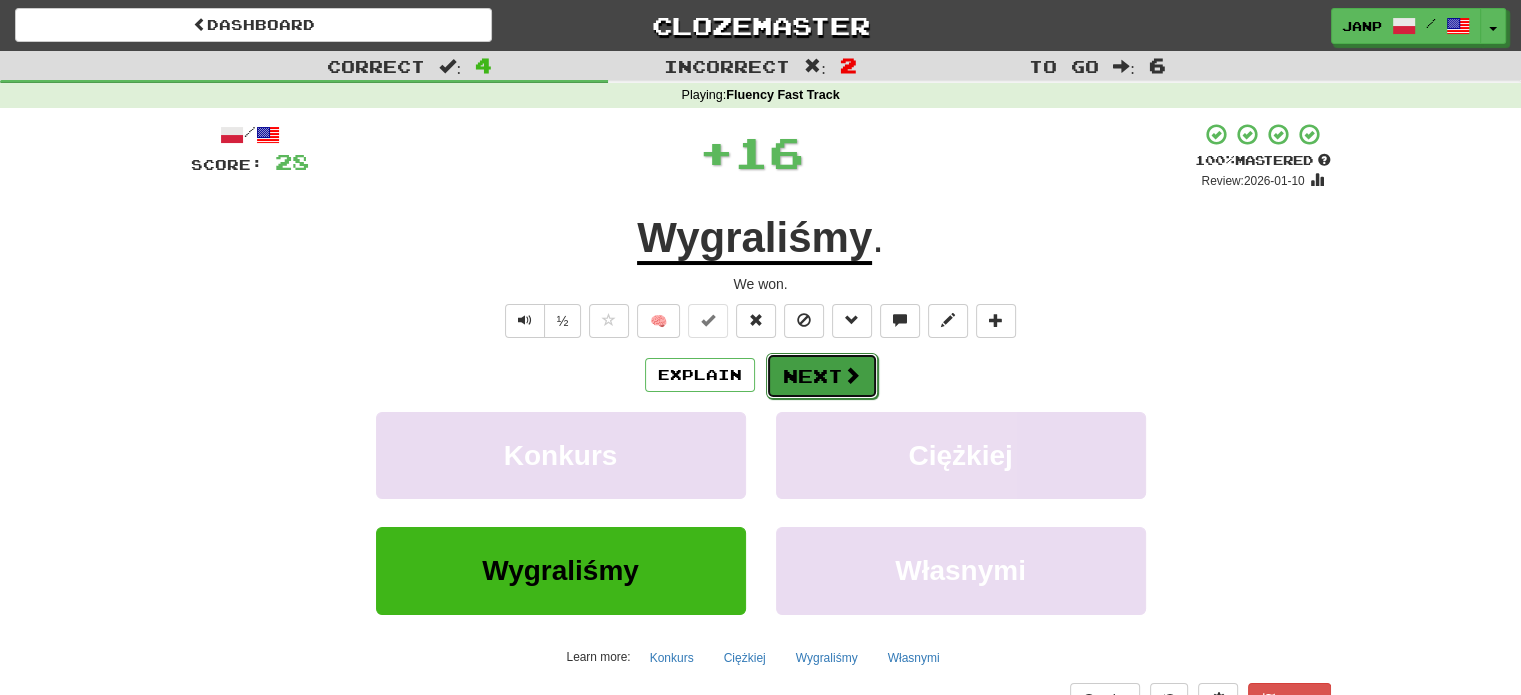 click at bounding box center (852, 375) 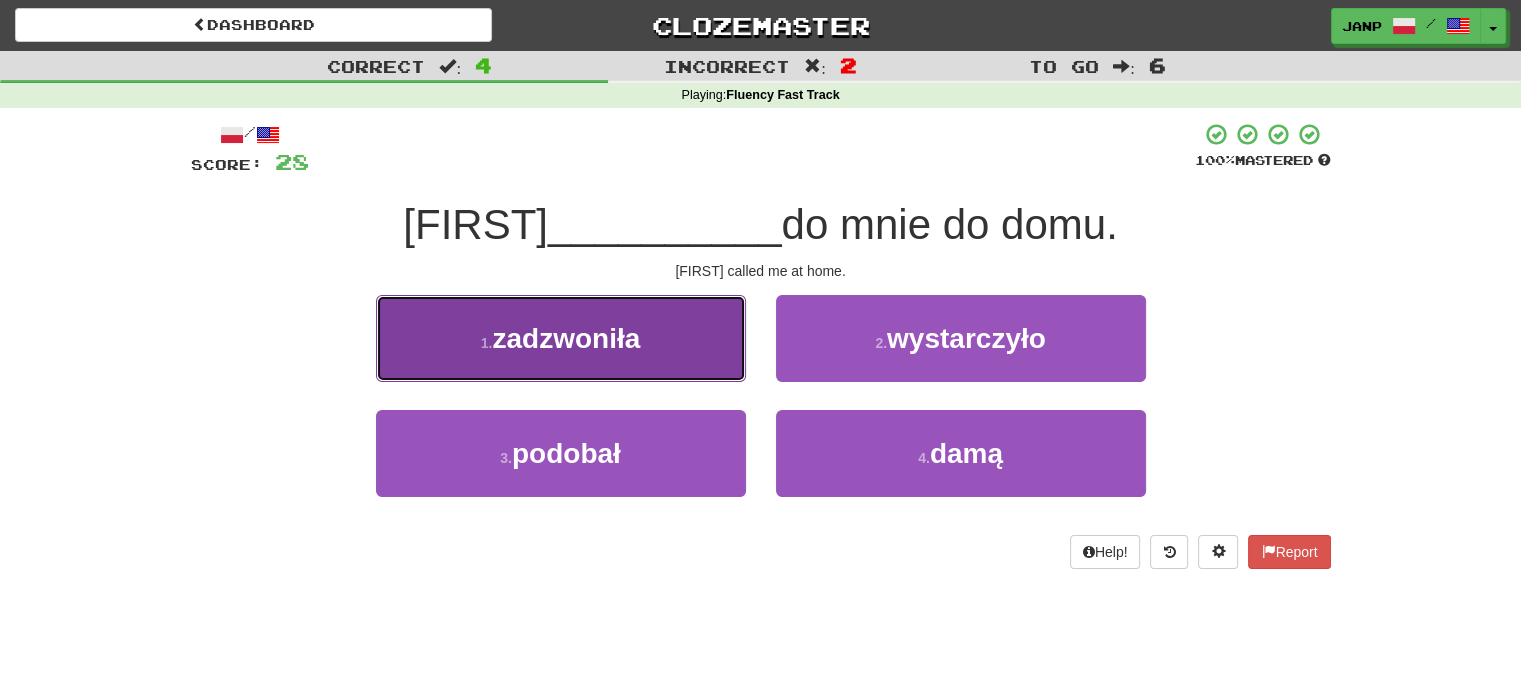 click on "1 .  zadzwoniła" at bounding box center (561, 338) 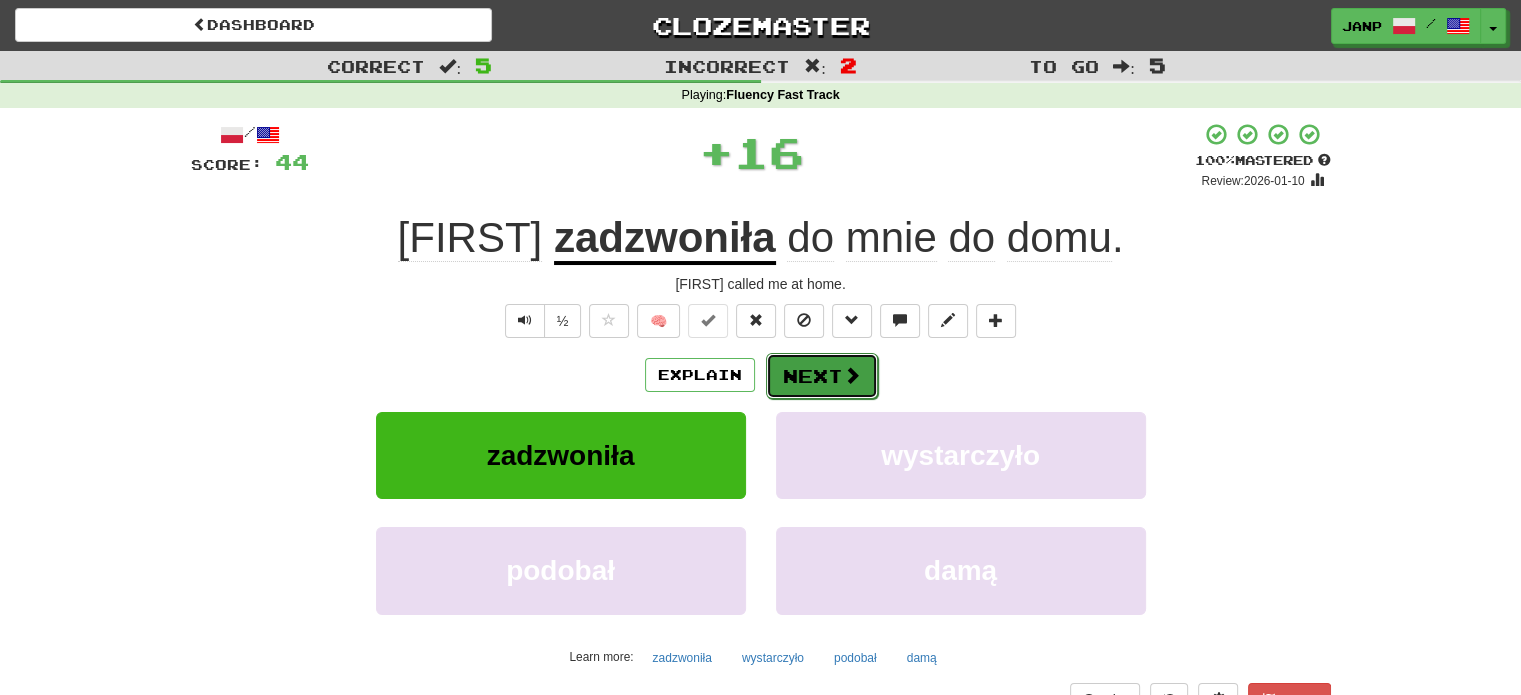 click on "Next" at bounding box center [822, 376] 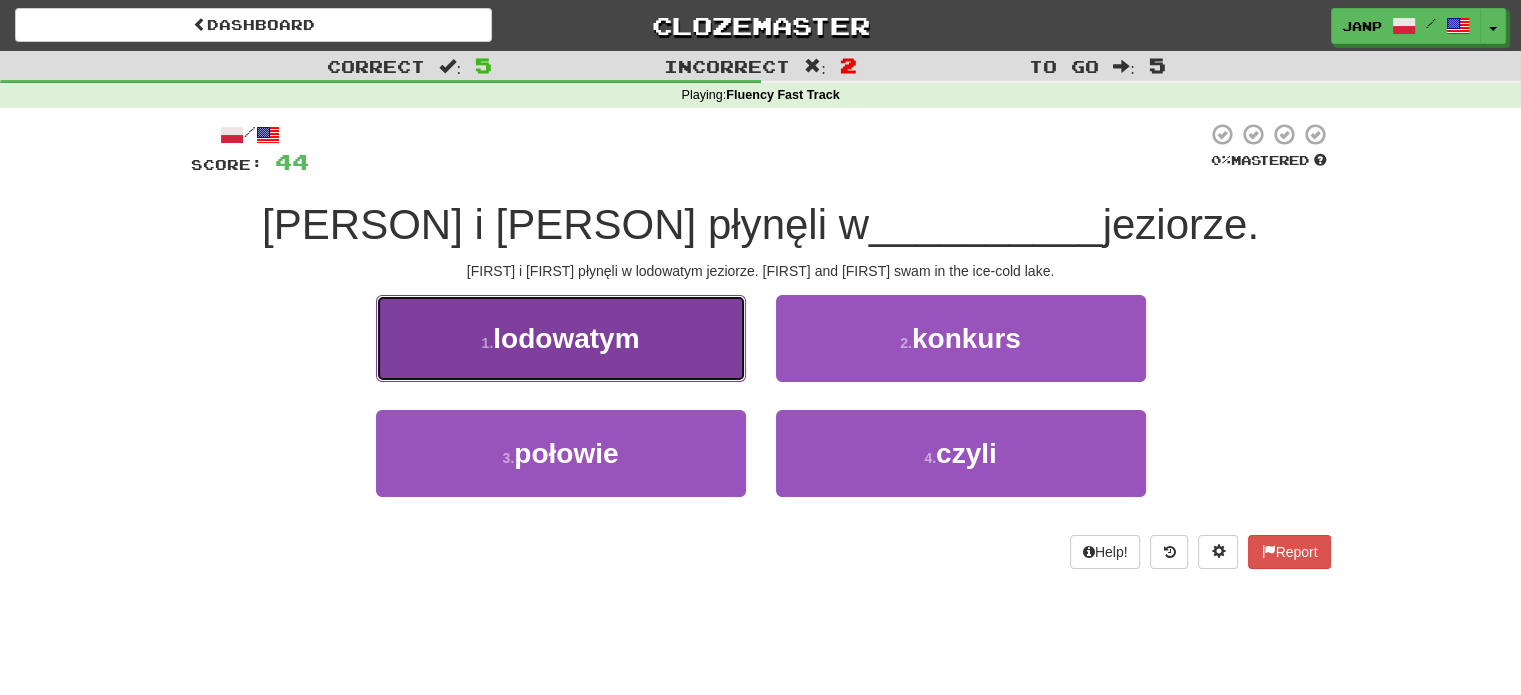 click on "1 .  lodowatym" at bounding box center (561, 338) 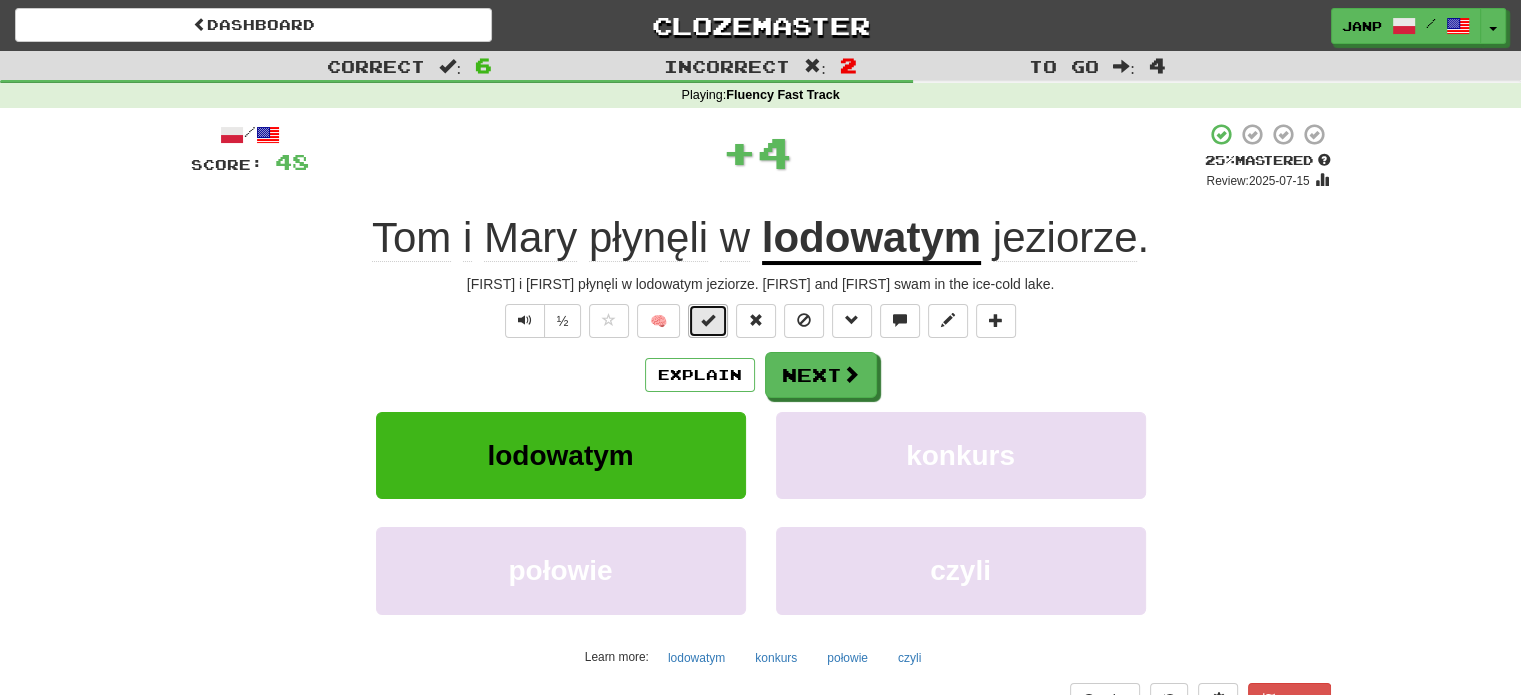 click at bounding box center (708, 320) 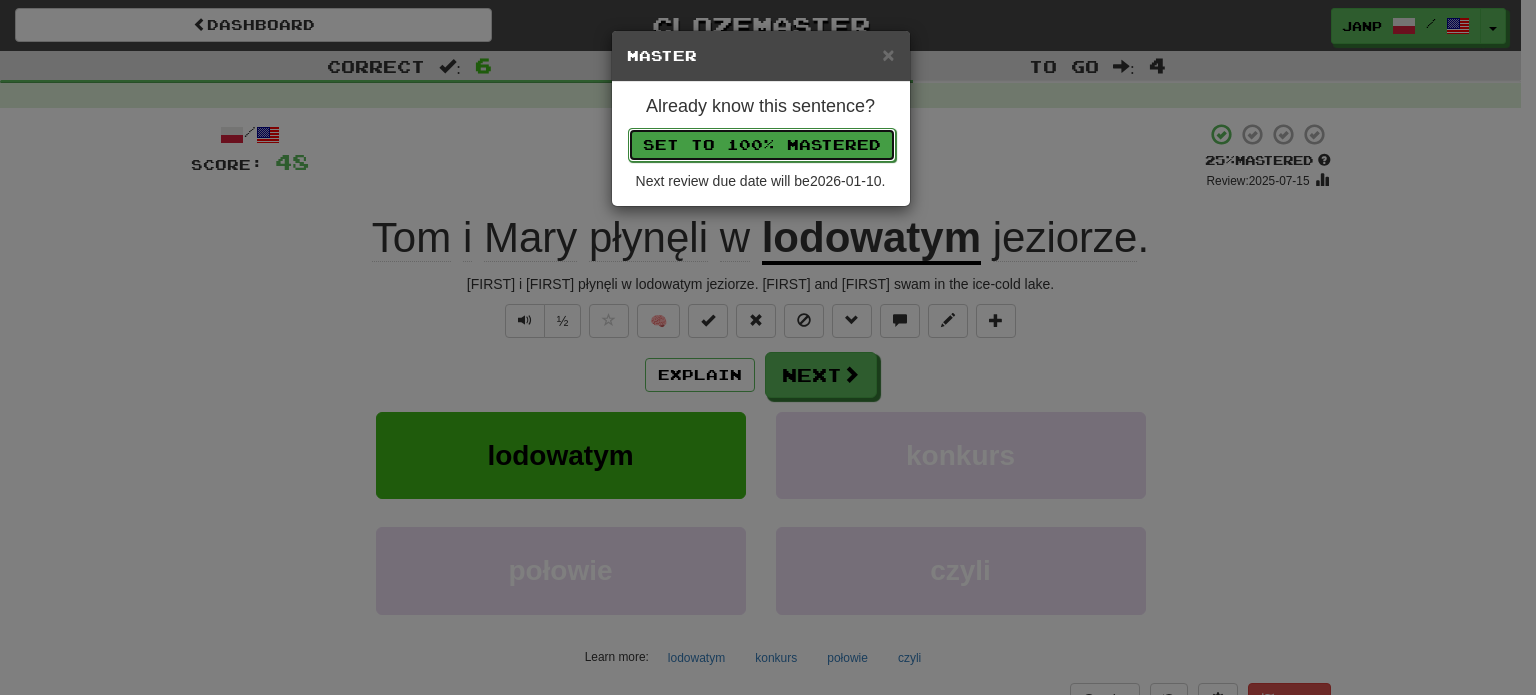 click on "Set to 100% Mastered" at bounding box center [762, 145] 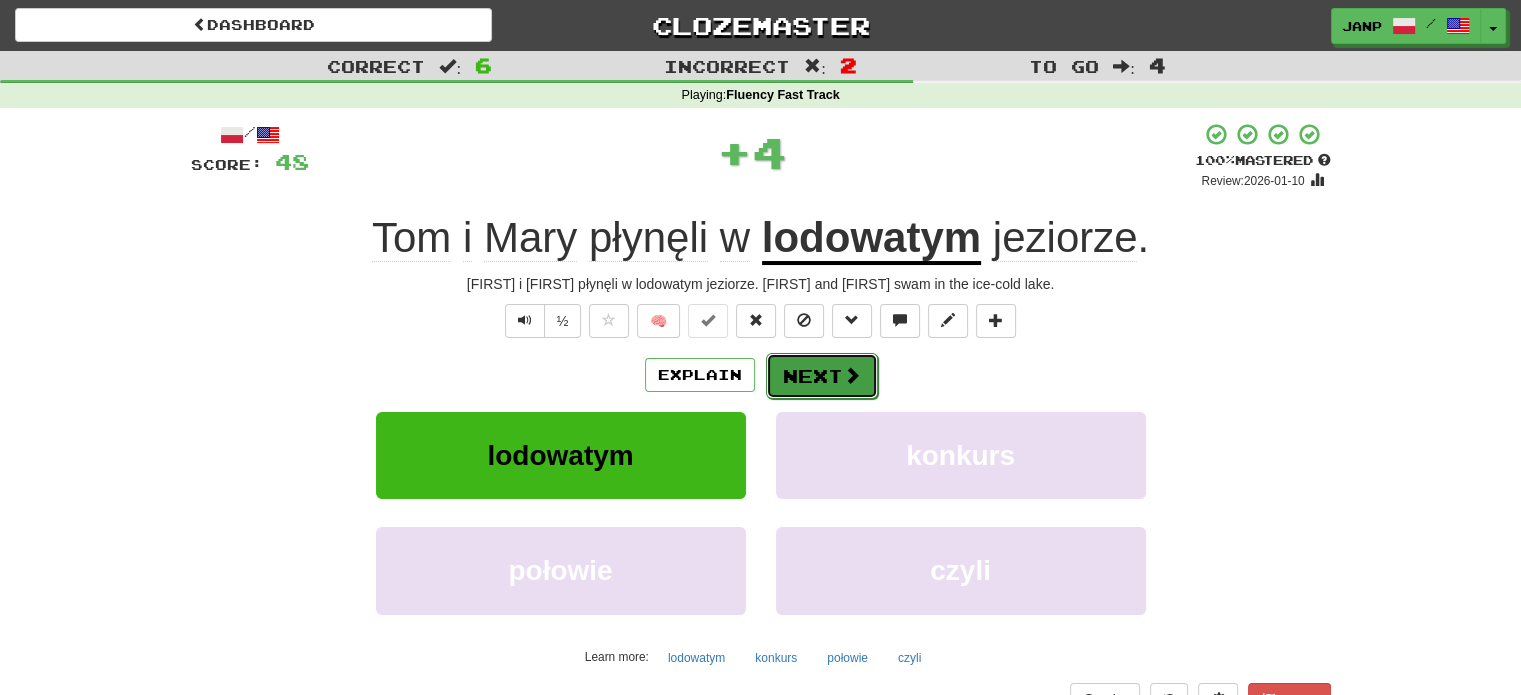 click on "Next" at bounding box center [822, 376] 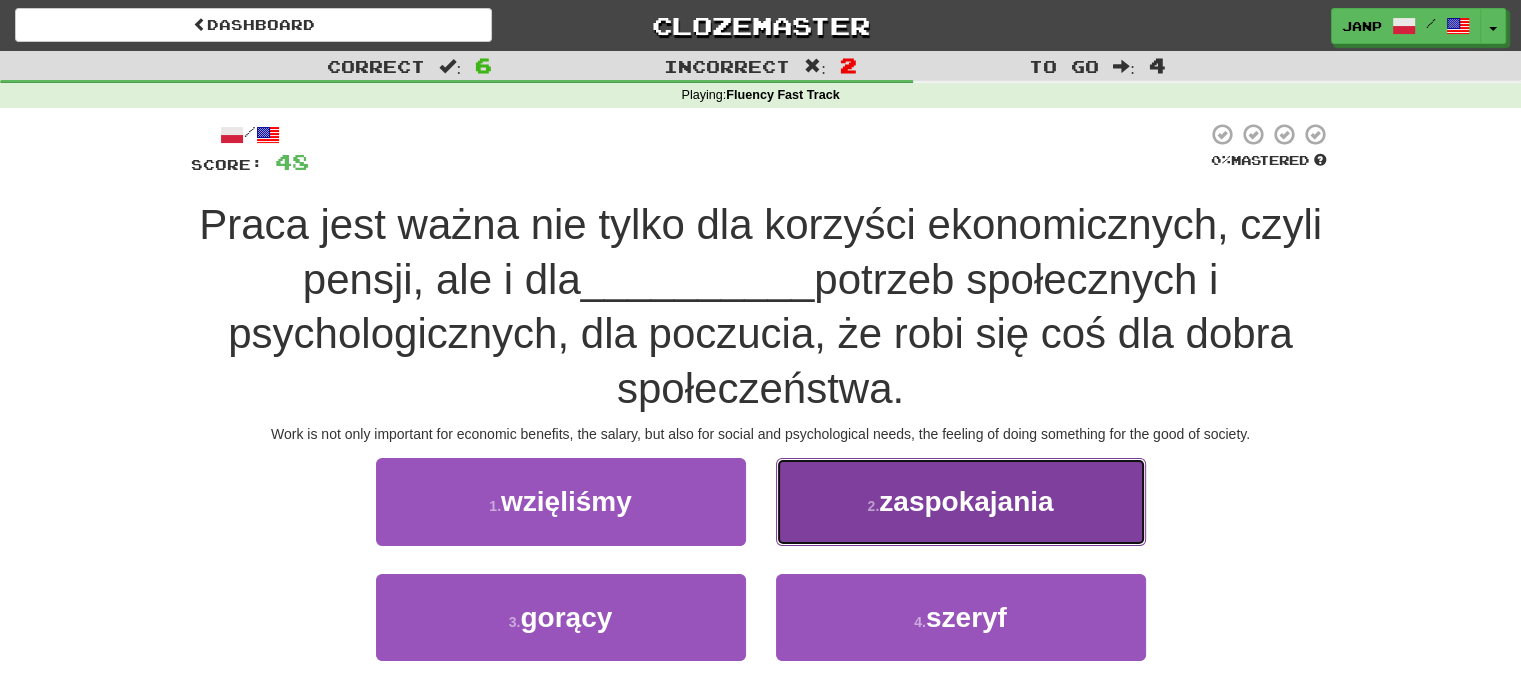click on "2 .  zaspokajania" at bounding box center [961, 501] 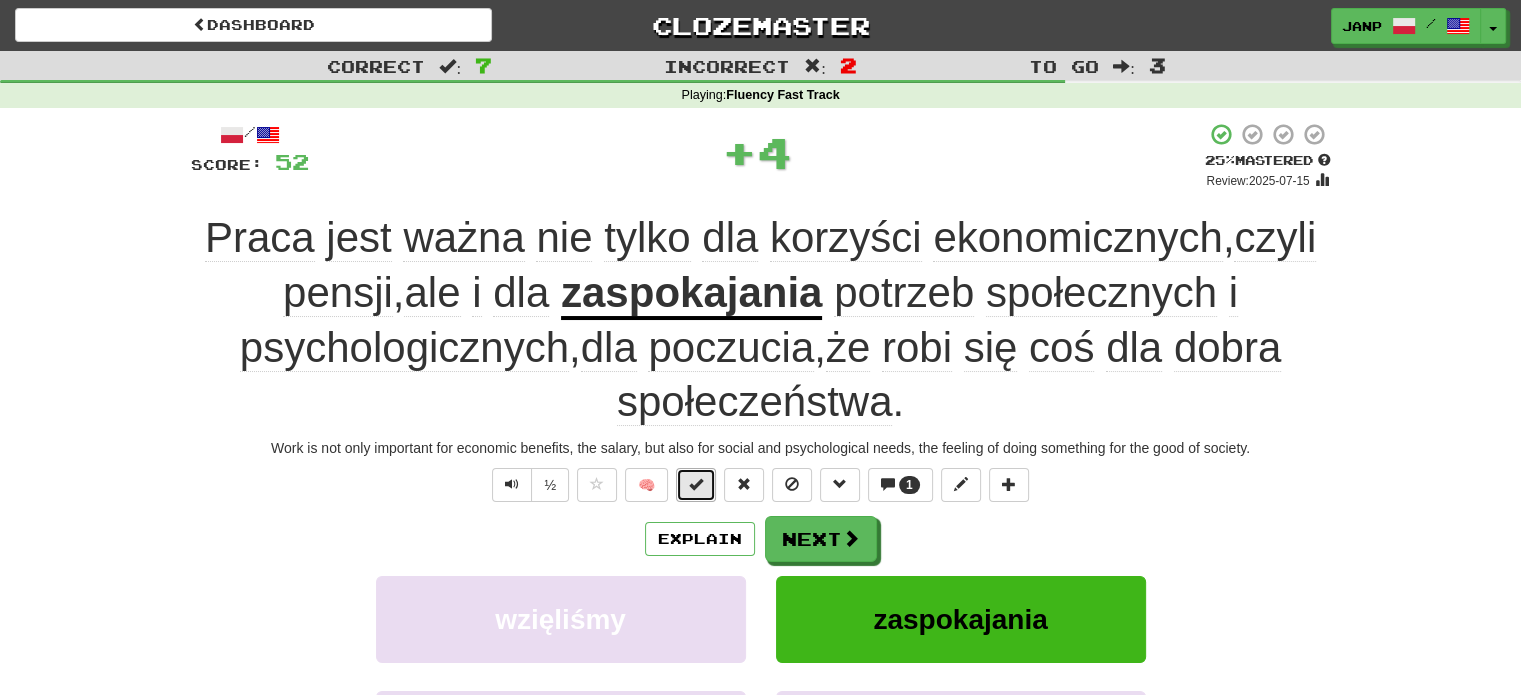 click at bounding box center (696, 484) 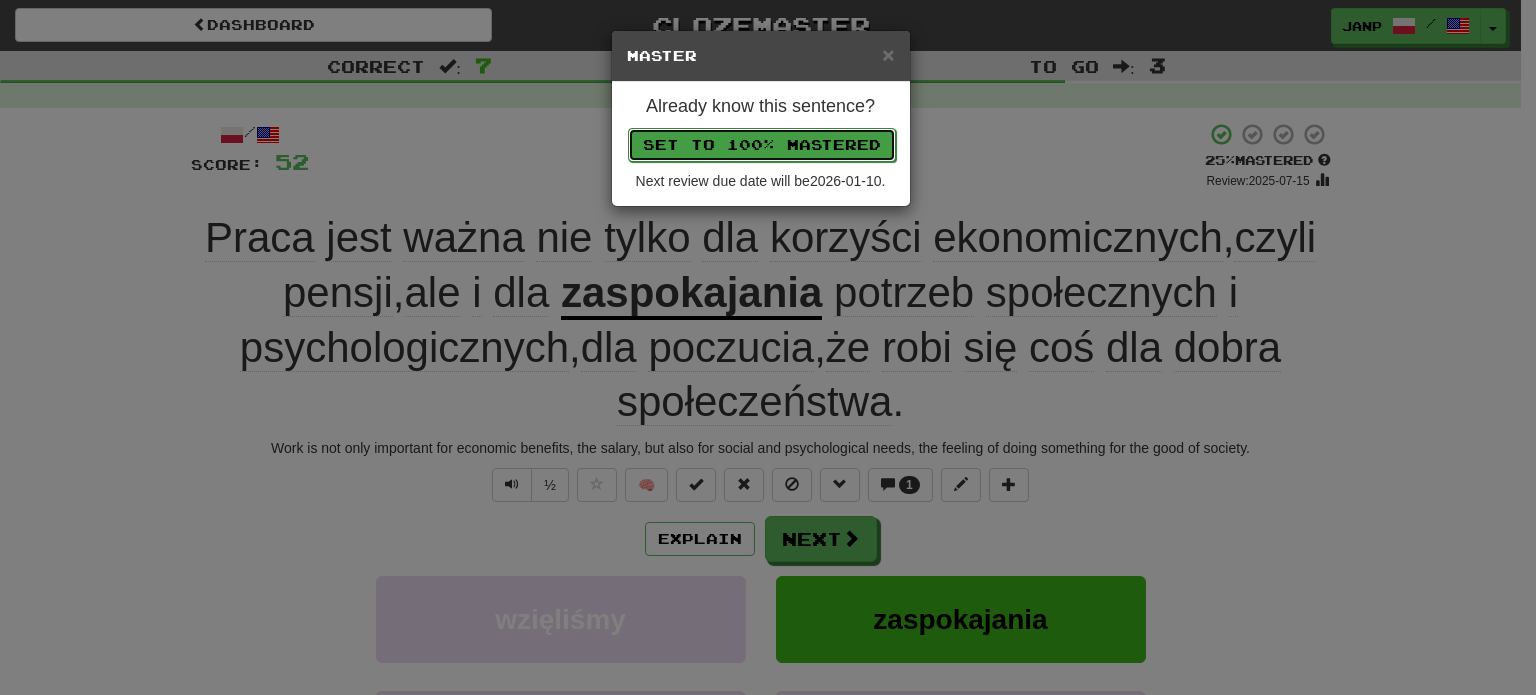 click on "Set to 100% Mastered" at bounding box center [762, 145] 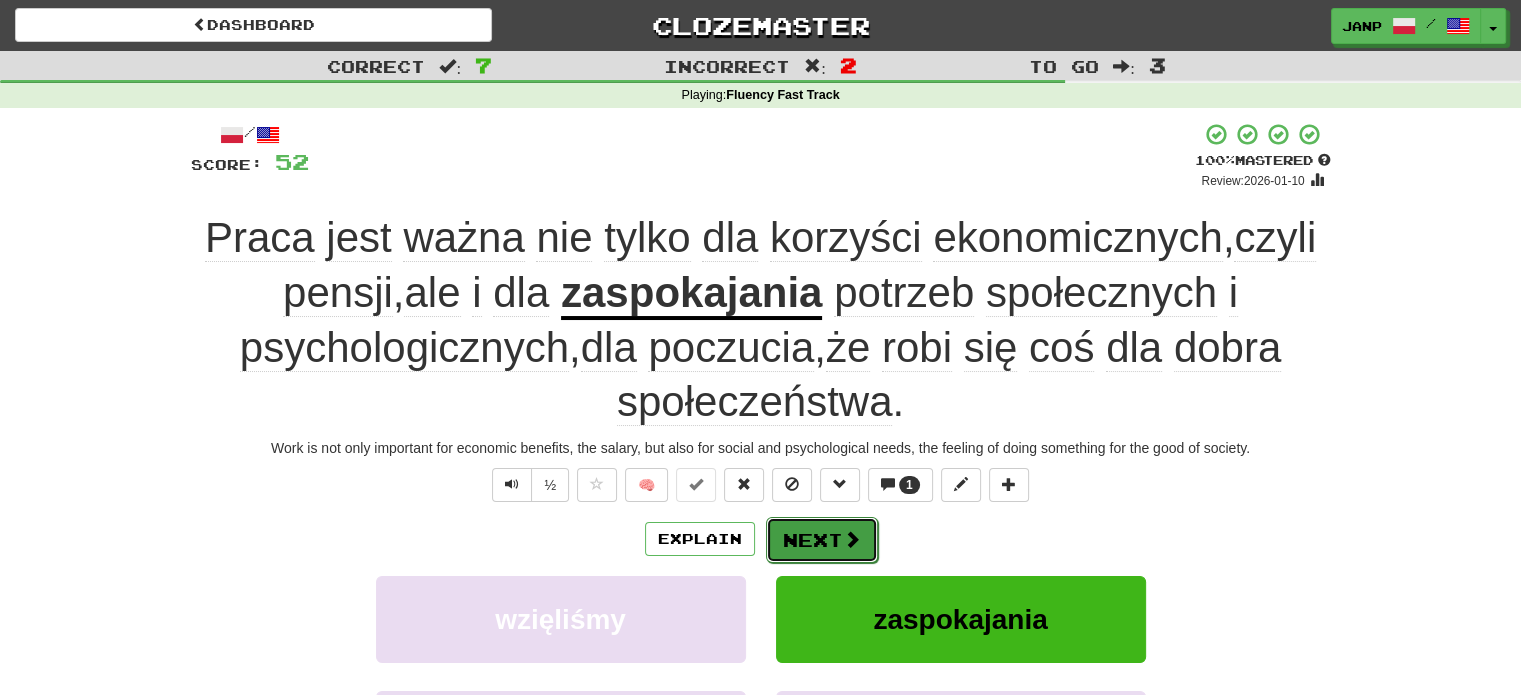 click on "Next" at bounding box center (822, 540) 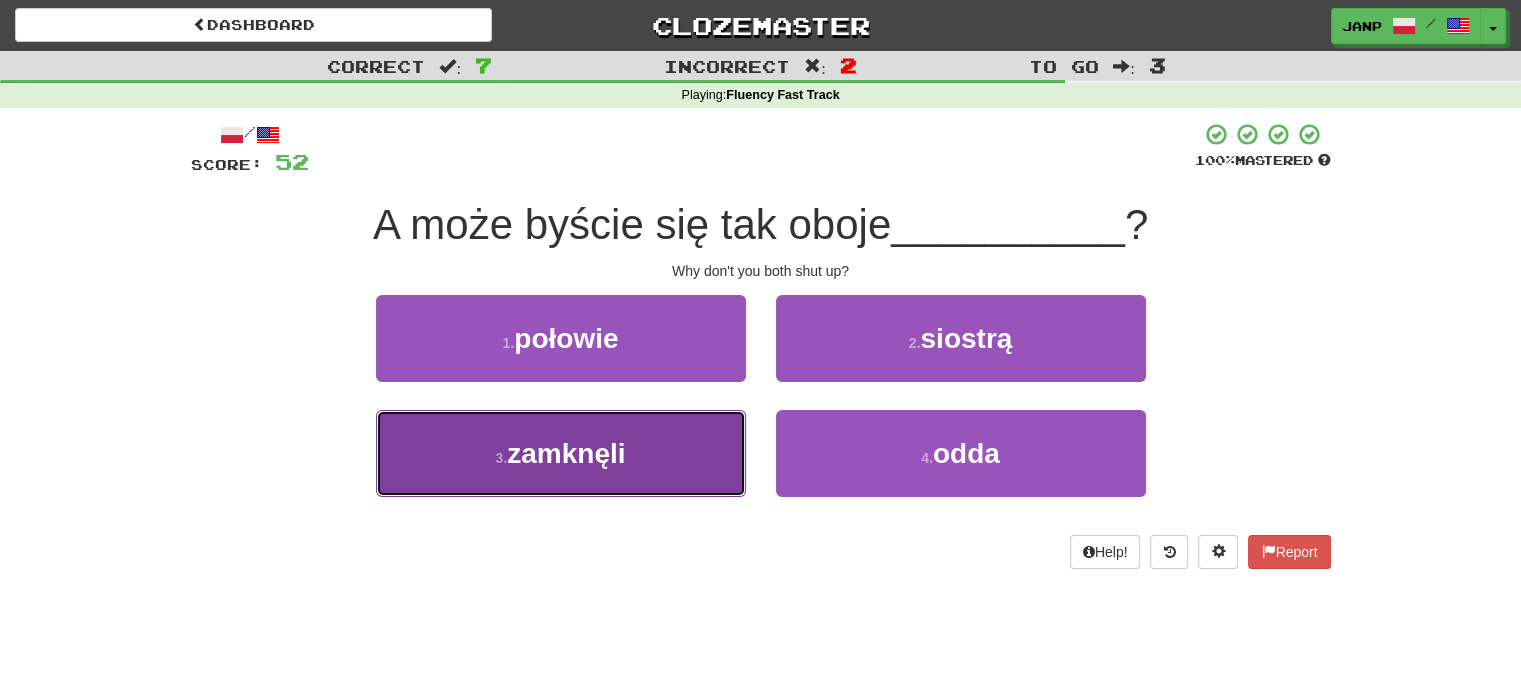 click on "zamknęli" at bounding box center [566, 453] 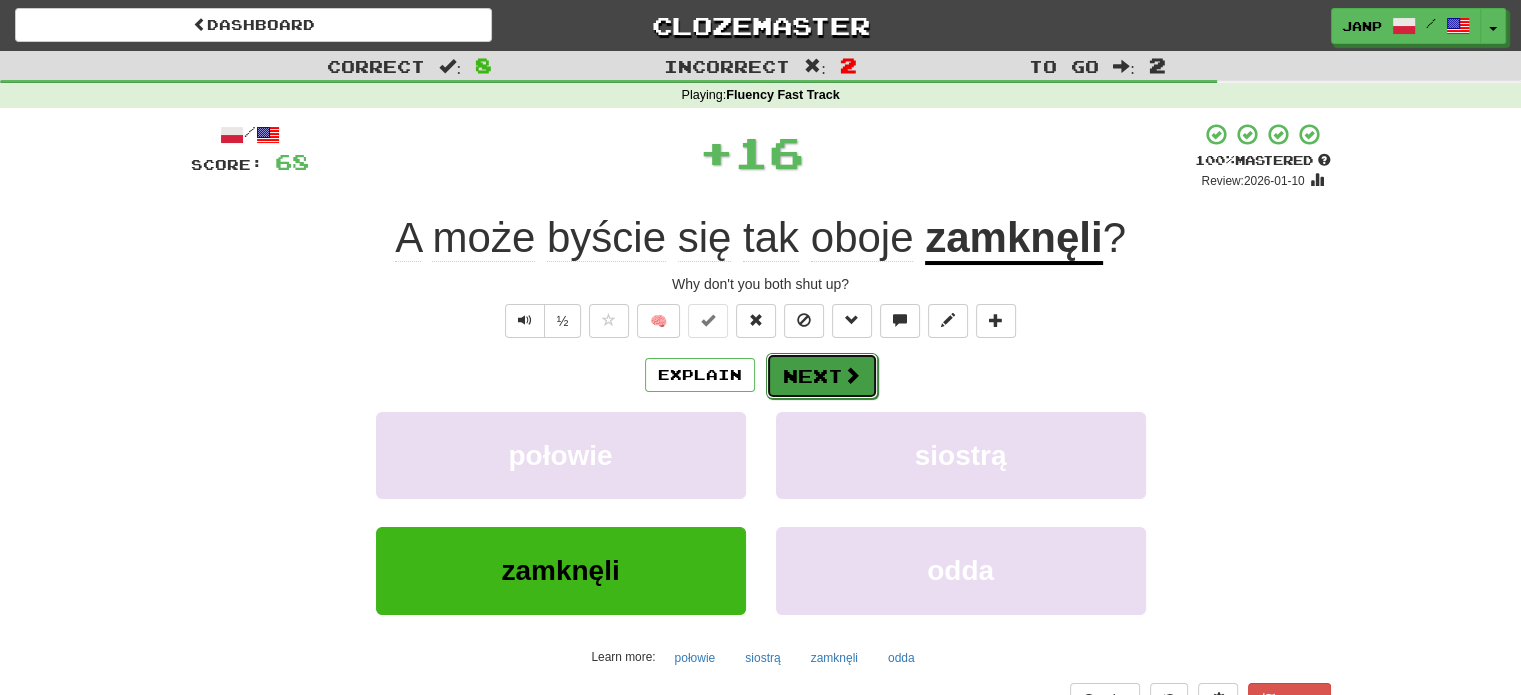 click on "Next" at bounding box center [822, 376] 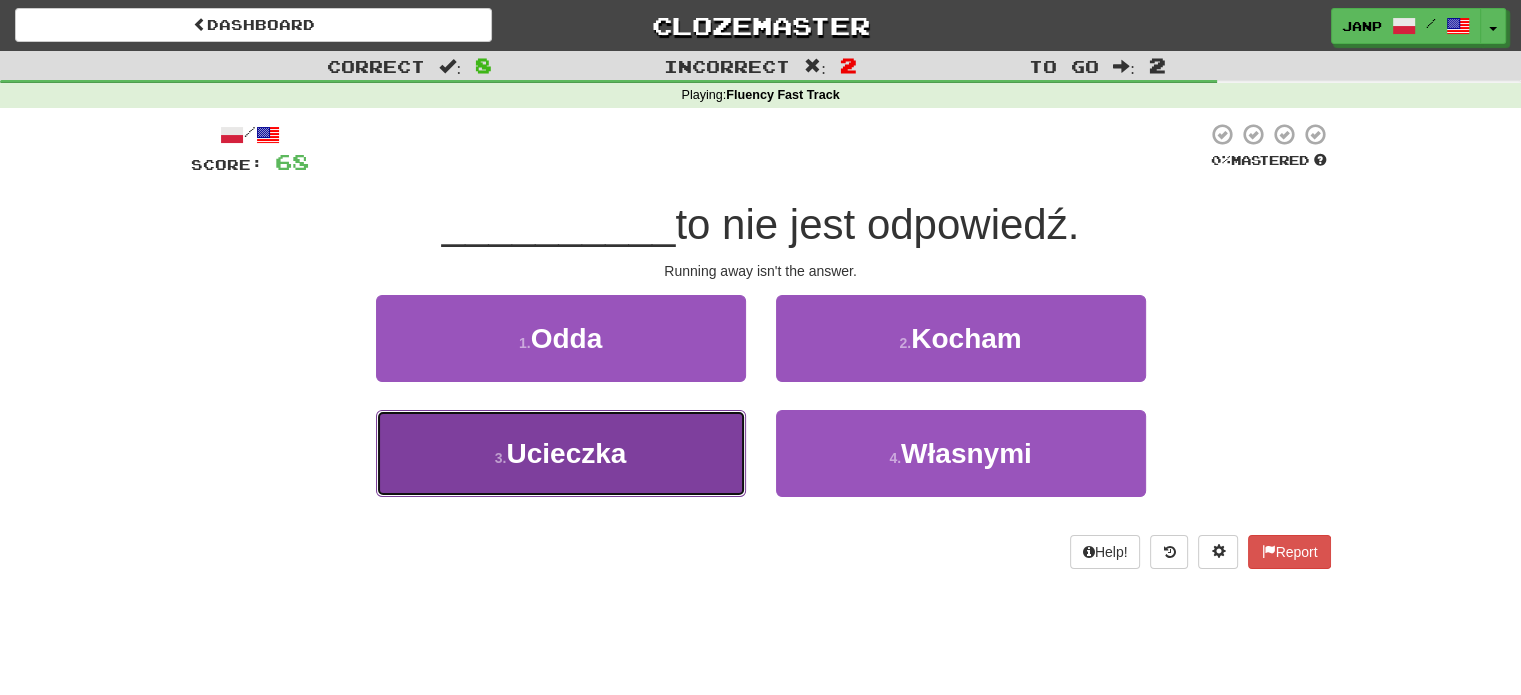 click on "3 .  Ucieczka" at bounding box center (561, 453) 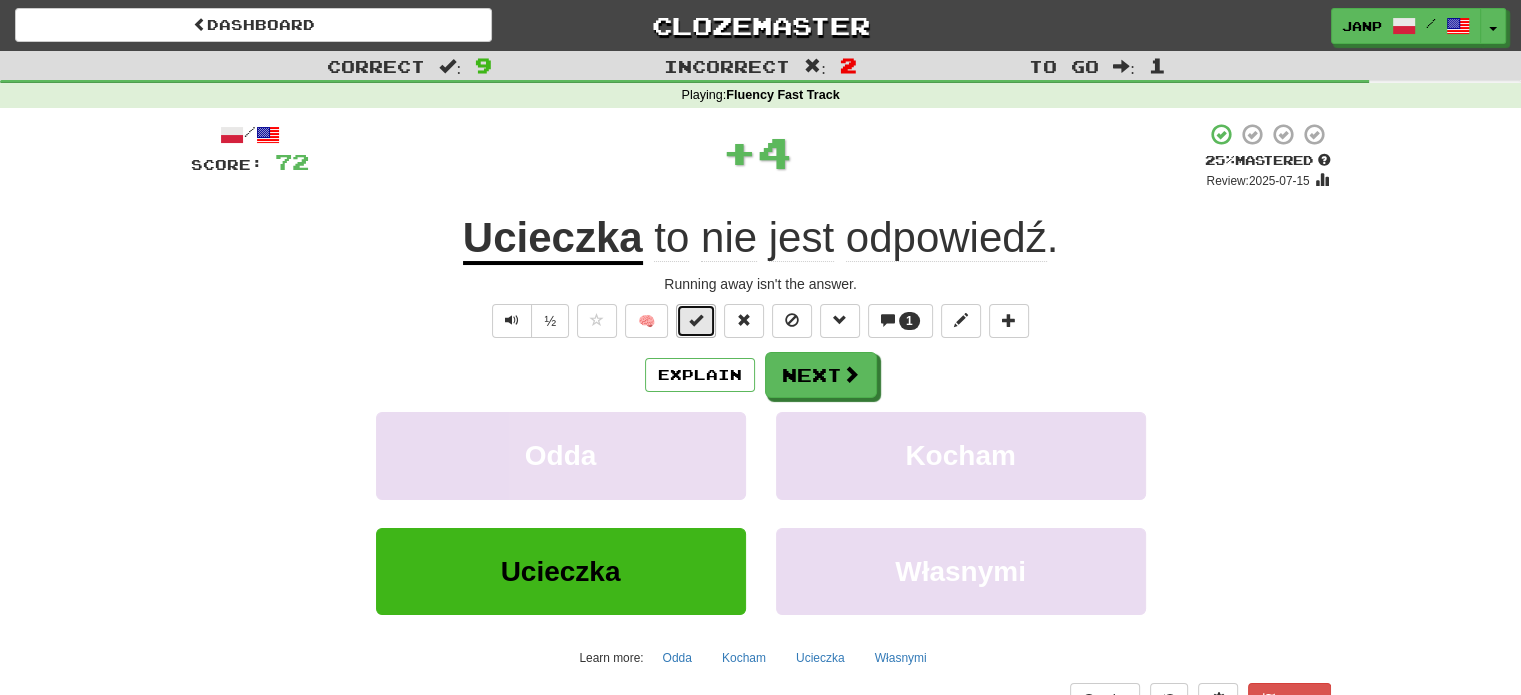 click at bounding box center (696, 321) 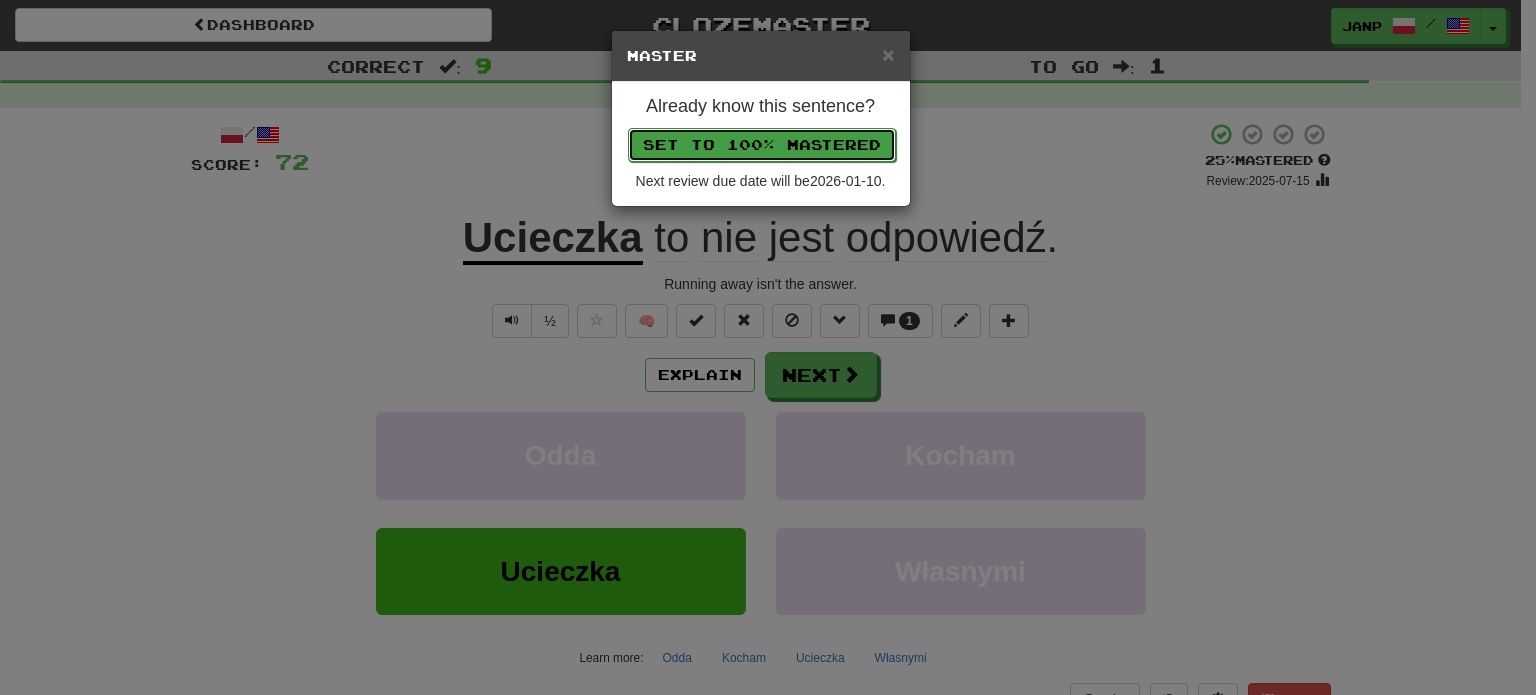 click on "Set to 100% Mastered" at bounding box center [762, 145] 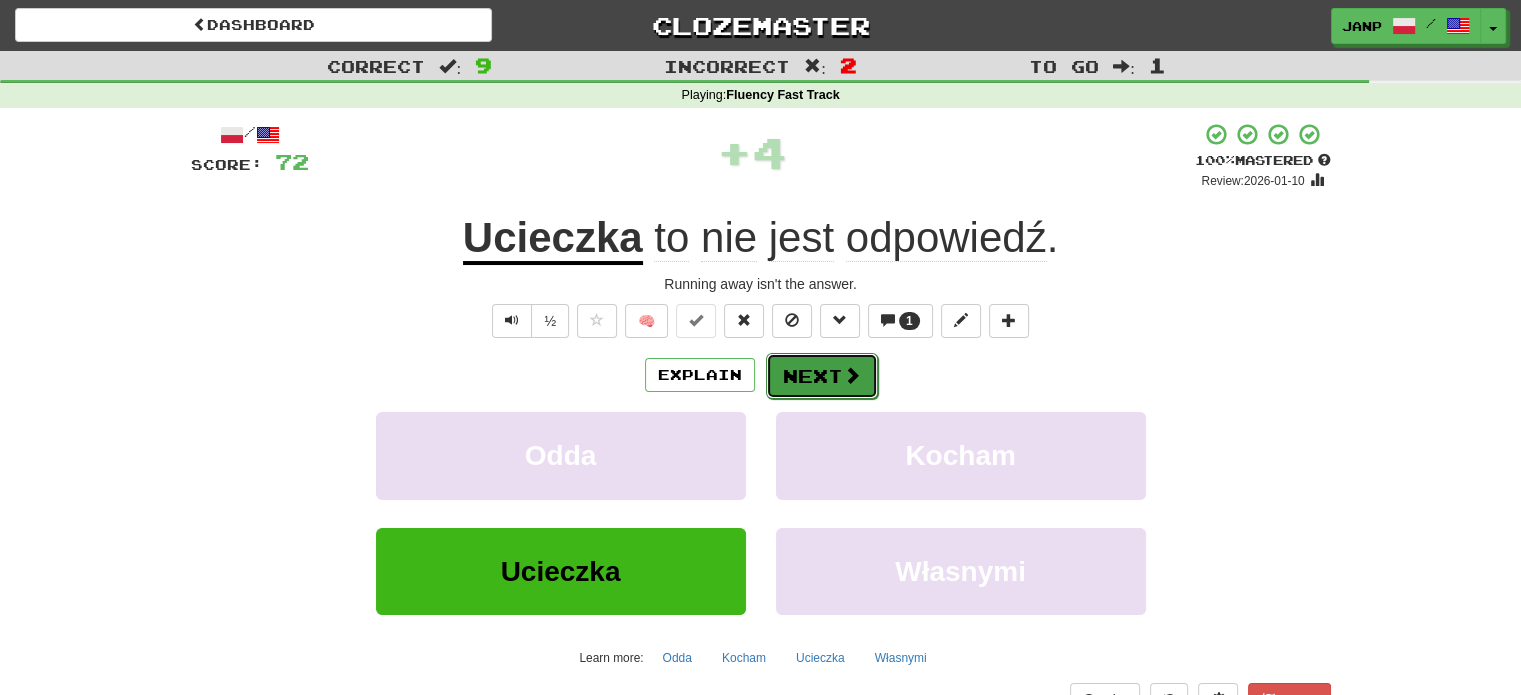 click on "Next" at bounding box center (822, 376) 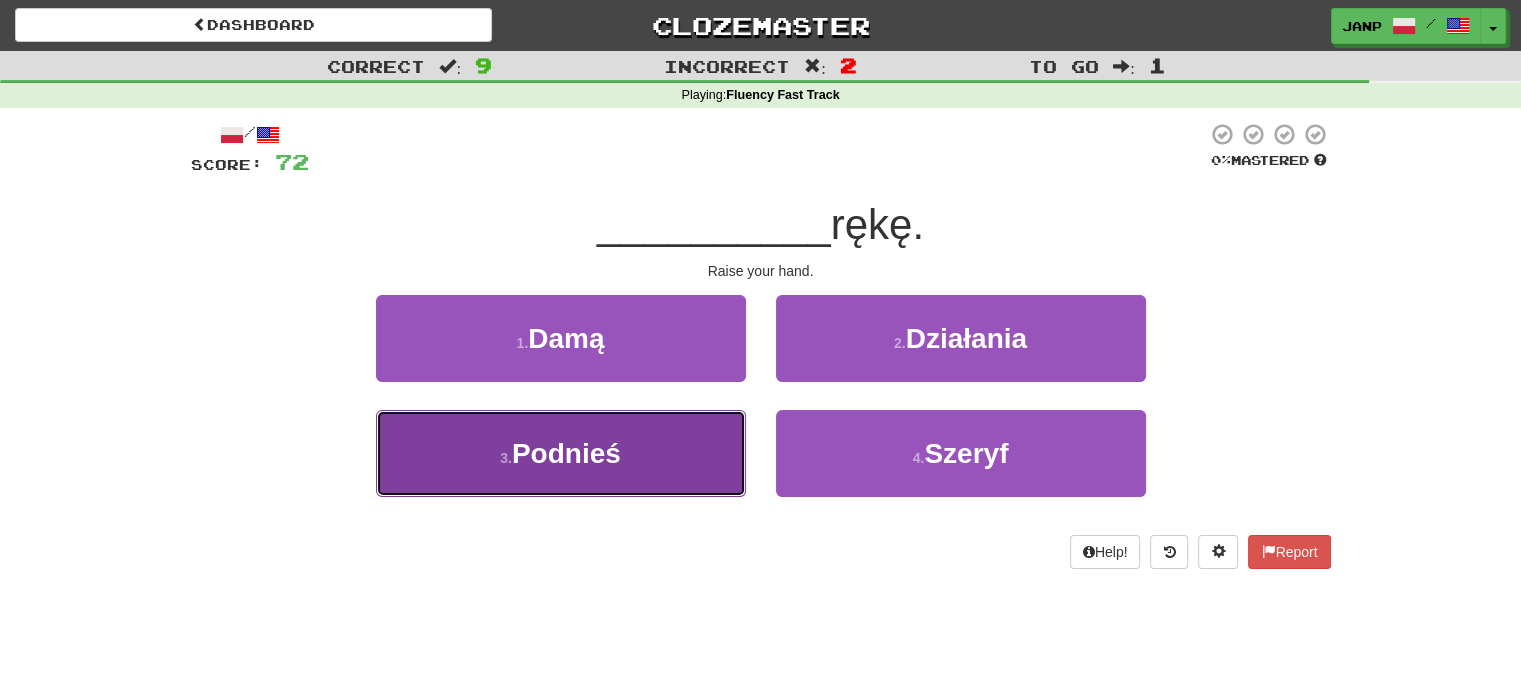 click on "3 .  Podnieś" at bounding box center [561, 453] 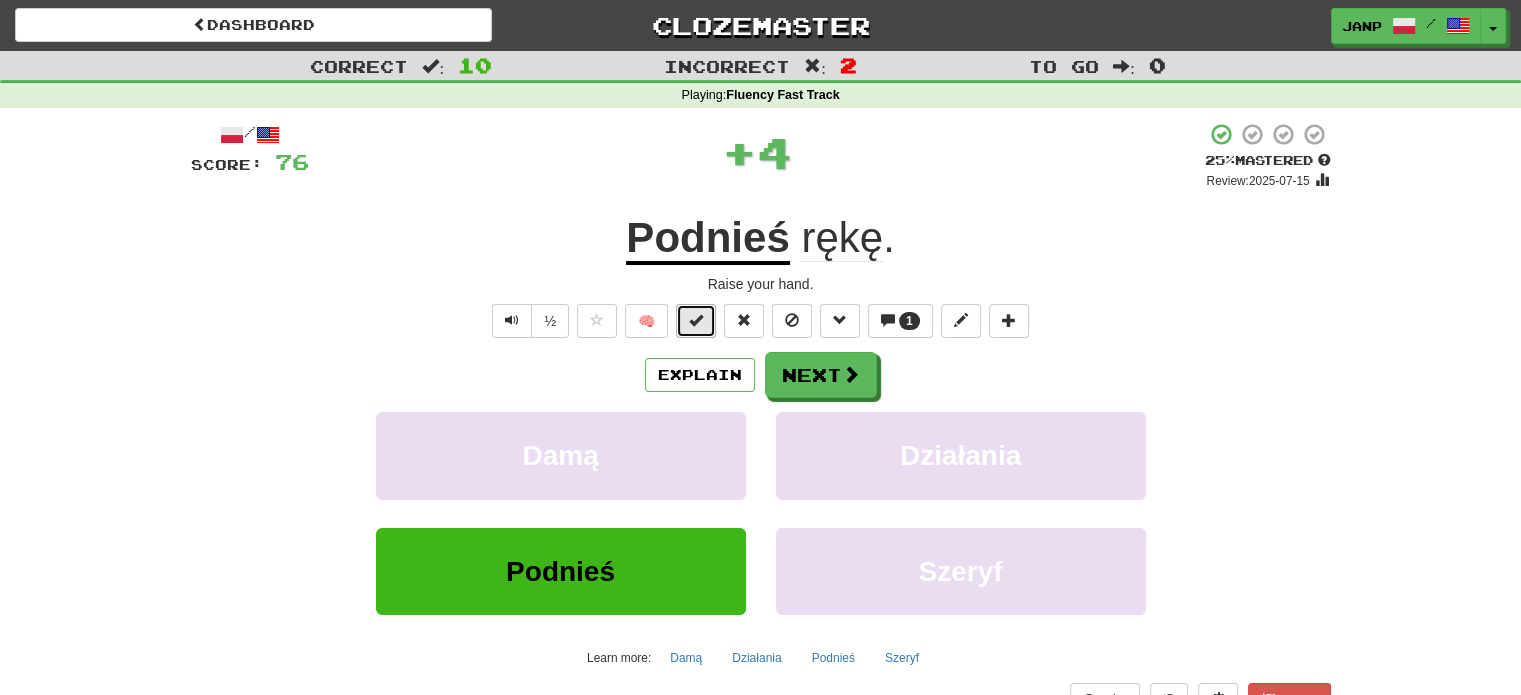 click at bounding box center [696, 320] 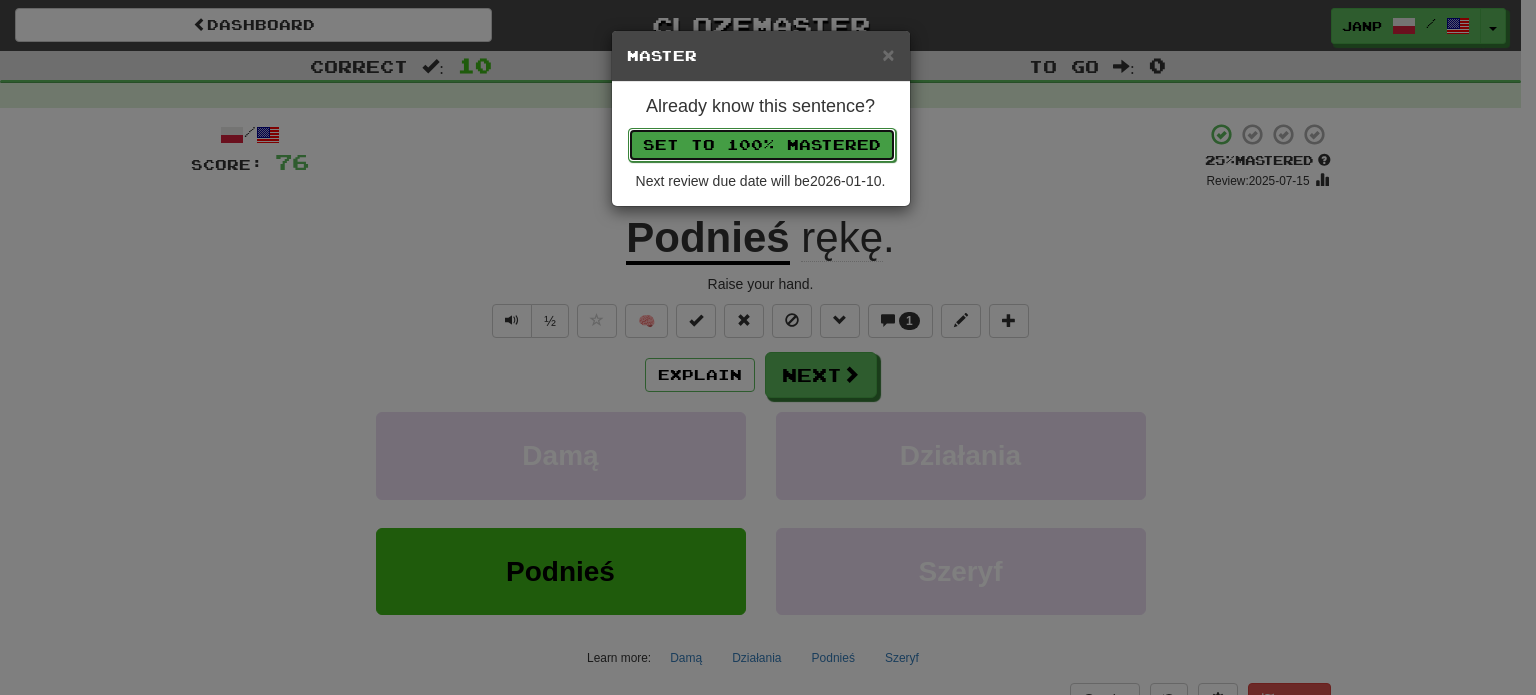 click on "Set to 100% Mastered" at bounding box center (762, 145) 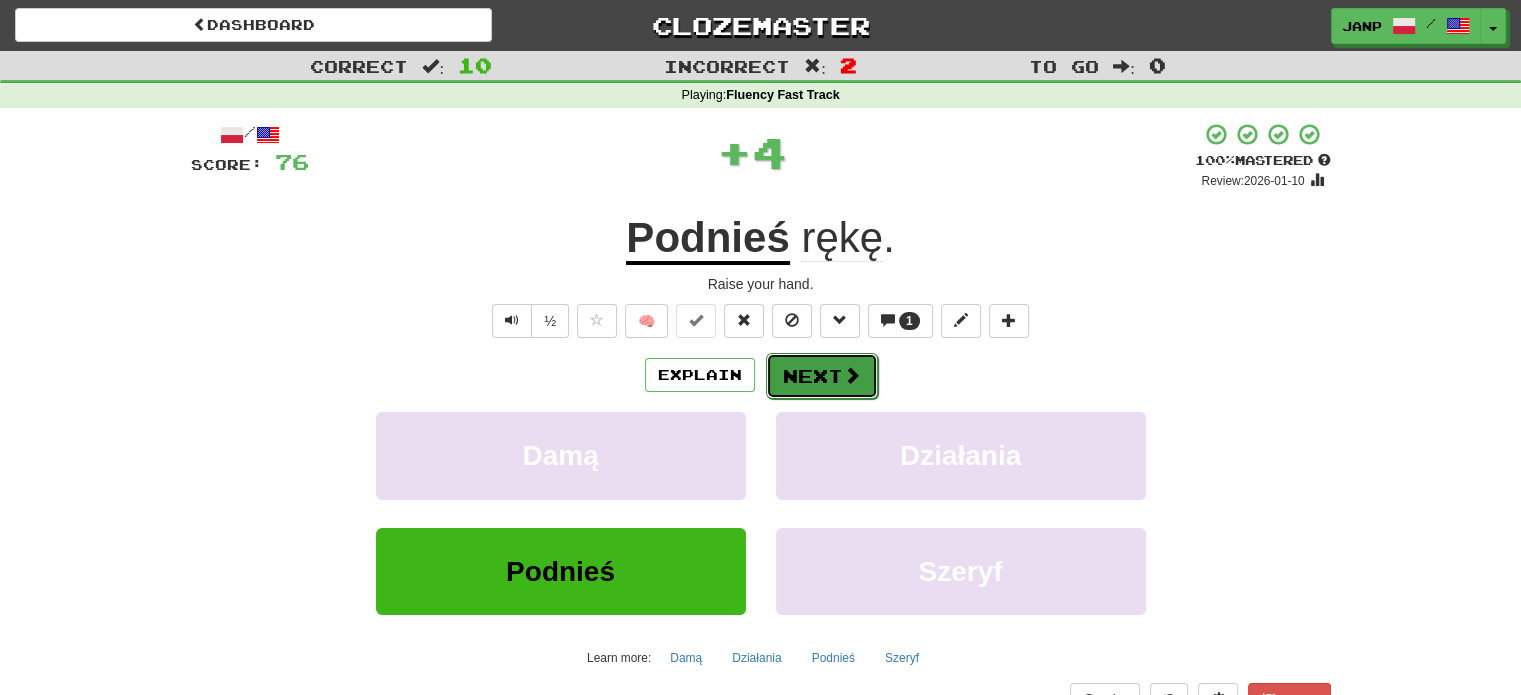 click on "Next" at bounding box center [822, 376] 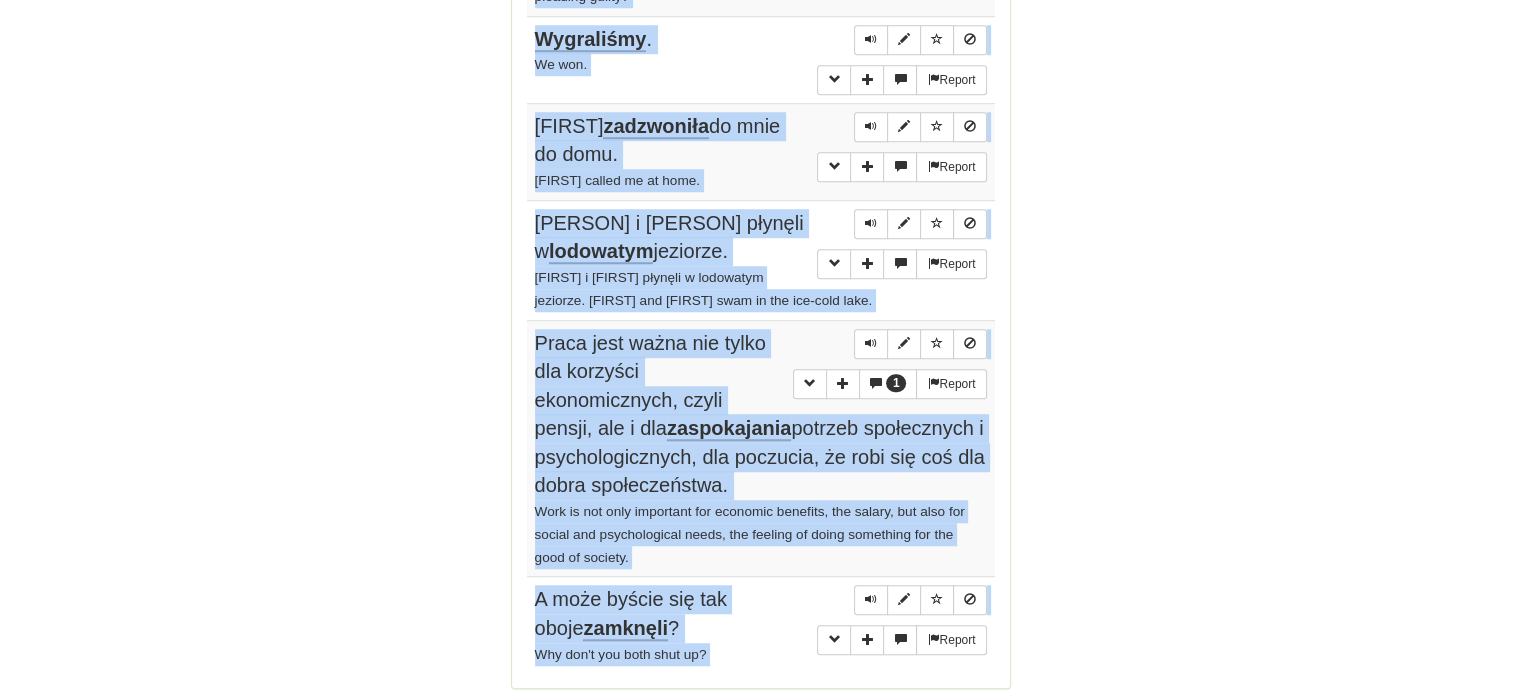 scroll, scrollTop: 1584, scrollLeft: 0, axis: vertical 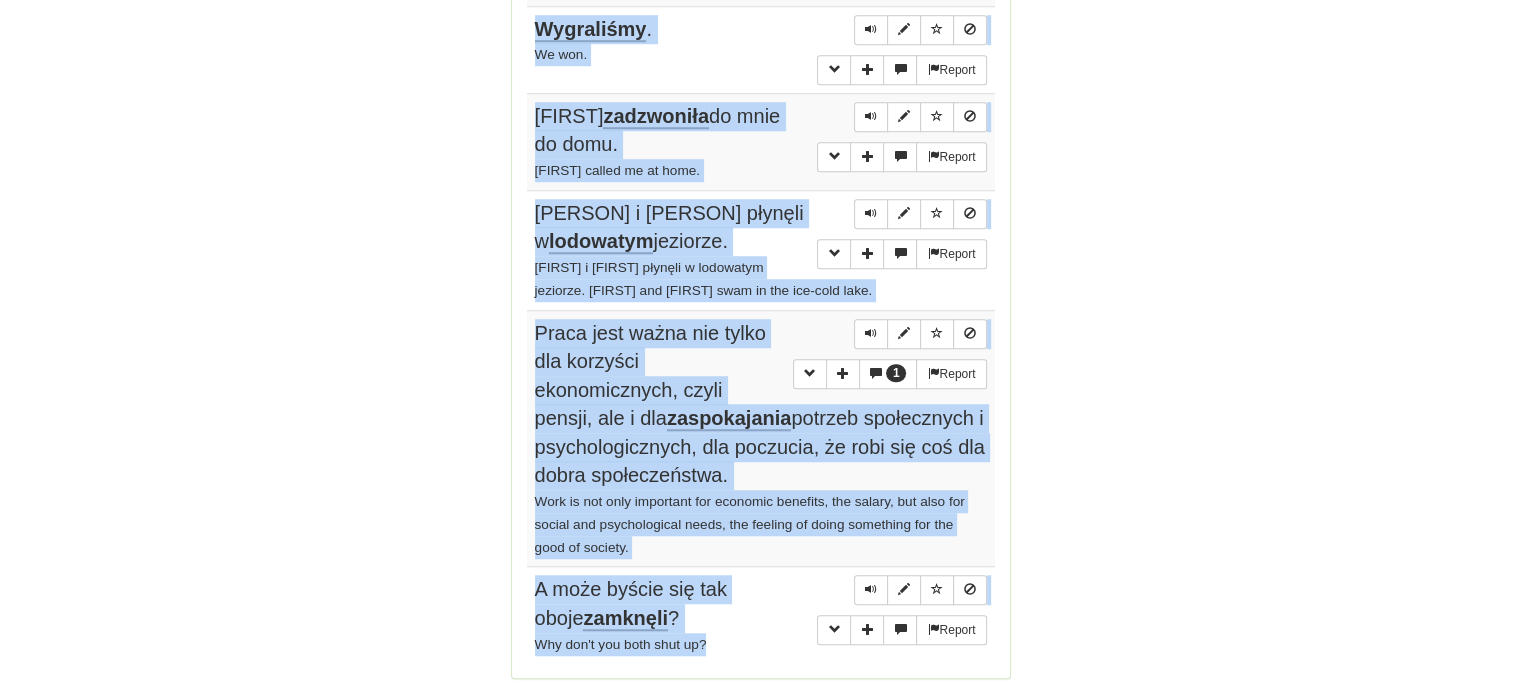 drag, startPoint x: 537, startPoint y: 190, endPoint x: 736, endPoint y: 606, distance: 461.1475 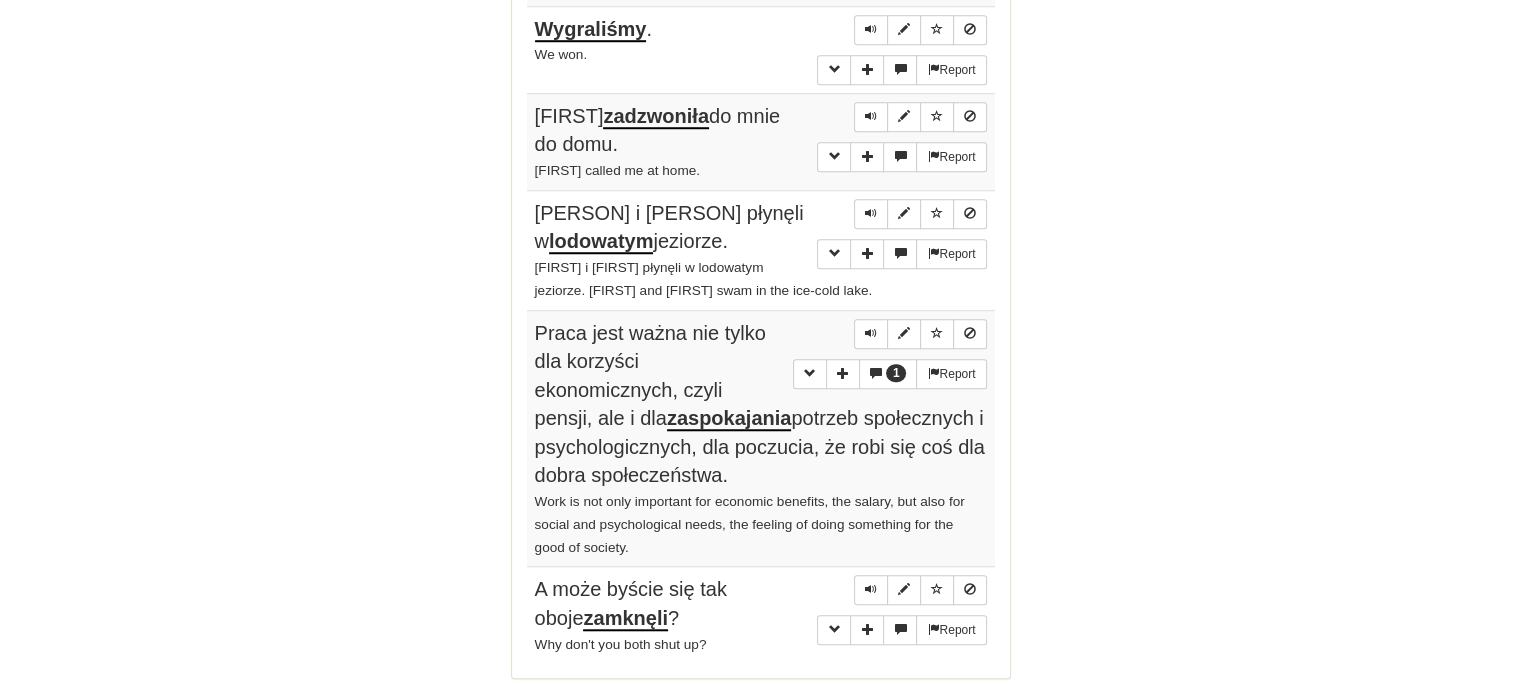 click on "Round Results Stats: Score:   + 76 Time:   1 : 24 New:   5 Review:   5 Correct:   10 Incorrect:   2 Progress: Fluency Fast Track Playing:  15.171  /  17.289 + 5 87.721% 87.749% Mastered:  15.171  /  17.289 + 5 87.721% 87.749% Ready for Review:  25  /  Level:  109 4.196  points to level  110  - keep going! Ranked:  5 th  this week ( 20  points to  4 th ) Sentences:  Report W jego  wypracowaniu  jest mało błędów, jeśli w ogóle. There are few mistakes, if any, in his composition. 1  Report Ucieczka  to nie jest odpowiedź. Running away isn't the answer.  Report Na nabrzeżu  kwitły  kwiaty. Blossoms have come out on the embankment. 1  Report Podnieś  rękę. Raise your hand.  Report Grożono ci lub  zmuszano  do przyznania się do winy? Have you been threatened or coerced into pleading guilty?  Report Wygraliśmy . We won.  Report Daniela  zadzwoniła  do mnie do domu. Daniela called me at home.  Report Tom i Mary płynęli w  lodowatym  jeziorze. Tom and Mary swam in the ice-cold lake. 1  Report  Report" at bounding box center (761, -319) 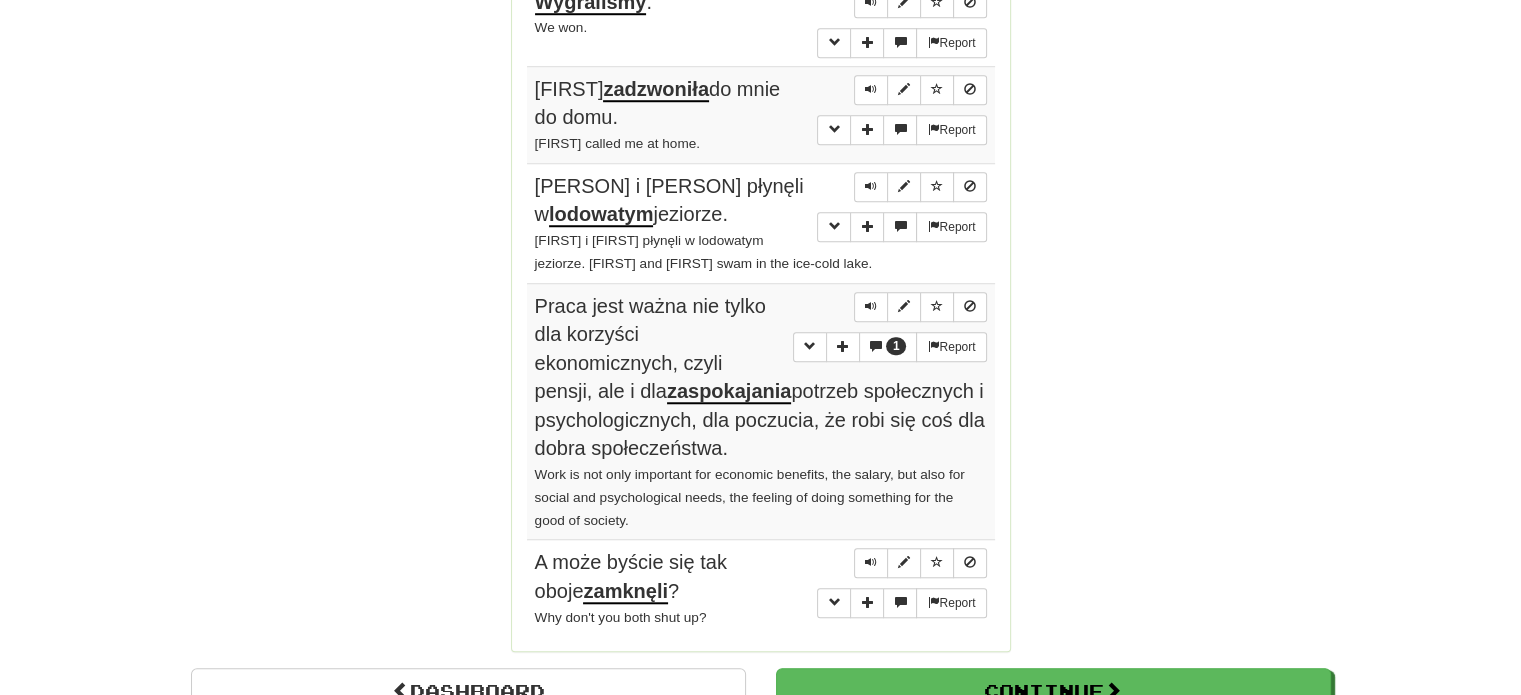 scroll, scrollTop: 1684, scrollLeft: 0, axis: vertical 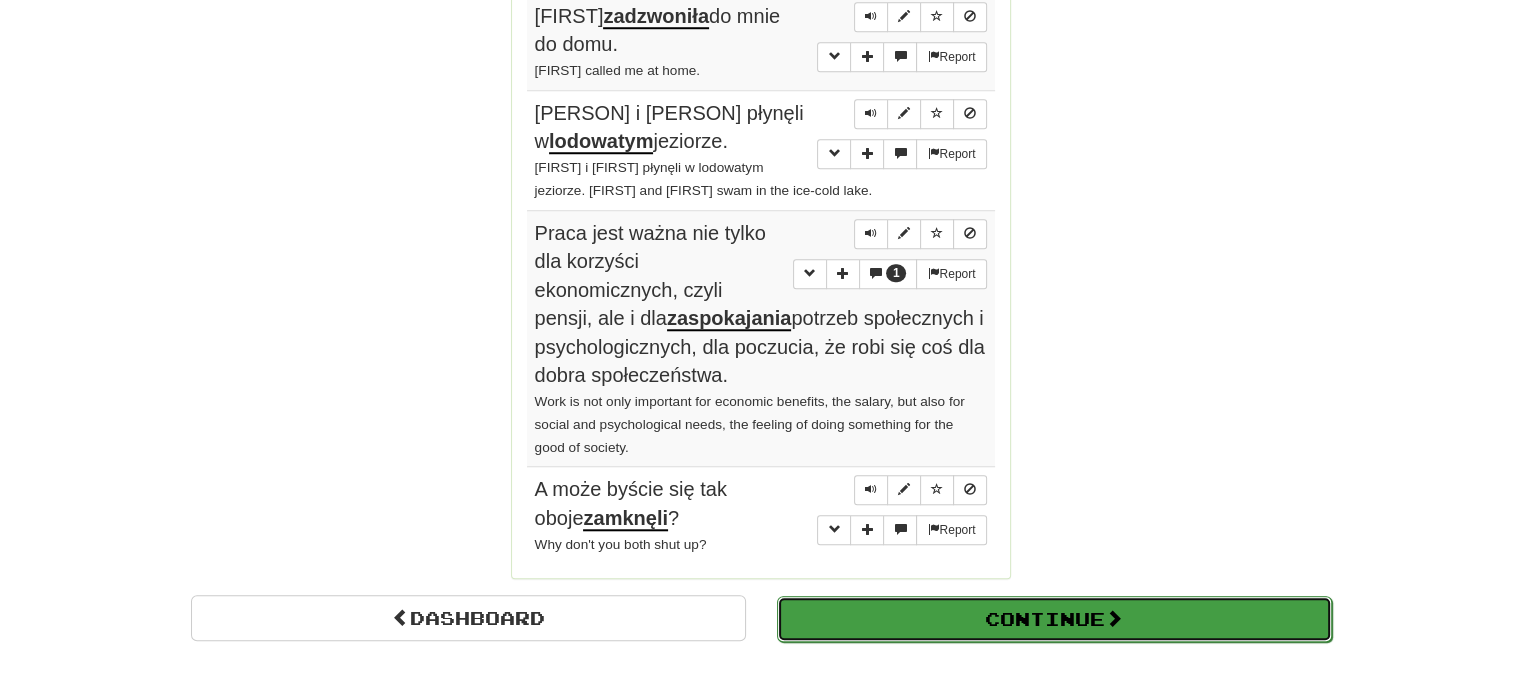click on "Continue" at bounding box center [1054, 619] 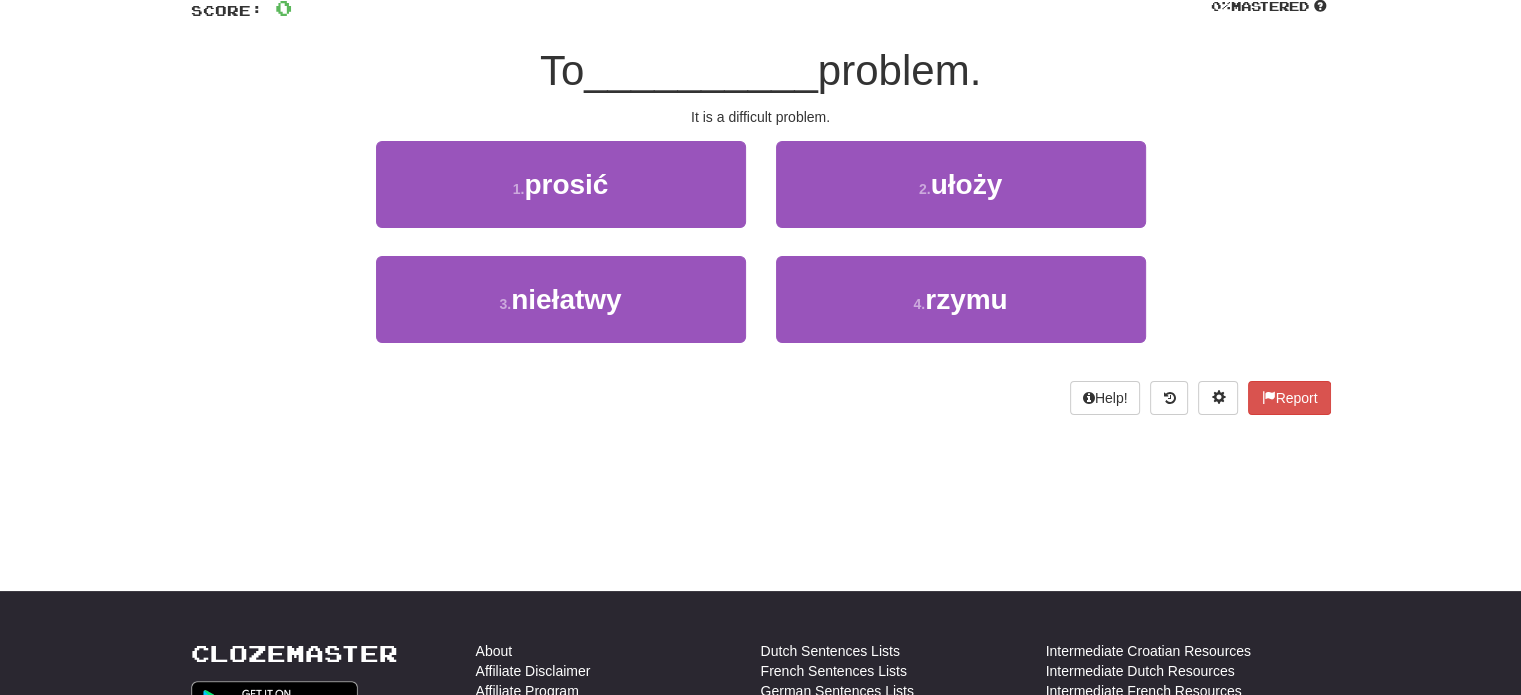 scroll, scrollTop: 0, scrollLeft: 0, axis: both 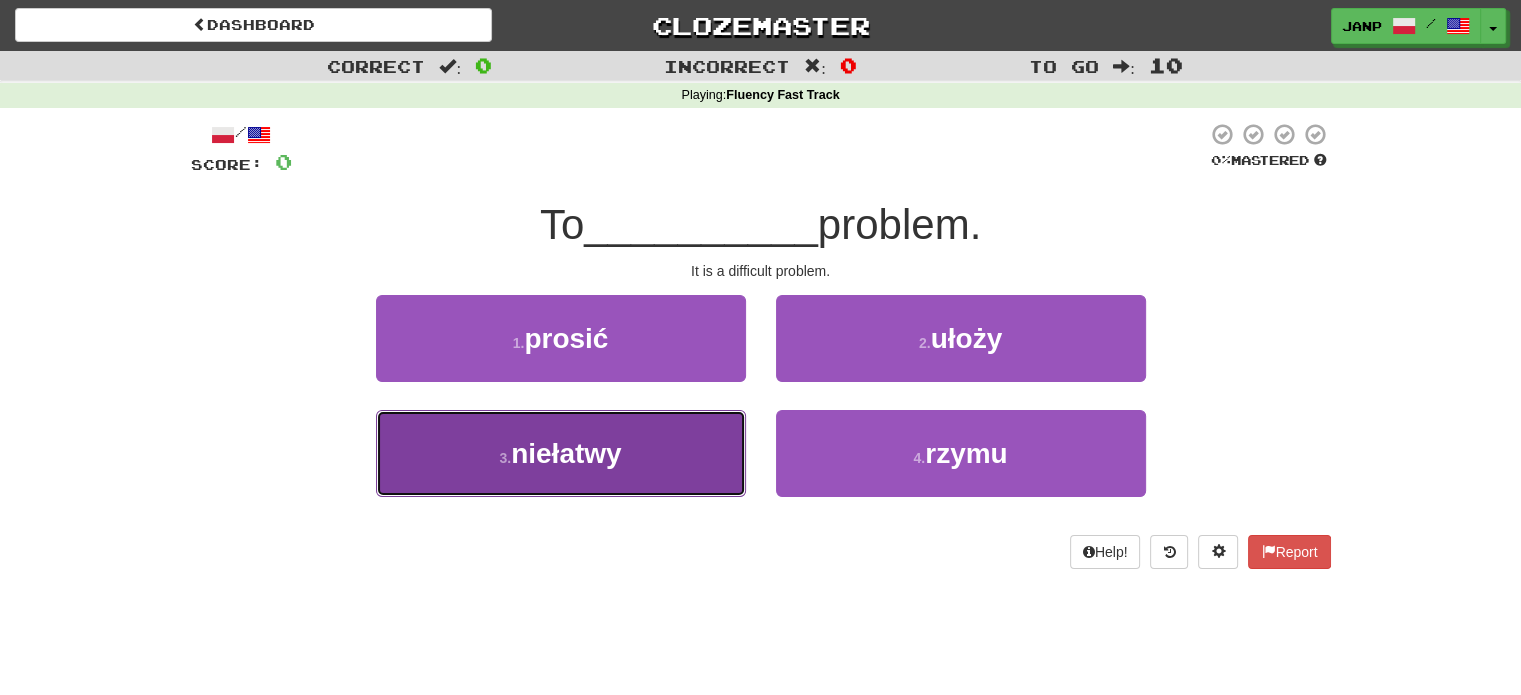 click on "3 .  niełatwy" at bounding box center [561, 453] 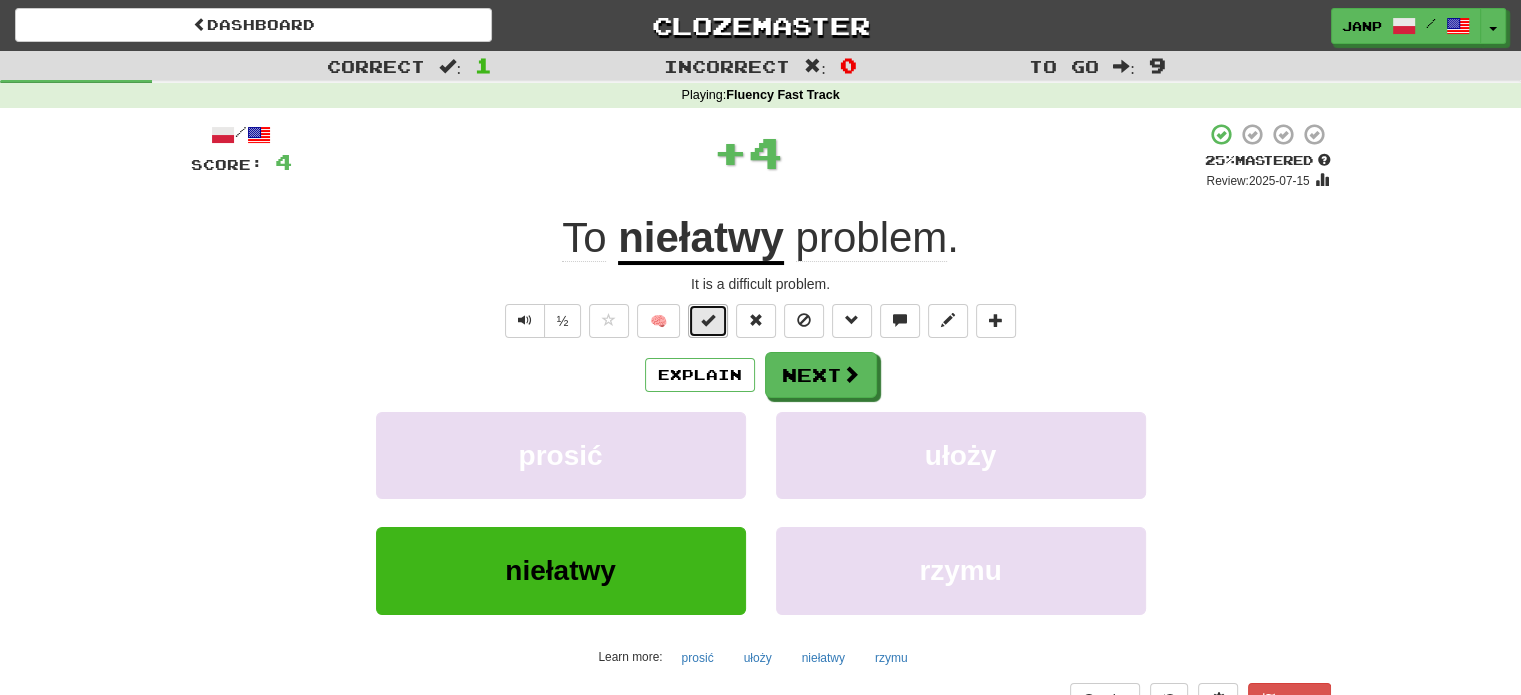 click at bounding box center [708, 320] 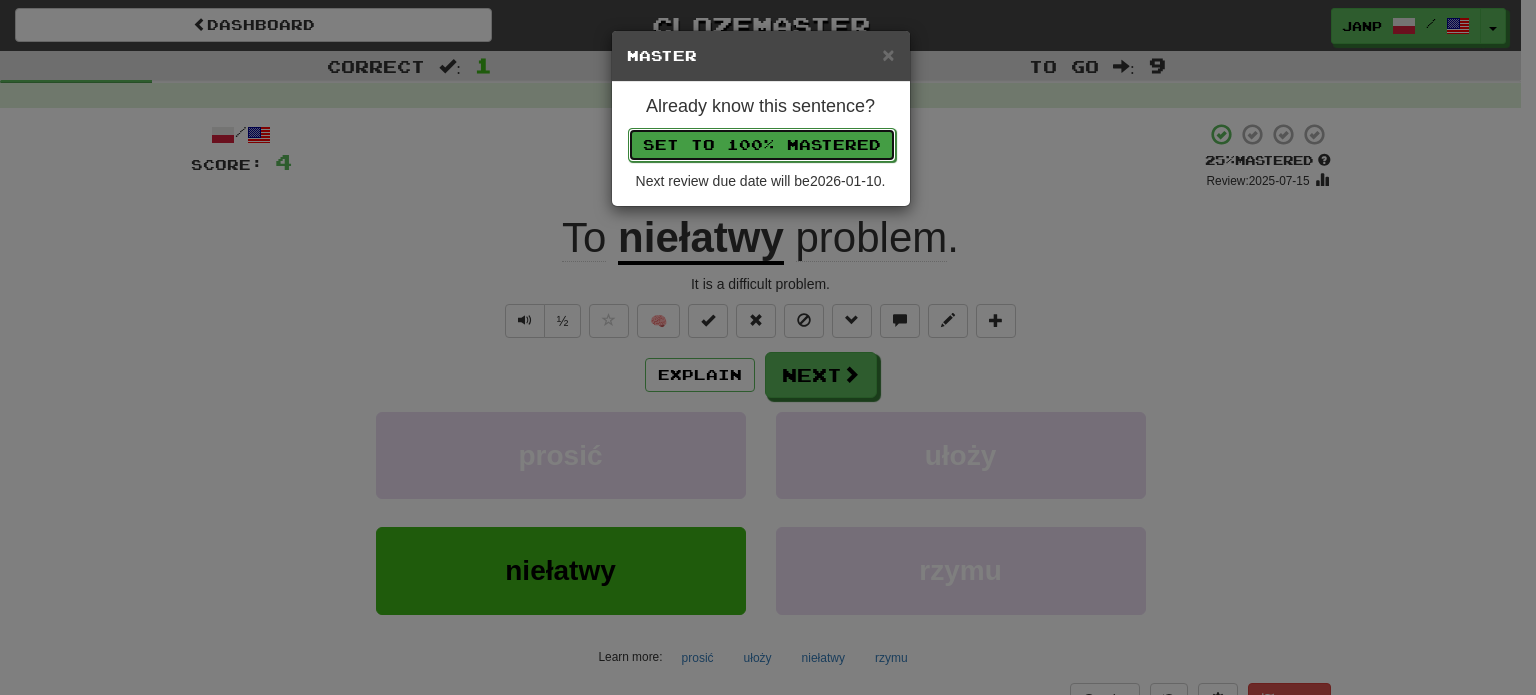 click on "Set to 100% Mastered" at bounding box center (762, 145) 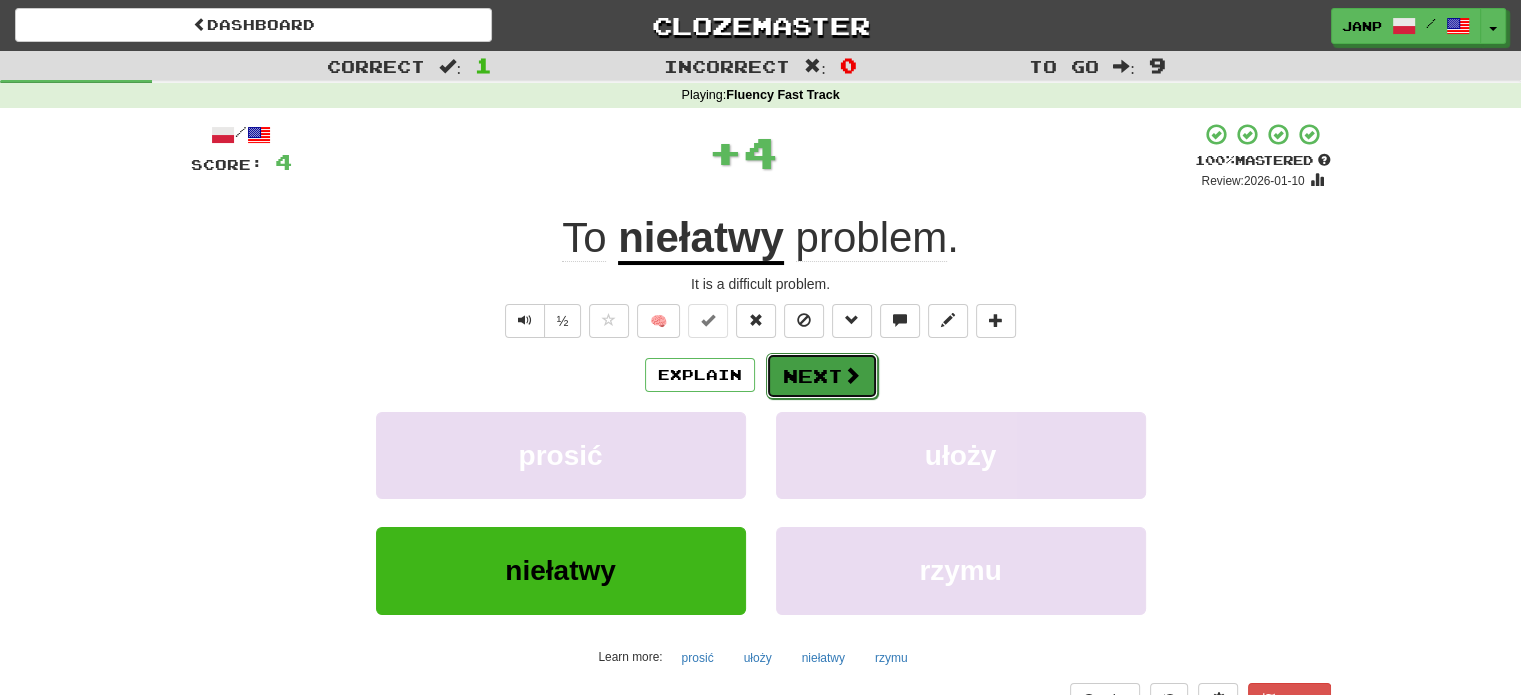 click on "Next" at bounding box center (822, 376) 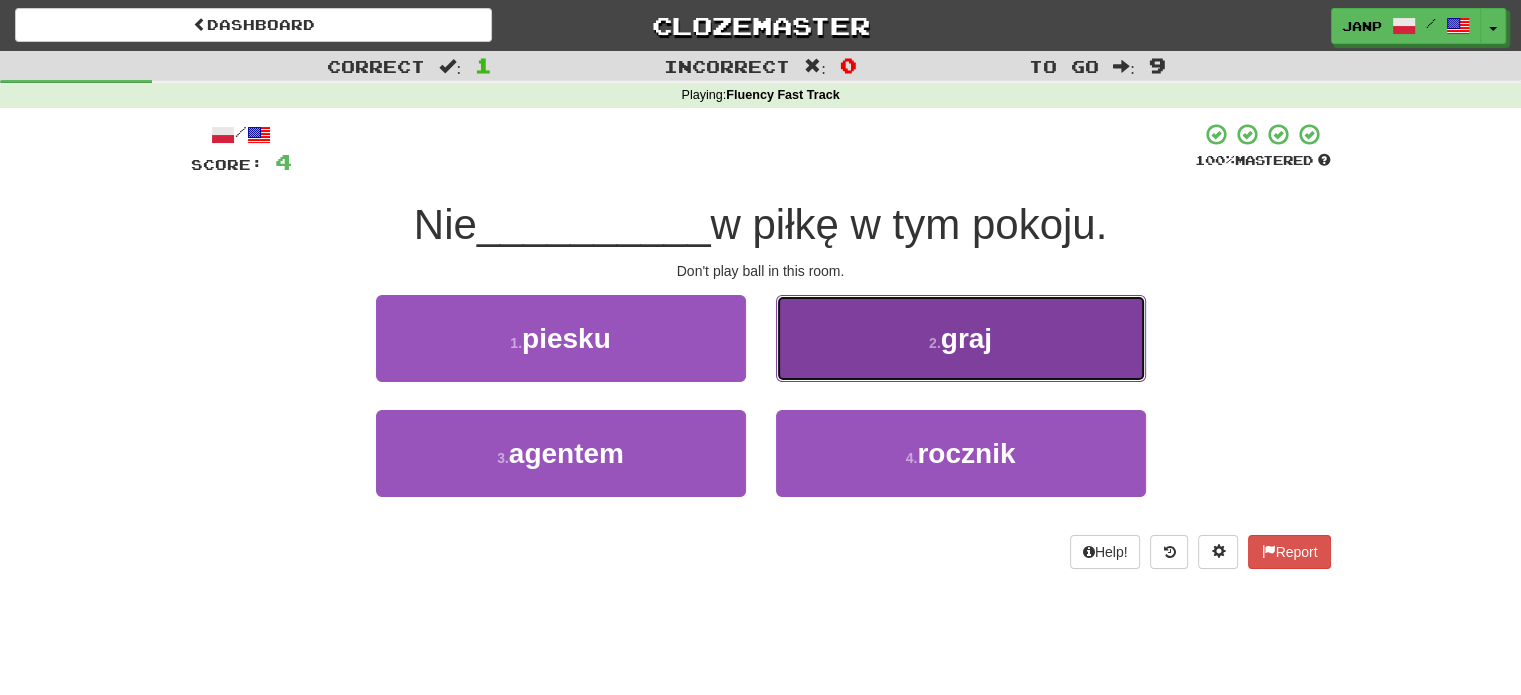 click on "2 .  graj" at bounding box center [961, 338] 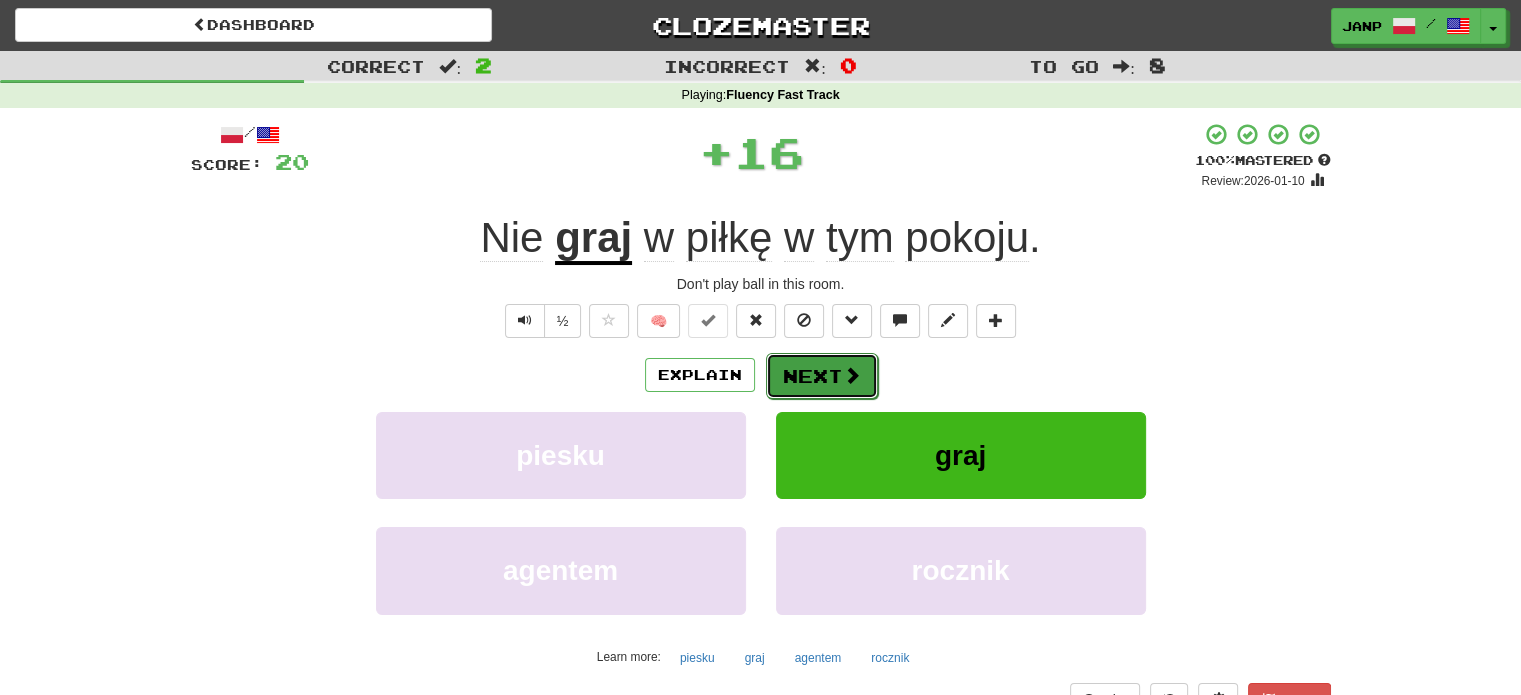 click on "Next" at bounding box center [822, 376] 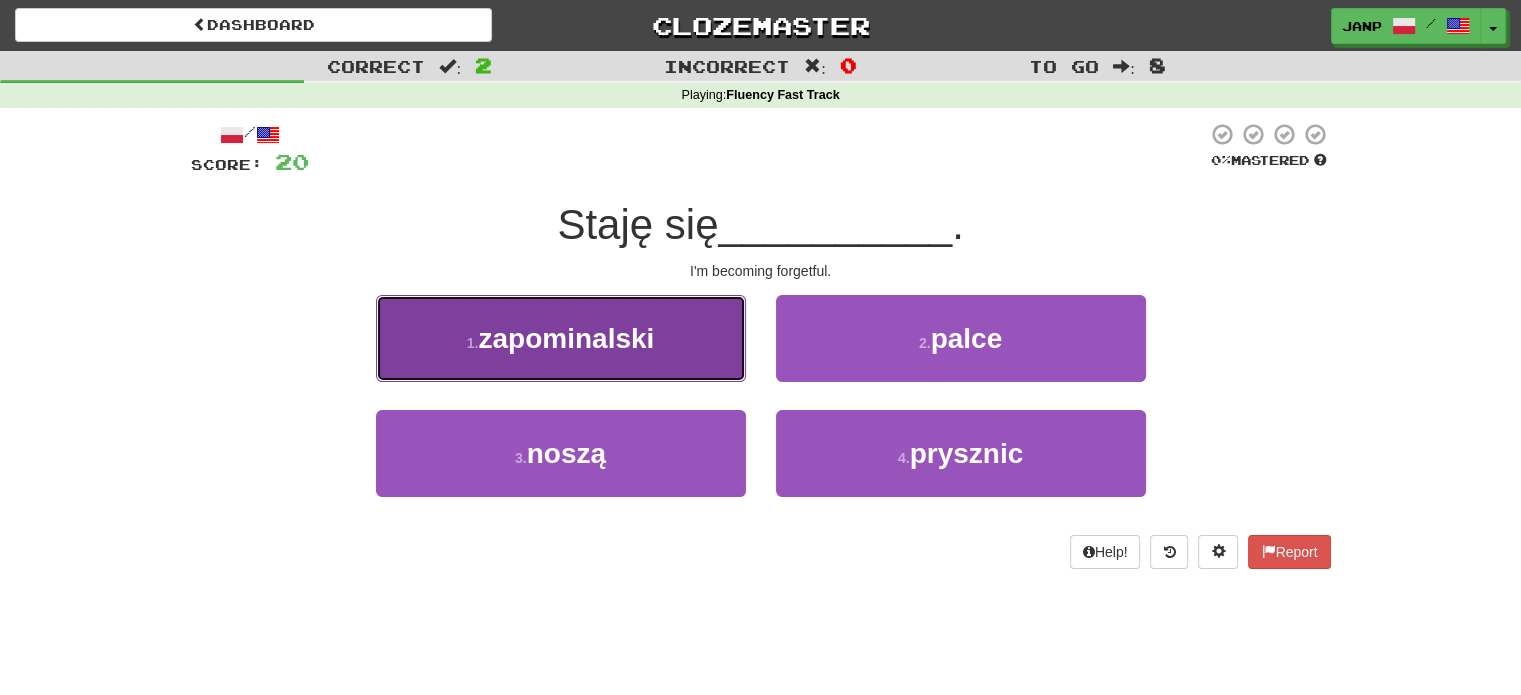 click on "1 .  zapominalski" at bounding box center (561, 338) 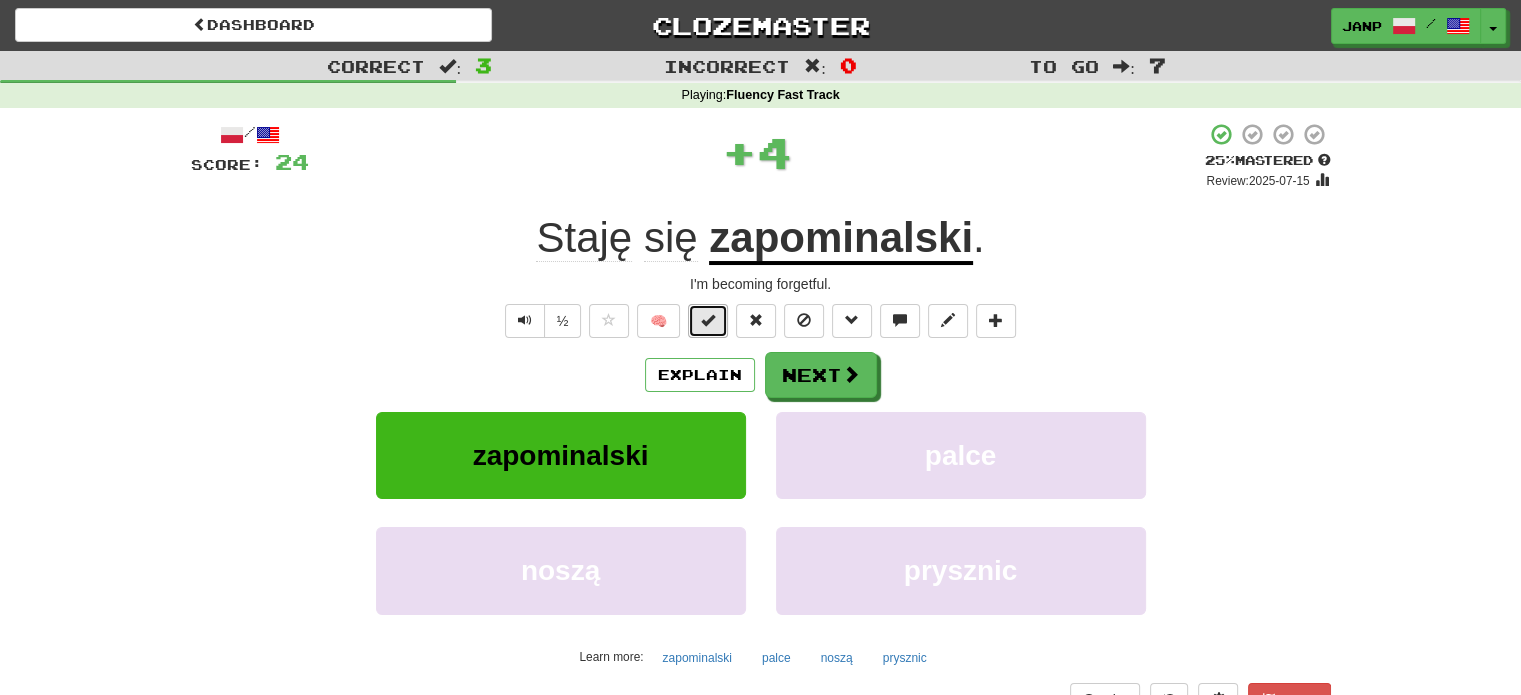 click at bounding box center [708, 320] 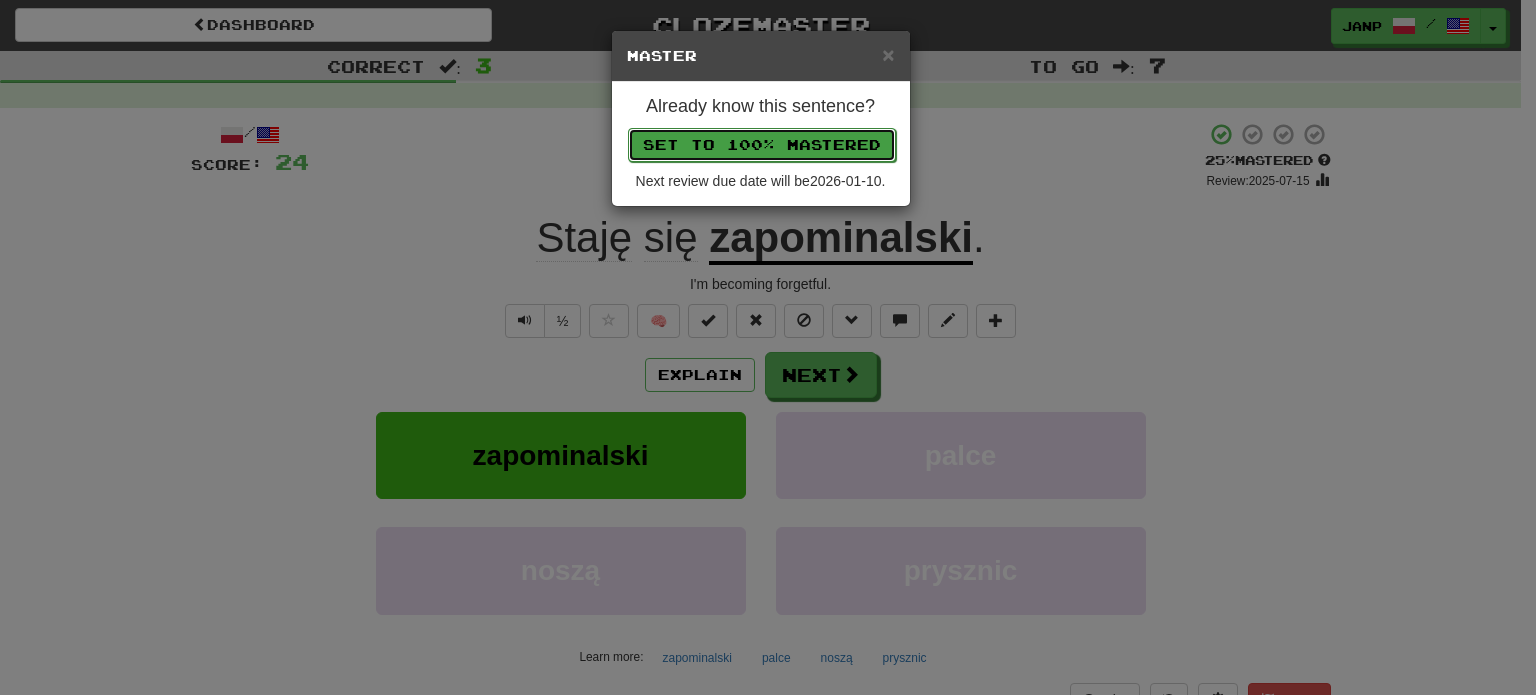 click on "Set to 100% Mastered" at bounding box center [762, 145] 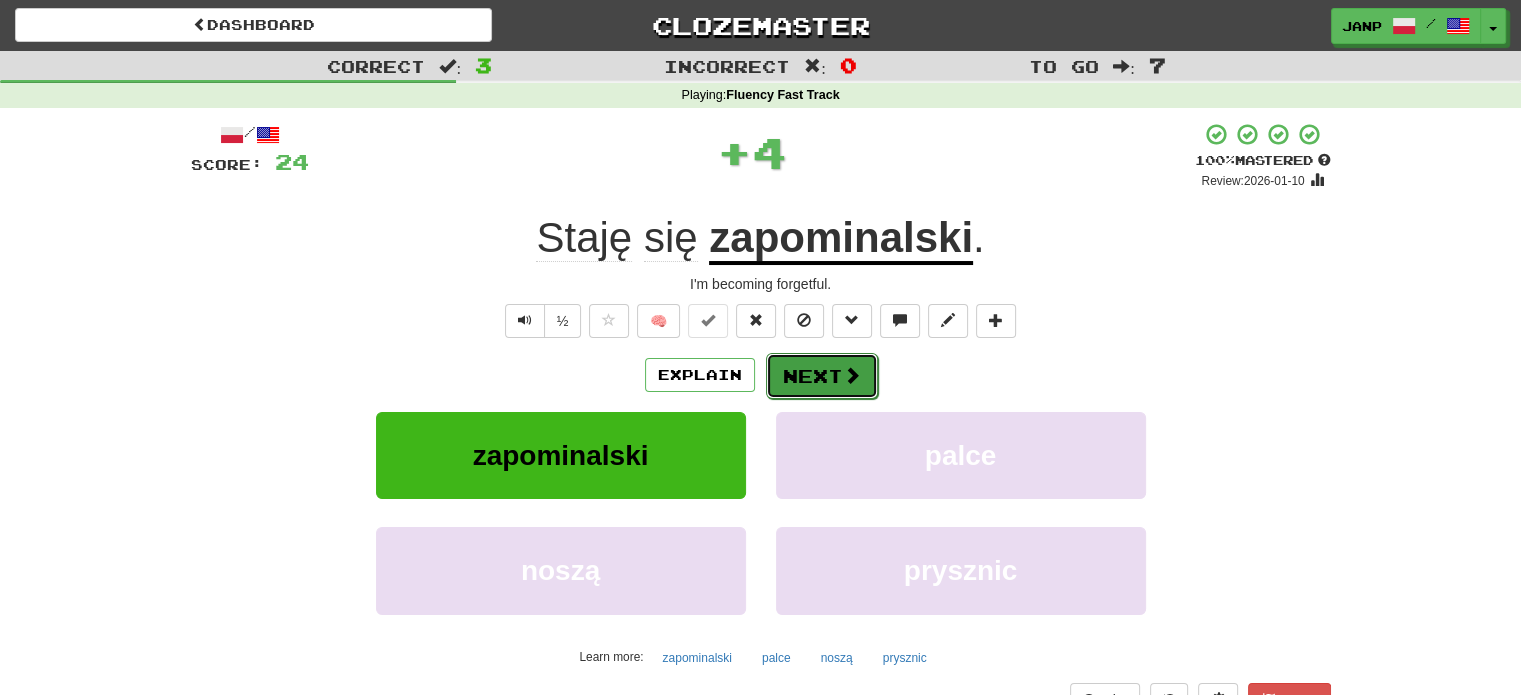 click on "Next" at bounding box center [822, 376] 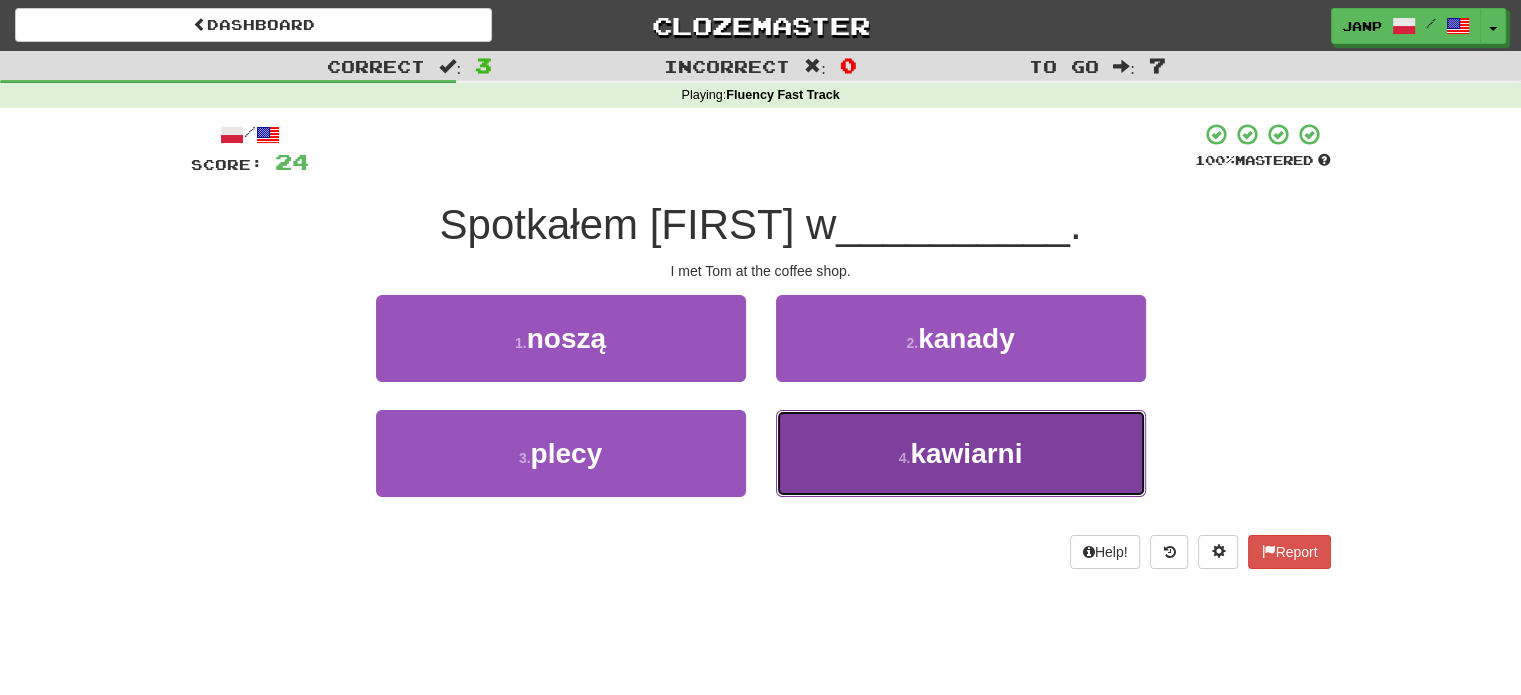 click on "4 .  kawiarni" at bounding box center [961, 453] 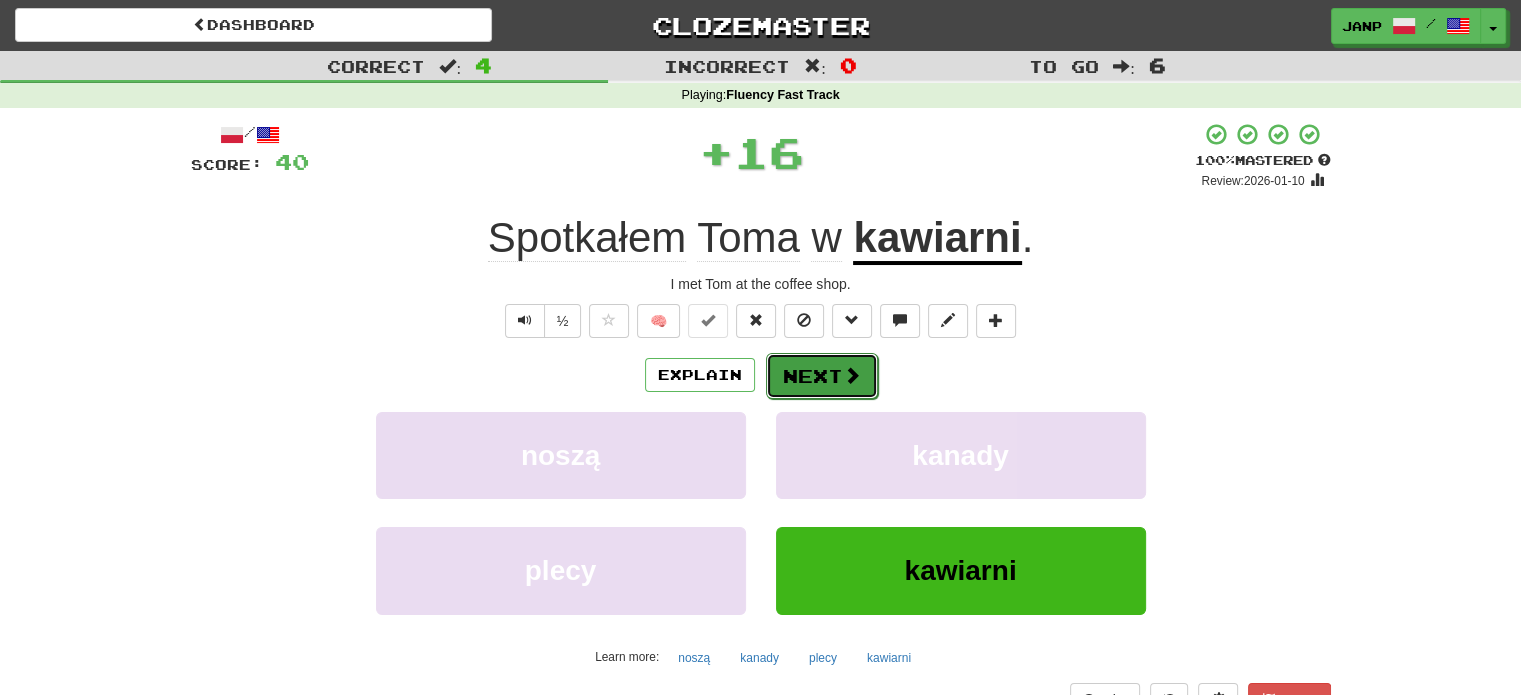 click on "Next" at bounding box center [822, 376] 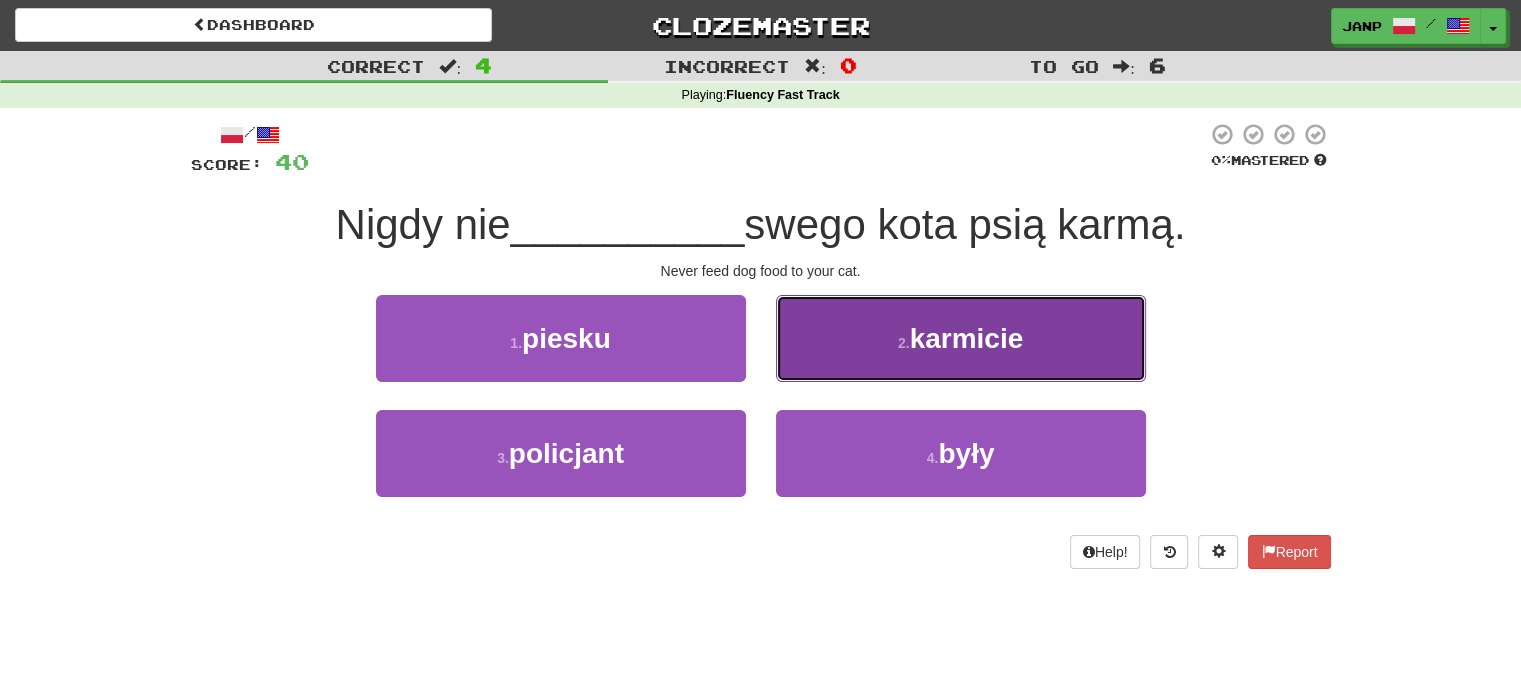 click on "karmicie" at bounding box center [967, 338] 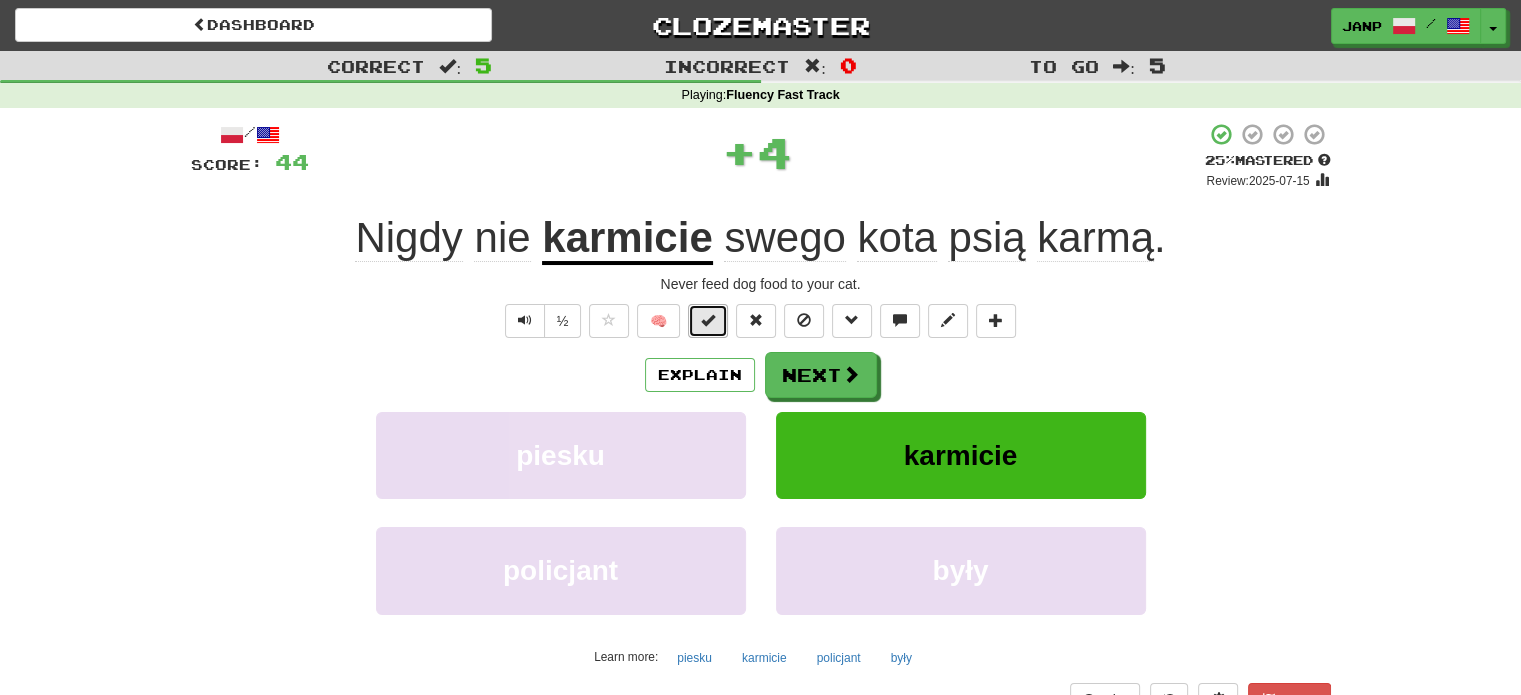 click at bounding box center (708, 321) 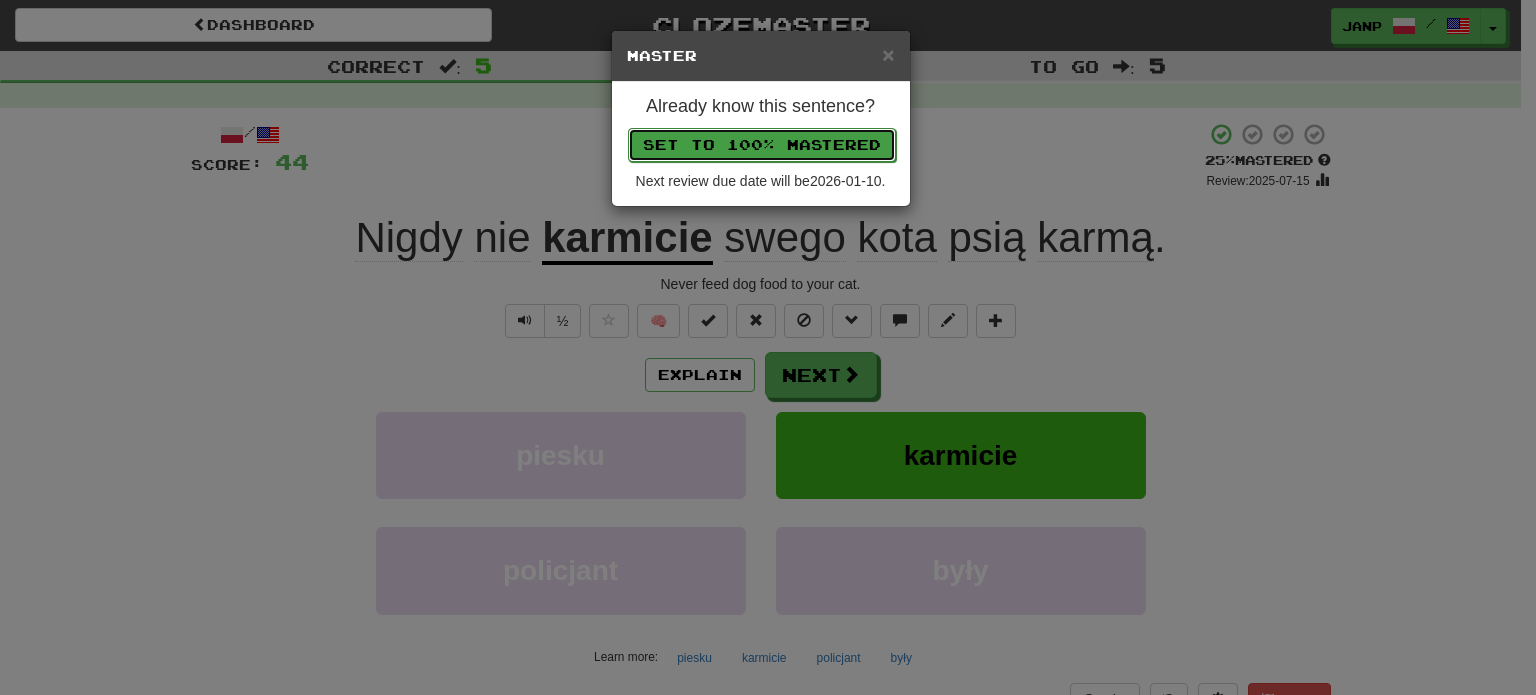 click on "Set to 100% Mastered" at bounding box center (762, 145) 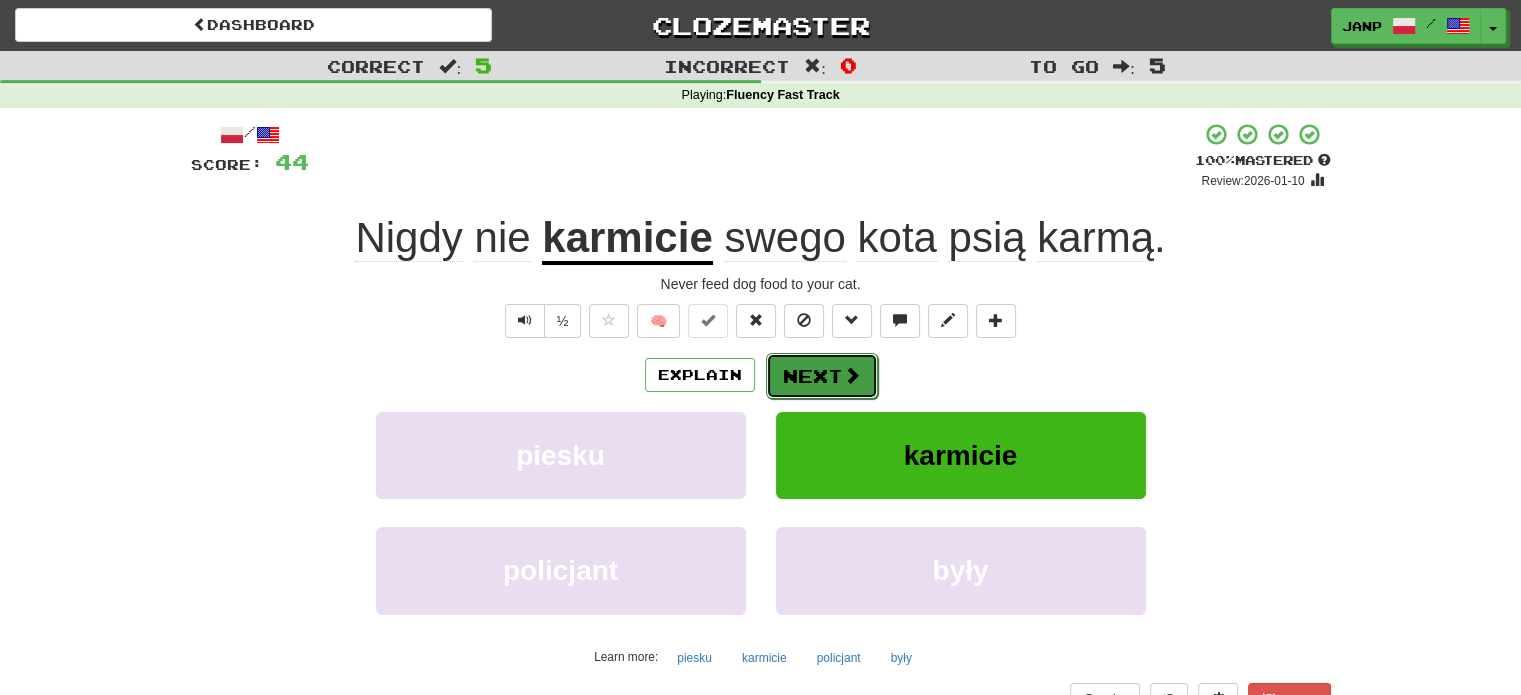 click on "Next" at bounding box center [822, 376] 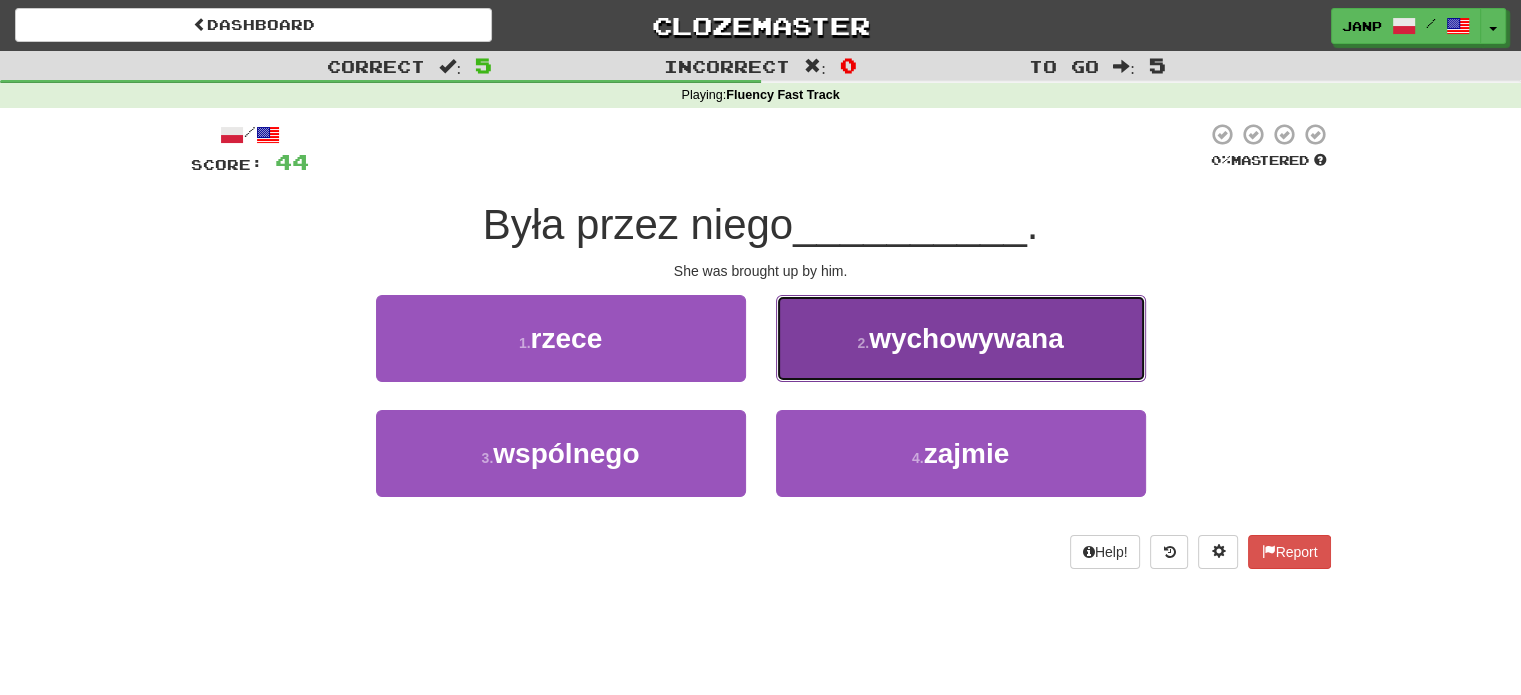 click on "2 .  wychowywana" at bounding box center (961, 338) 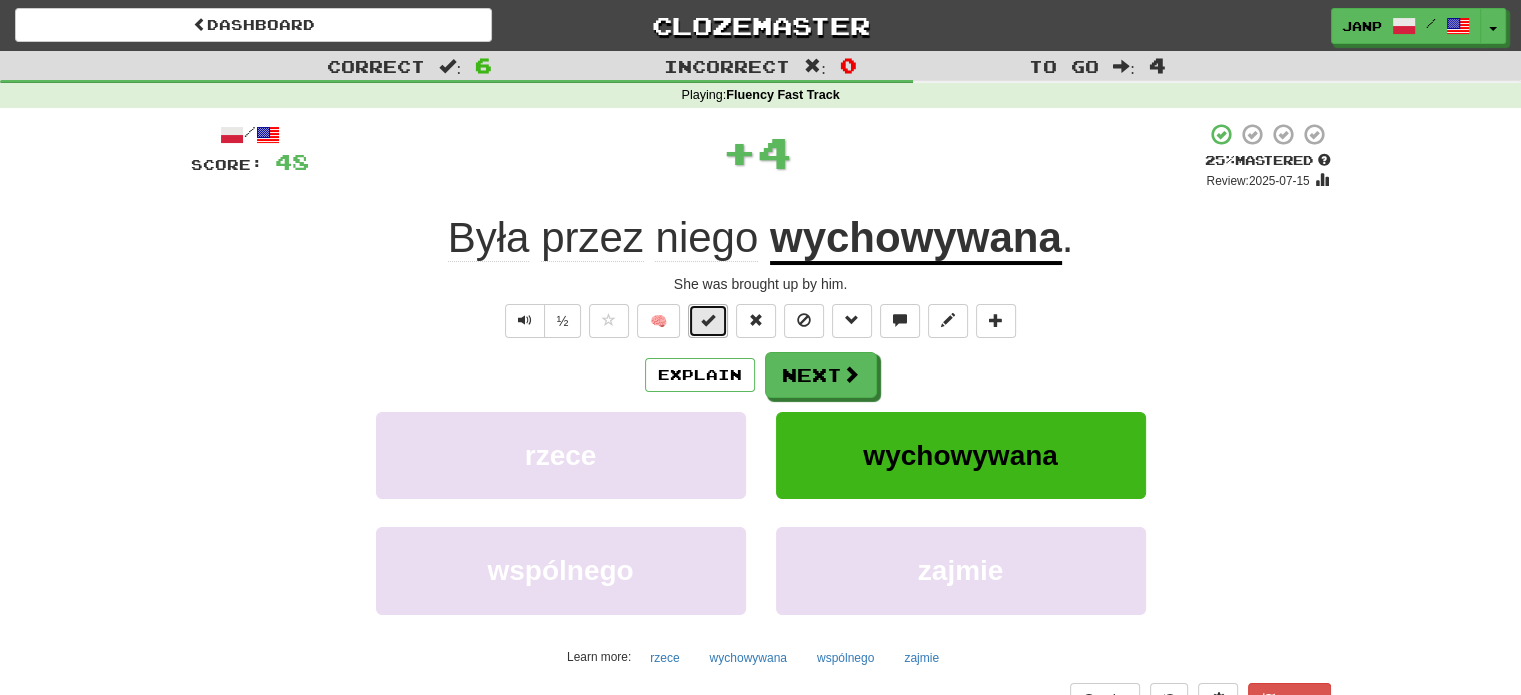click at bounding box center [708, 320] 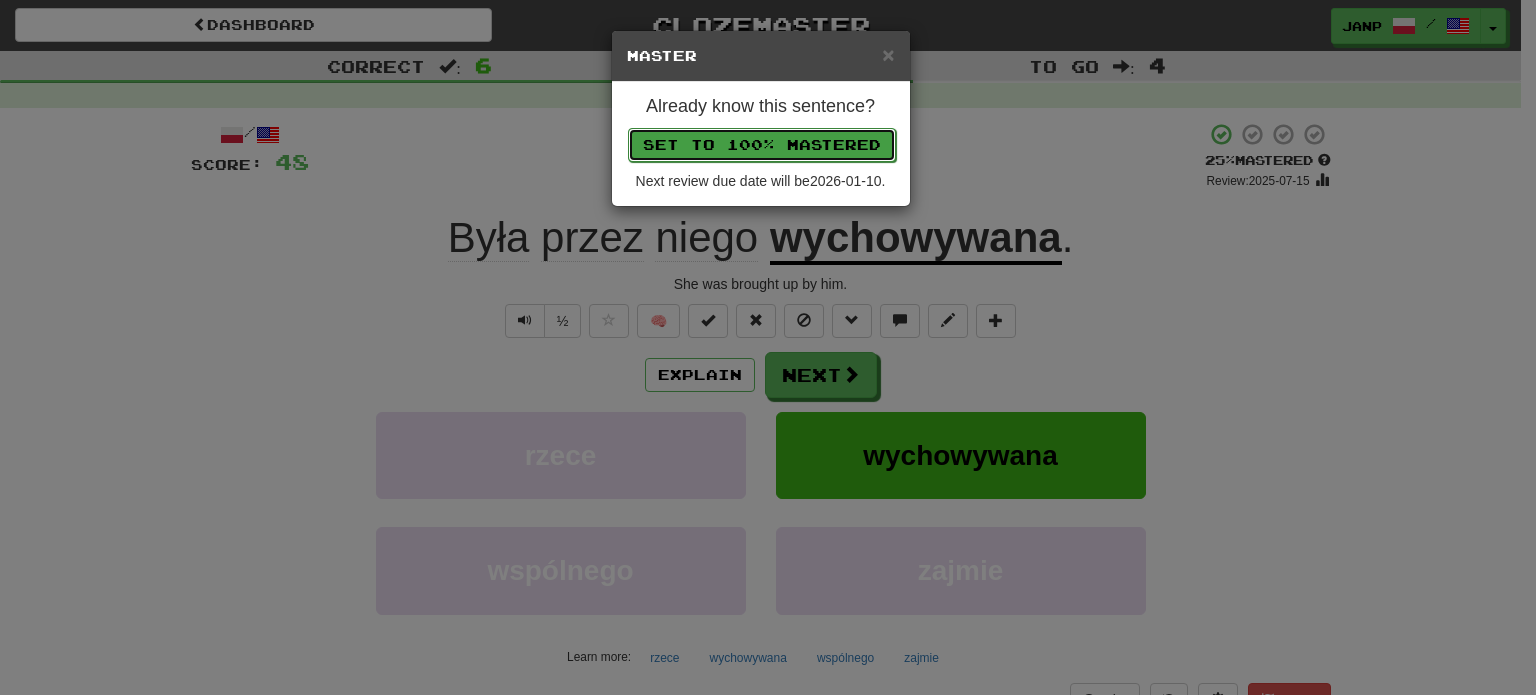 click on "Set to 100% Mastered" at bounding box center (762, 145) 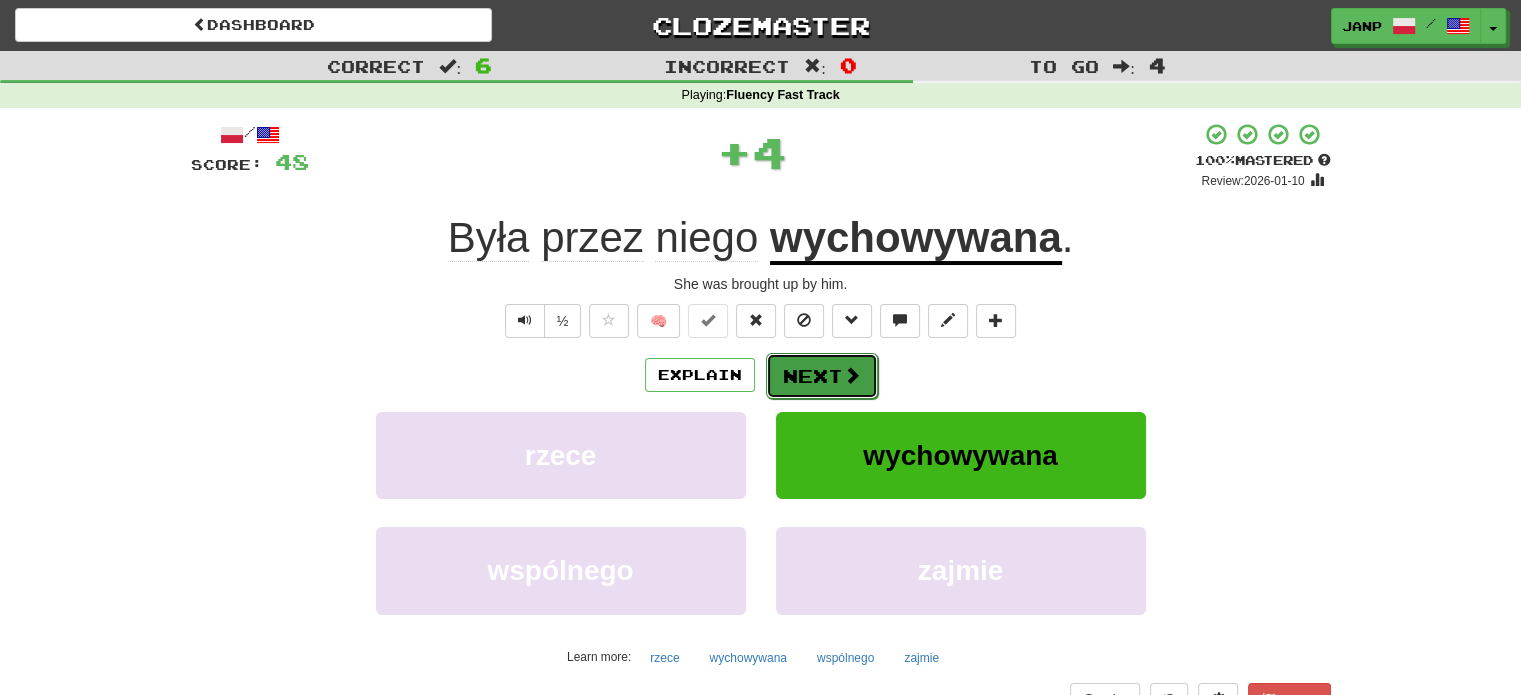 click on "Next" at bounding box center [822, 376] 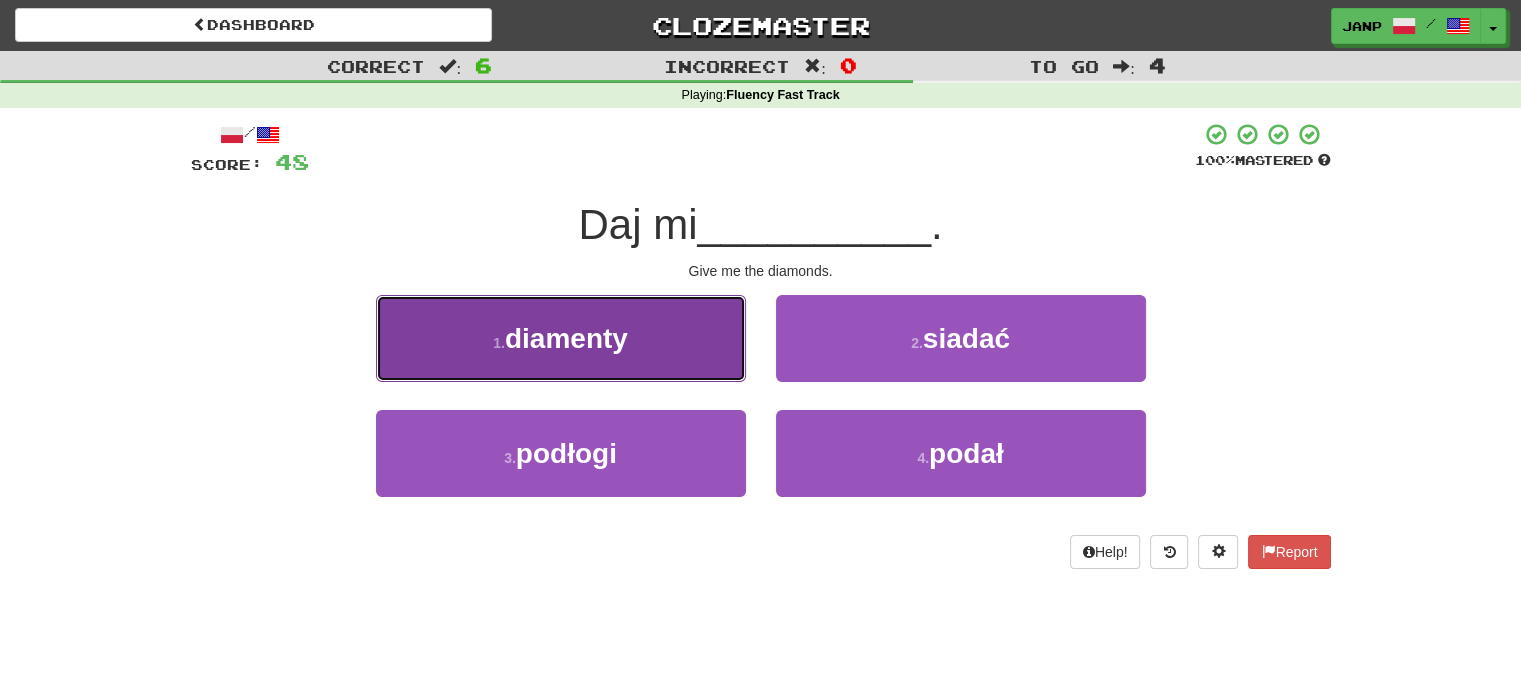 click on "1 .  diamenty" at bounding box center [561, 338] 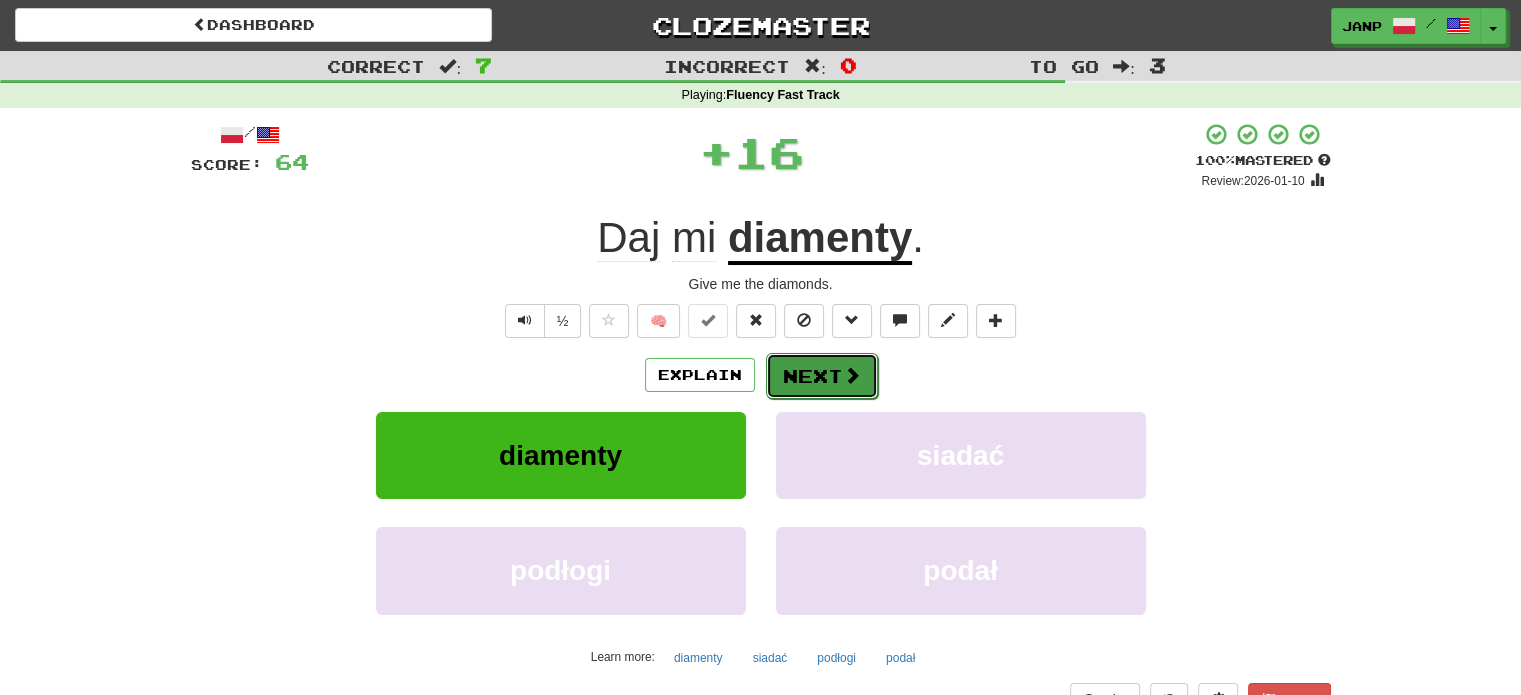 click on "Next" at bounding box center (822, 376) 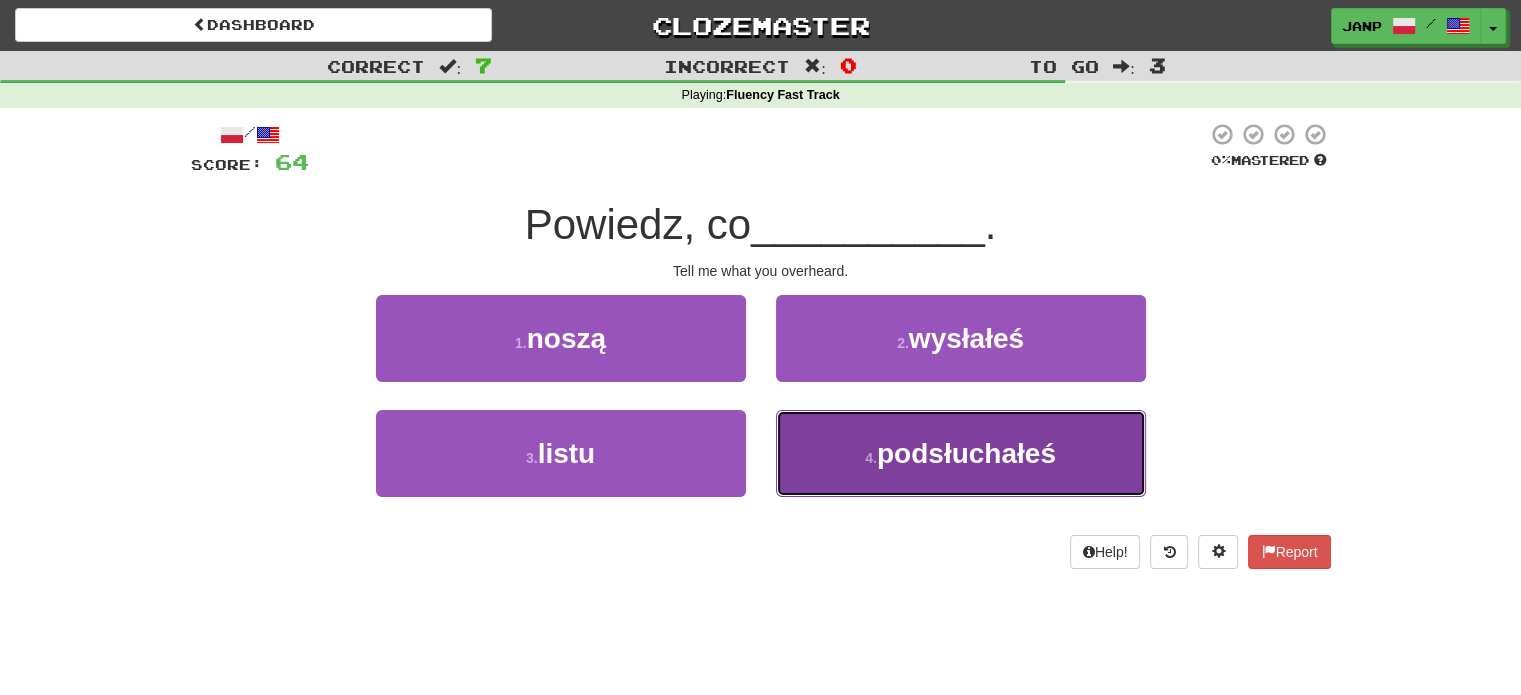 click on "4 .  podsłuchałeś" at bounding box center [961, 453] 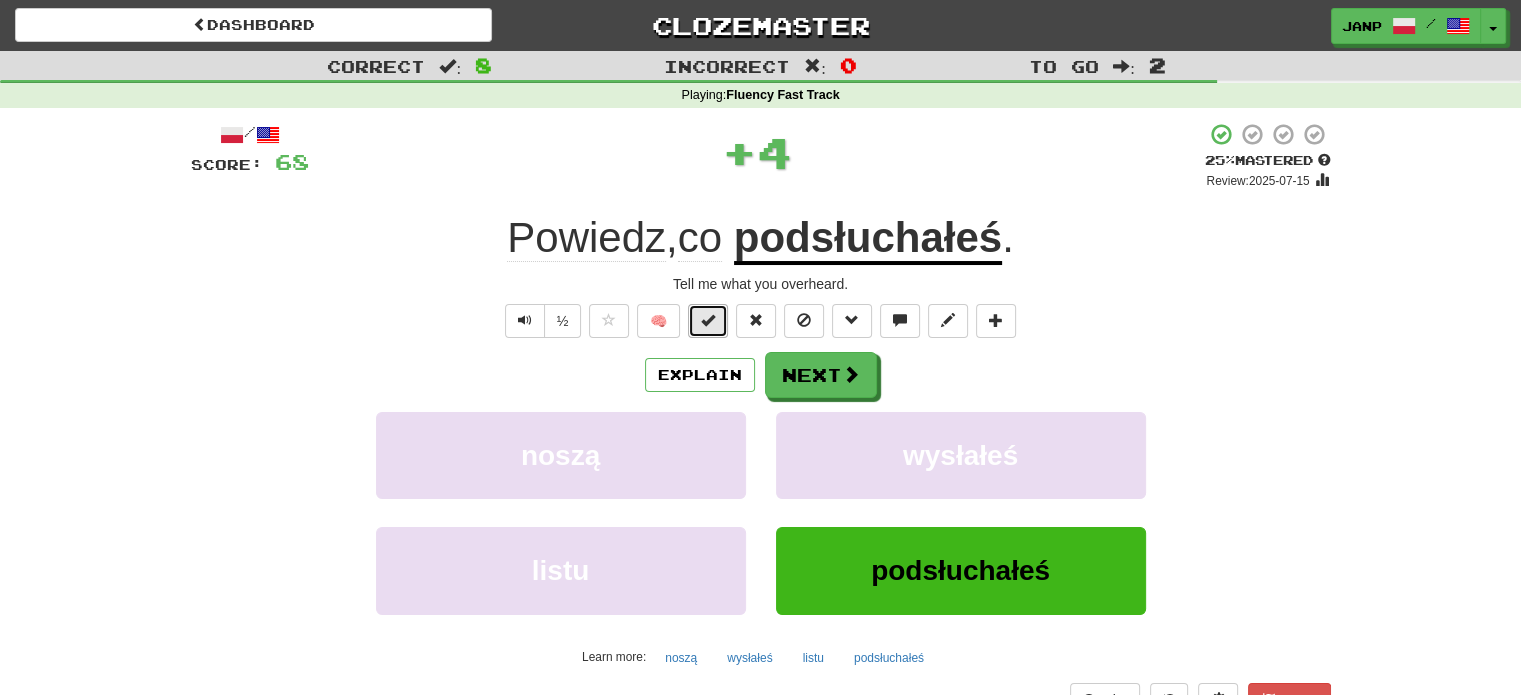 click at bounding box center [708, 320] 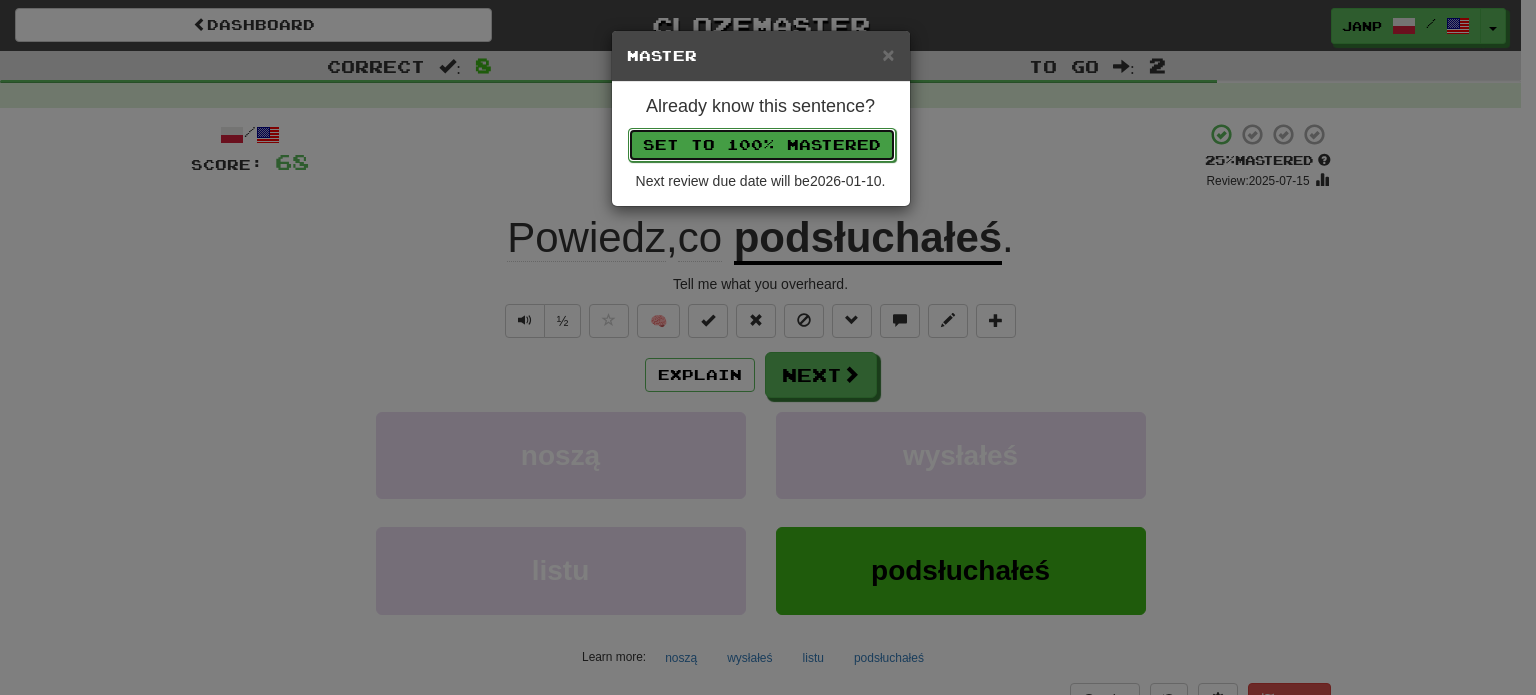 click on "Set to 100% Mastered" at bounding box center [762, 145] 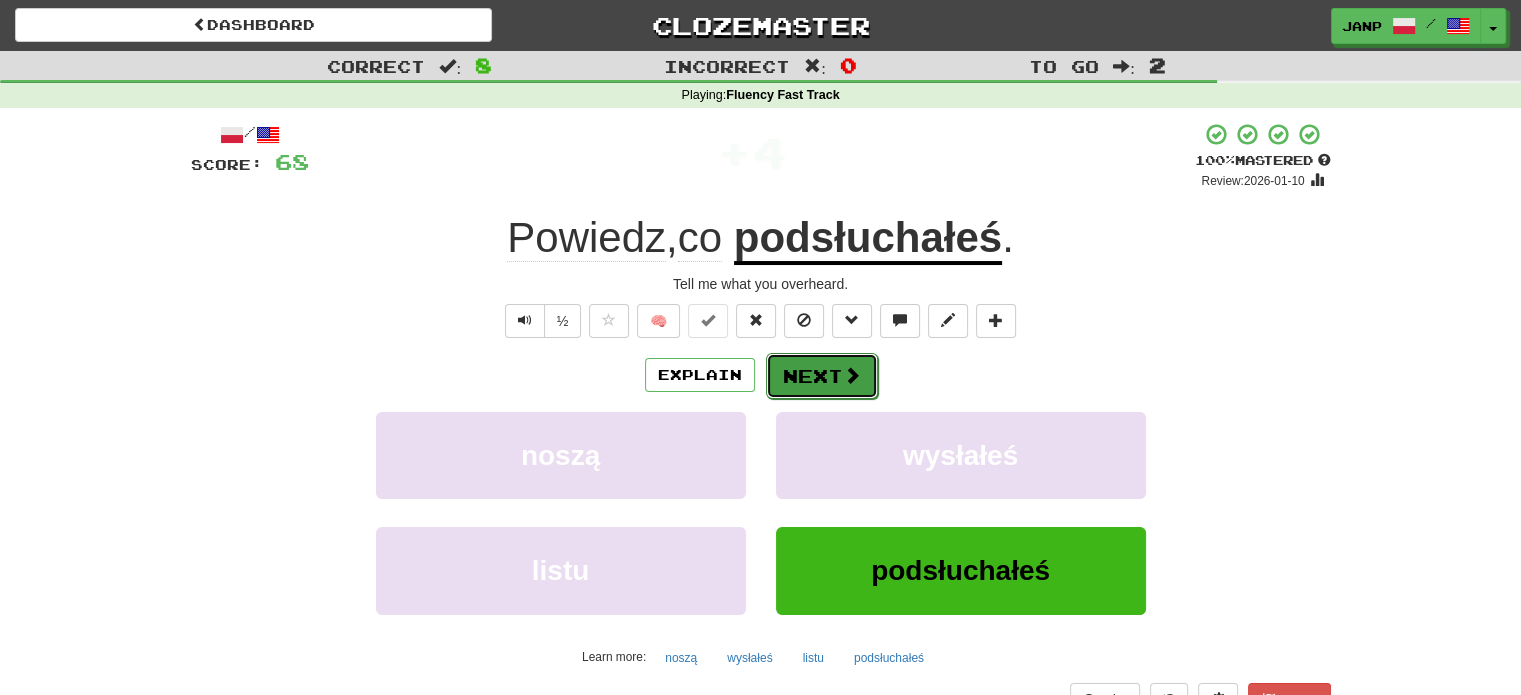 click on "Next" at bounding box center [822, 376] 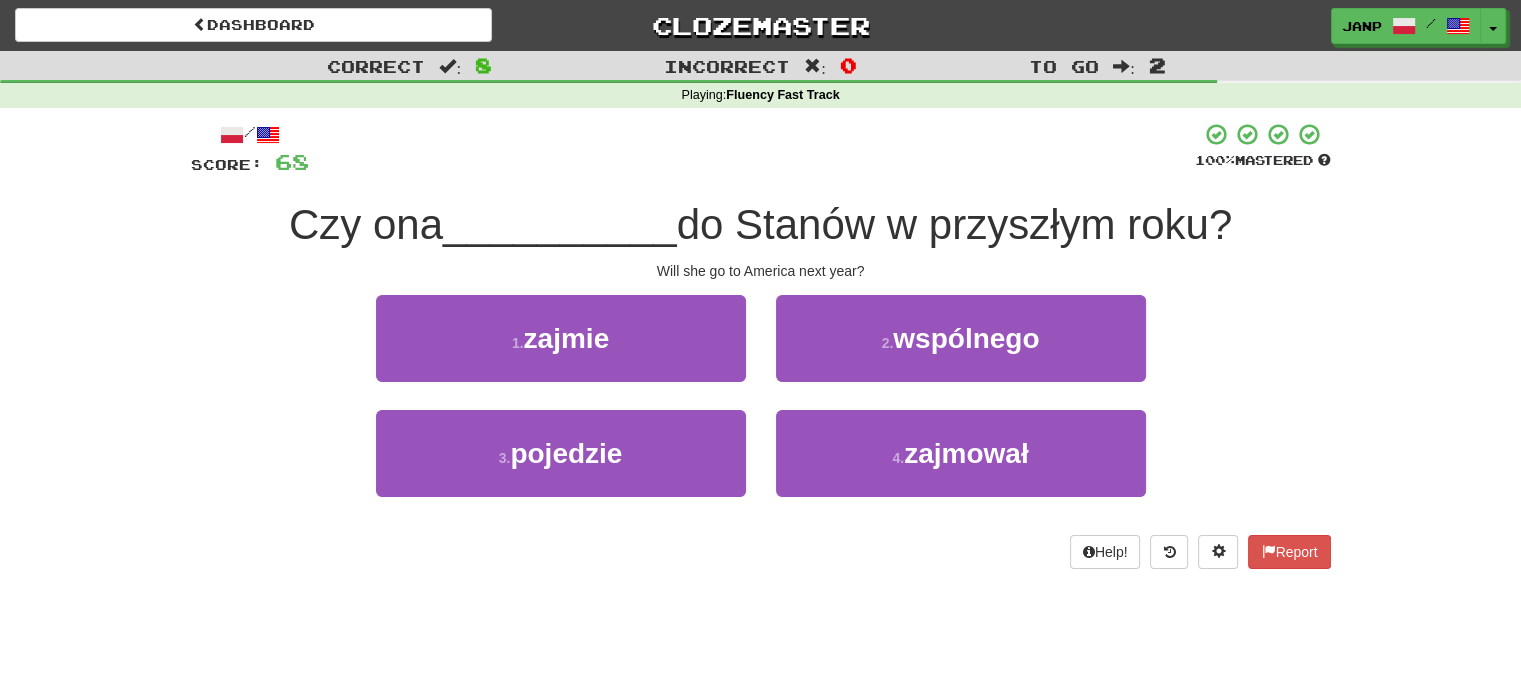 click on "4 .  zajmował" at bounding box center [961, 467] 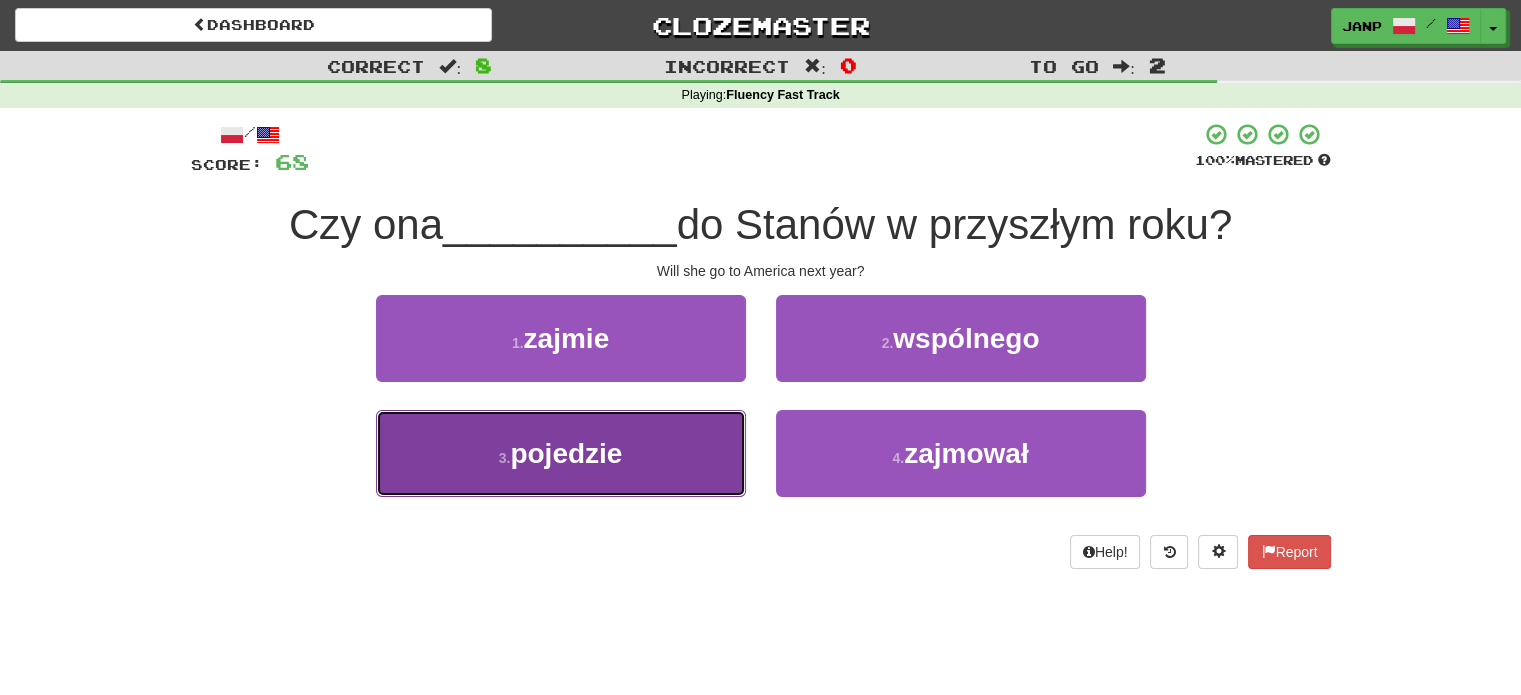 click on "3 .  pojedzie" at bounding box center [561, 453] 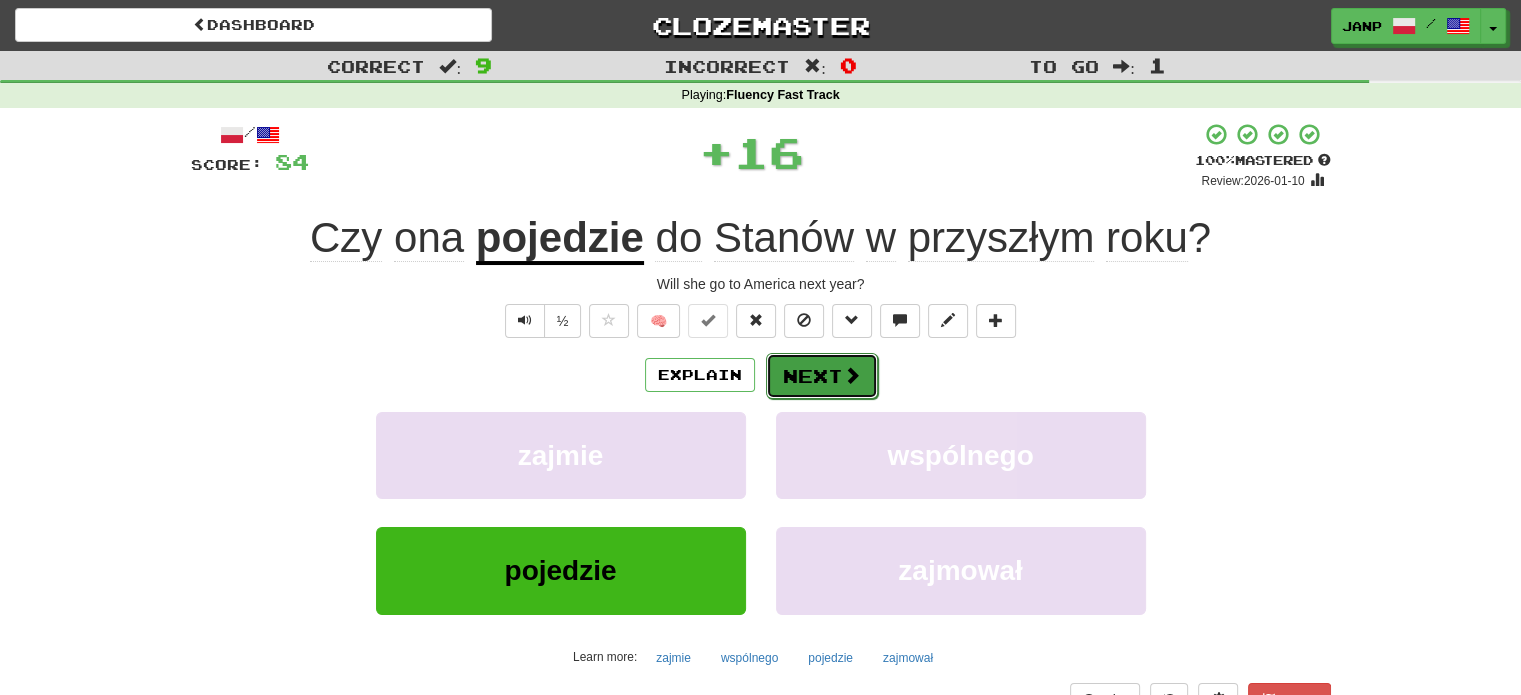 click on "Next" at bounding box center (822, 376) 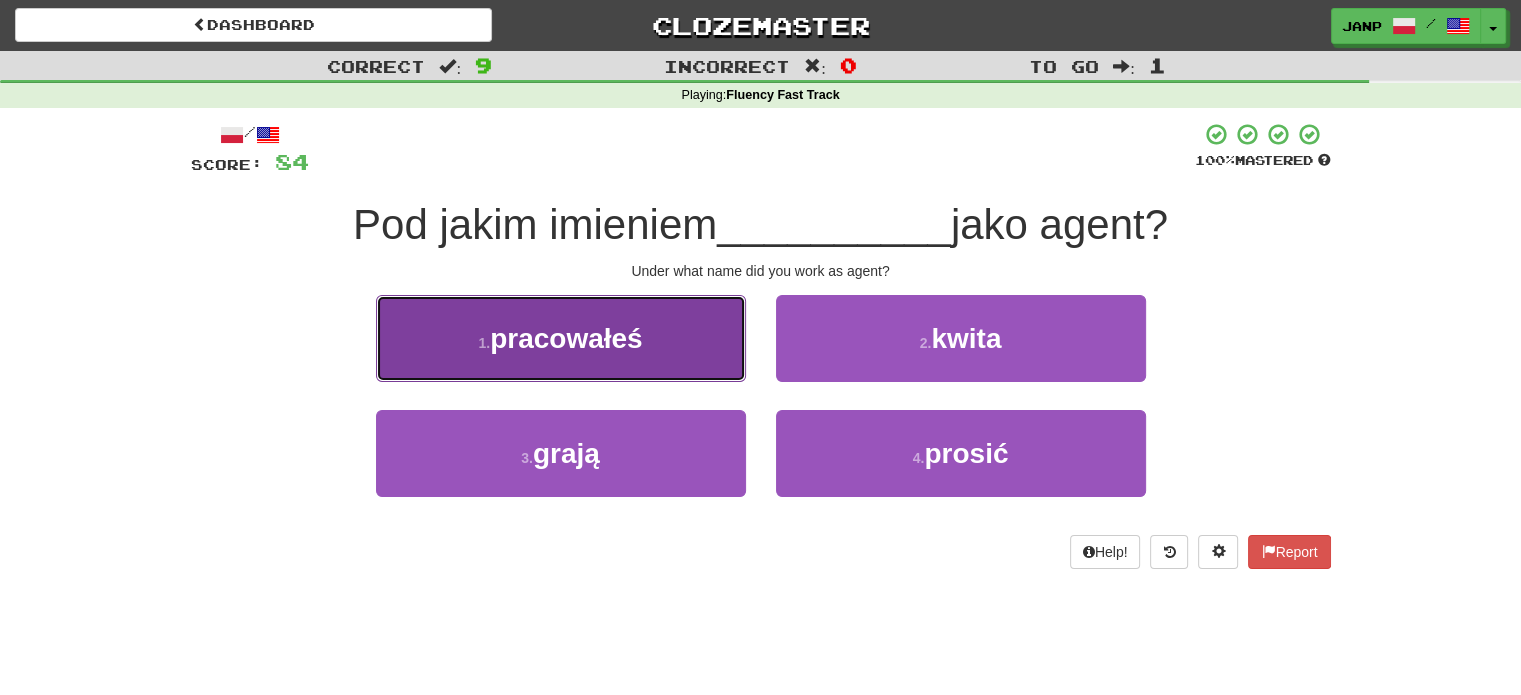 click on "1 .  pracowałeś" at bounding box center (561, 338) 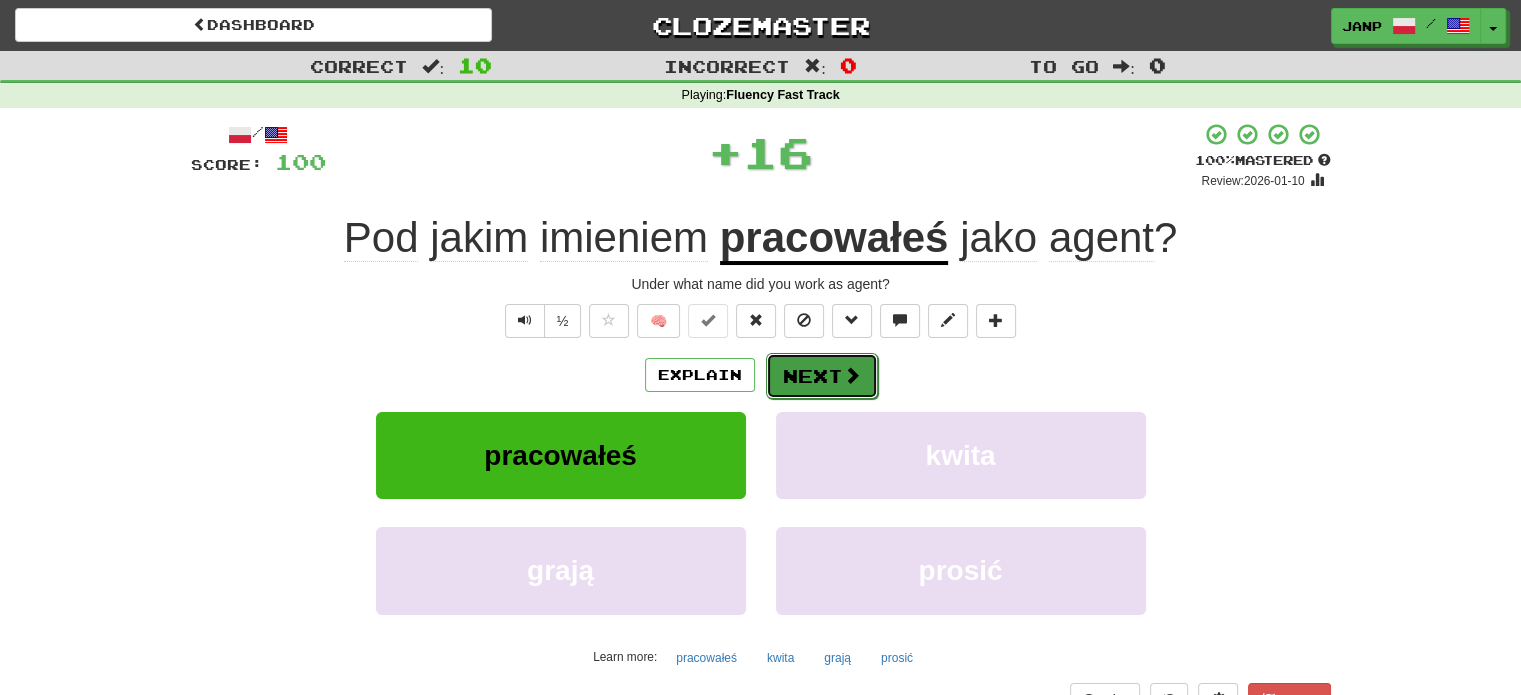 click on "Next" at bounding box center (822, 376) 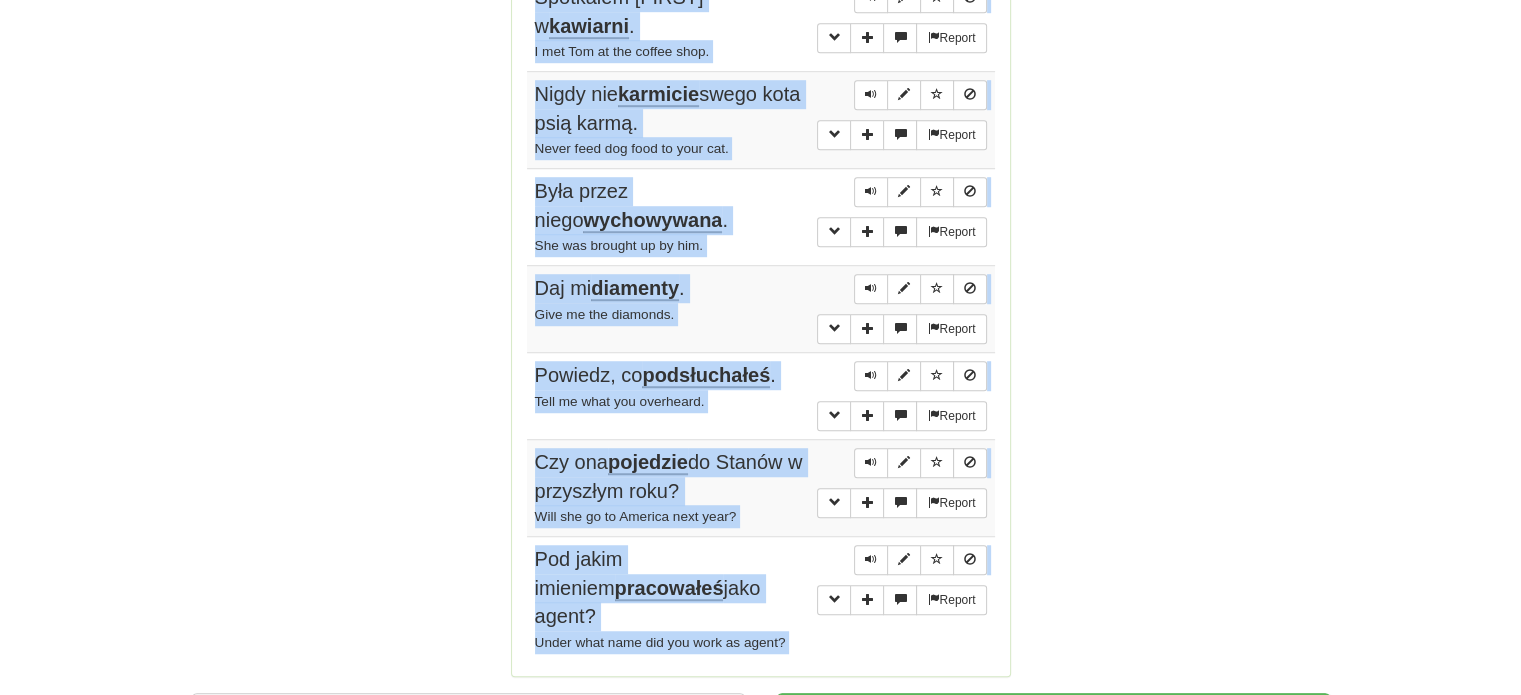 scroll, scrollTop: 1393, scrollLeft: 0, axis: vertical 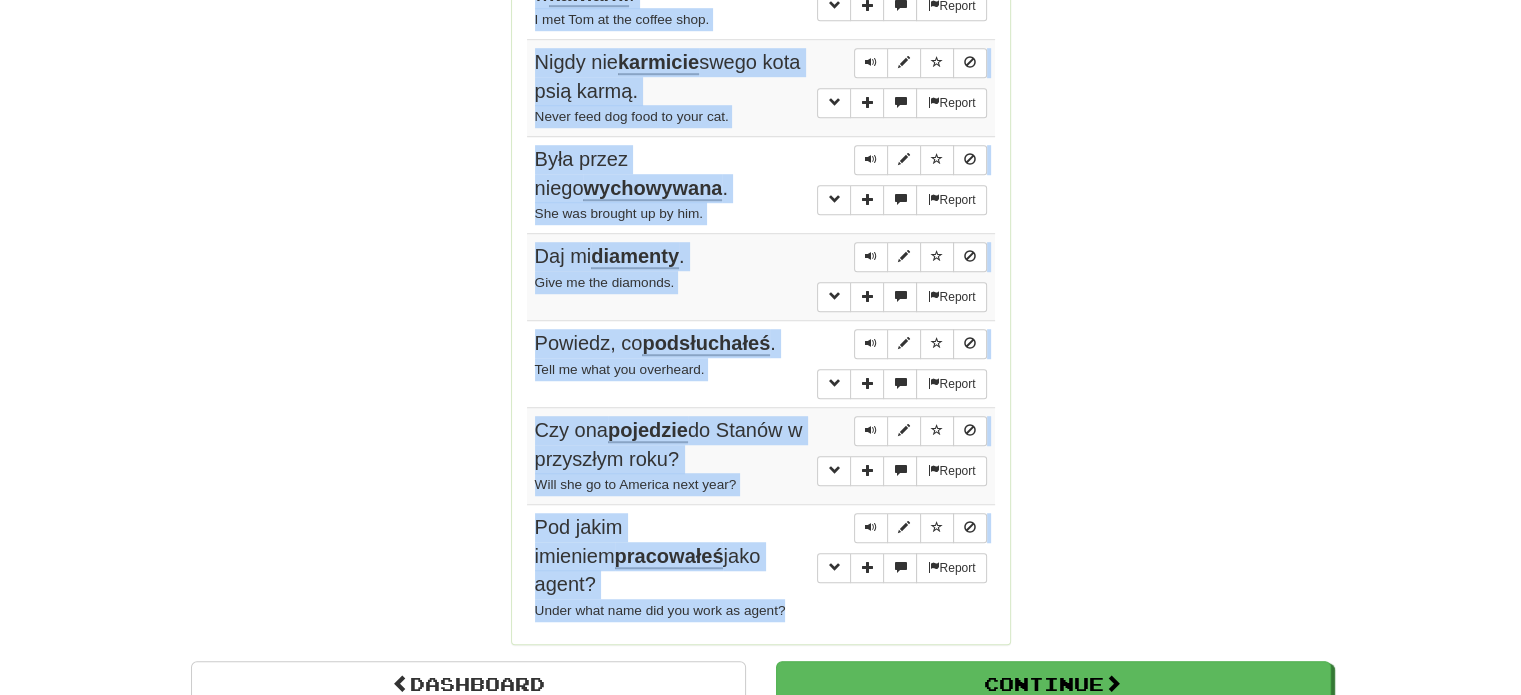 drag, startPoint x: 537, startPoint y: 291, endPoint x: 812, endPoint y: 560, distance: 384.68948 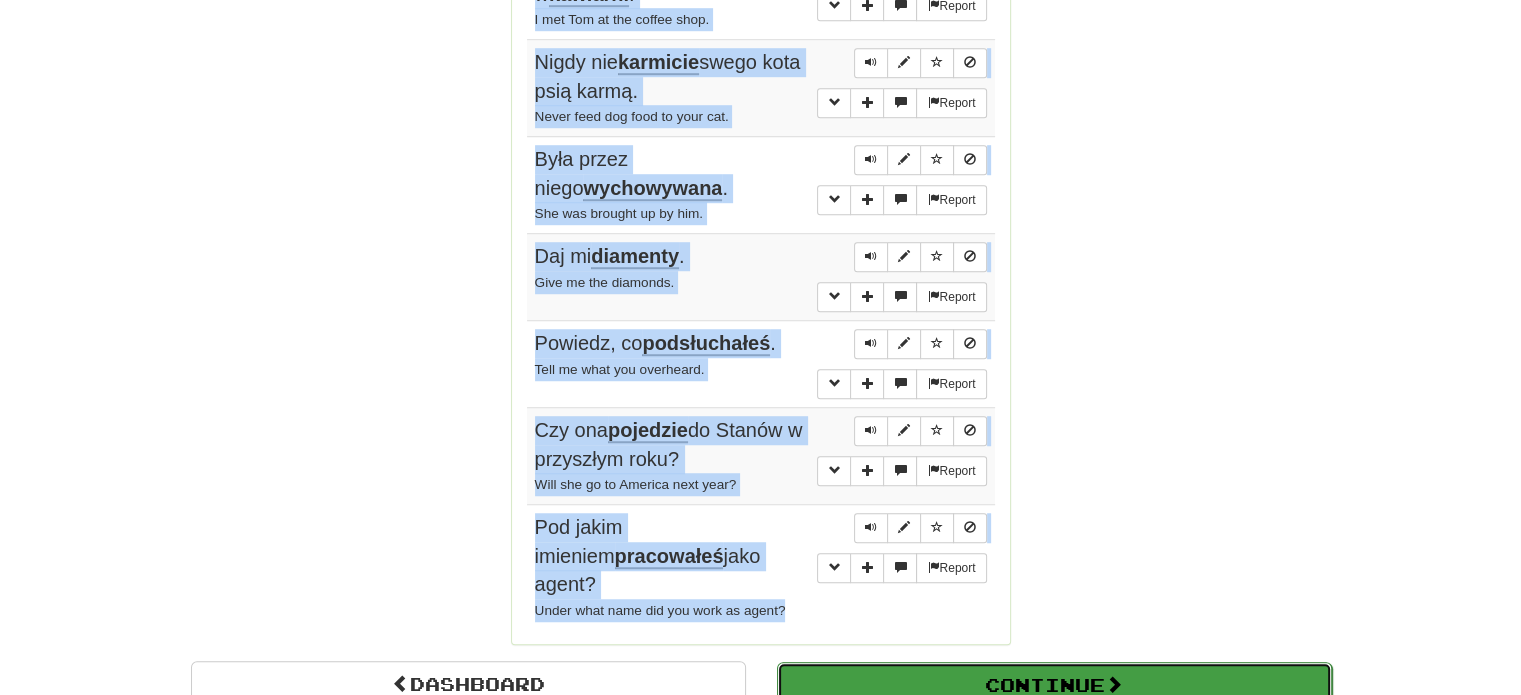 click on "Continue" at bounding box center (1054, 685) 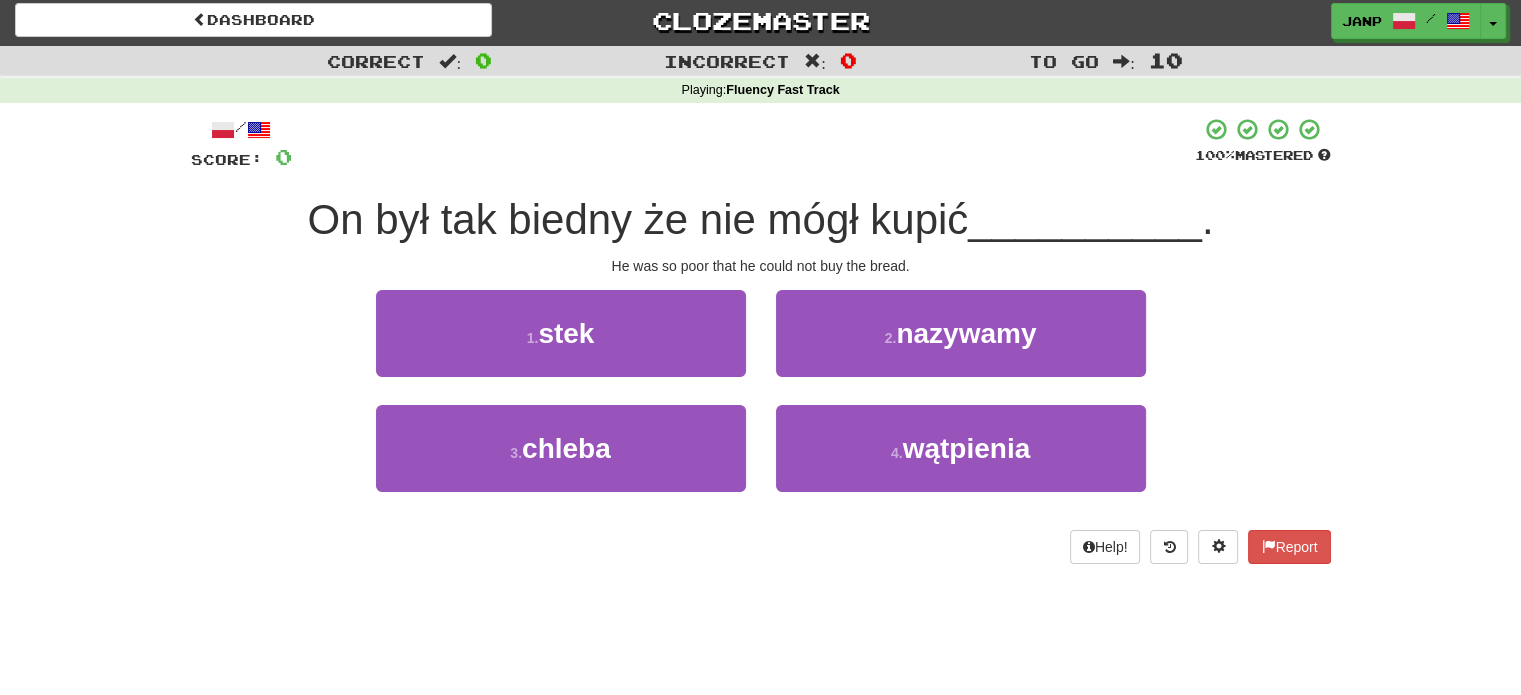 scroll, scrollTop: 0, scrollLeft: 0, axis: both 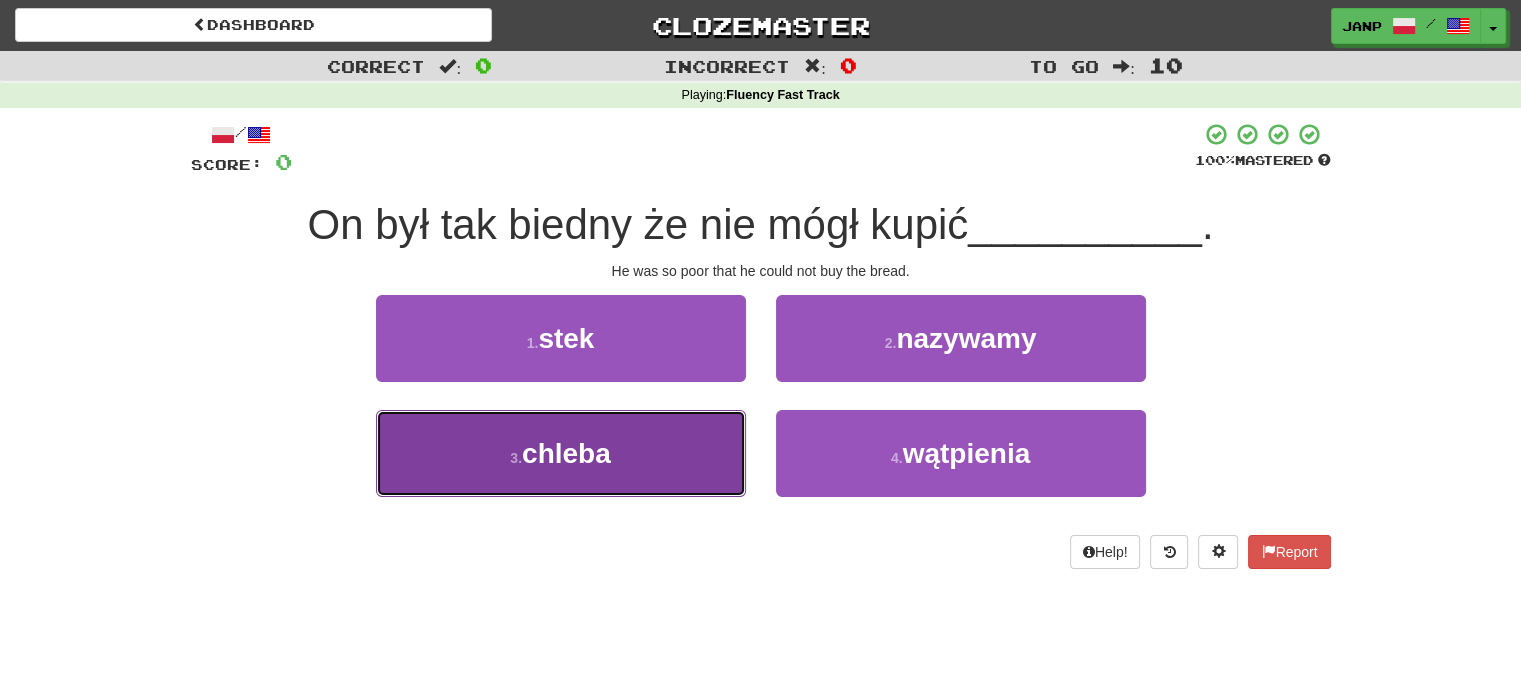 click on "3 .  chleba" at bounding box center (561, 453) 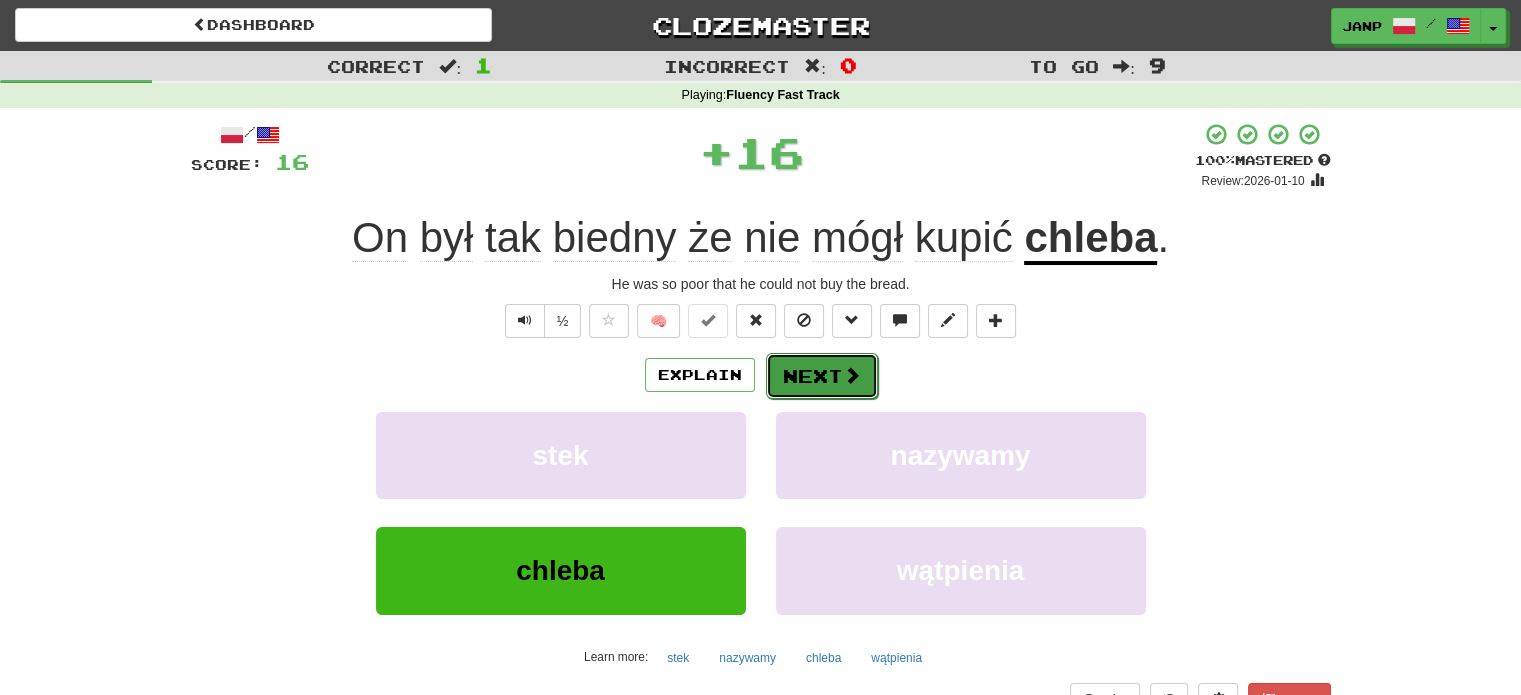 click on "Next" at bounding box center (822, 376) 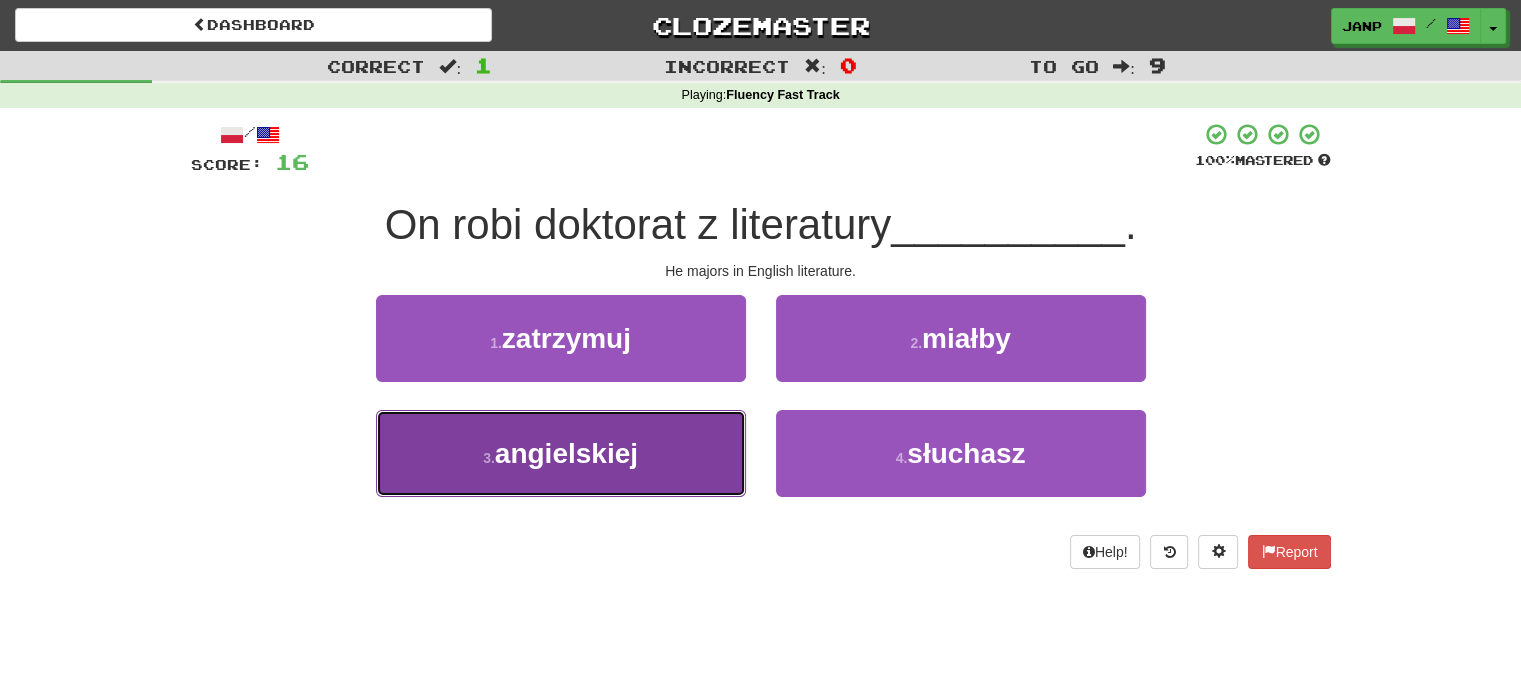 click on "angielskiej" at bounding box center [566, 453] 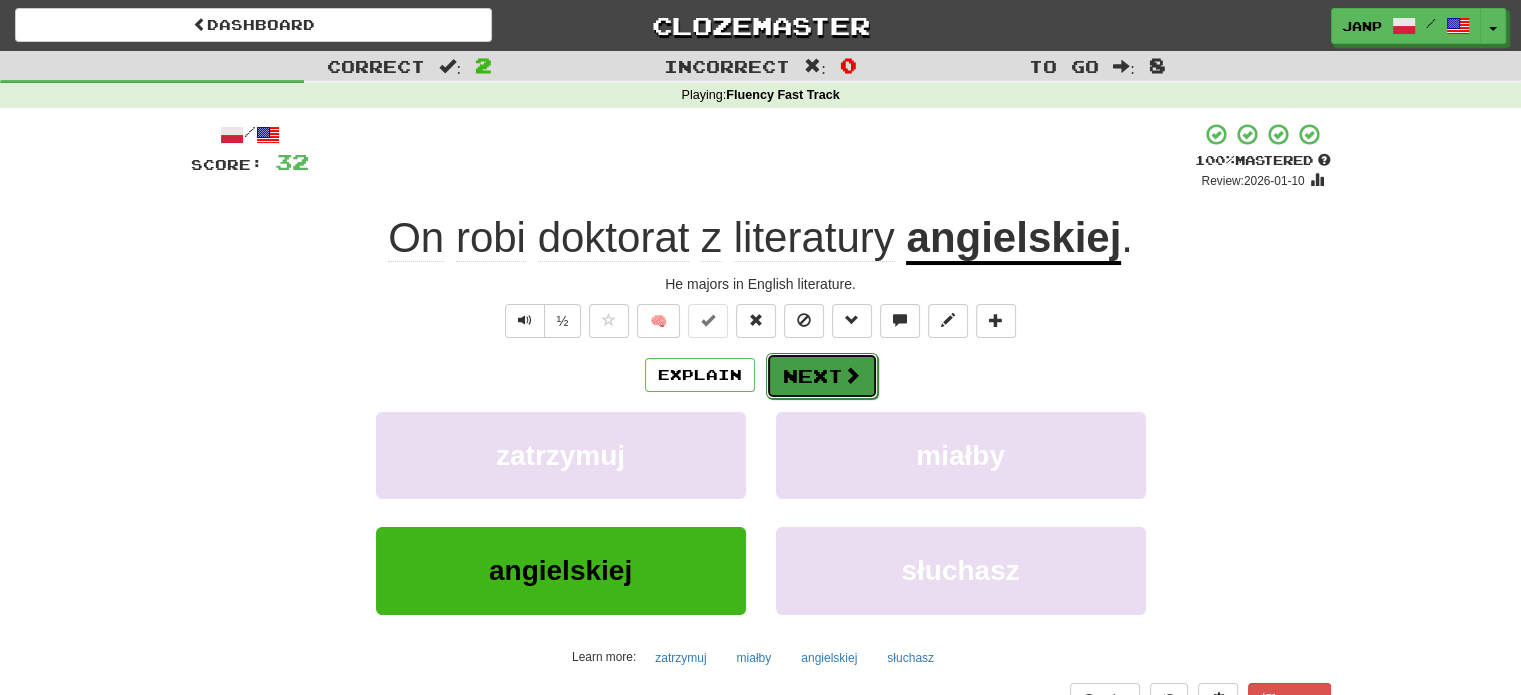 click at bounding box center (852, 375) 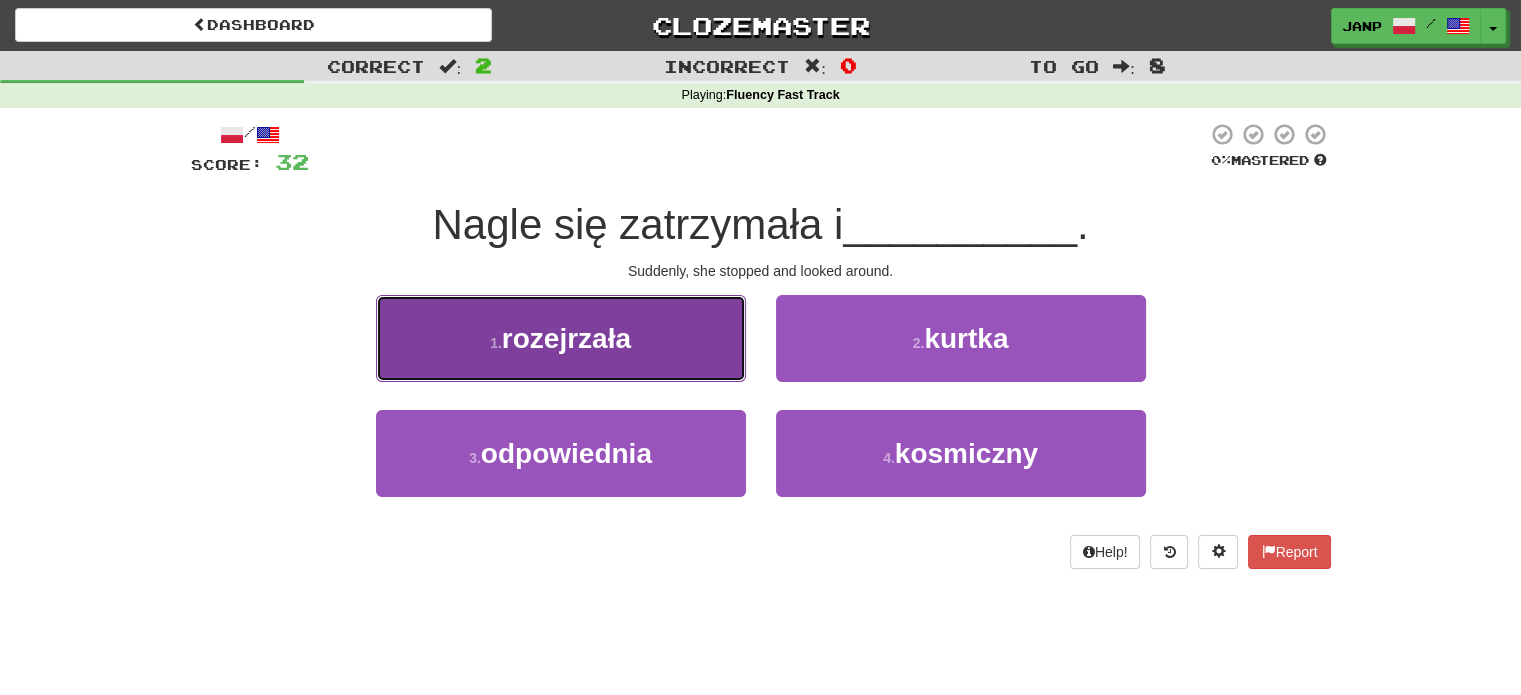 click on "1 .  rozejrzała" at bounding box center (561, 338) 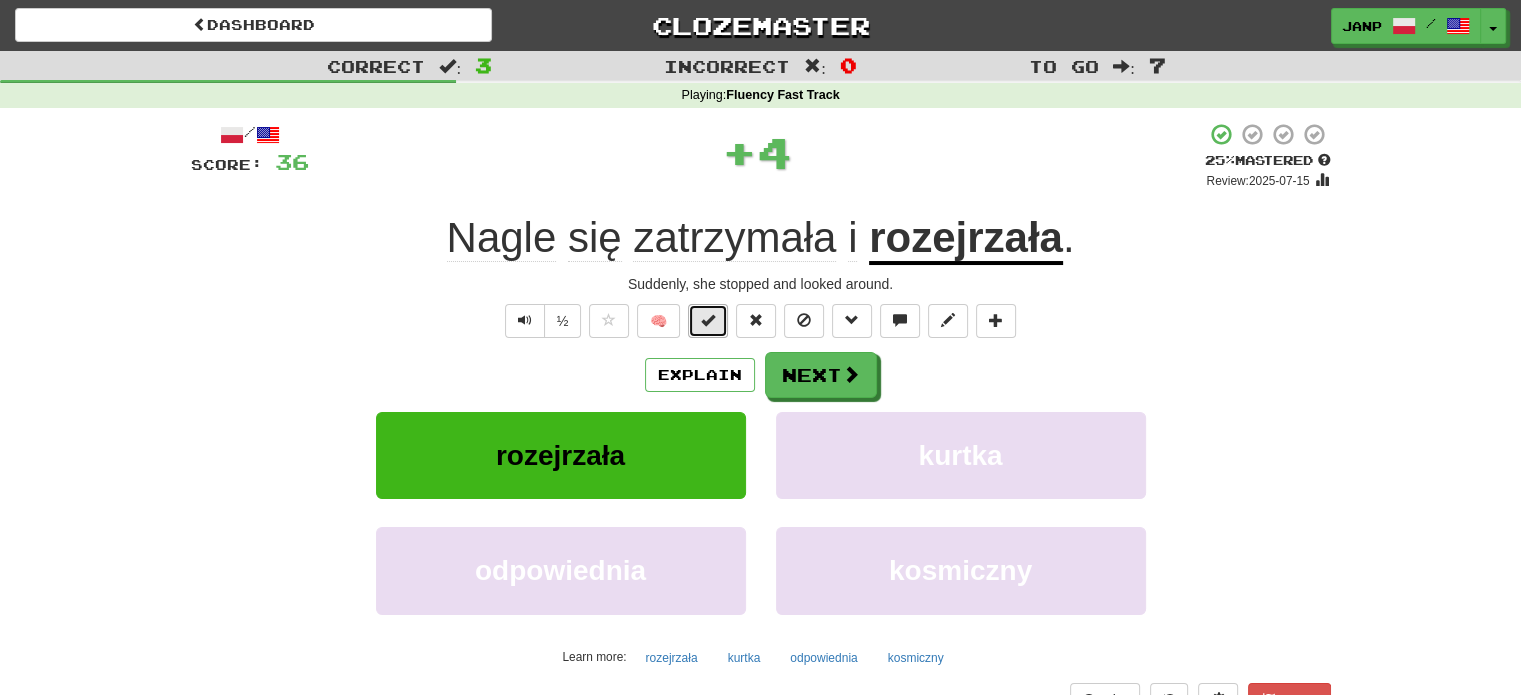 click at bounding box center (708, 320) 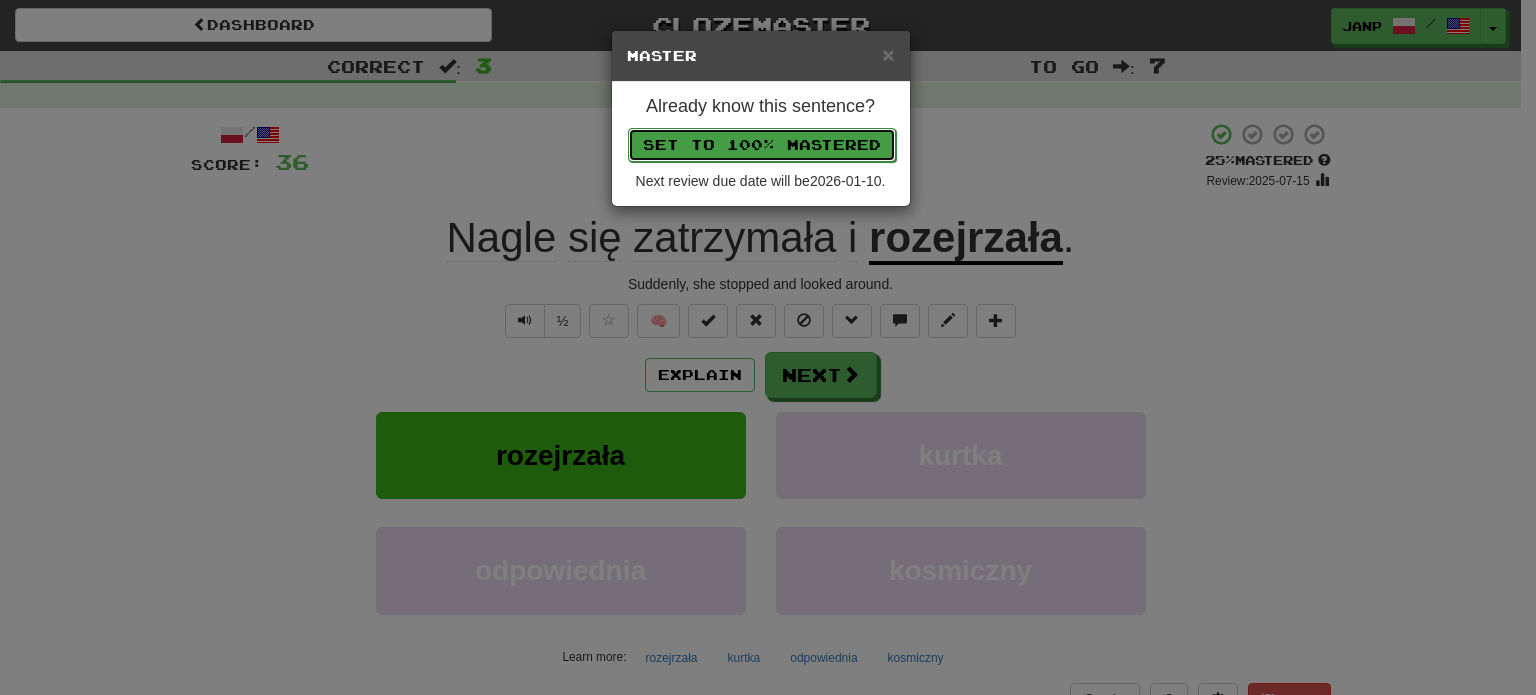click on "Set to 100% Mastered" at bounding box center [762, 145] 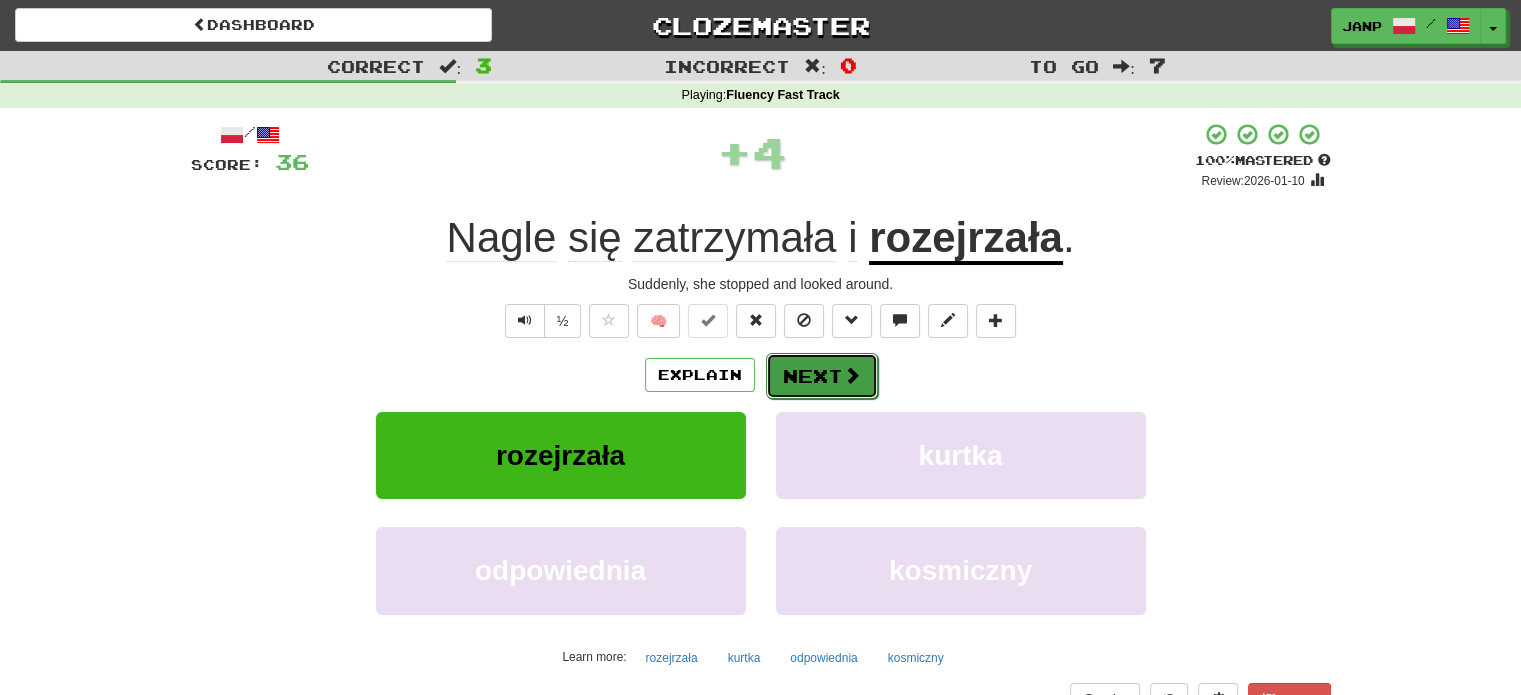 click on "Next" at bounding box center [822, 376] 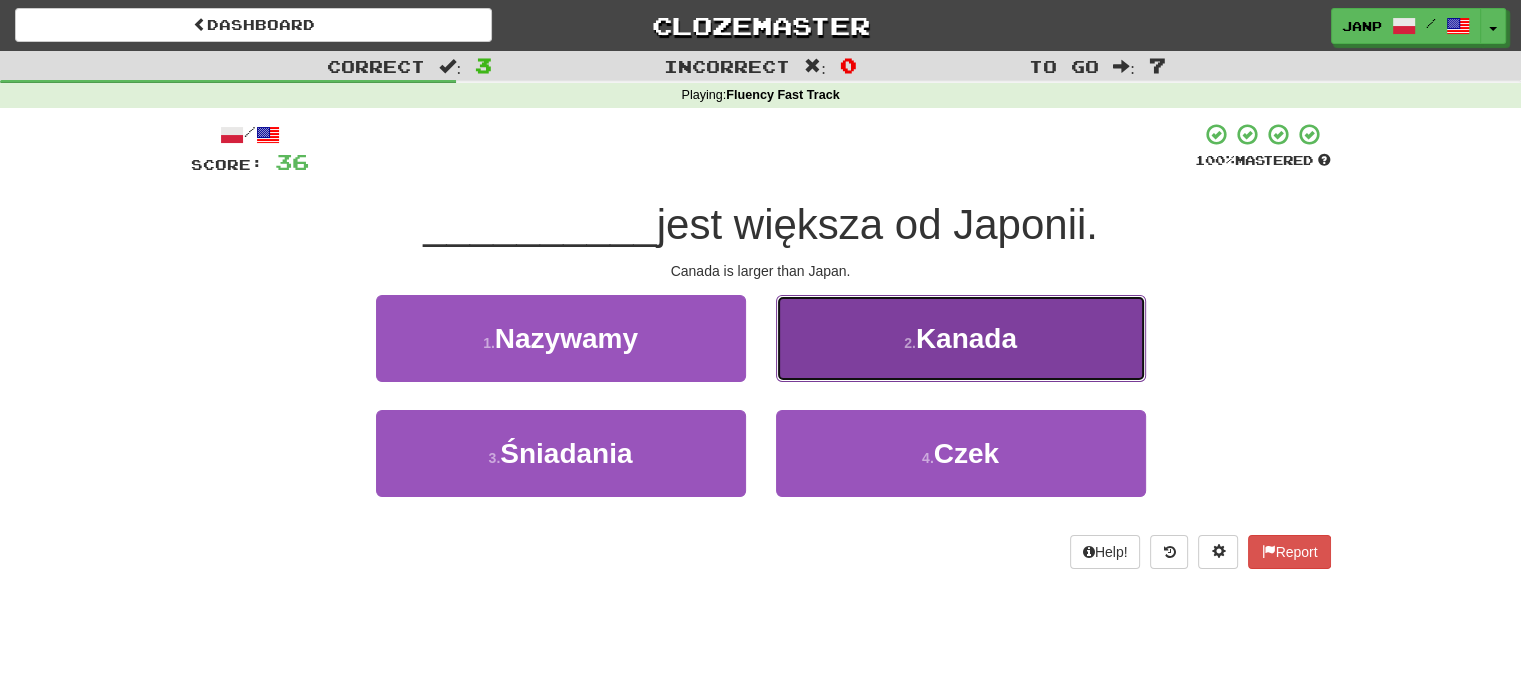click on "2 ." at bounding box center (910, 343) 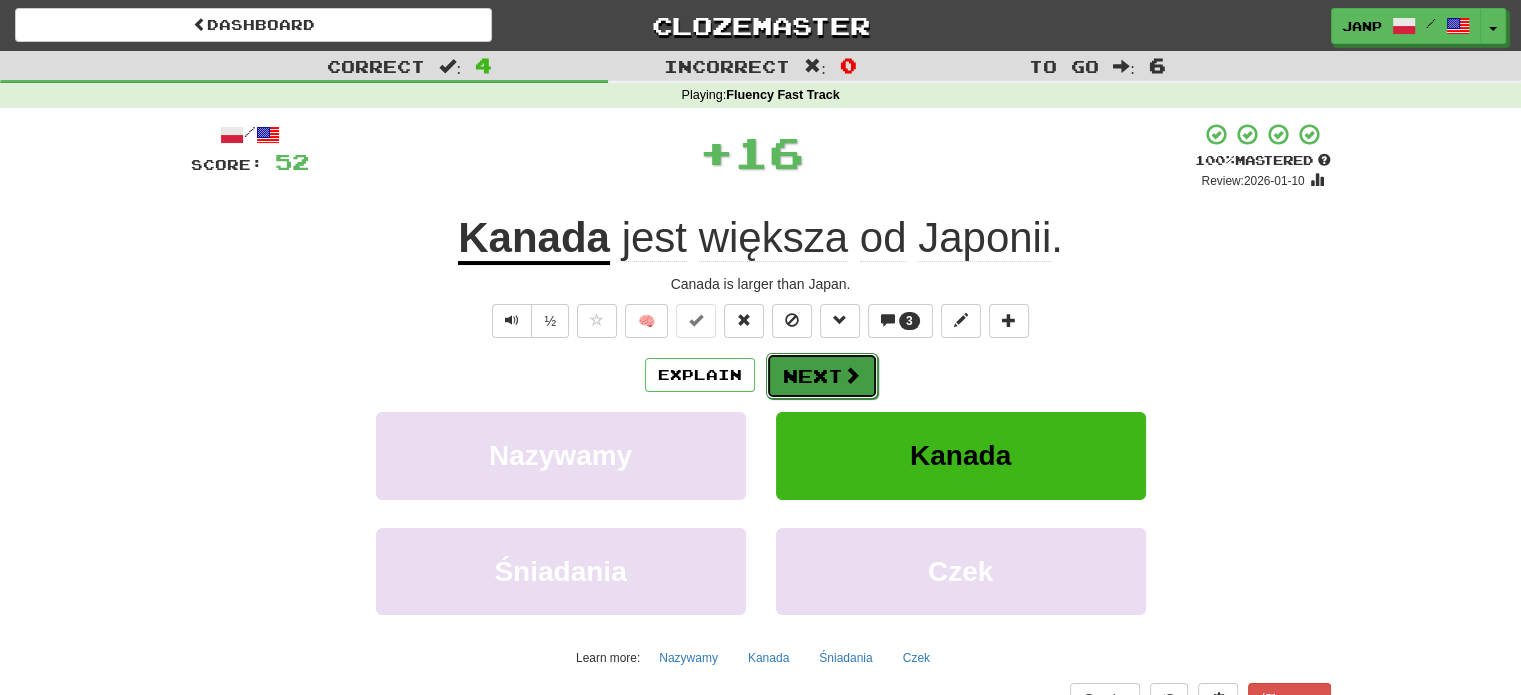 click on "Next" at bounding box center (822, 376) 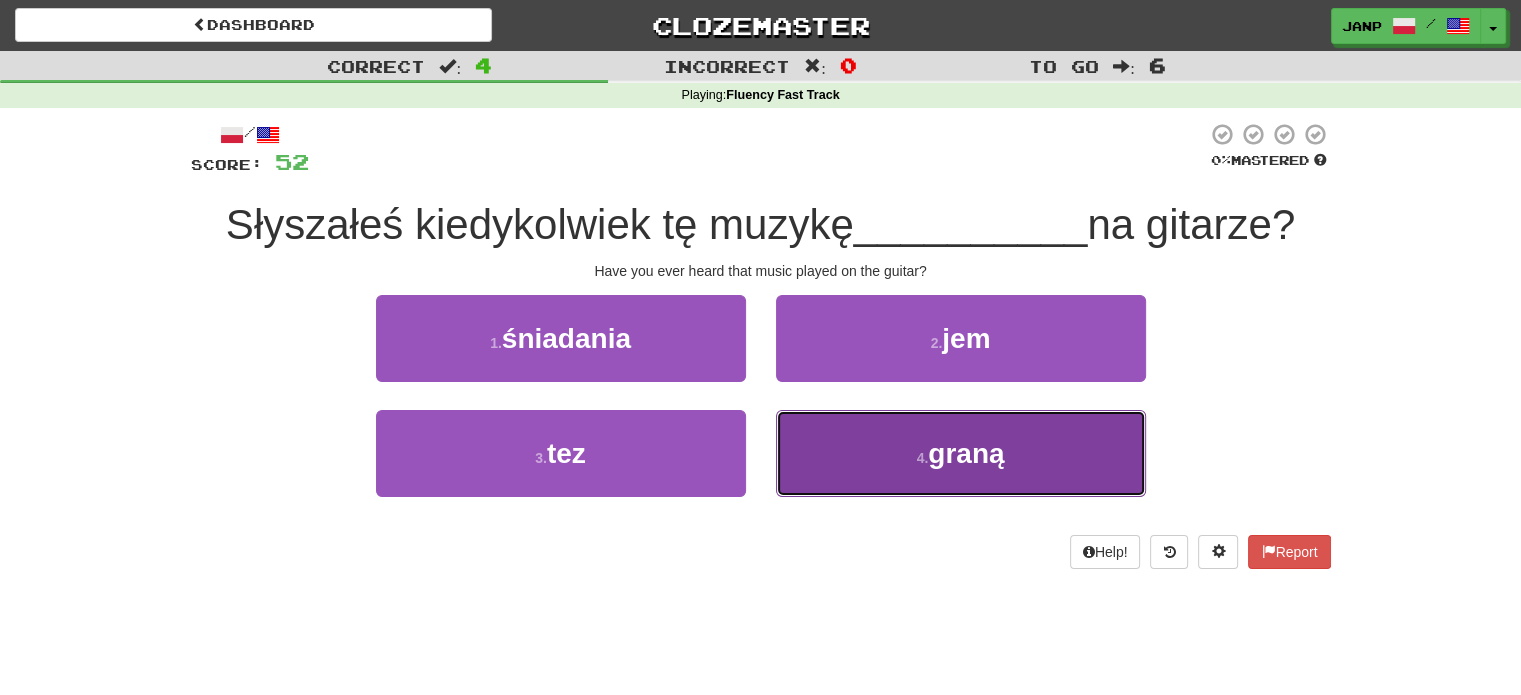 click on "4 .  graną" at bounding box center (961, 453) 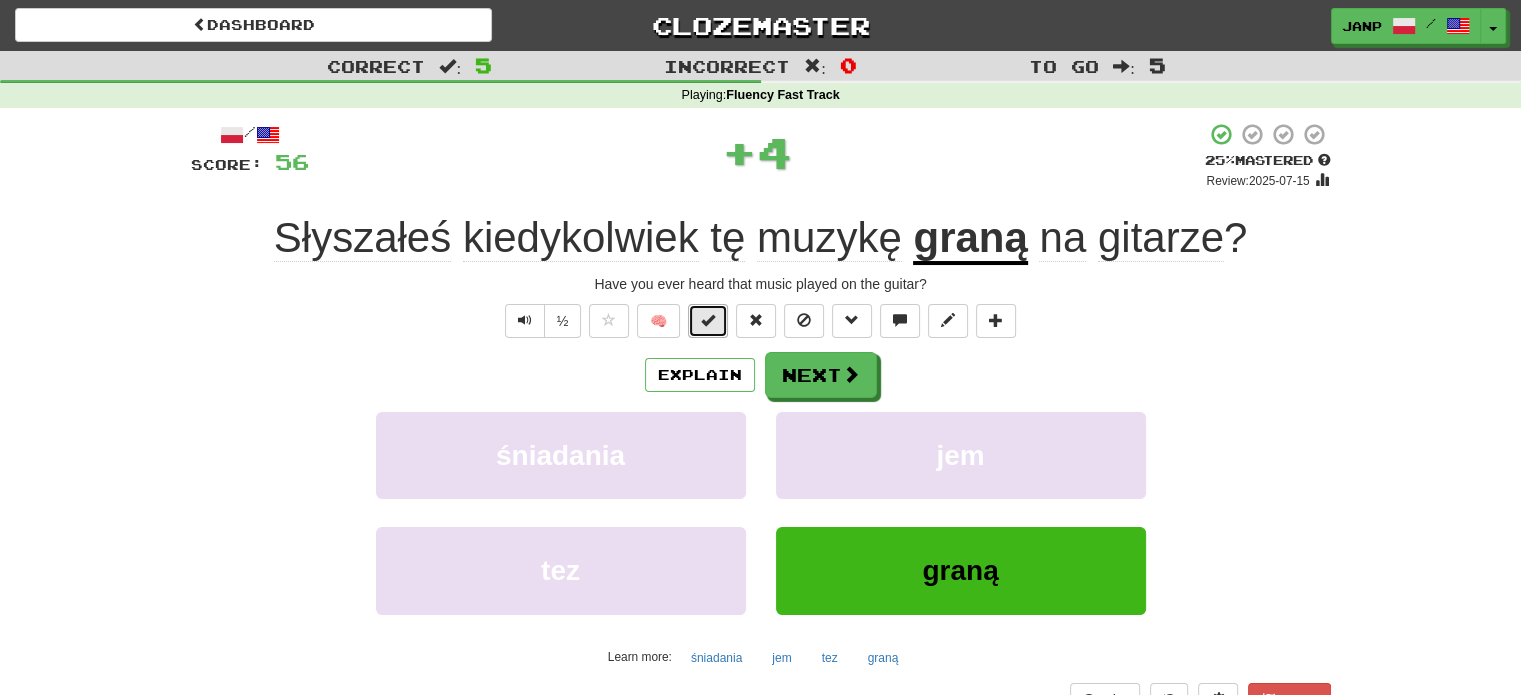 click at bounding box center [708, 321] 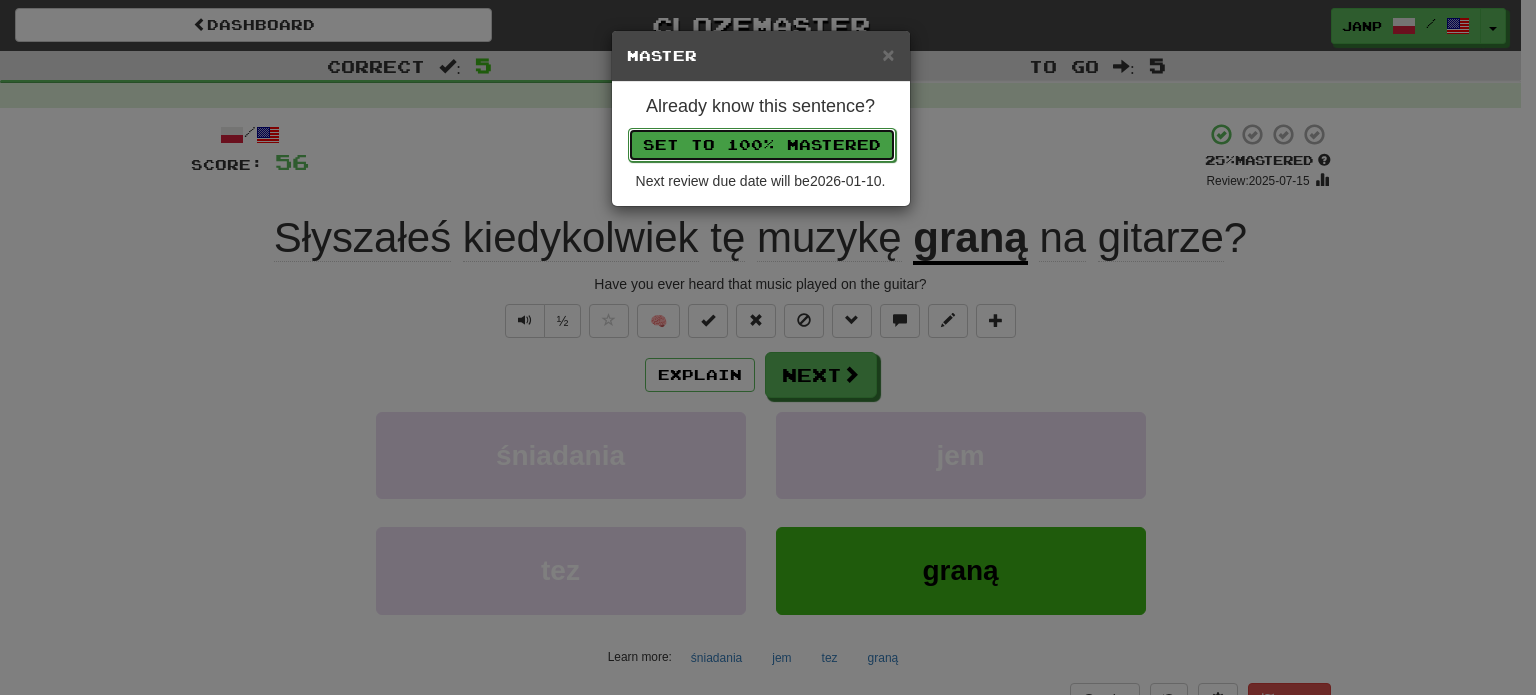 click on "Set to 100% Mastered" at bounding box center (762, 145) 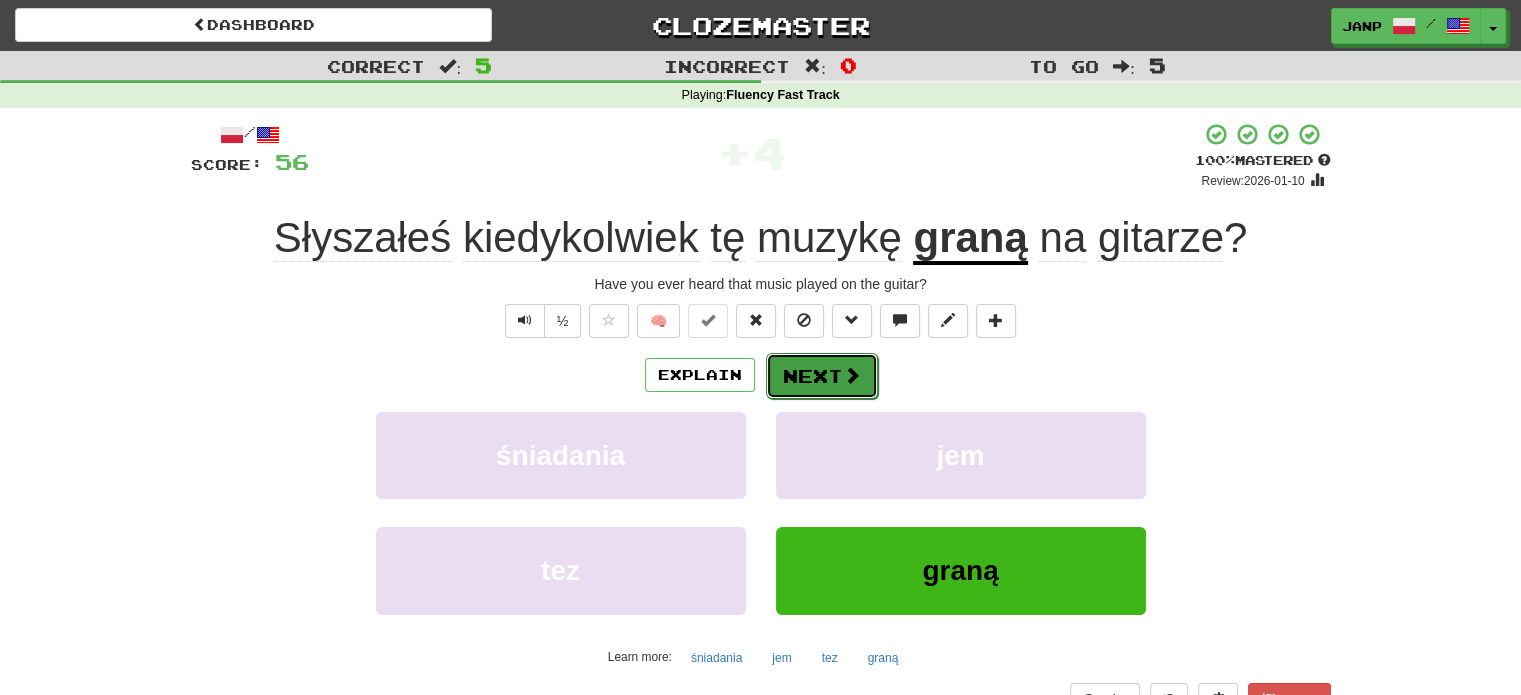 click on "Next" at bounding box center (822, 376) 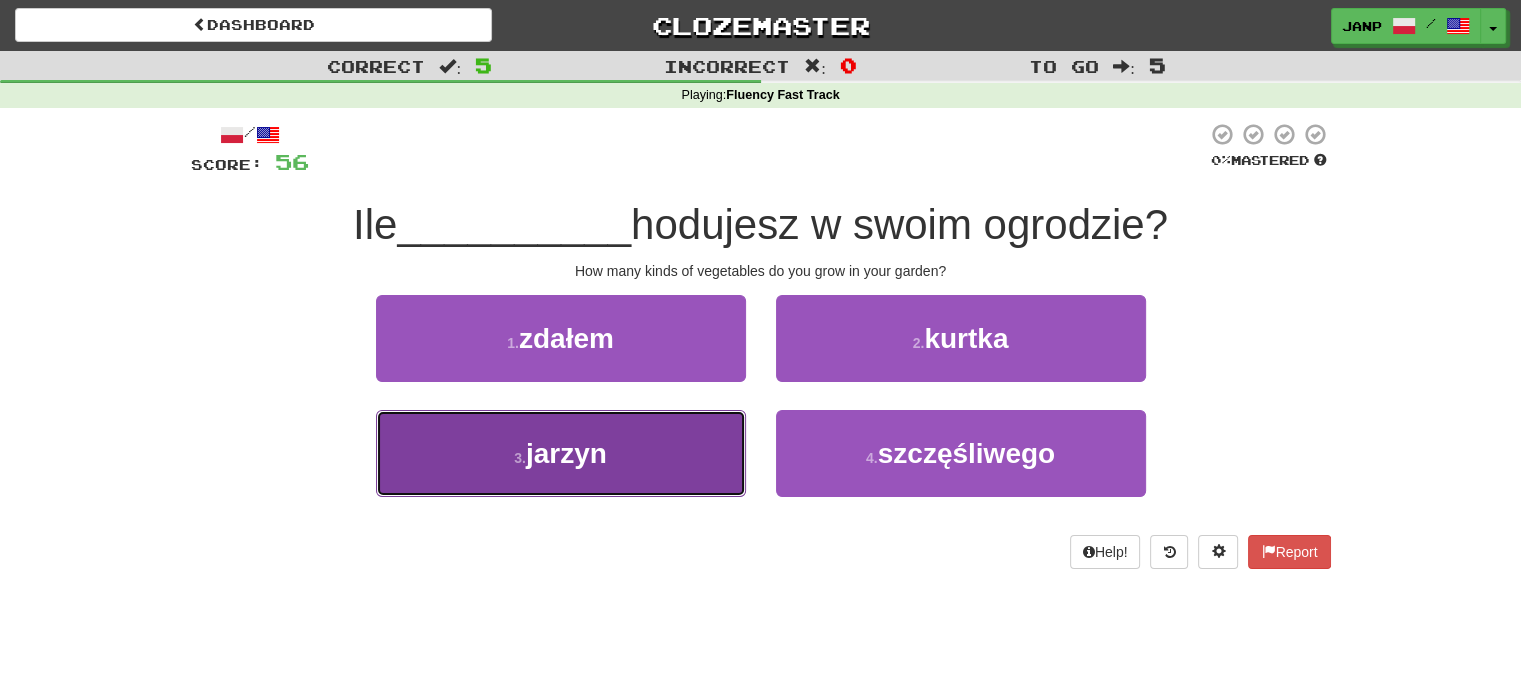 click on "3 .  jarzyn" at bounding box center [561, 453] 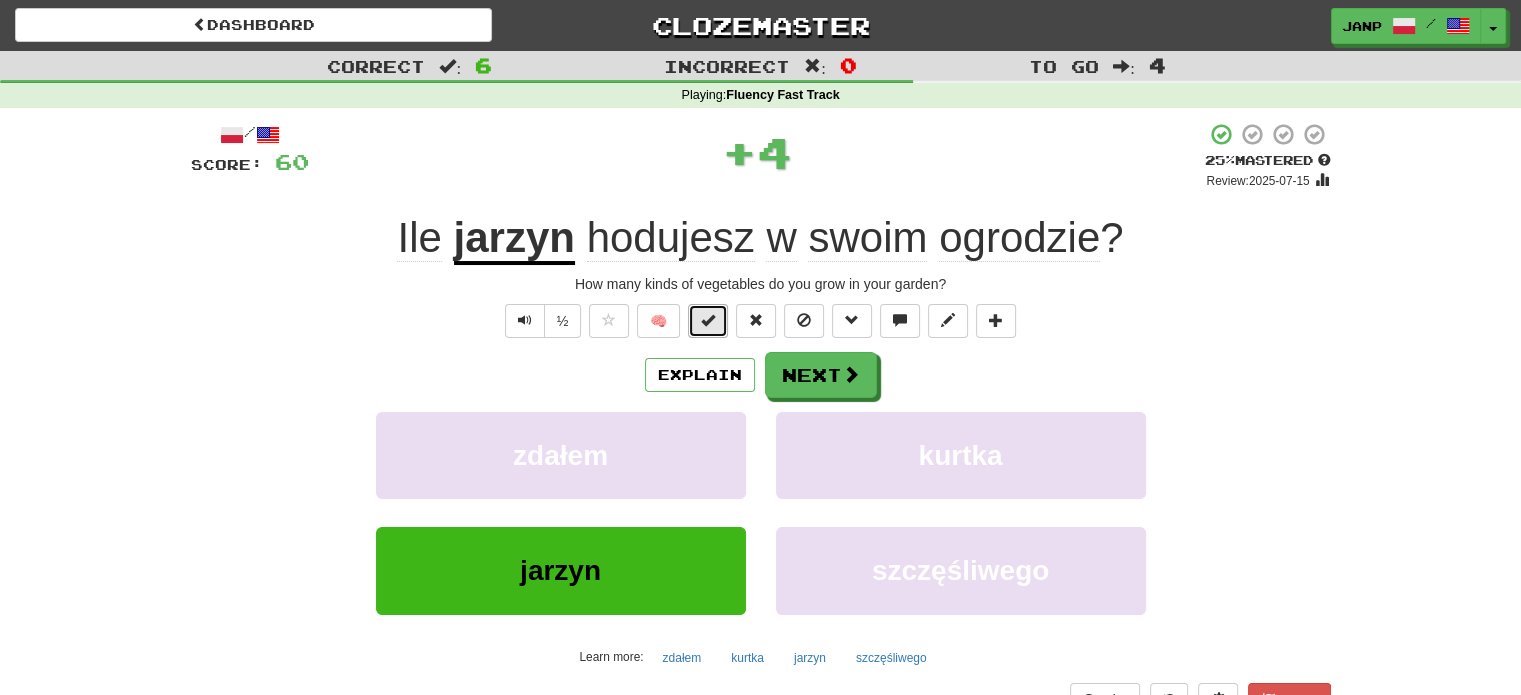 click at bounding box center [708, 321] 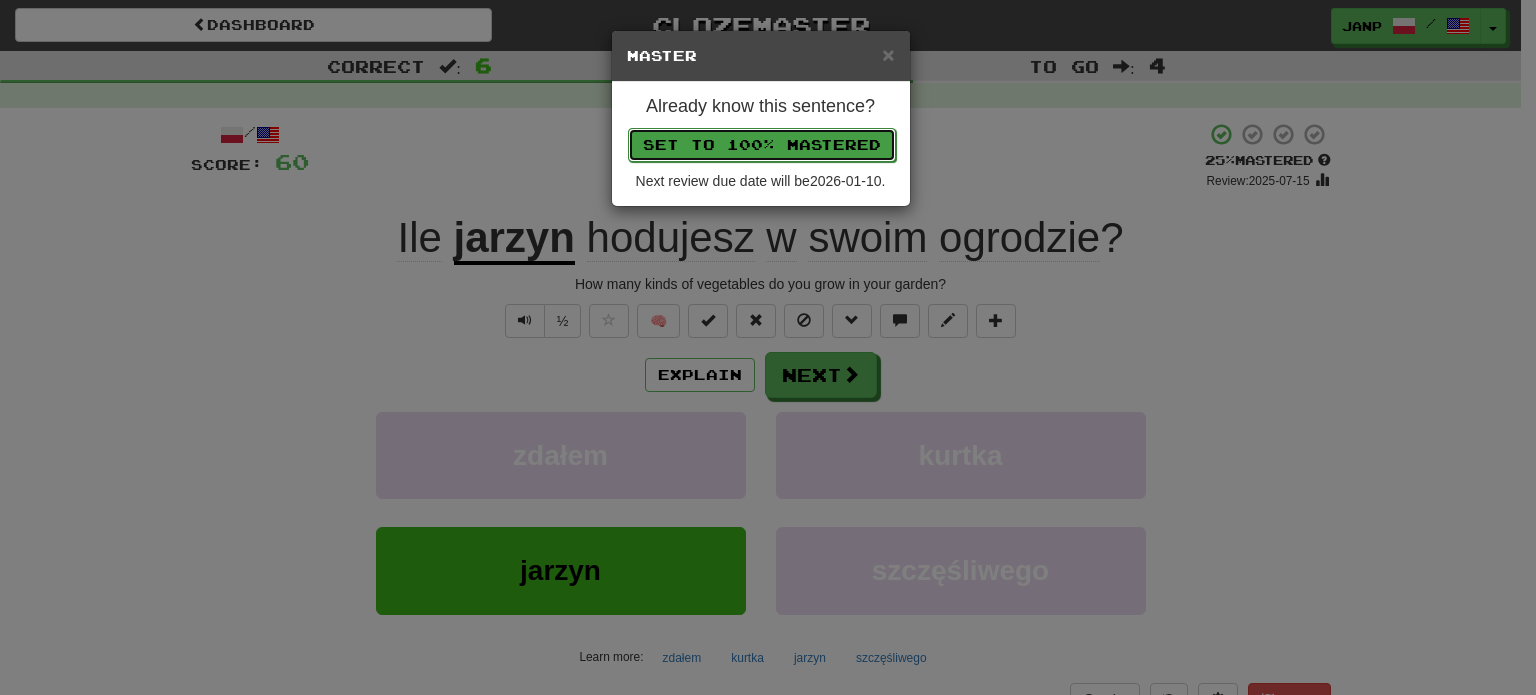 click on "Set to 100% Mastered" at bounding box center [762, 145] 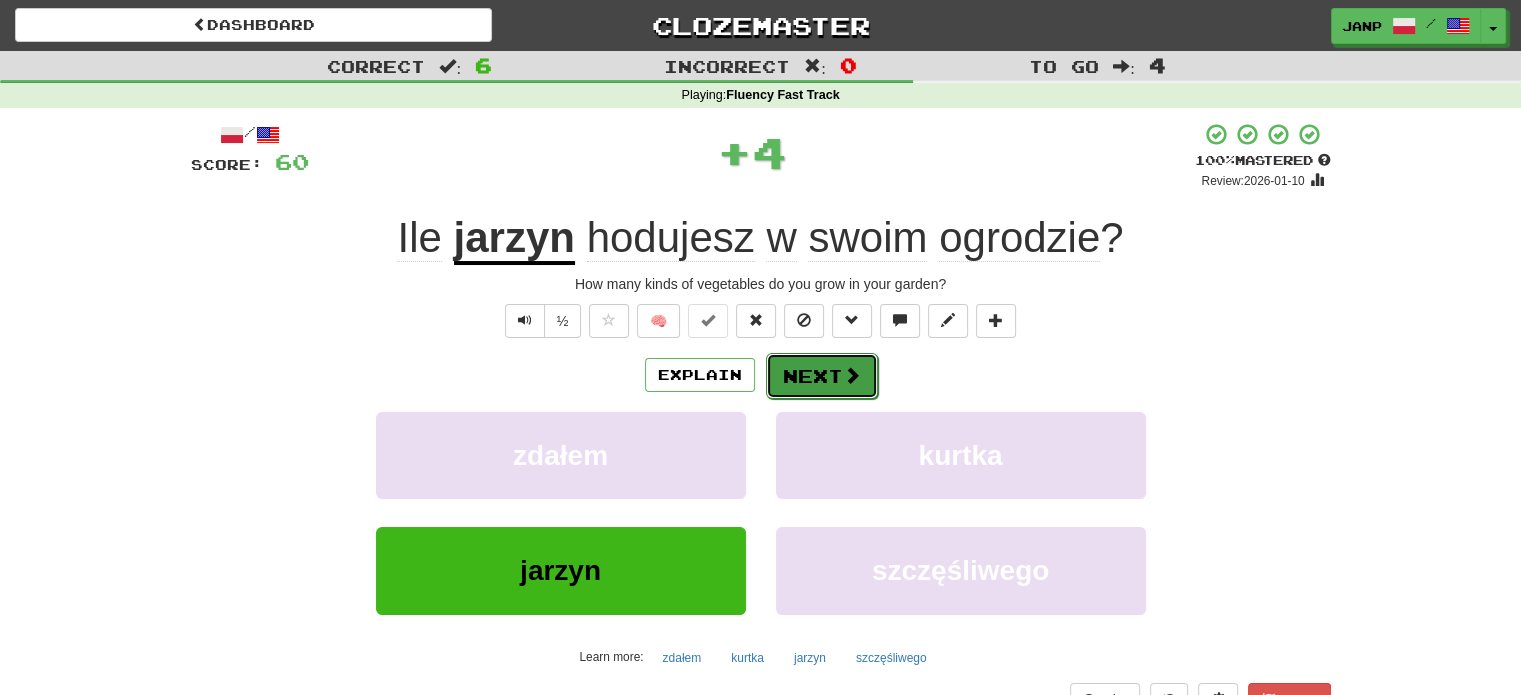 click on "Next" at bounding box center [822, 376] 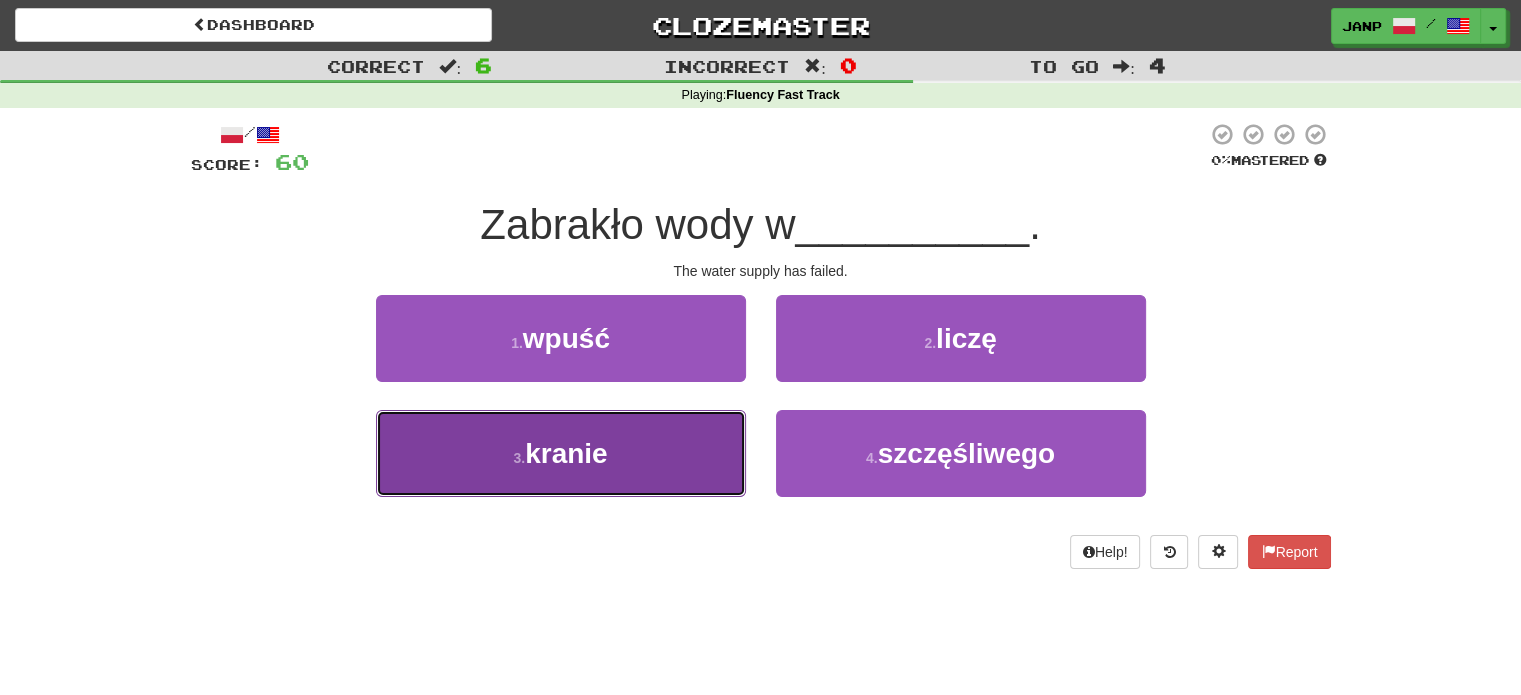 click on "3 .  kranie" at bounding box center (561, 453) 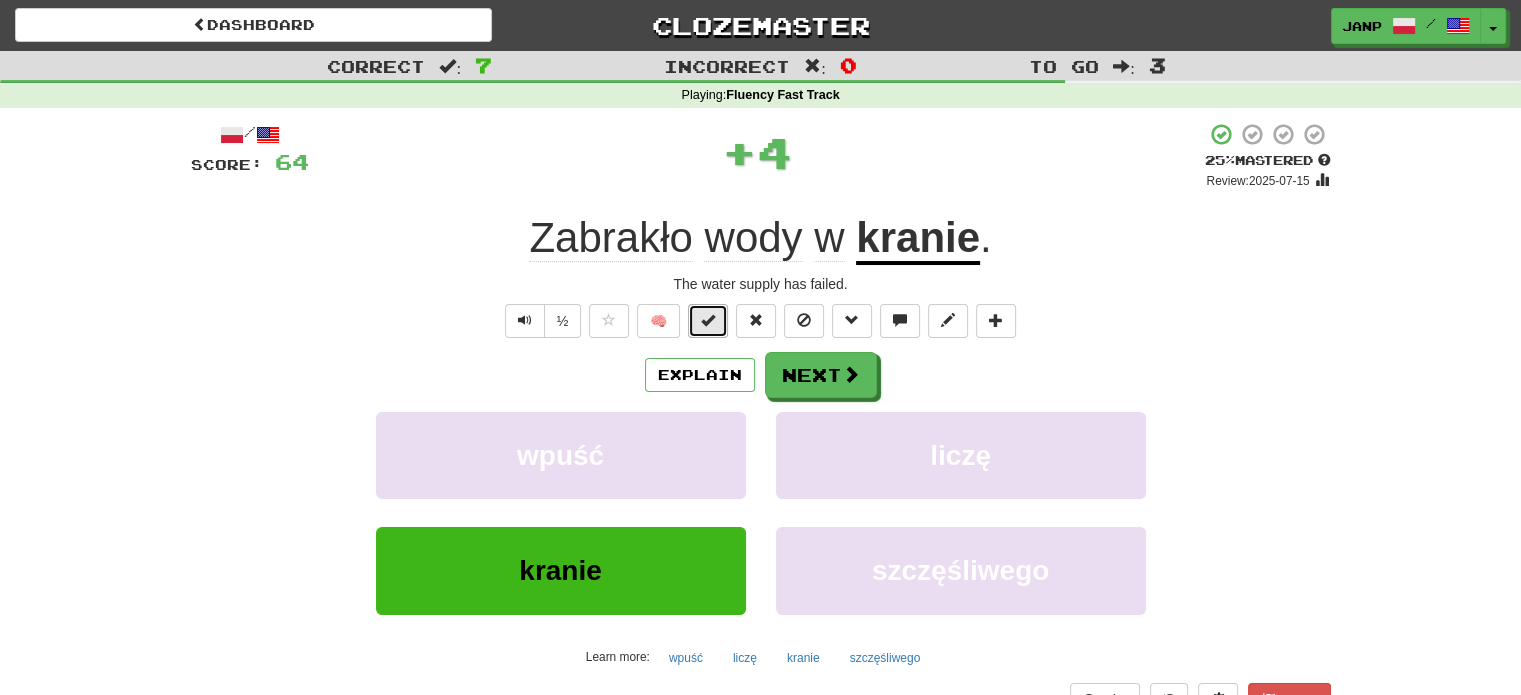 click at bounding box center (708, 320) 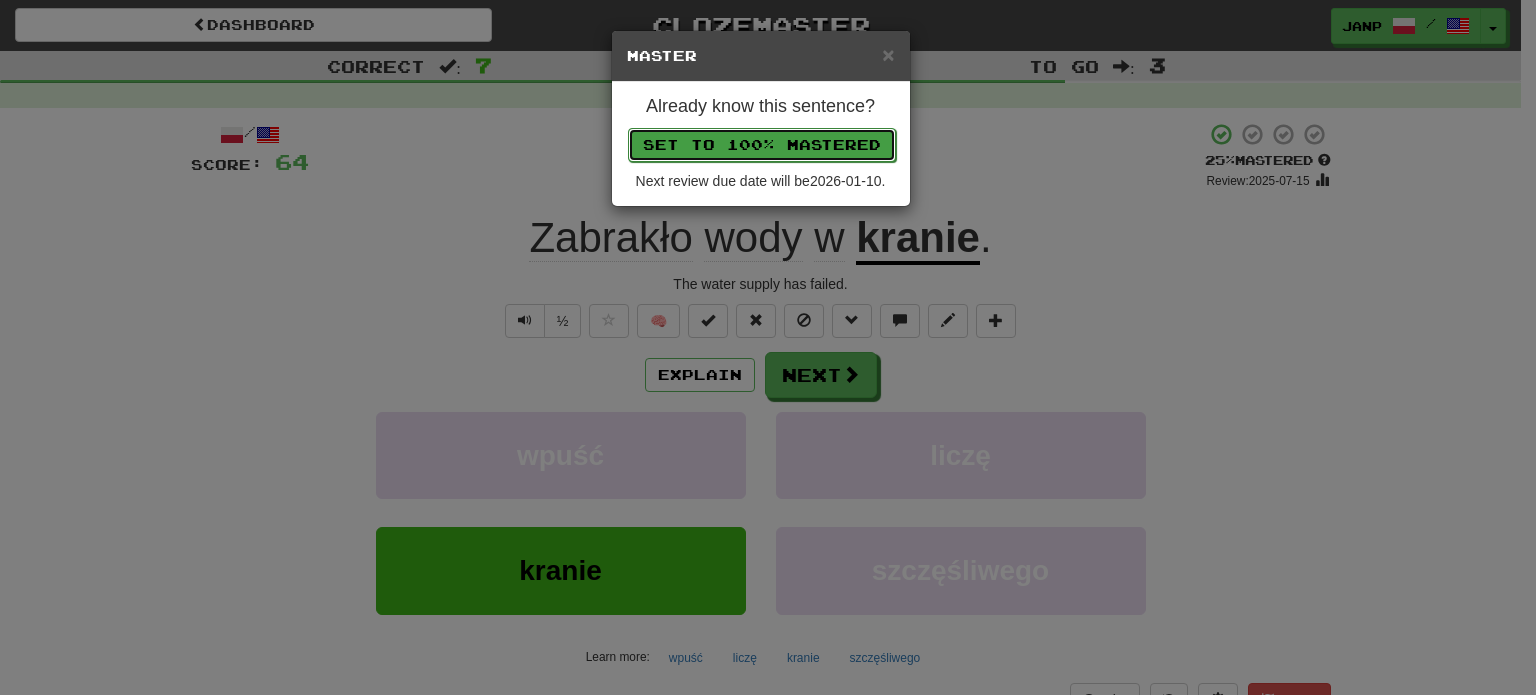 click on "Set to 100% Mastered" at bounding box center [762, 145] 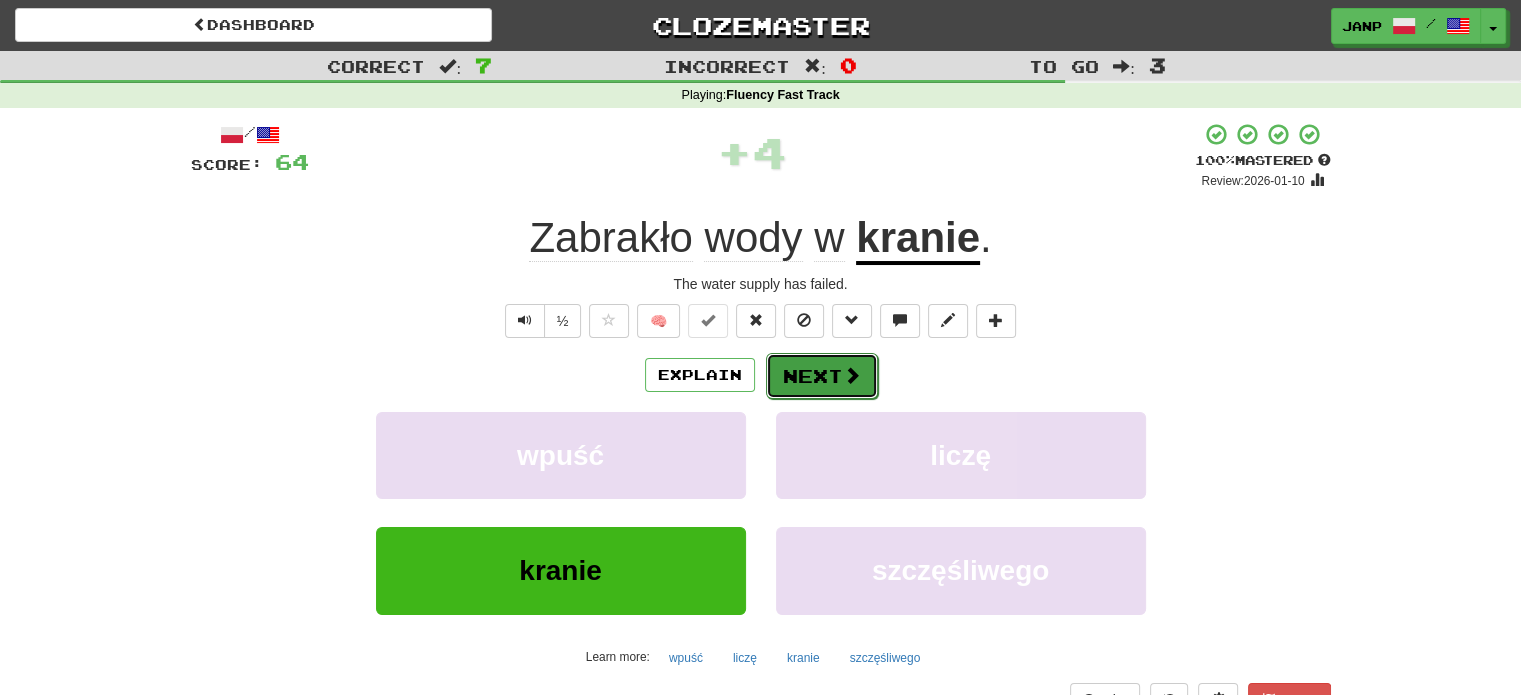 click on "Next" at bounding box center [822, 376] 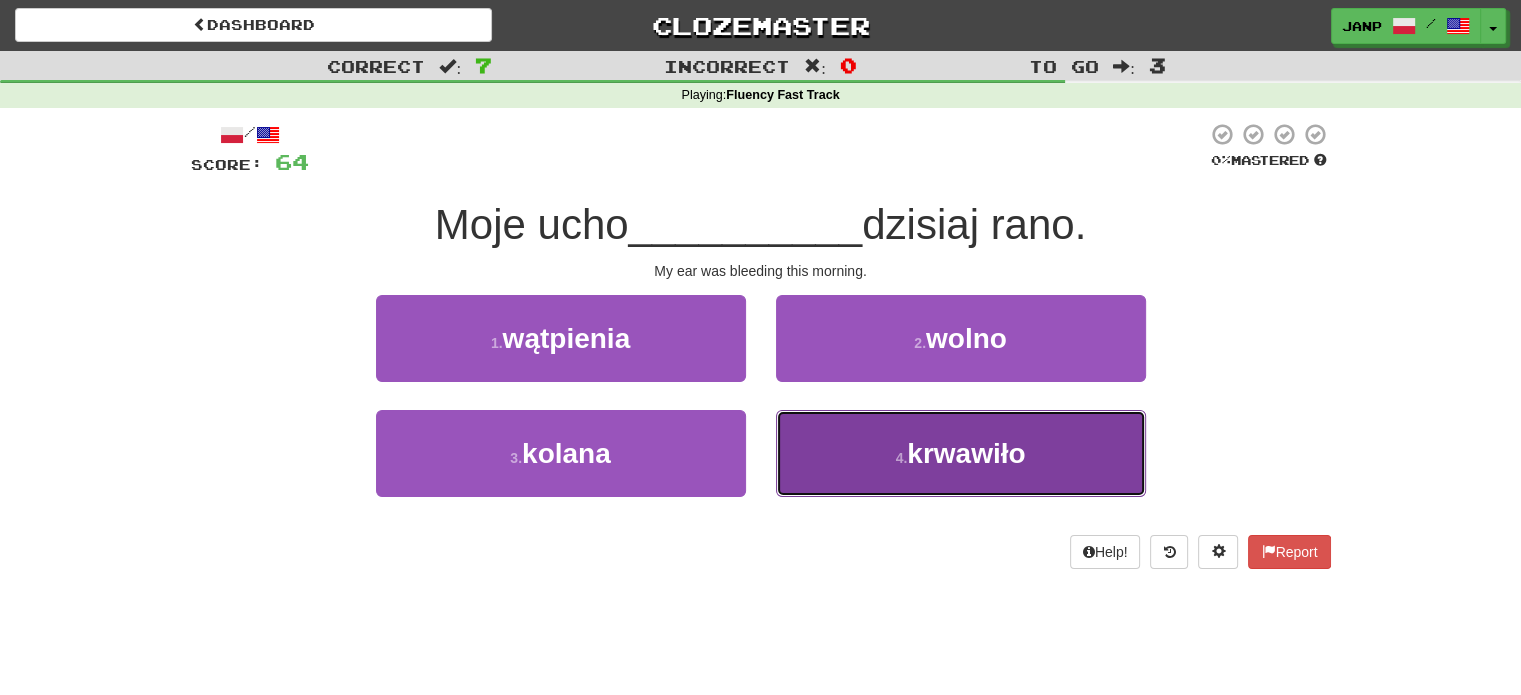 click on "4 .  krwawiło" at bounding box center (961, 453) 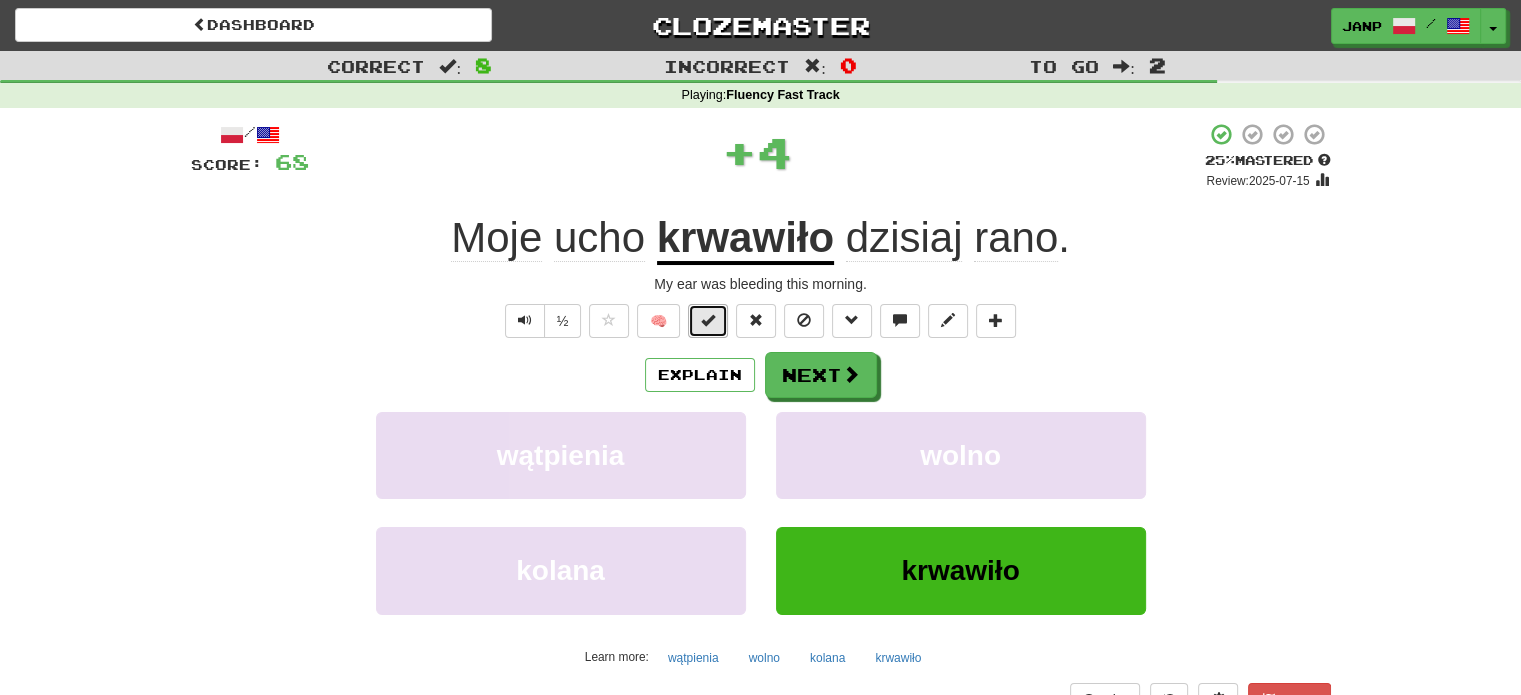 click at bounding box center (708, 320) 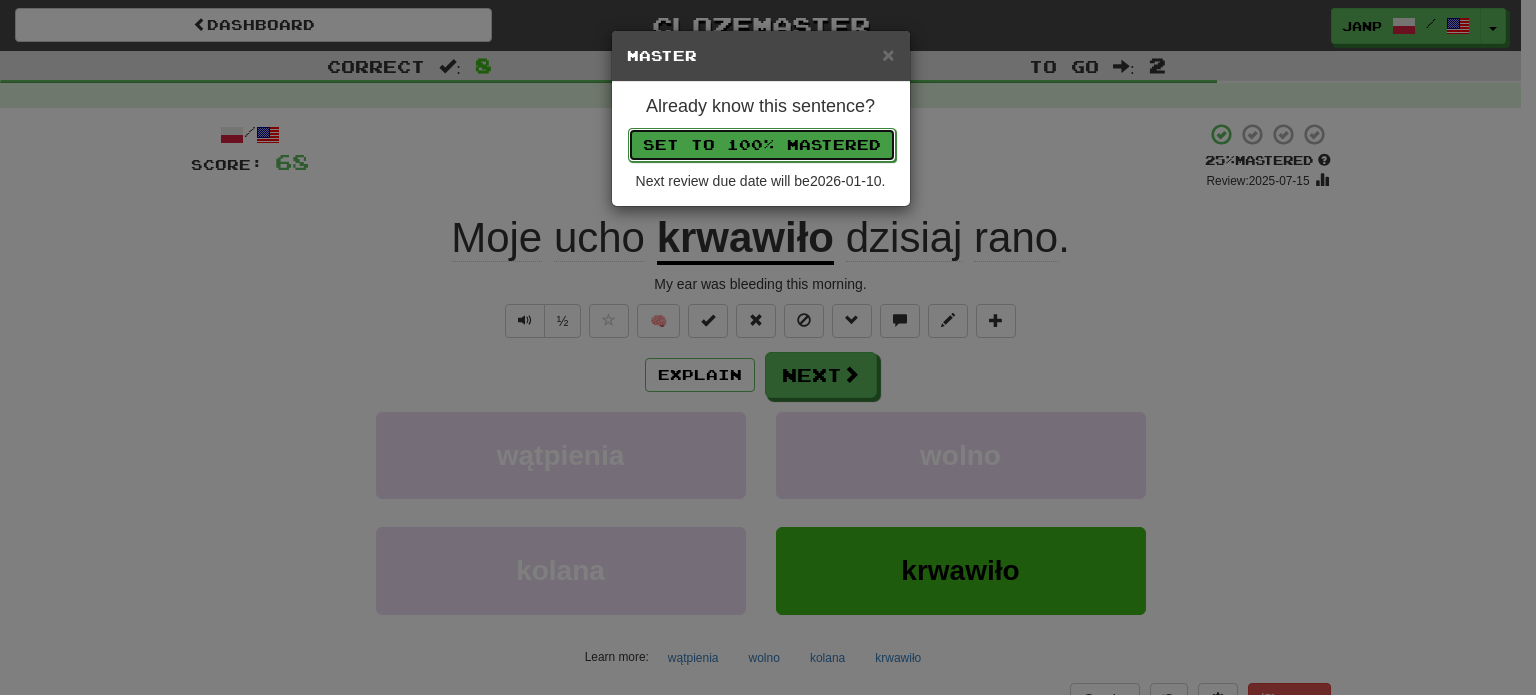 click on "Set to 100% Mastered" at bounding box center [762, 145] 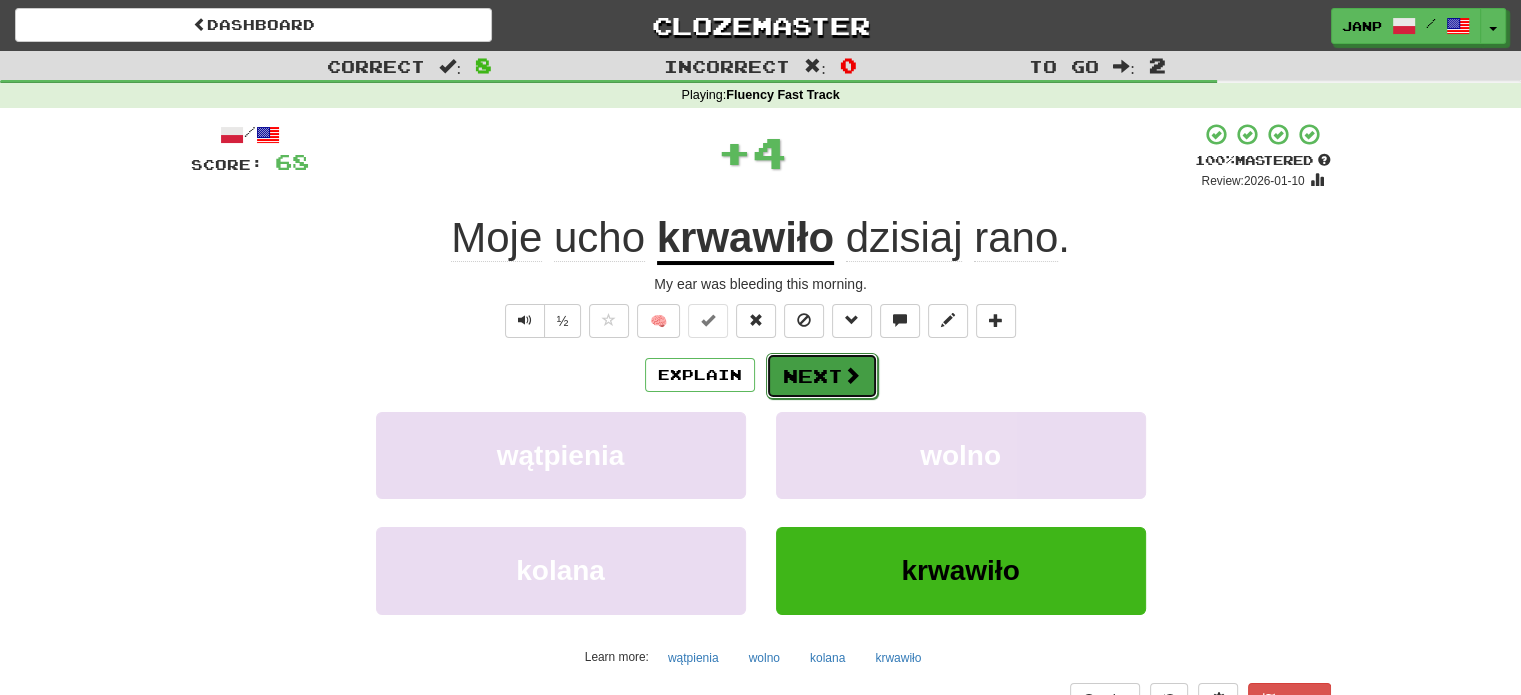 click on "Next" at bounding box center (822, 376) 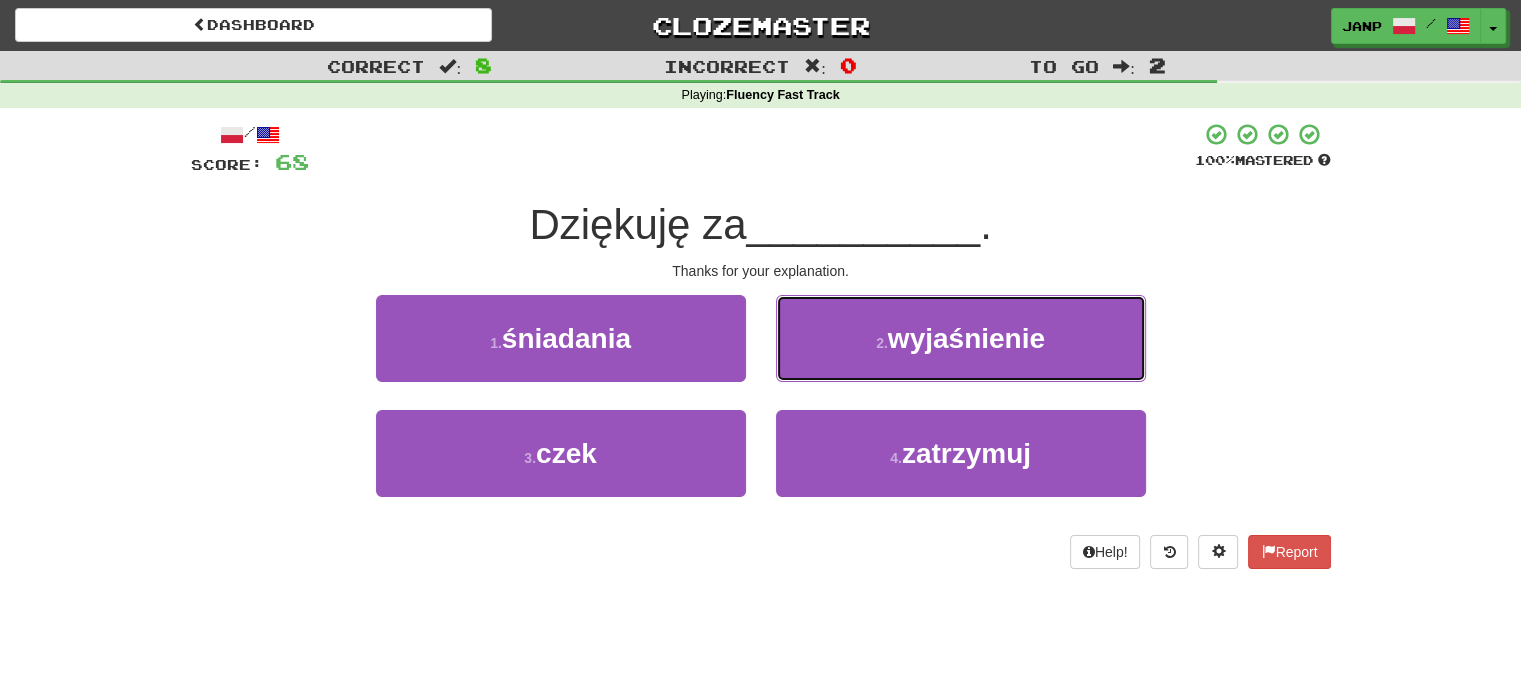 click on "2 .  wyjaśnienie" at bounding box center [961, 338] 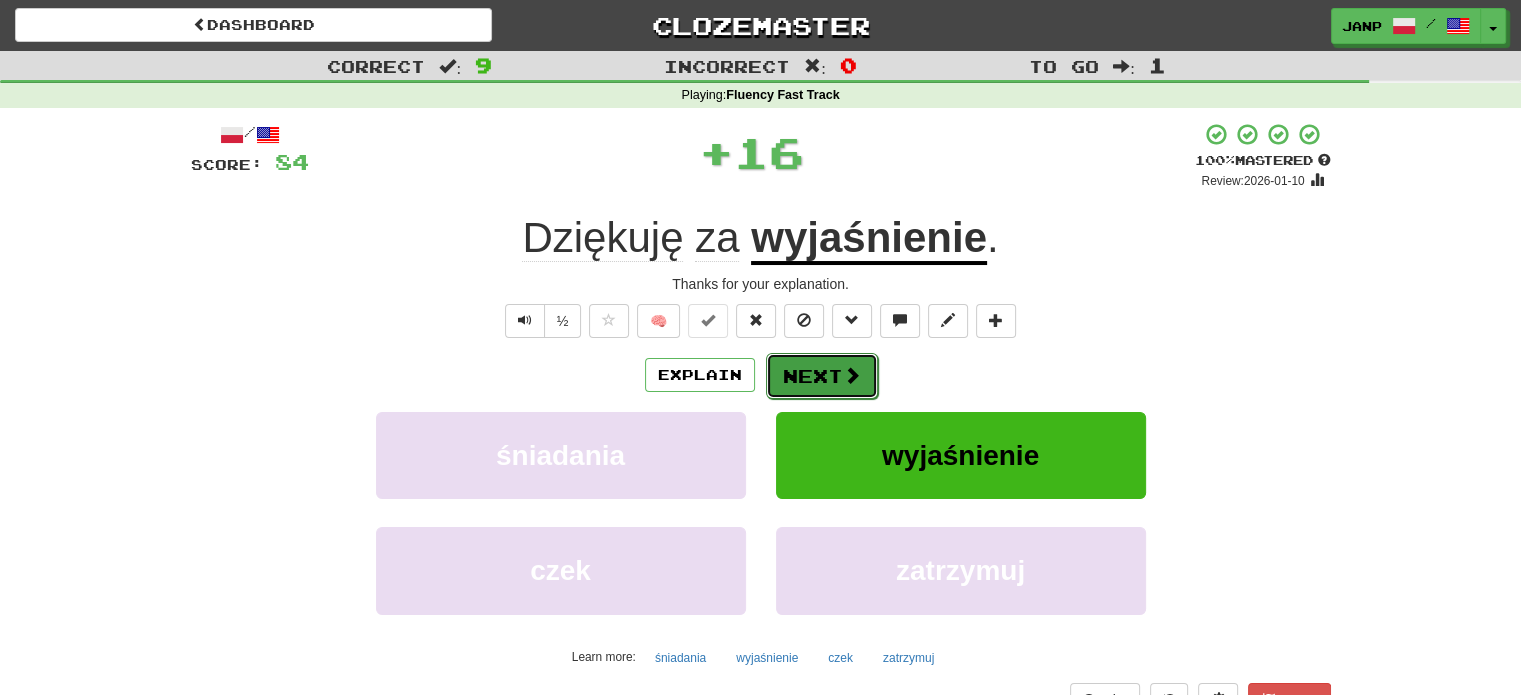 click on "Next" at bounding box center (822, 376) 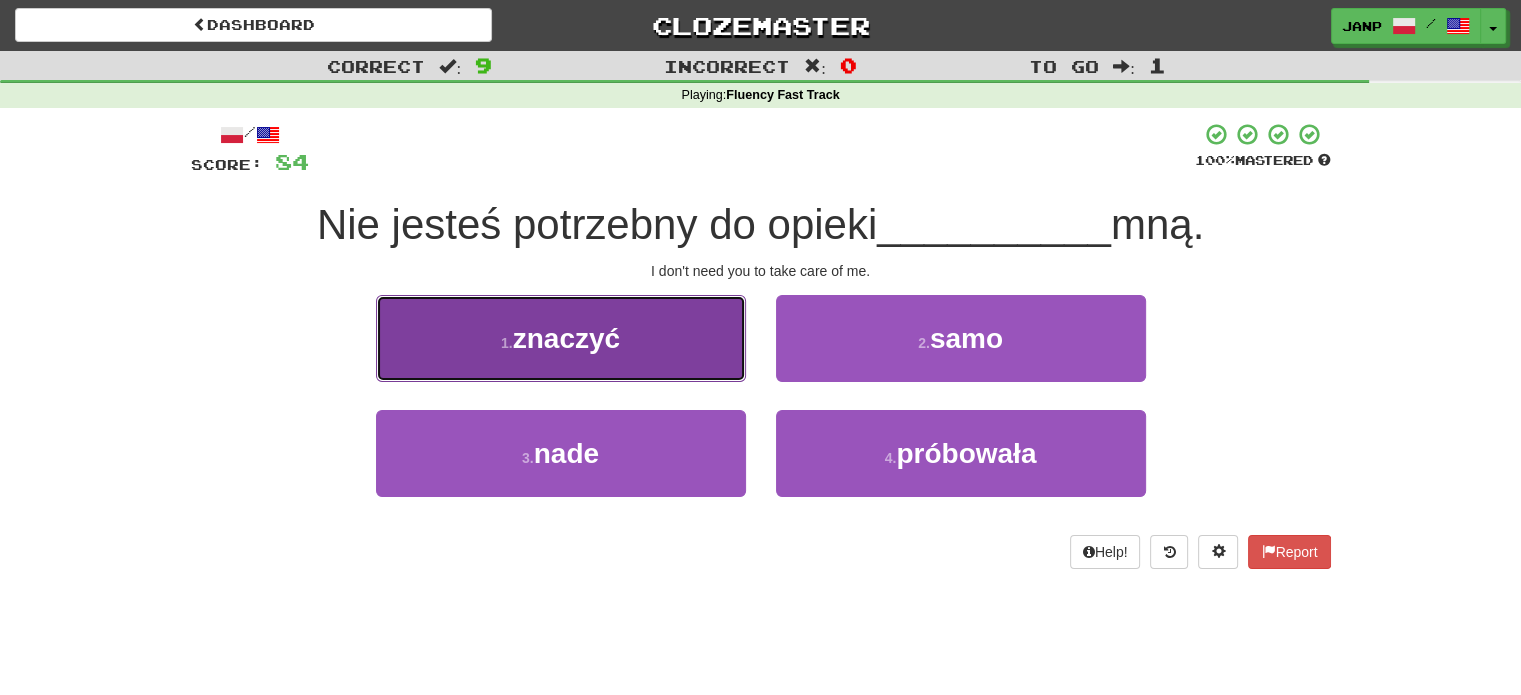 click on "1 .  znaczyć" at bounding box center (561, 338) 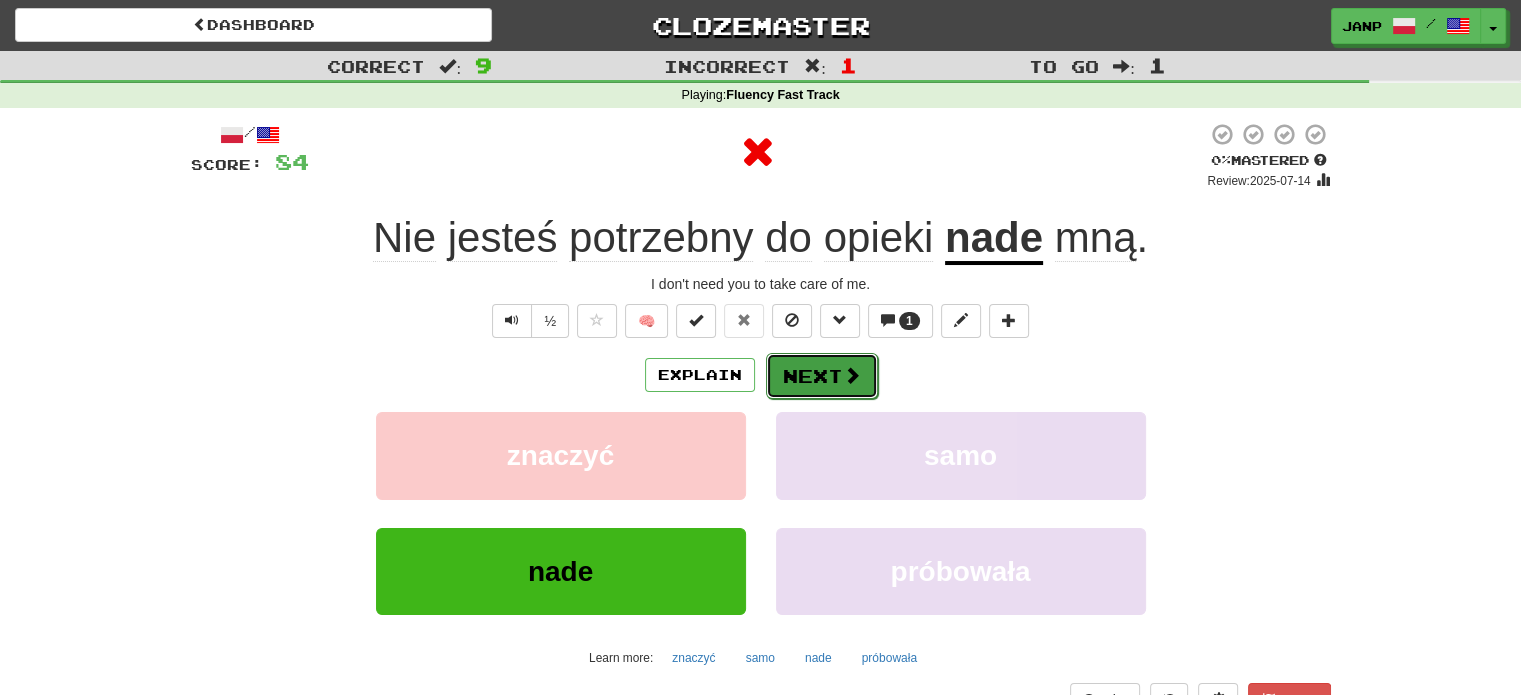 click on "Next" at bounding box center [822, 376] 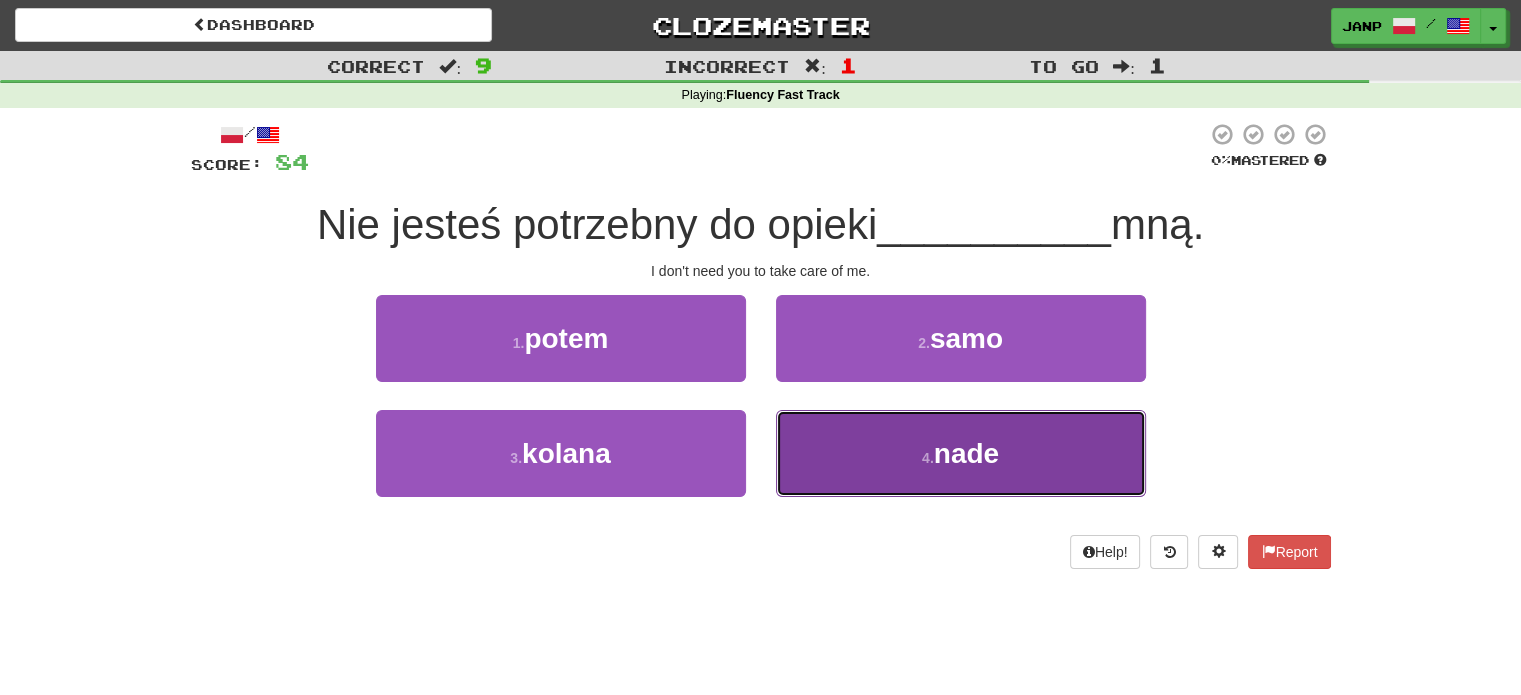 click on "4 .  nade" at bounding box center (961, 453) 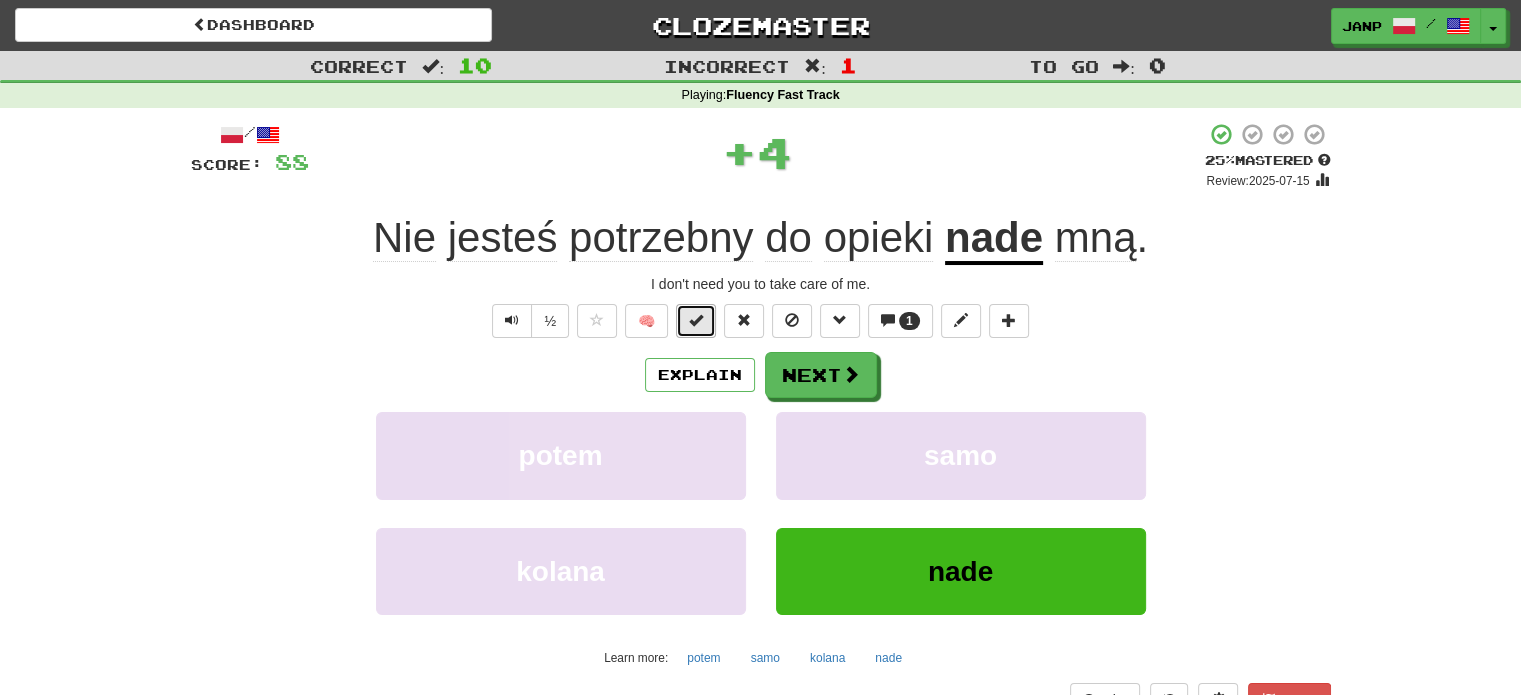 click at bounding box center [696, 321] 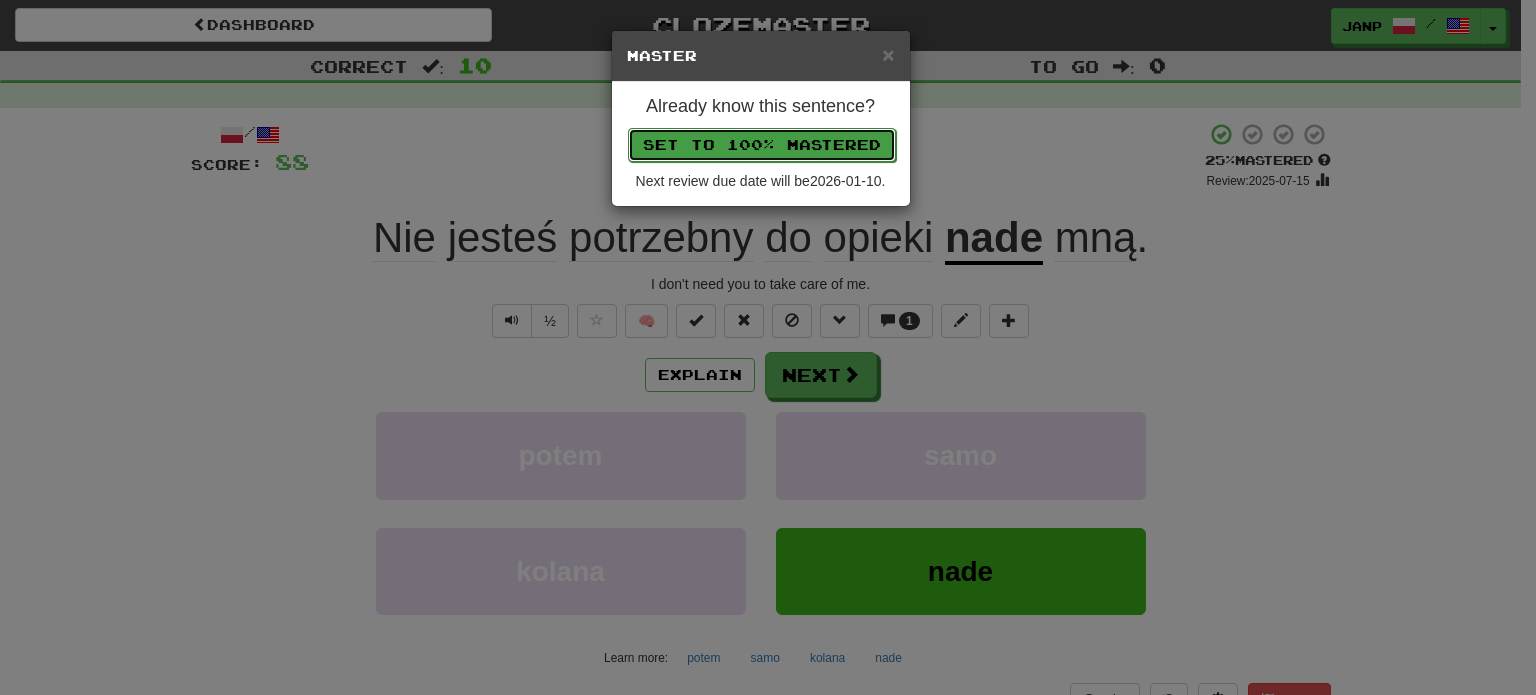 click on "Set to 100% Mastered" at bounding box center [762, 145] 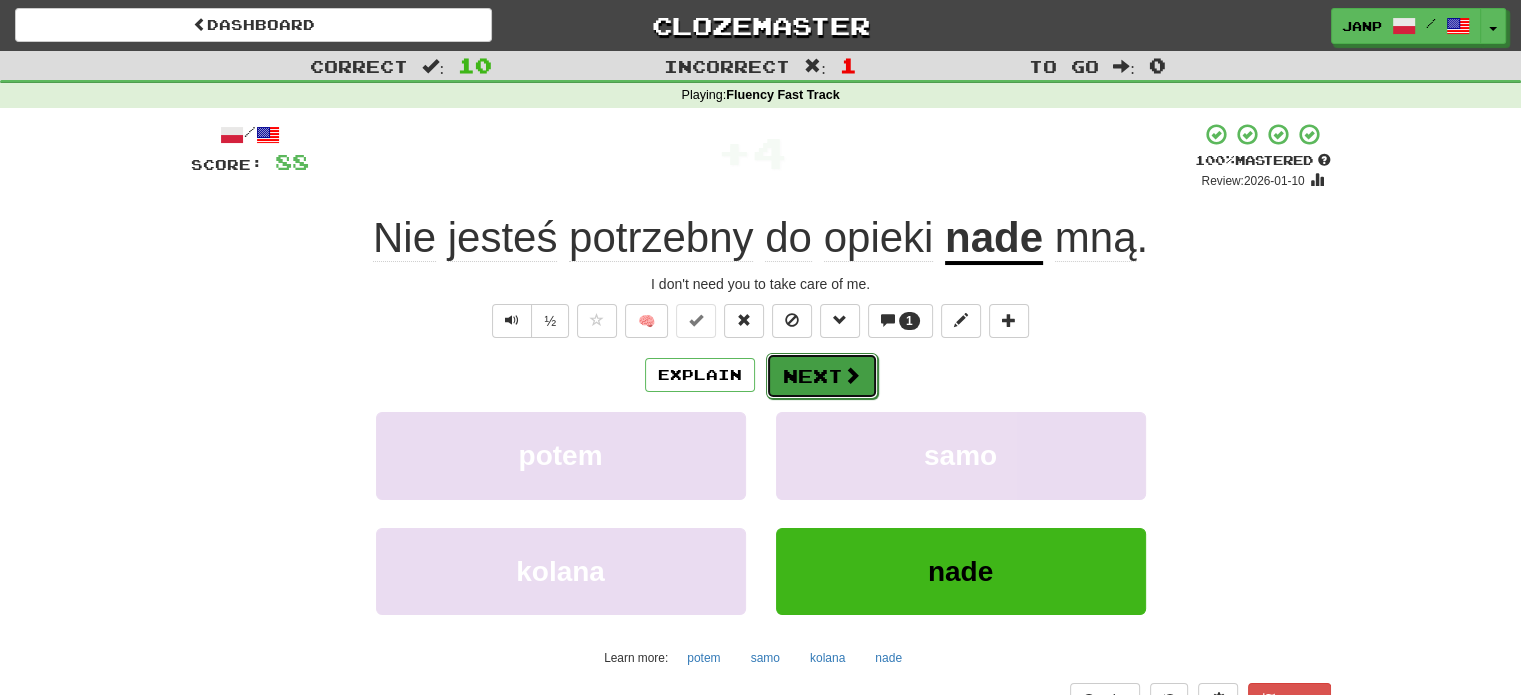 click at bounding box center (852, 375) 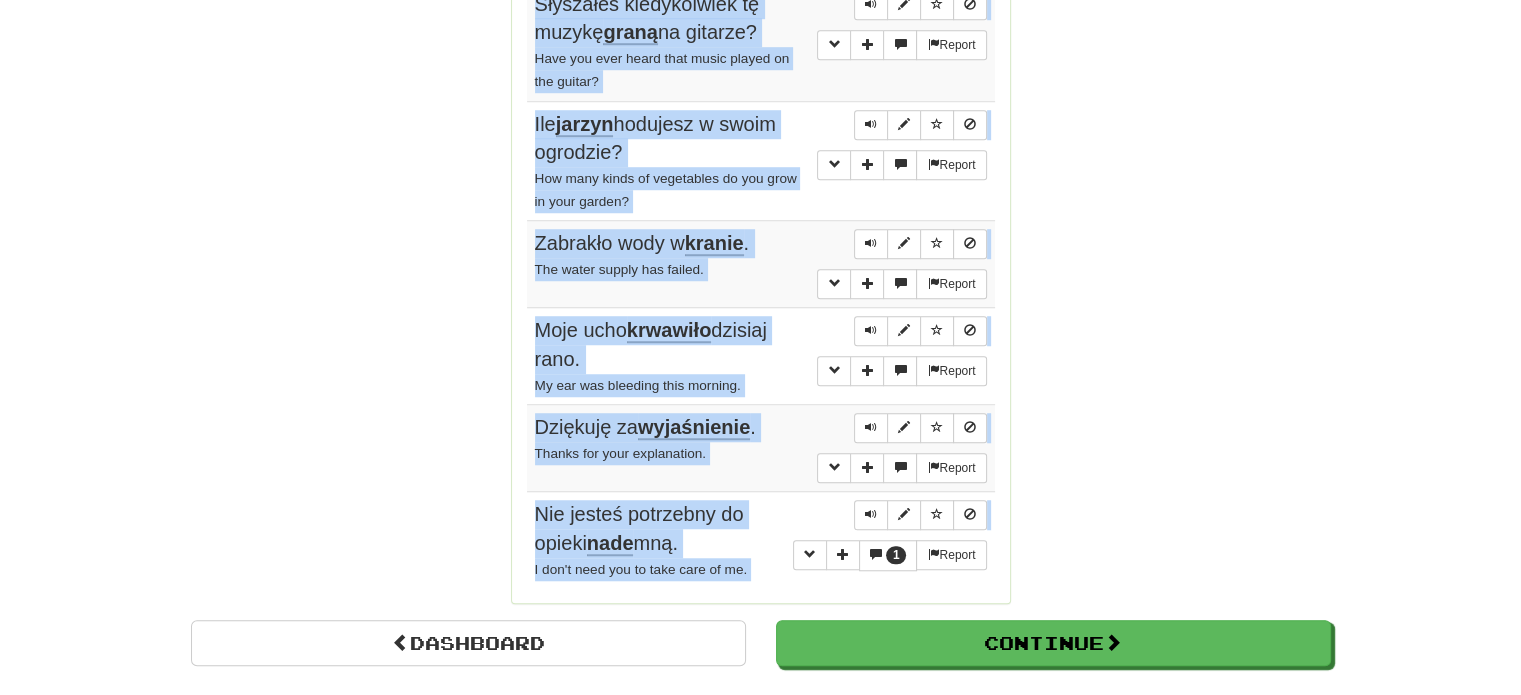 scroll, scrollTop: 1741, scrollLeft: 0, axis: vertical 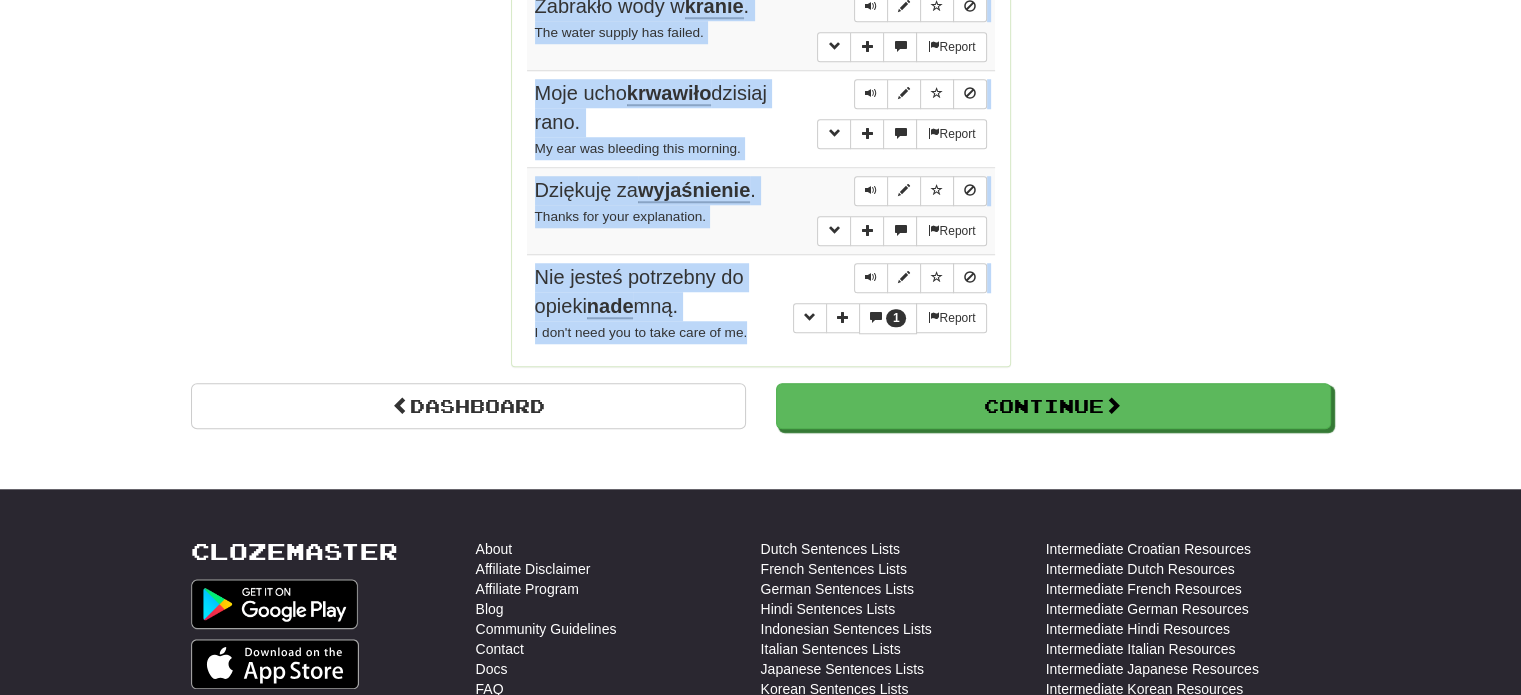 drag, startPoint x: 514, startPoint y: 87, endPoint x: 770, endPoint y: 322, distance: 347.50684 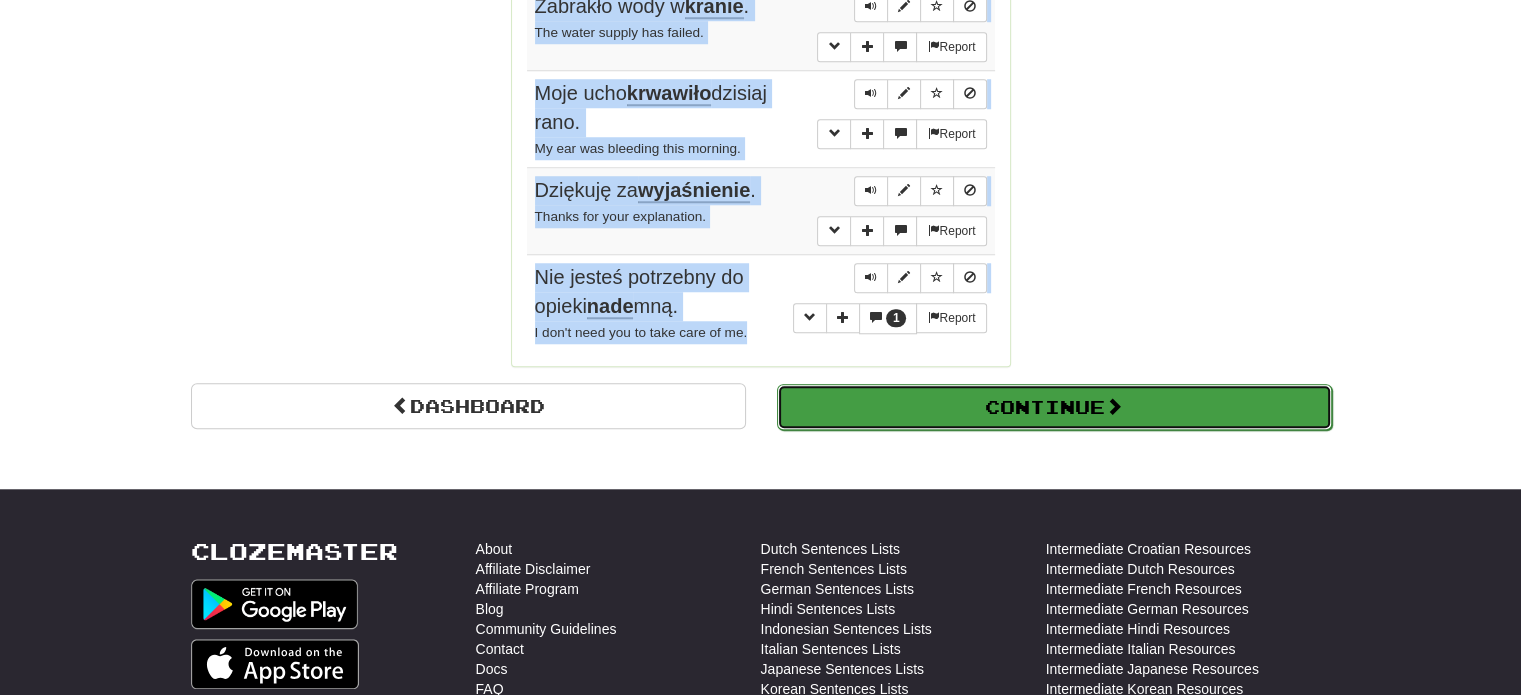 click on "Continue" at bounding box center (1054, 407) 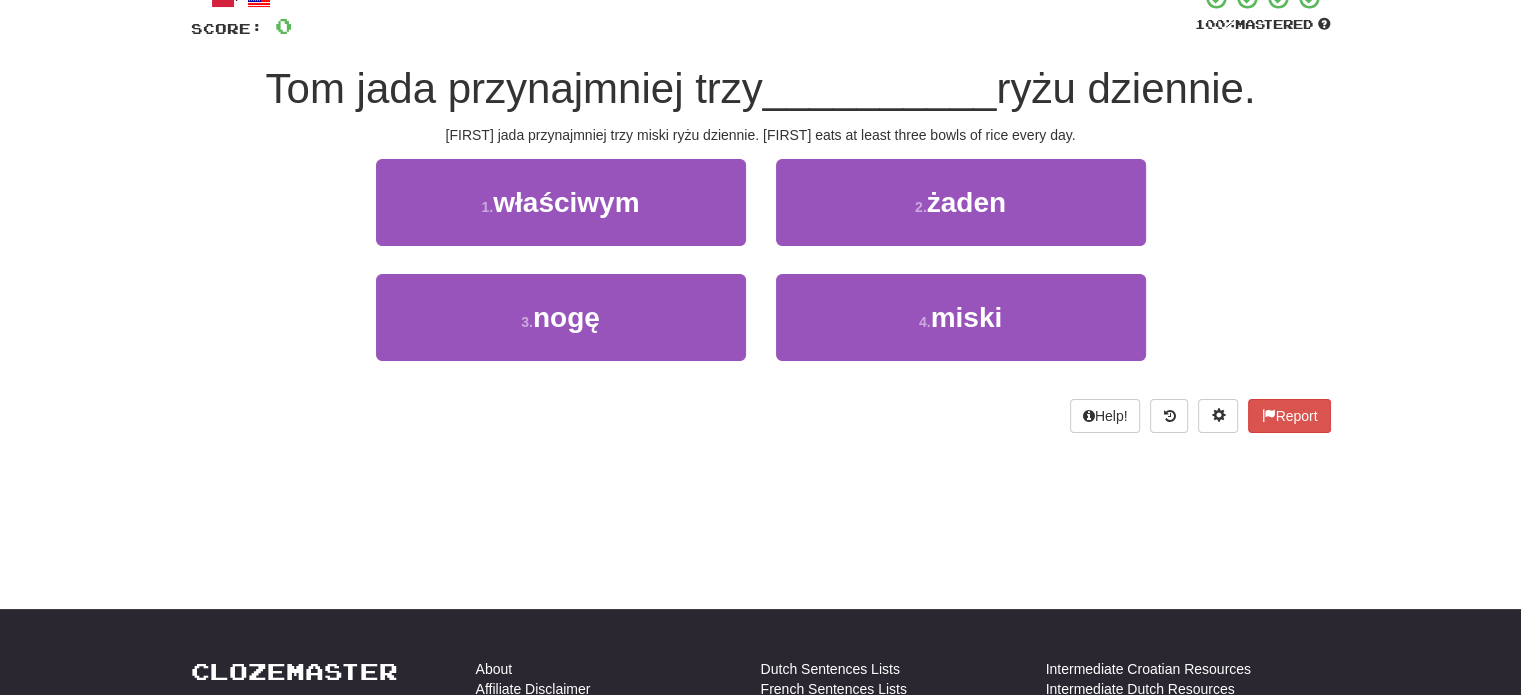 scroll, scrollTop: 110, scrollLeft: 0, axis: vertical 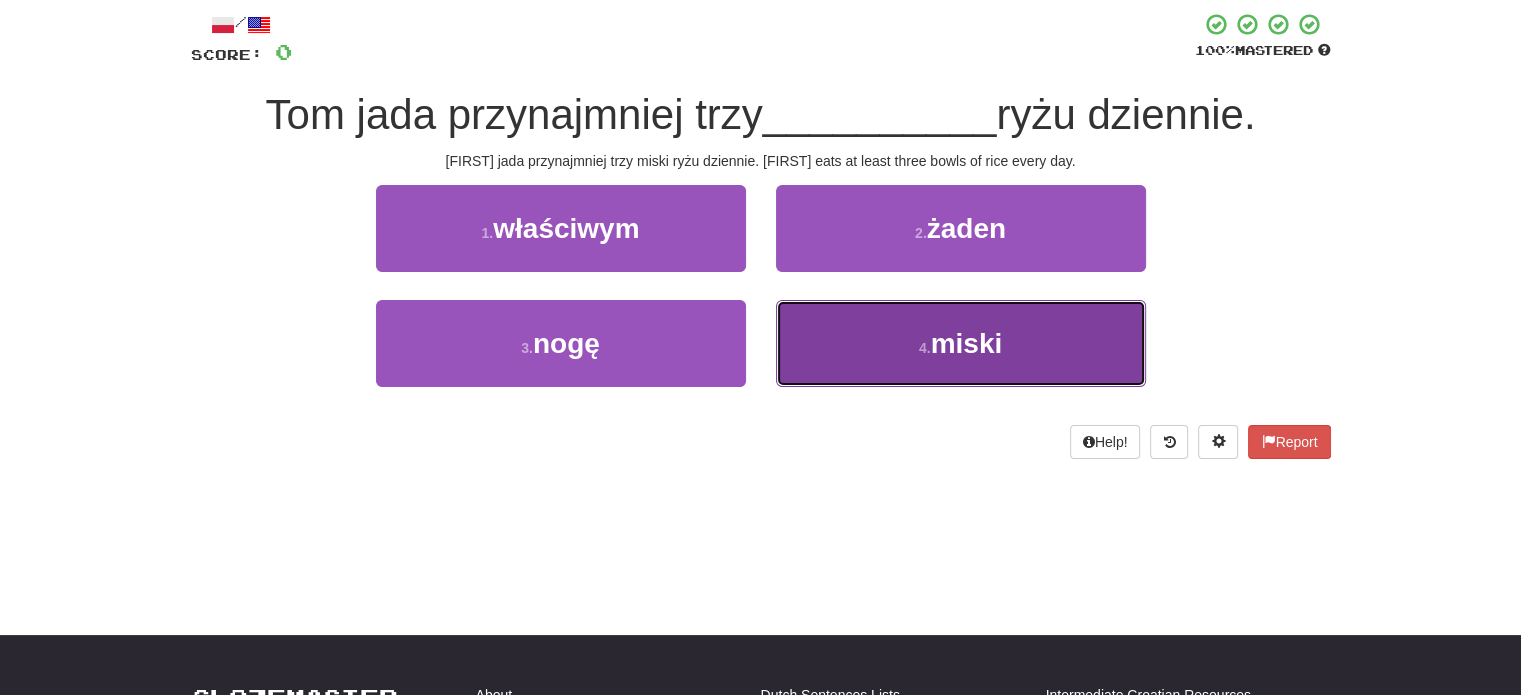 click on "4 ." at bounding box center [925, 348] 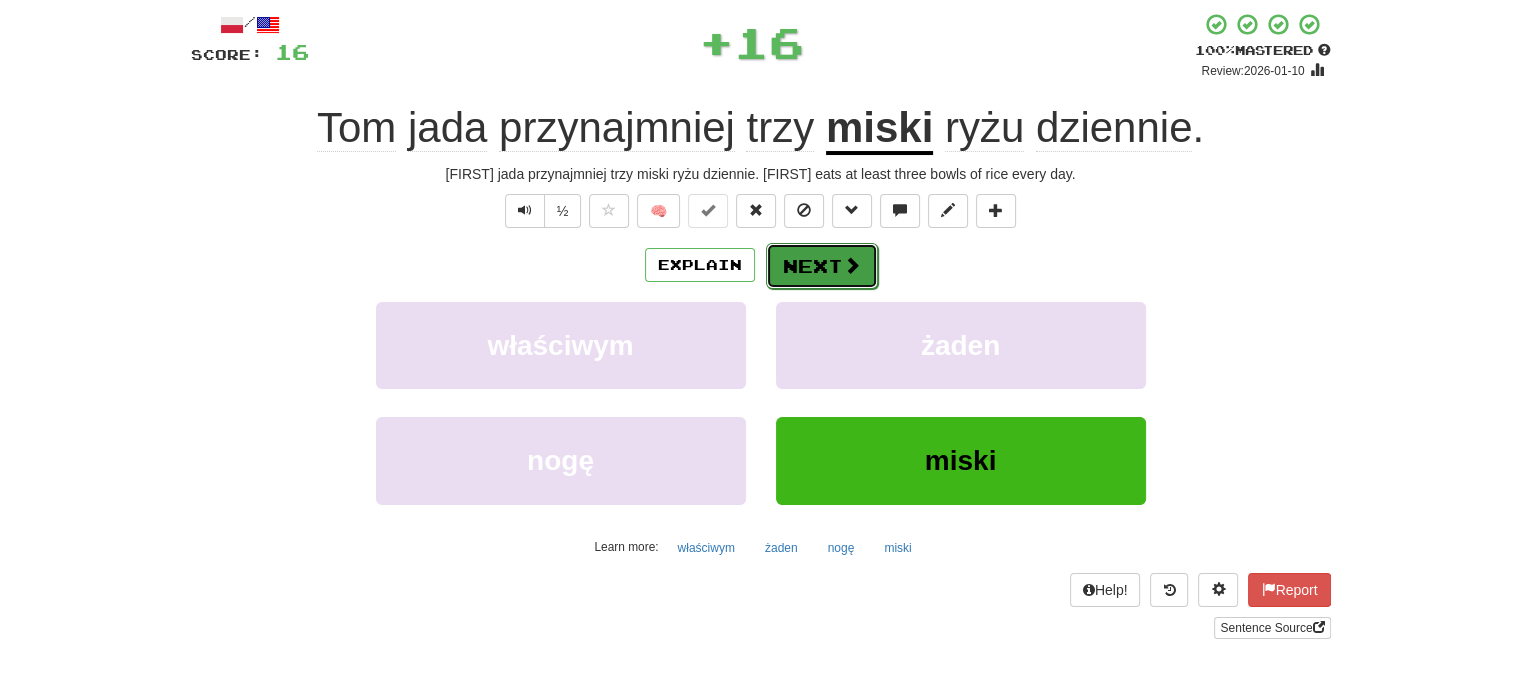 click on "Next" at bounding box center (822, 266) 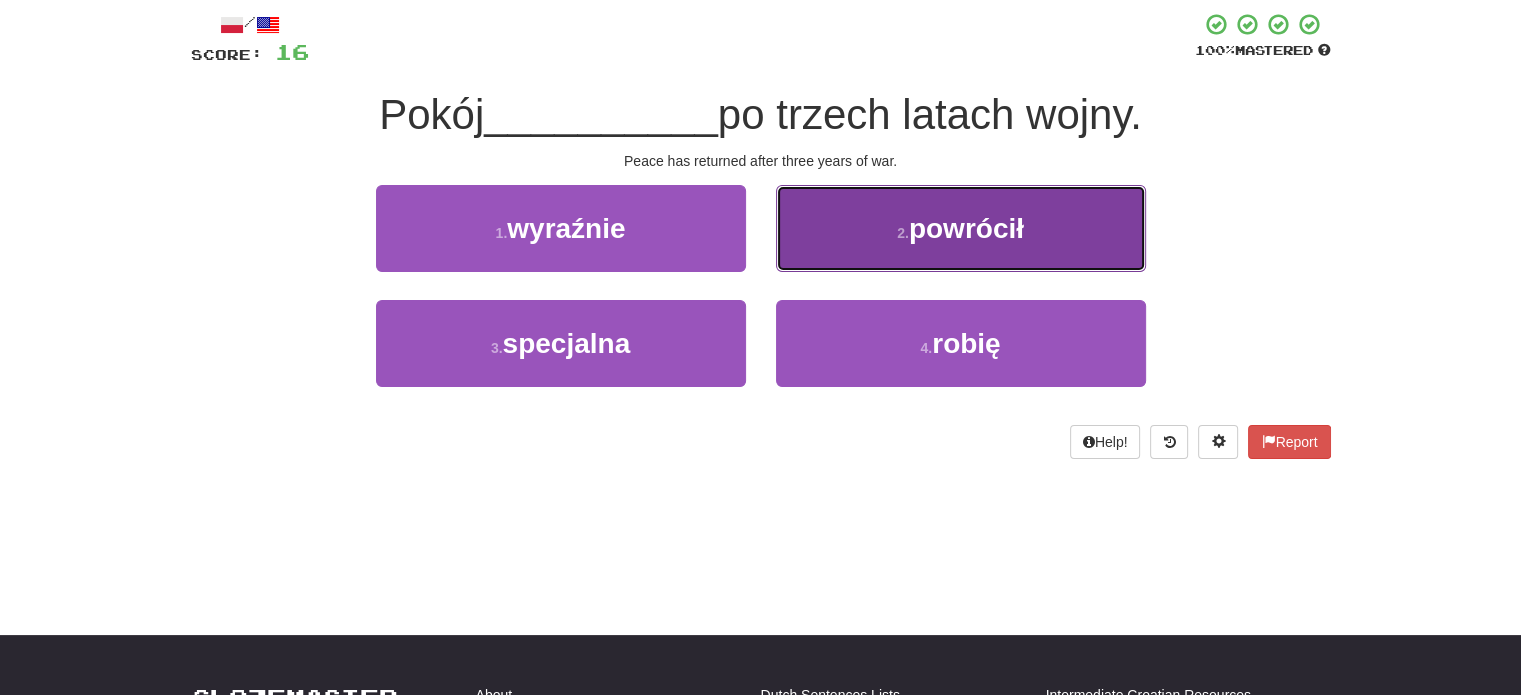 click on "2 .  powrócił" at bounding box center (961, 228) 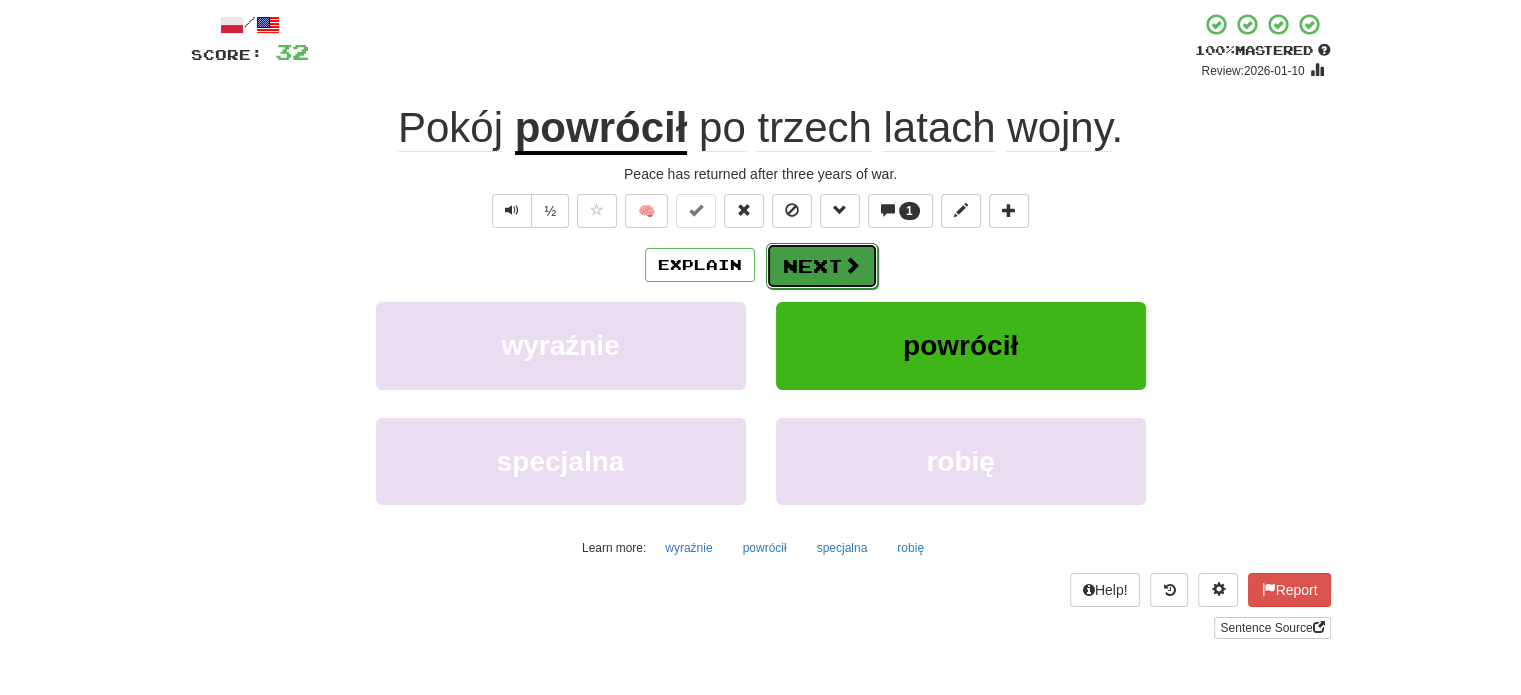 click on "Next" at bounding box center (822, 266) 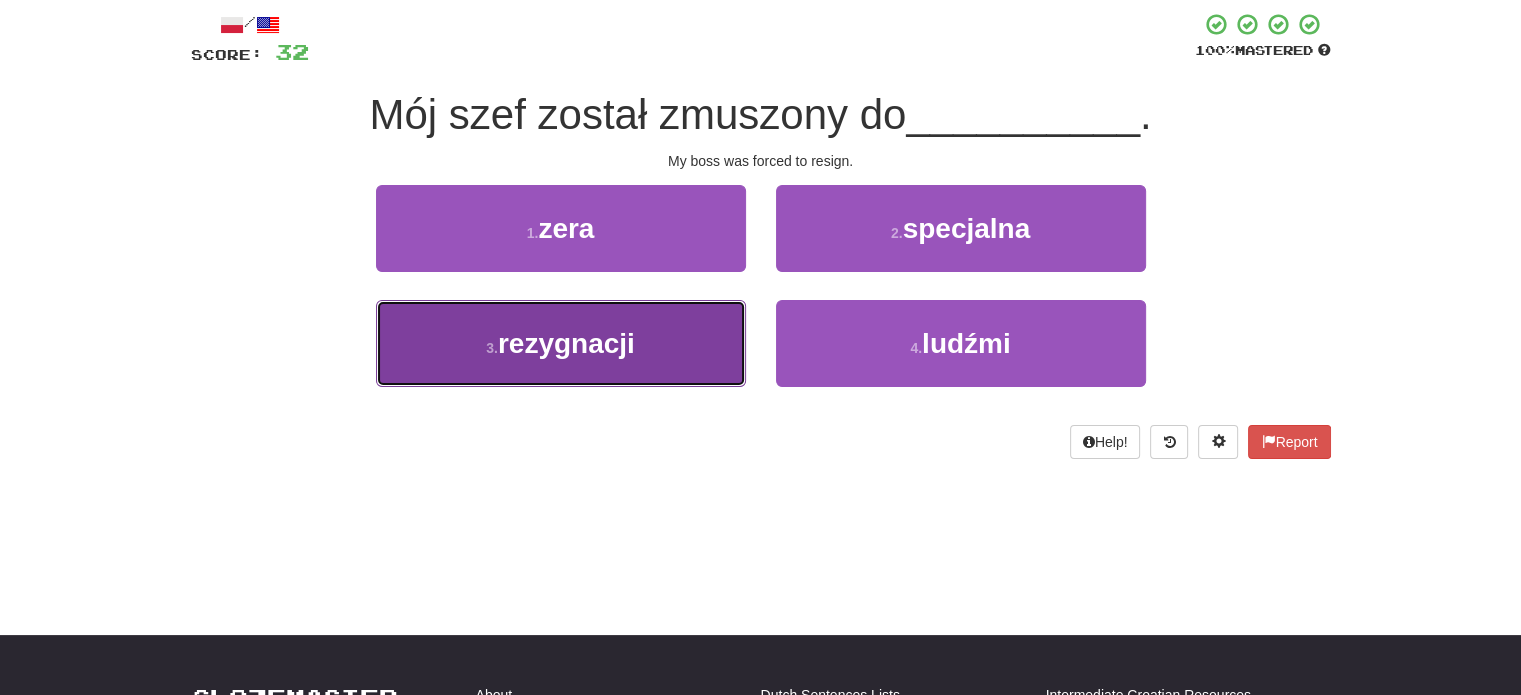click on "3 .  rezygnacji" at bounding box center (561, 343) 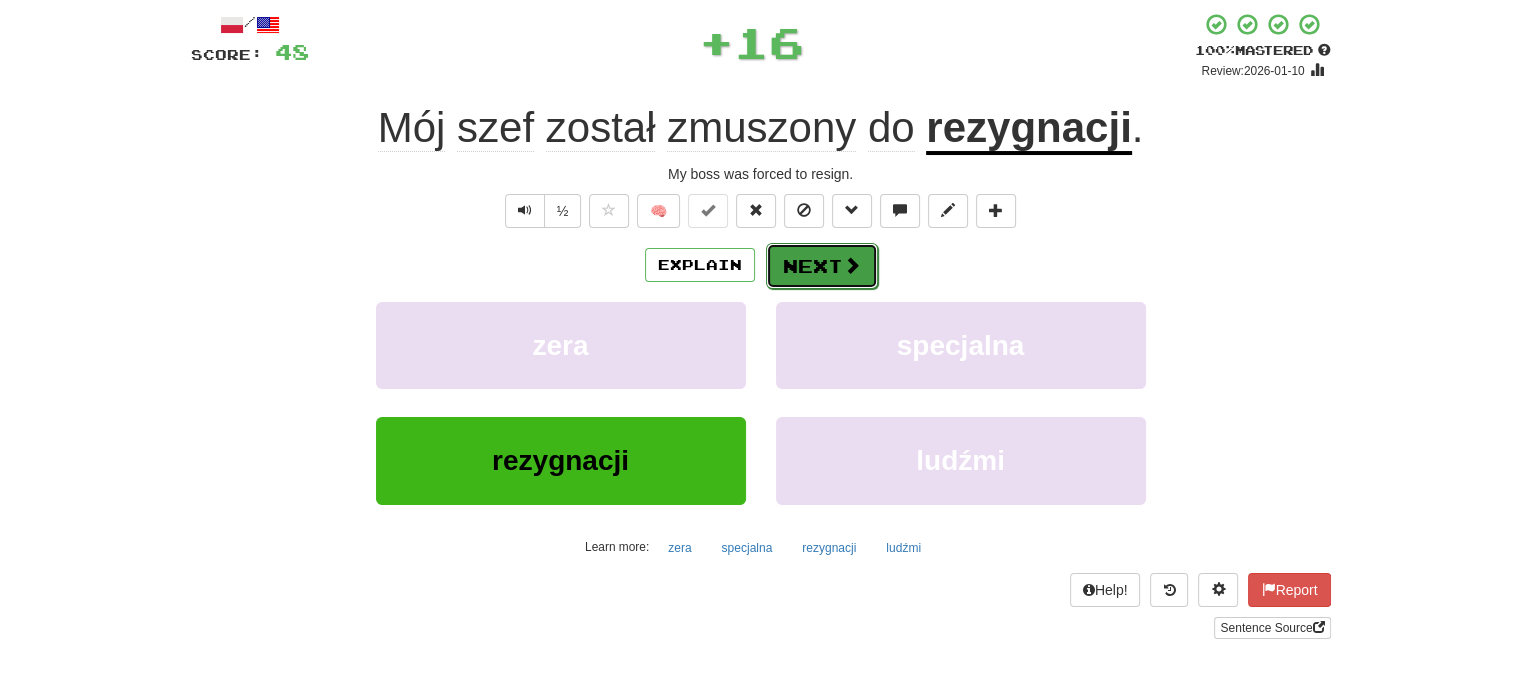 click on "Next" at bounding box center [822, 266] 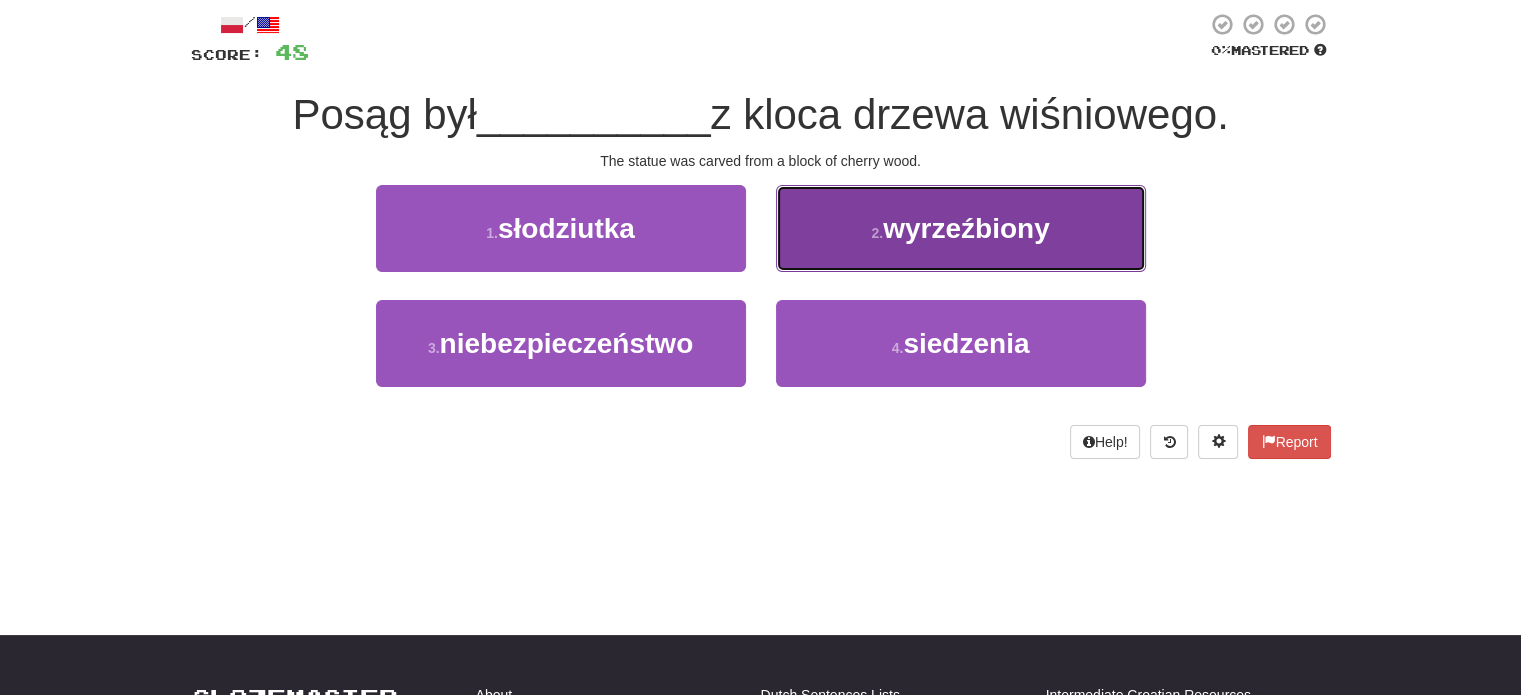 click on "2 .  wyrzeźbiony" at bounding box center [961, 228] 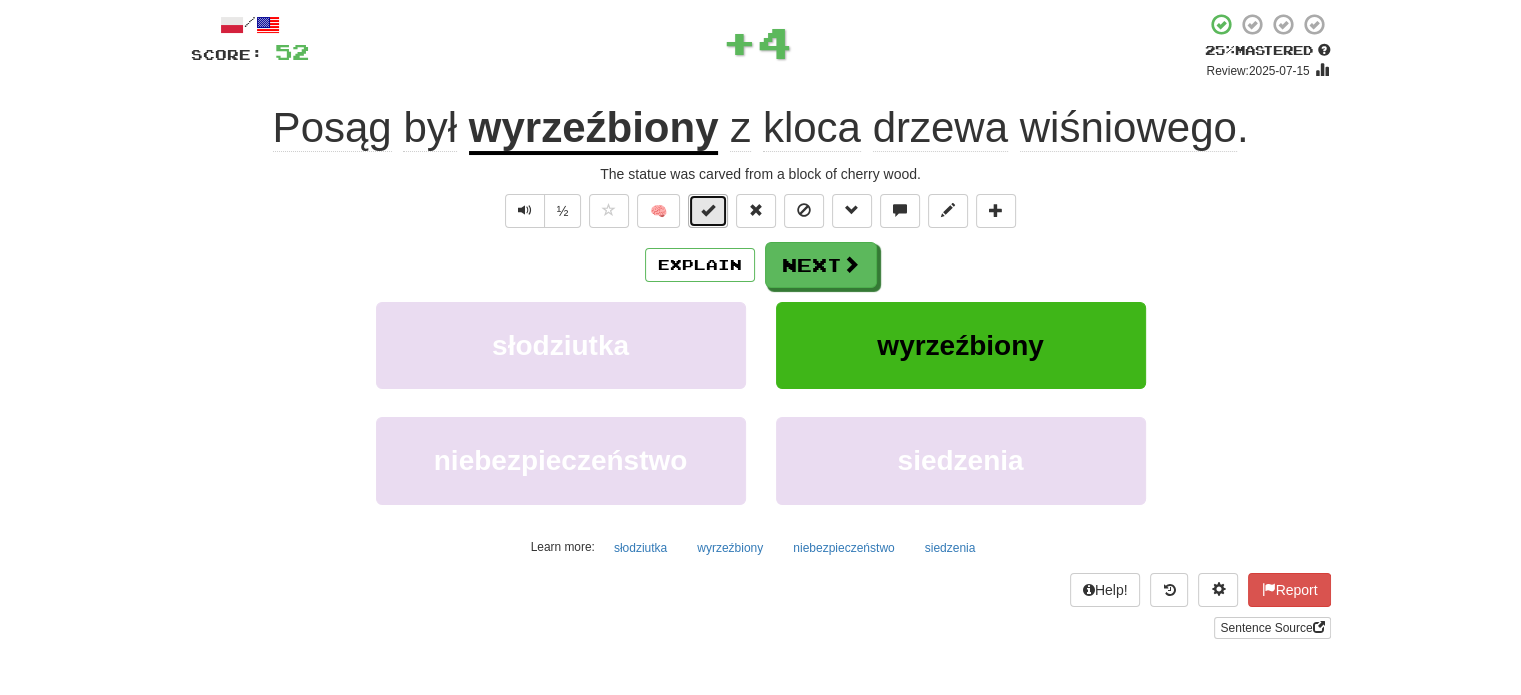 click at bounding box center [708, 210] 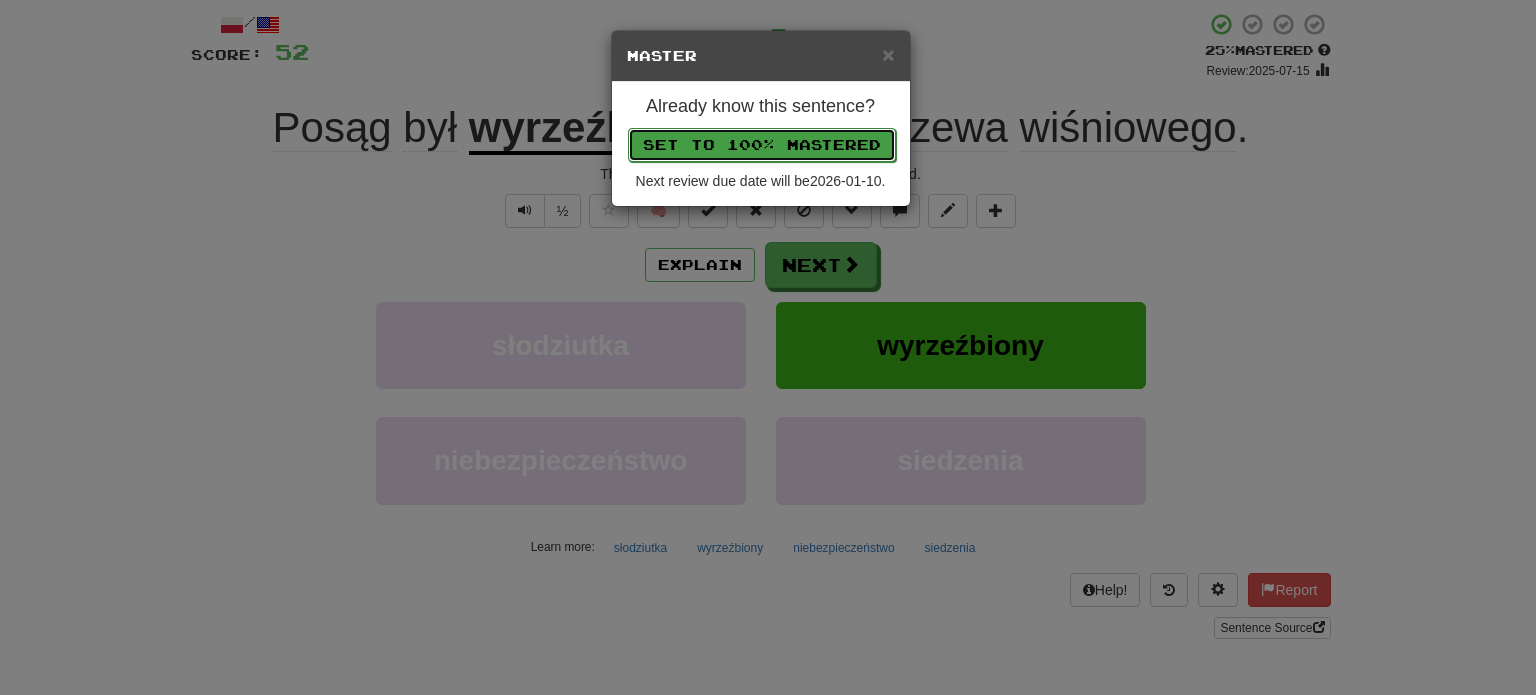 click on "Set to 100% Mastered" at bounding box center (762, 145) 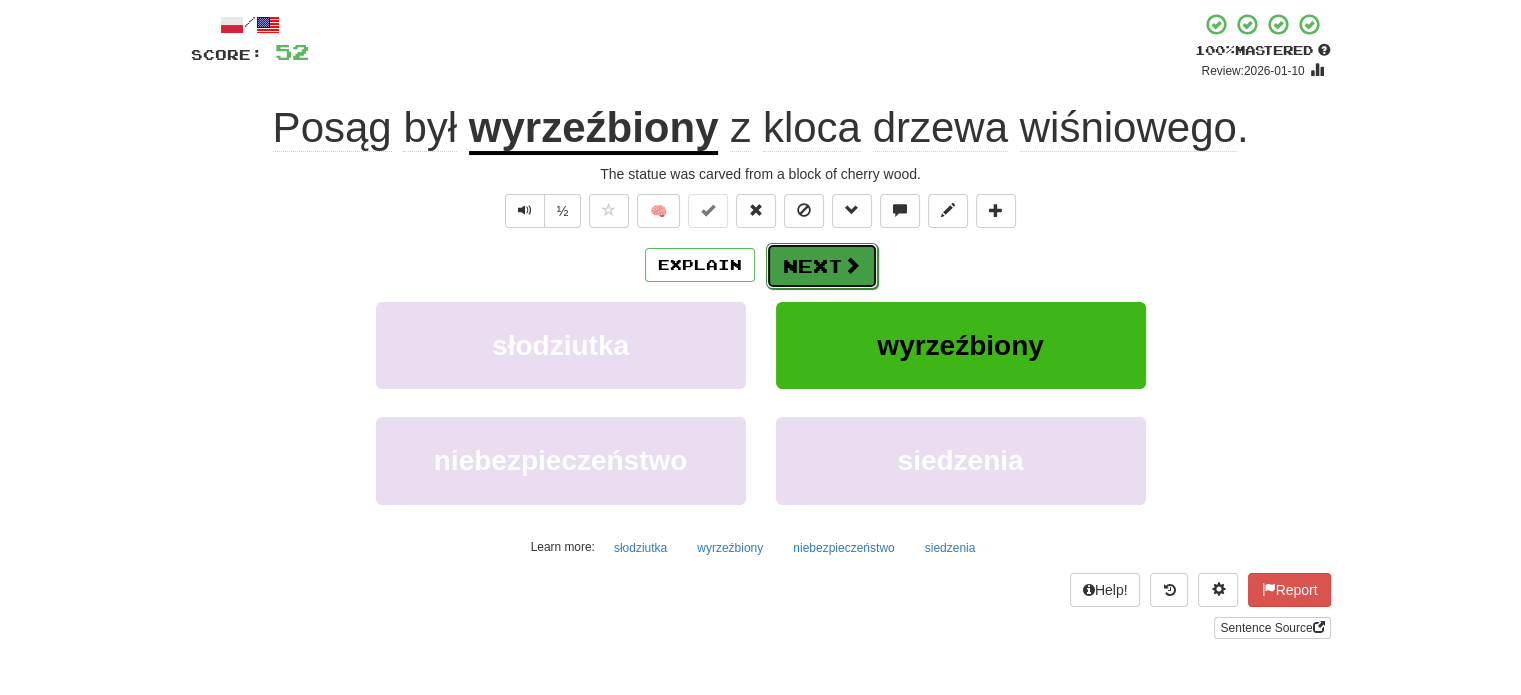 click on "Next" at bounding box center (822, 266) 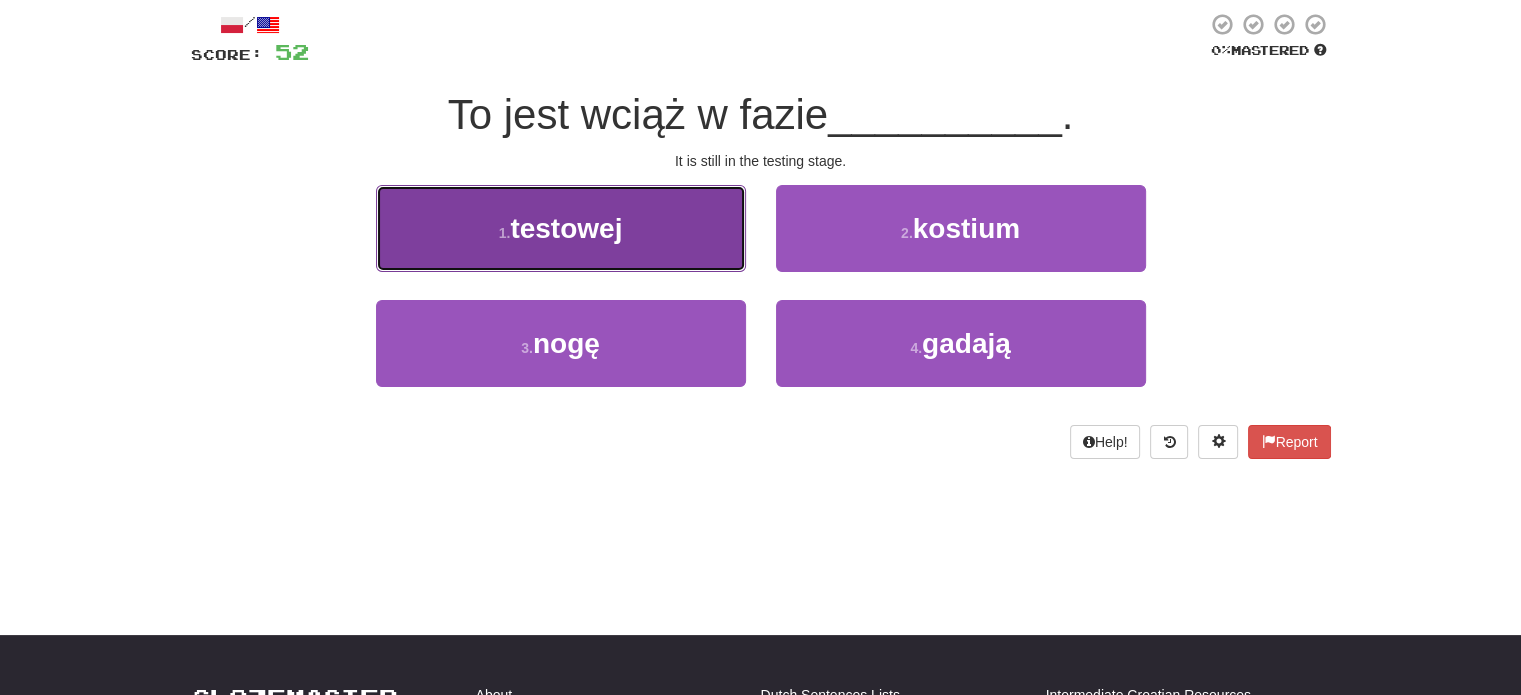 click on "1 .  testowej" at bounding box center [561, 228] 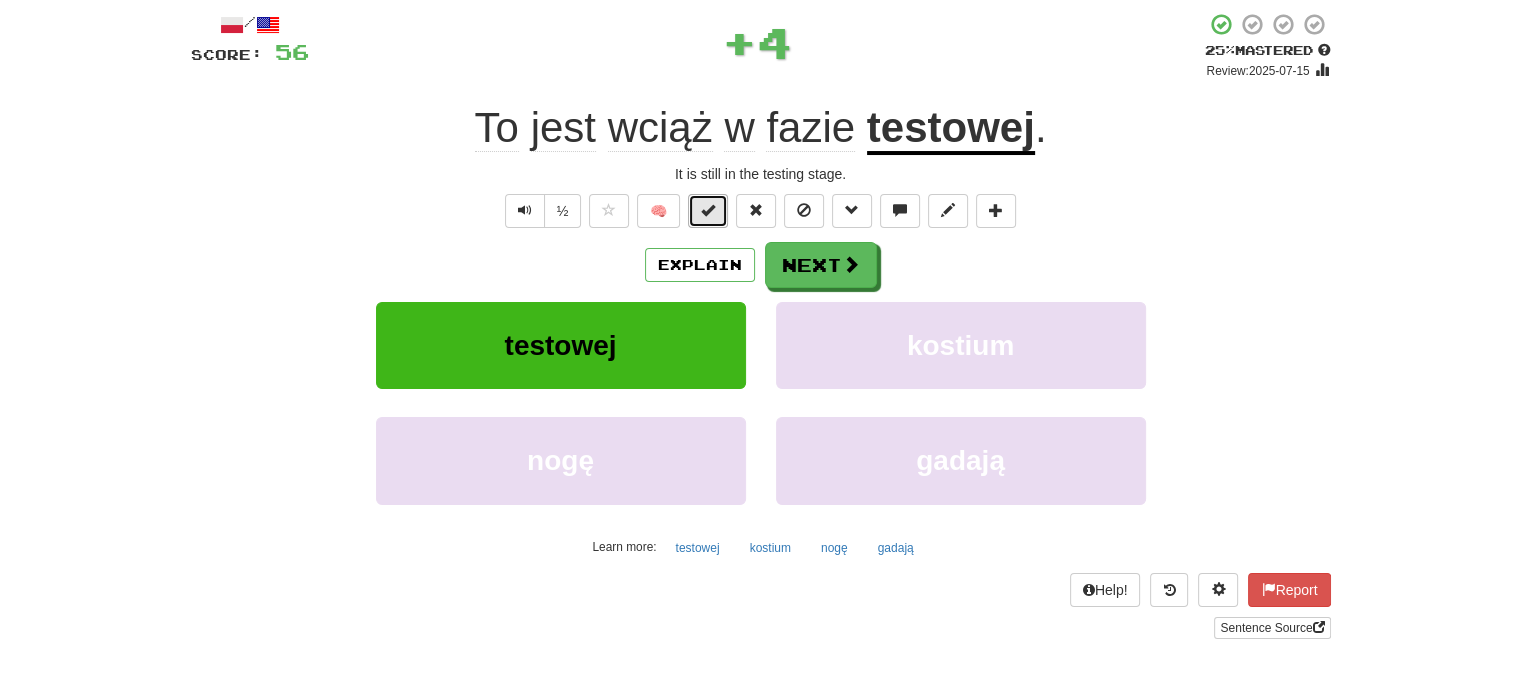 click at bounding box center [708, 210] 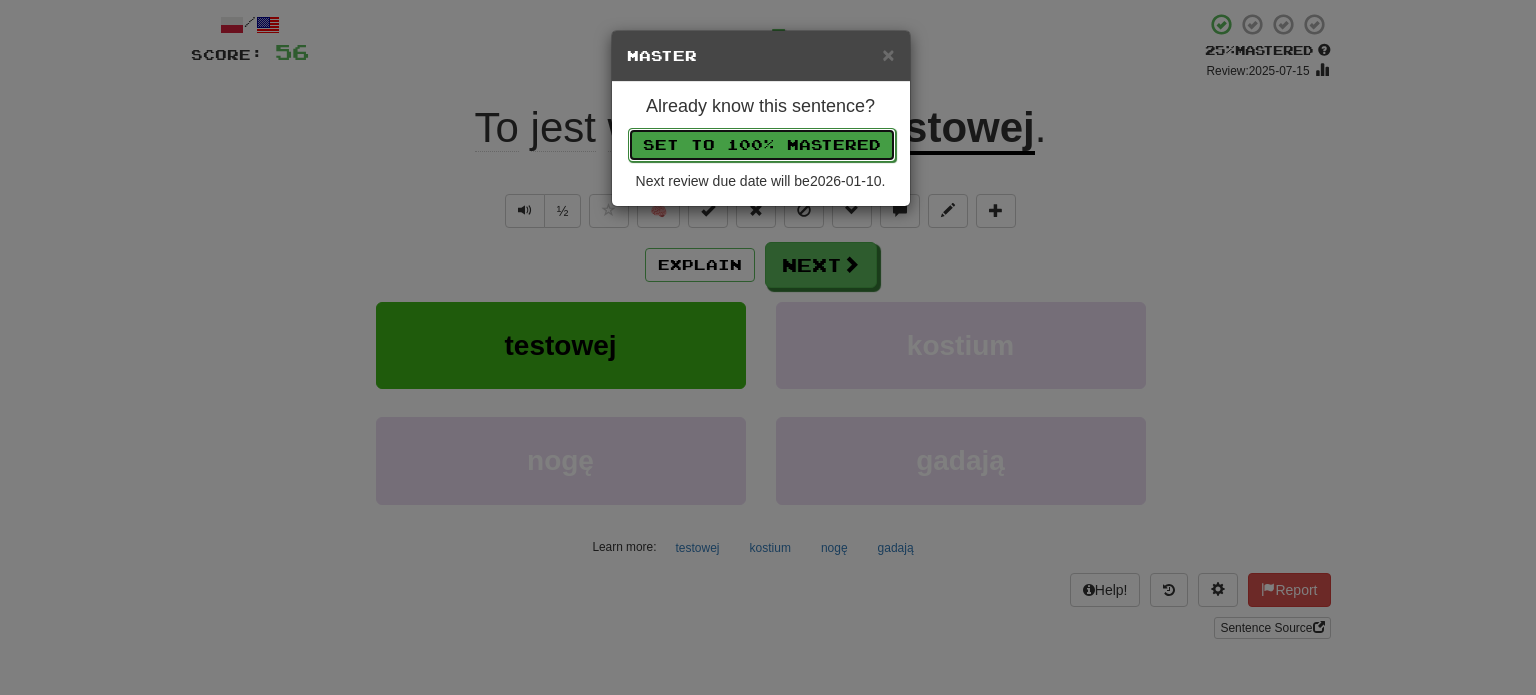 click on "Set to 100% Mastered" at bounding box center [762, 145] 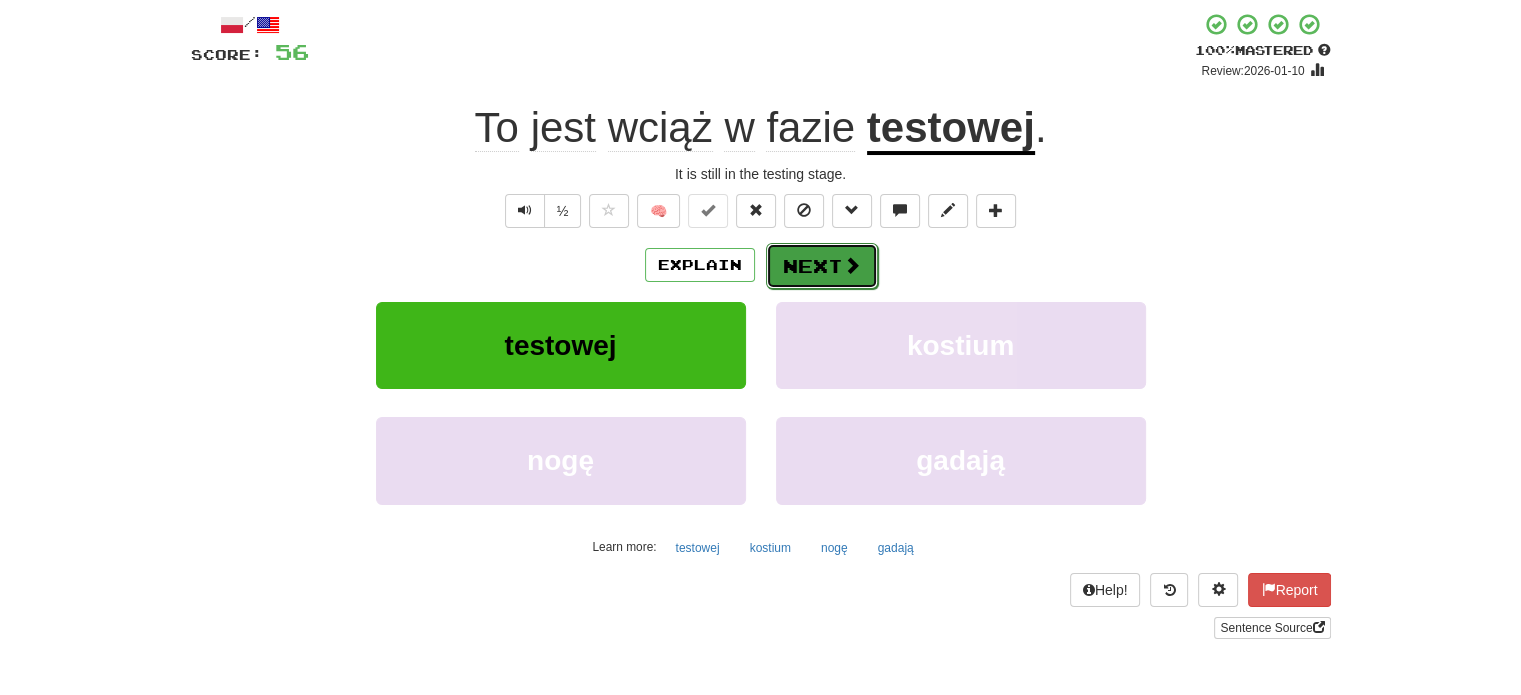 click on "Next" at bounding box center [822, 266] 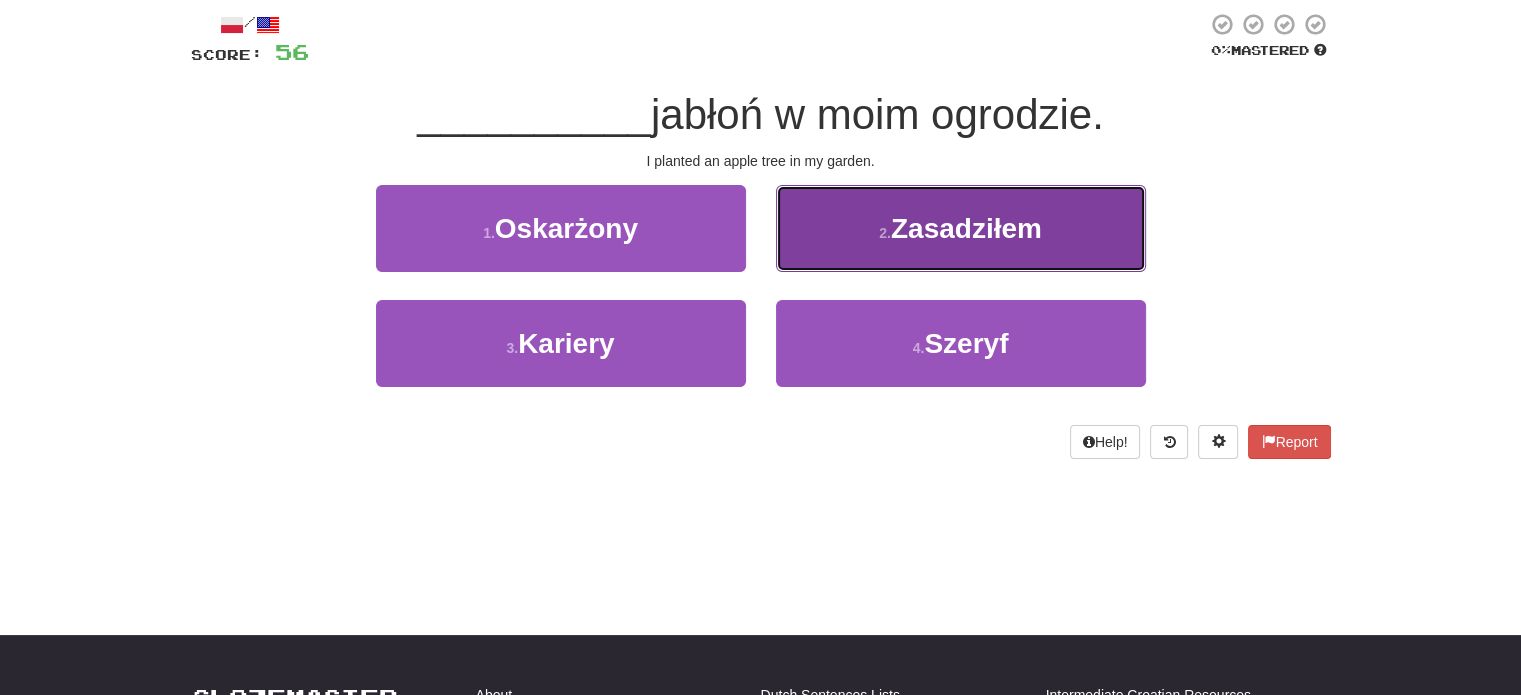 click on "2 .  Zasadziłem" at bounding box center [961, 228] 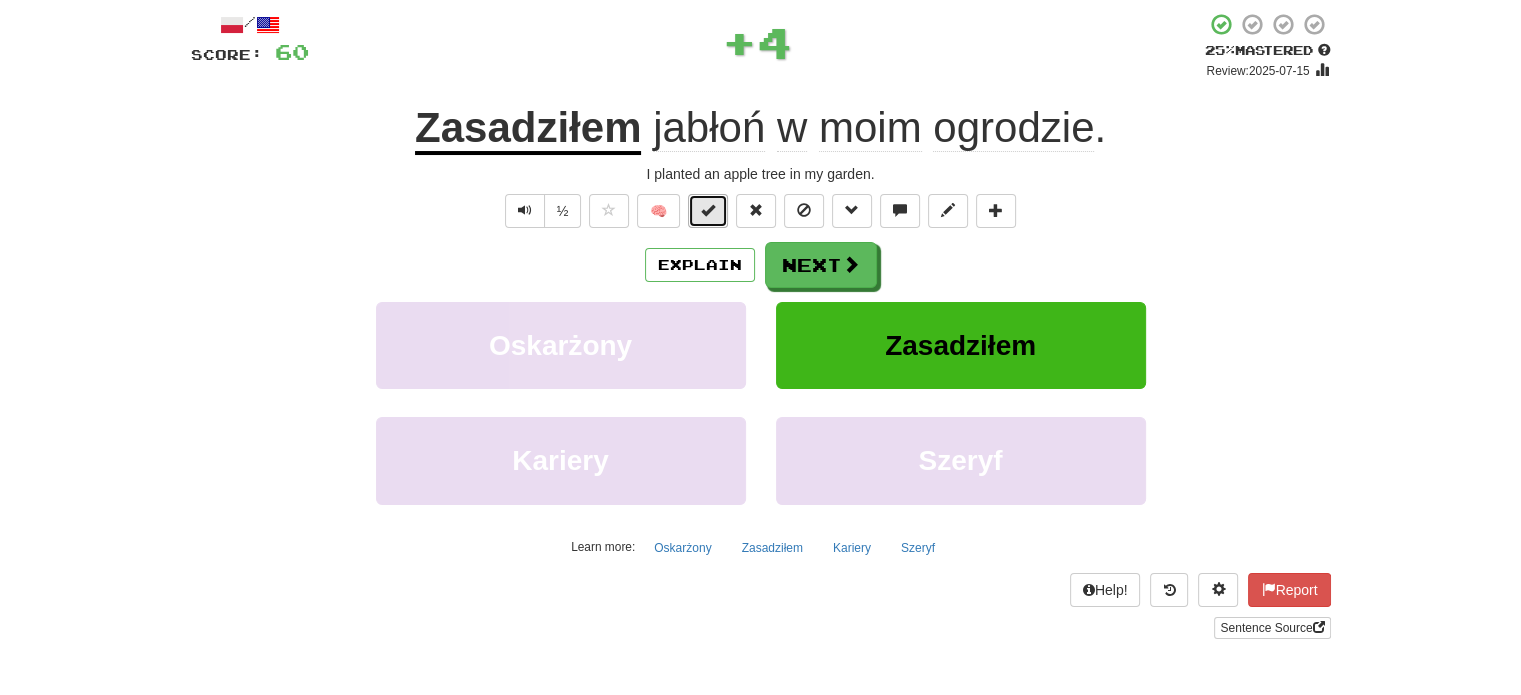 click at bounding box center [708, 211] 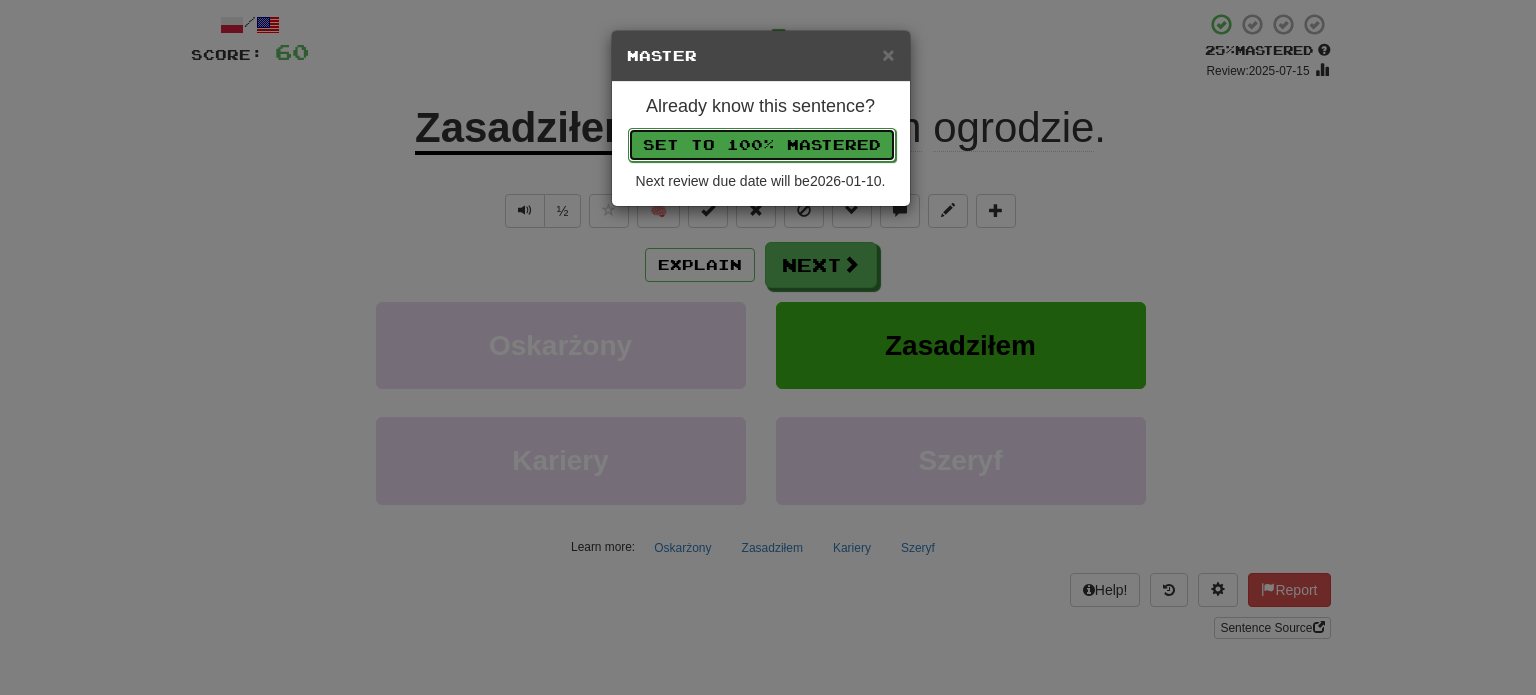 click on "Set to 100% Mastered" at bounding box center [762, 145] 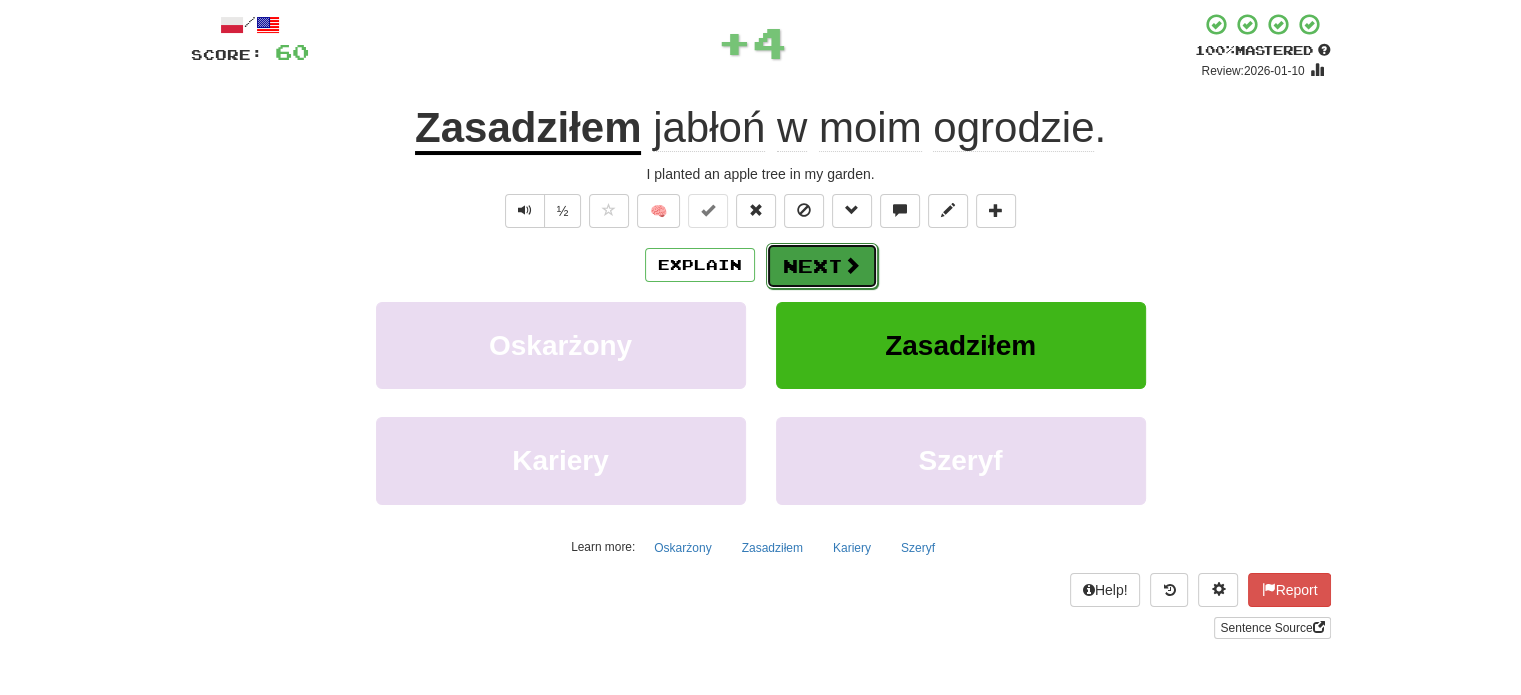 click on "Next" at bounding box center (822, 266) 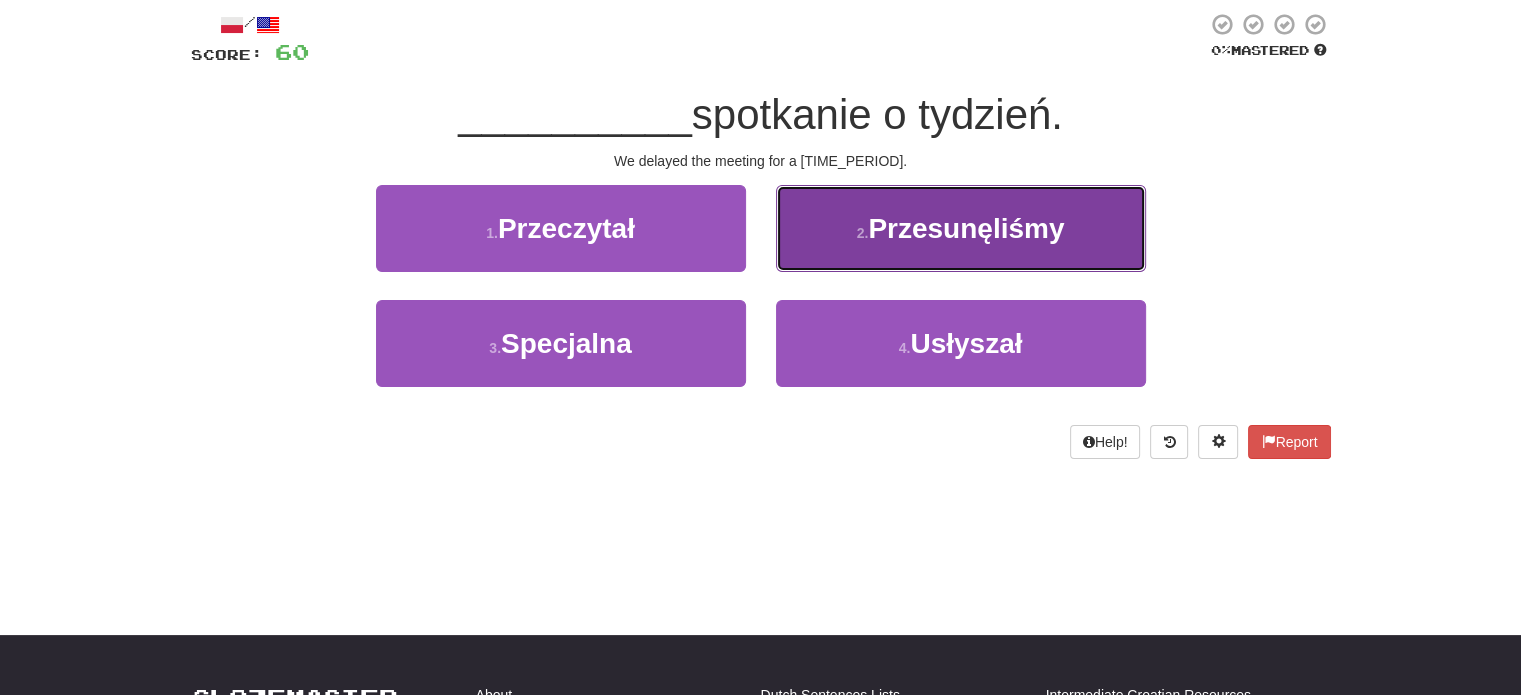 click on "2 .  Przesunęliśmy" at bounding box center (961, 228) 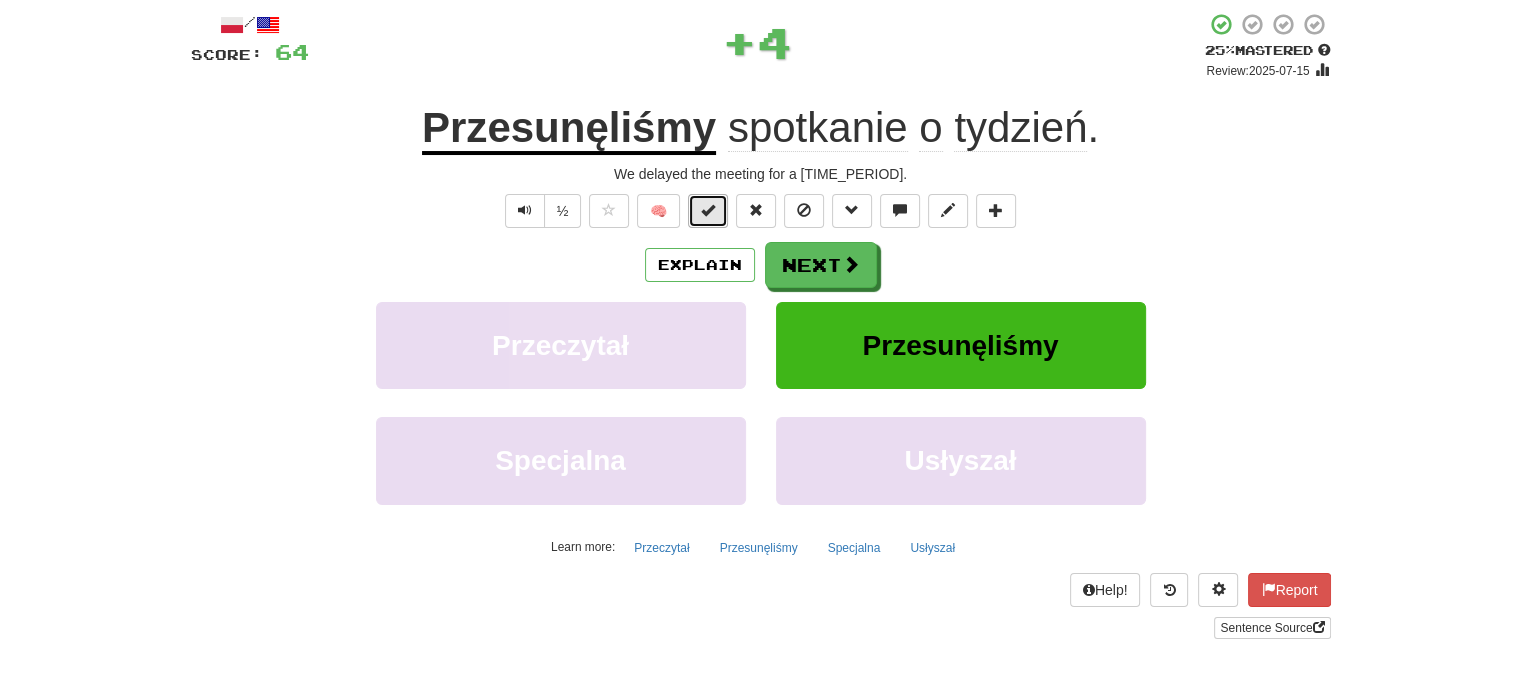 click at bounding box center (708, 210) 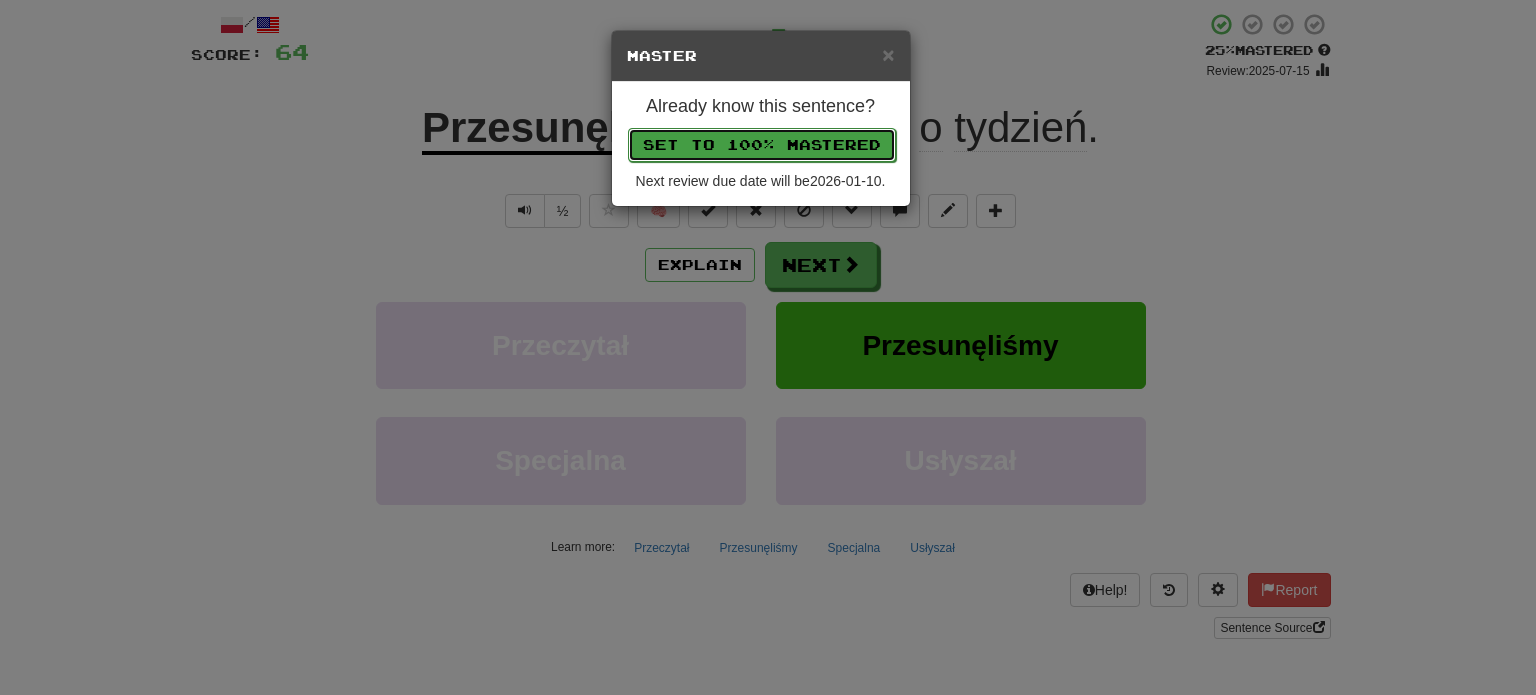 click on "Set to 100% Mastered" at bounding box center (762, 145) 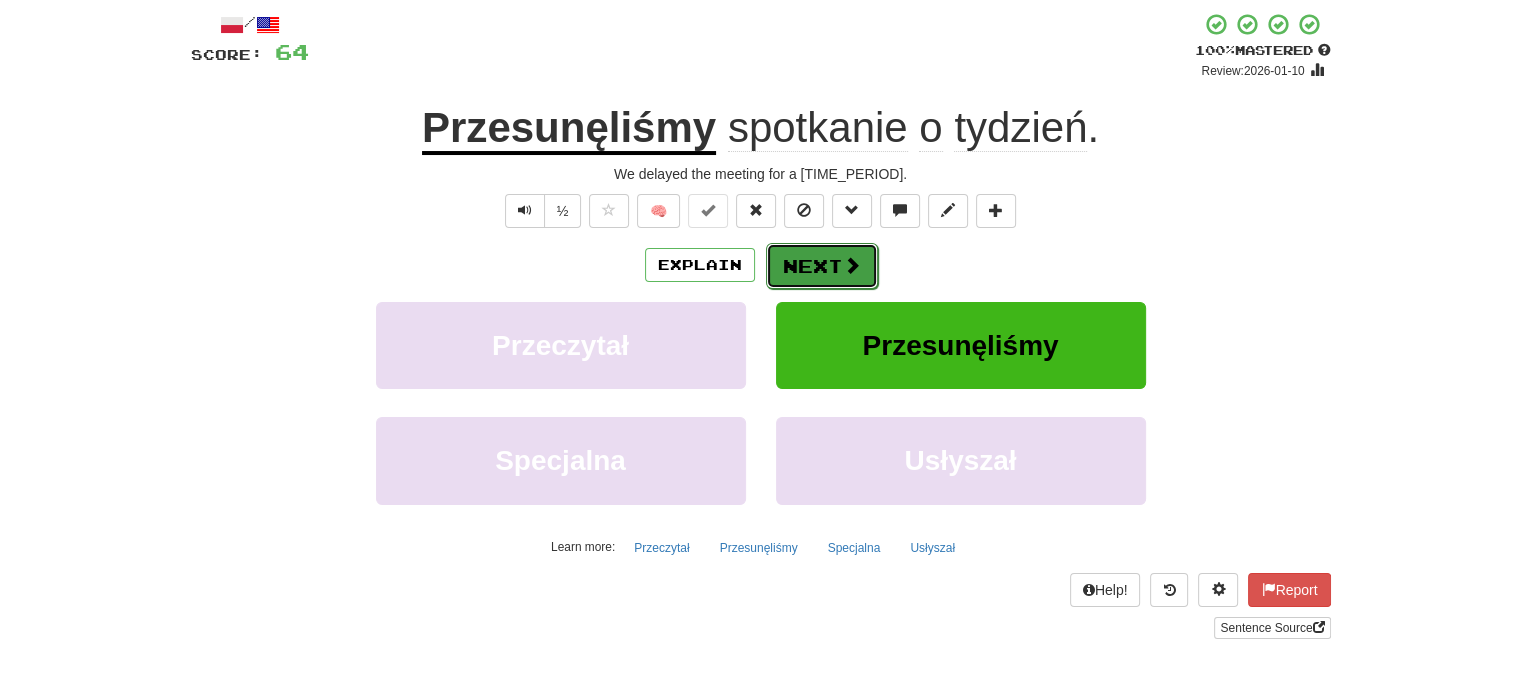 click on "Next" at bounding box center (822, 266) 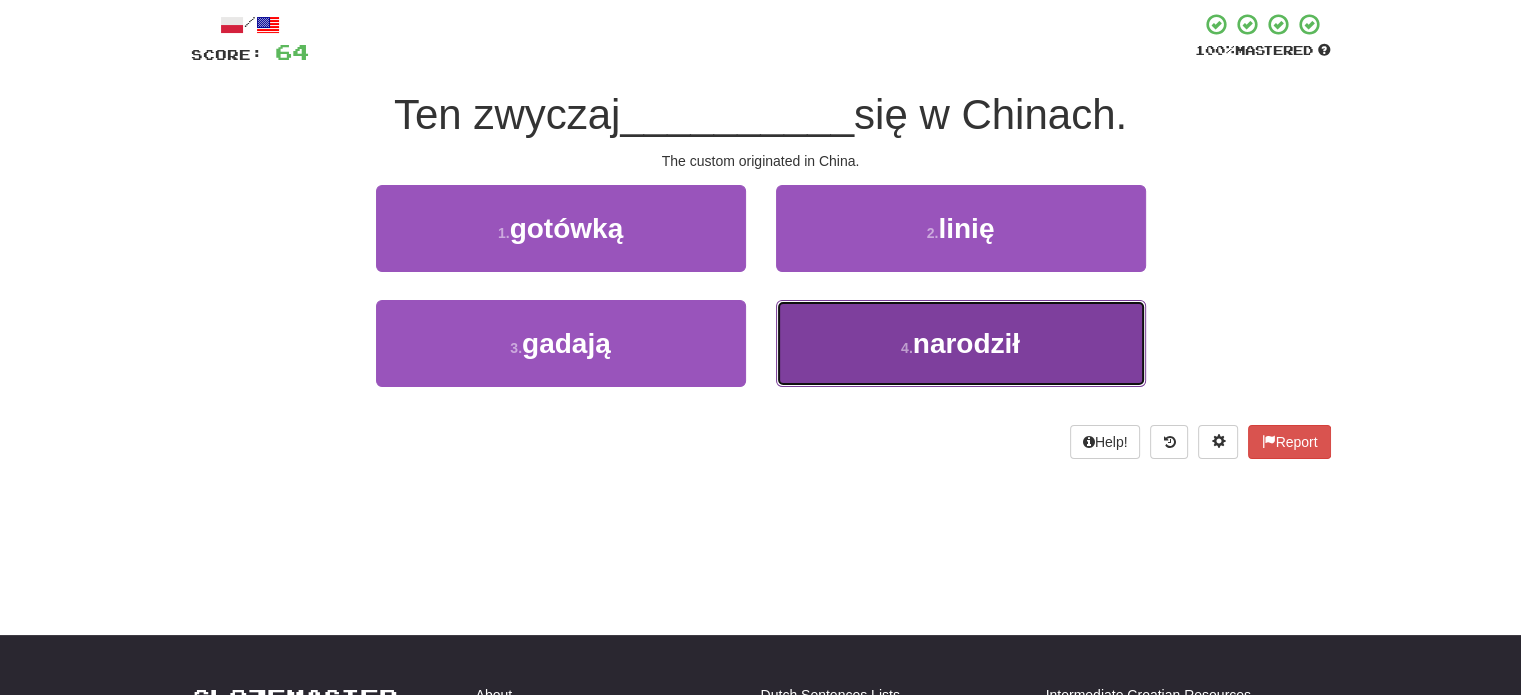 click on "4 .  narodził" at bounding box center (961, 343) 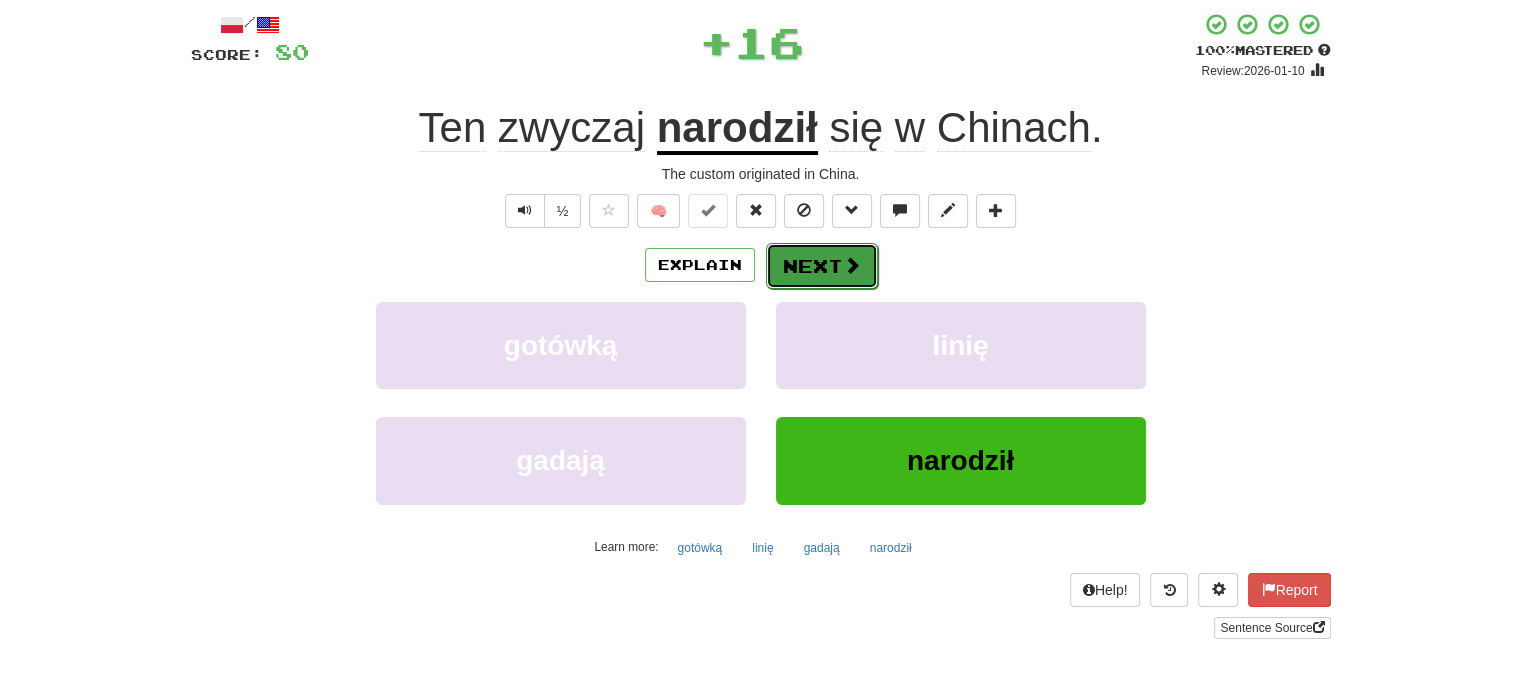 click on "Next" at bounding box center (822, 266) 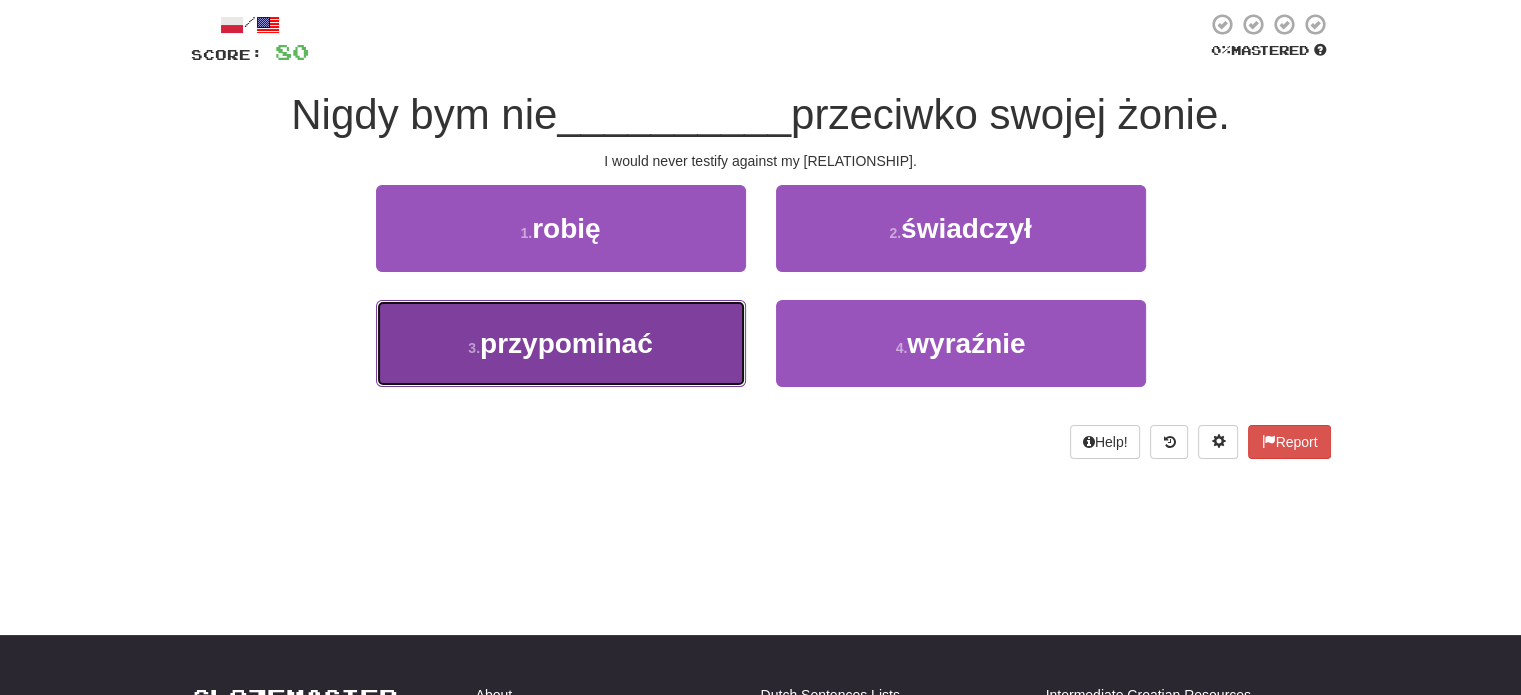 click on "3 .  przypominać" at bounding box center [561, 343] 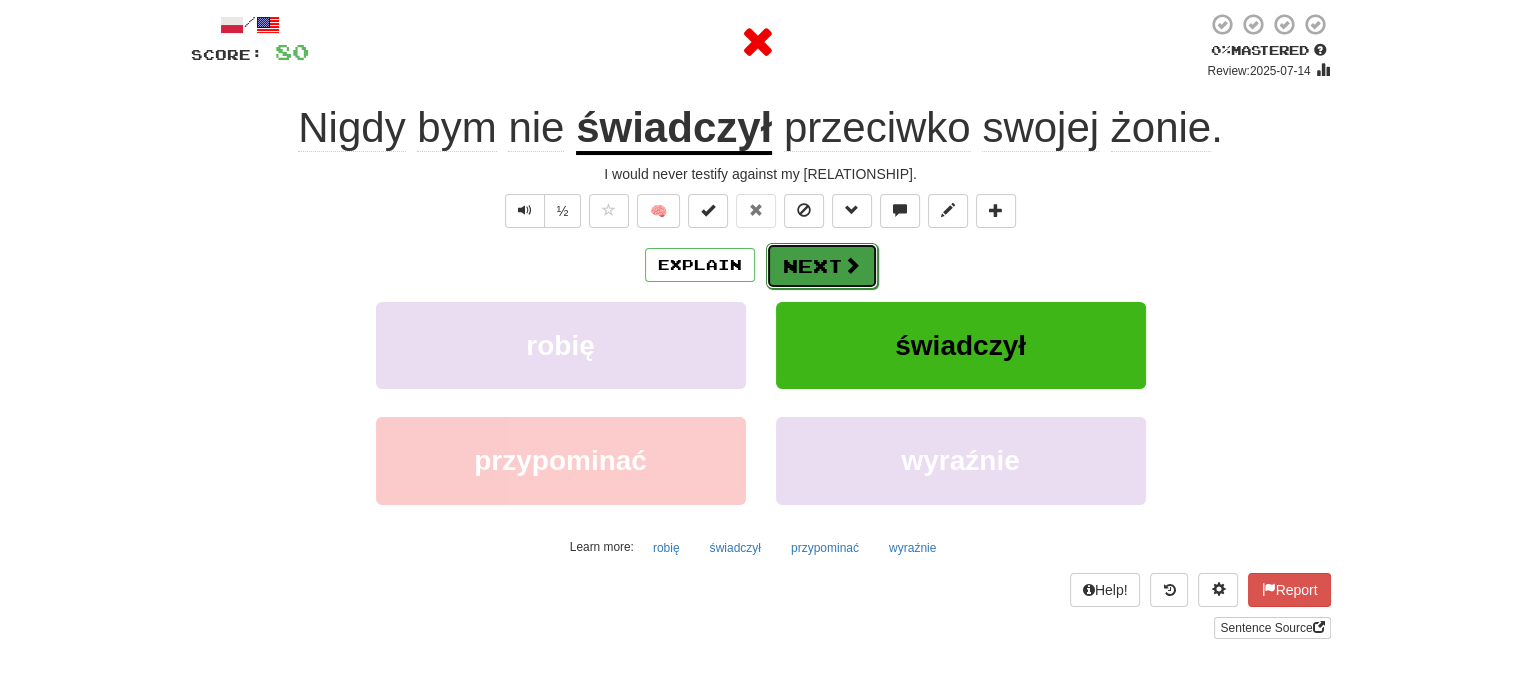 click on "Next" at bounding box center (822, 266) 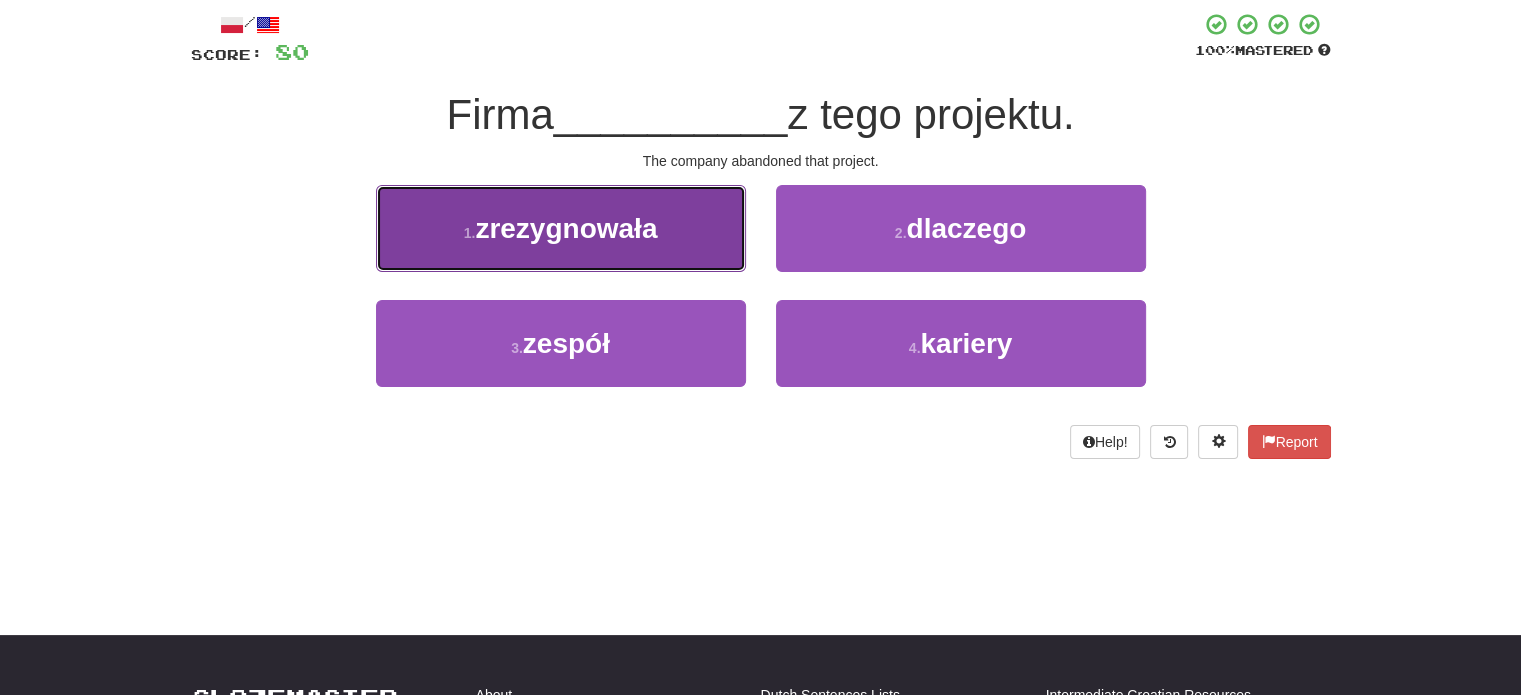 click on "1 .  zrezygnowała" at bounding box center [561, 228] 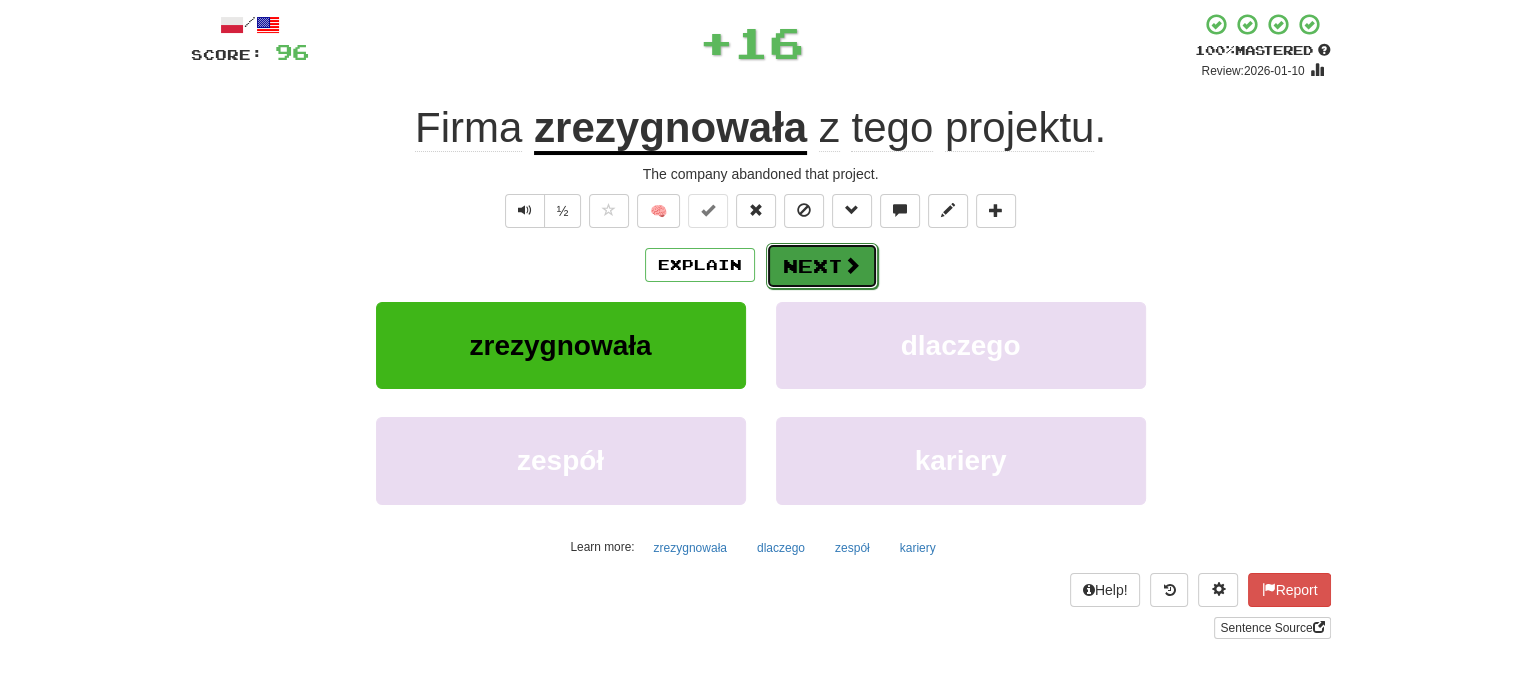 click on "Next" at bounding box center [822, 266] 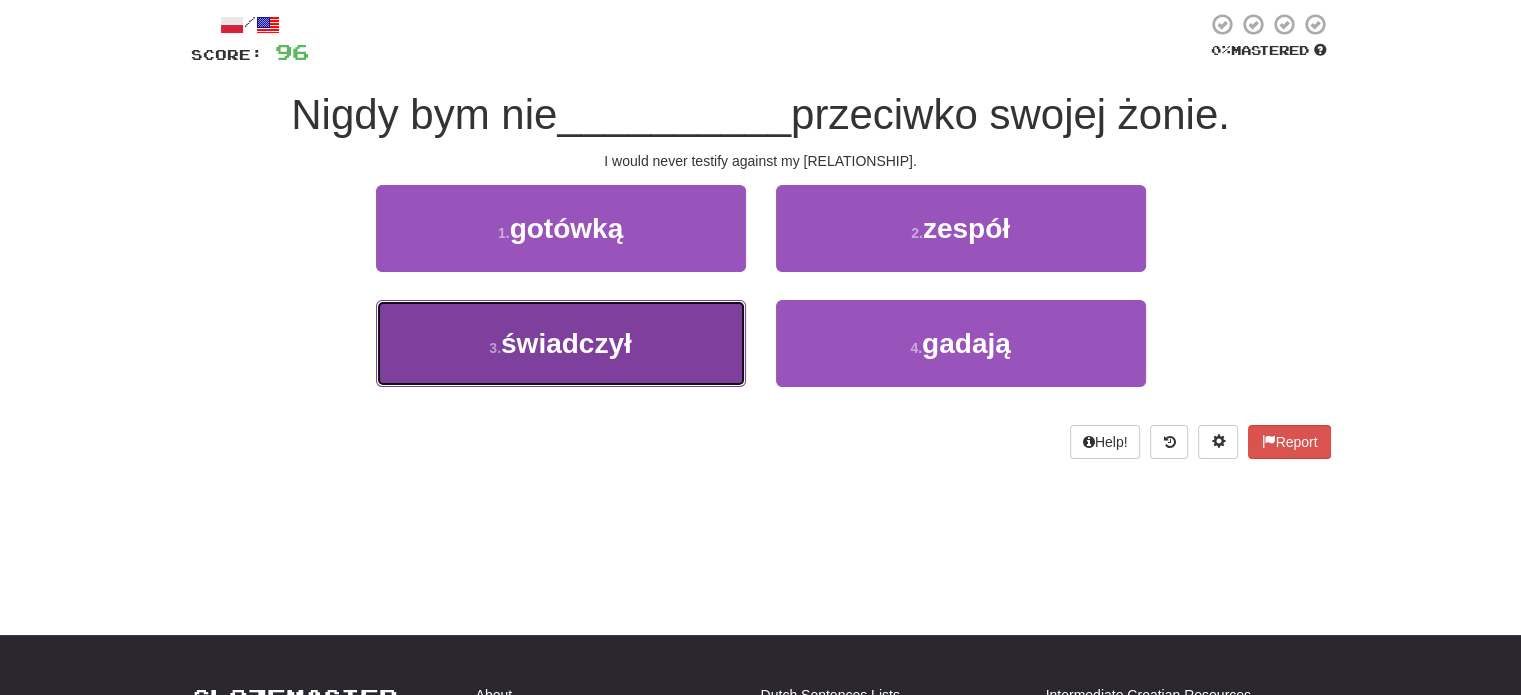 click on "3 .  świadczył" at bounding box center [561, 343] 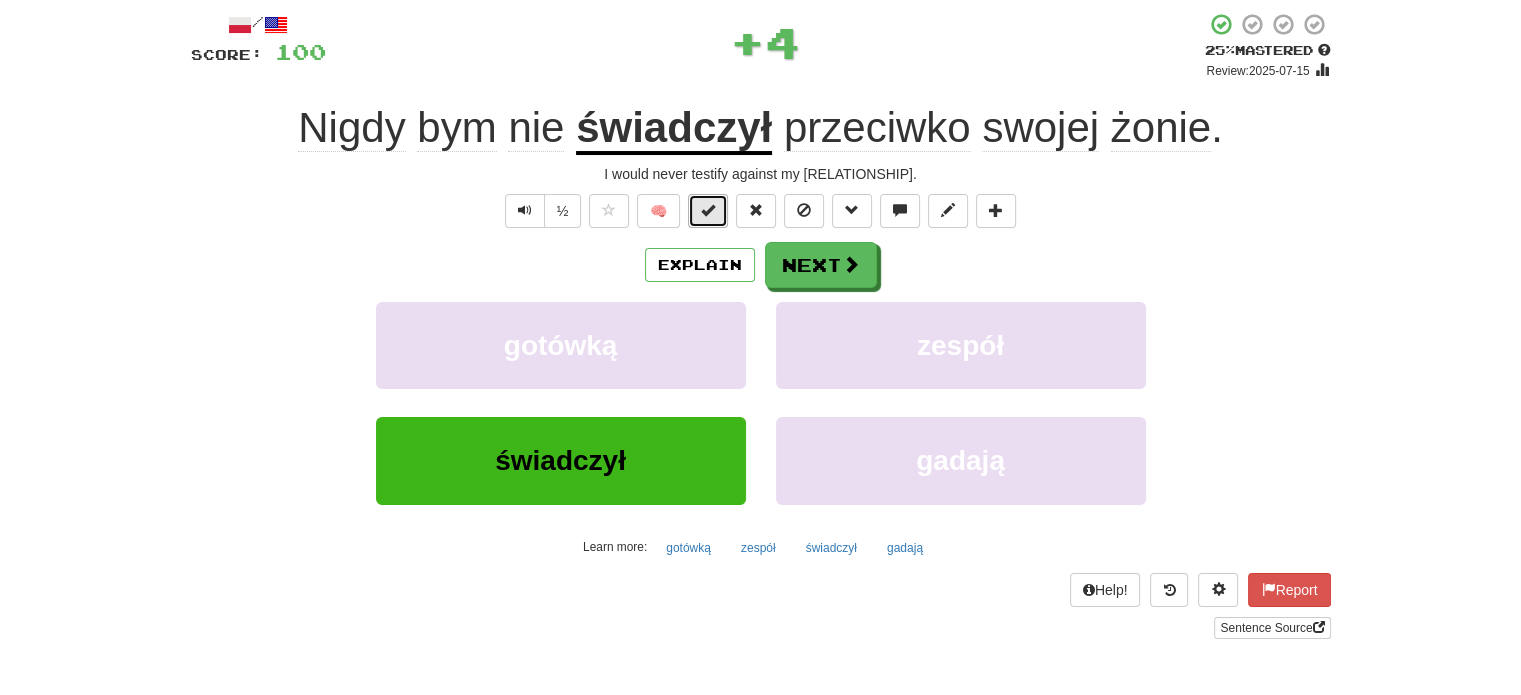 click at bounding box center [708, 210] 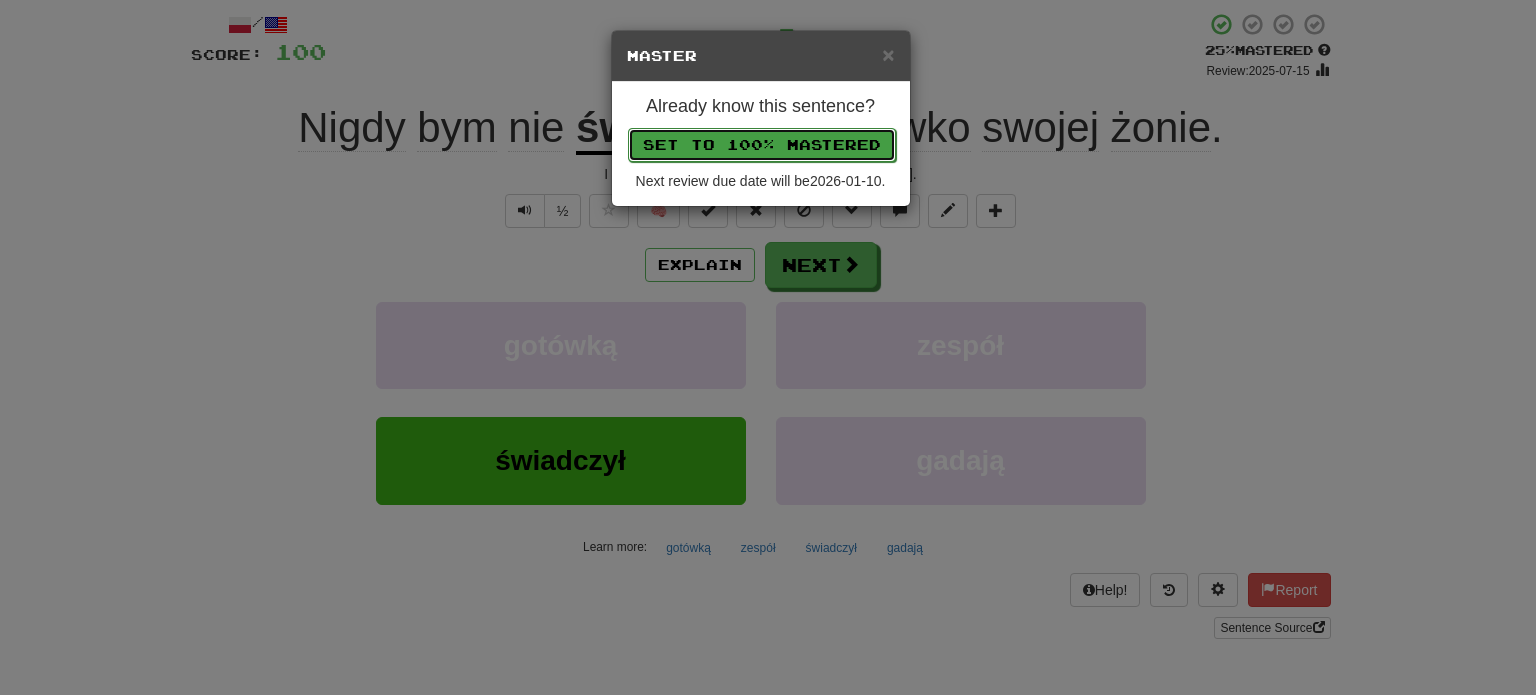 click on "Set to 100% Mastered" at bounding box center [762, 145] 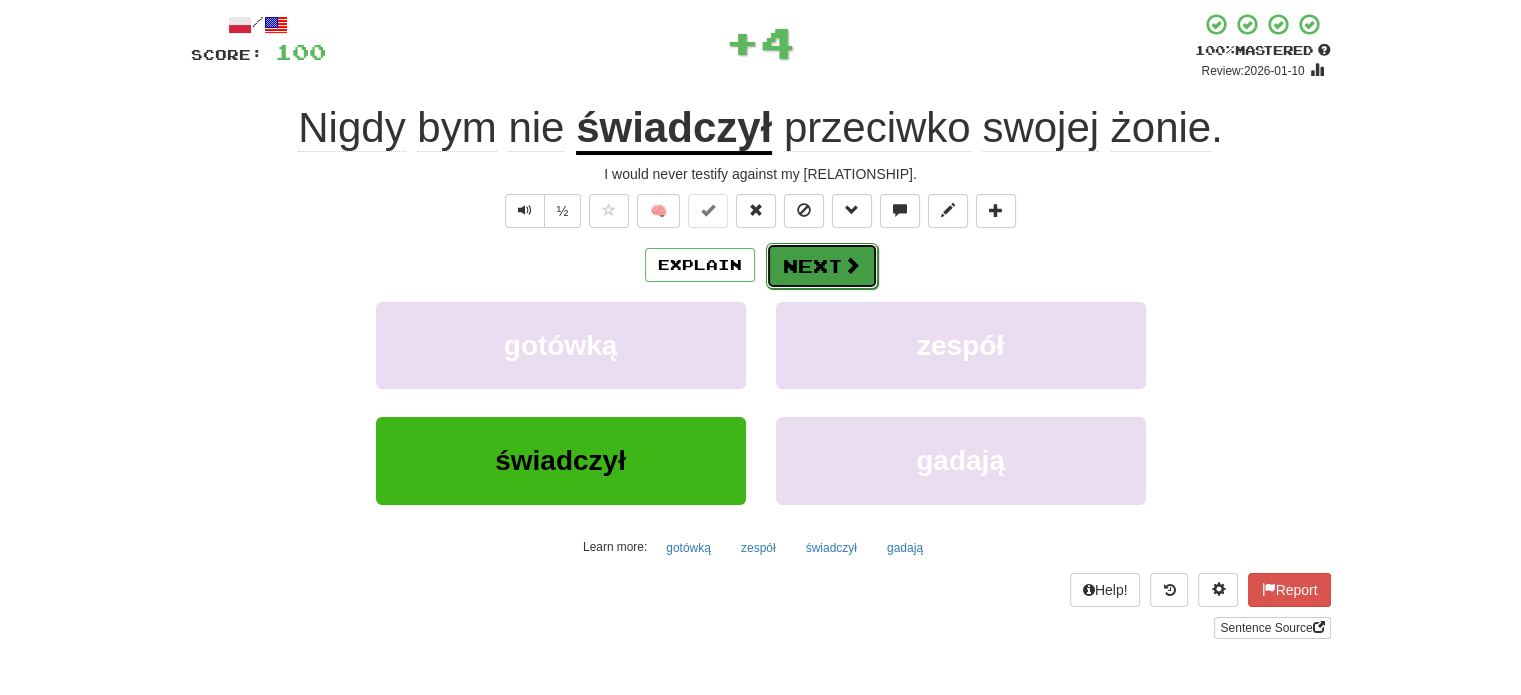 click on "Next" at bounding box center [822, 266] 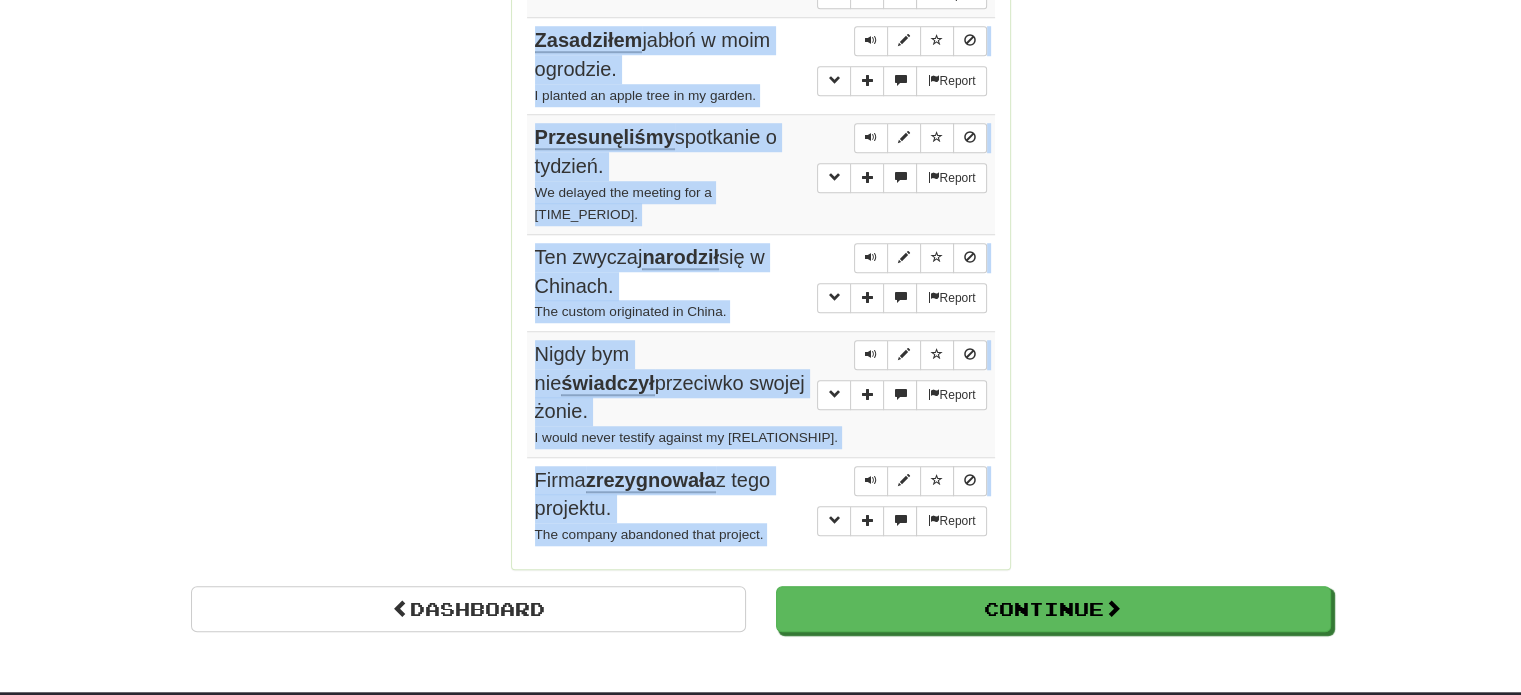 scroll, scrollTop: 1659, scrollLeft: 0, axis: vertical 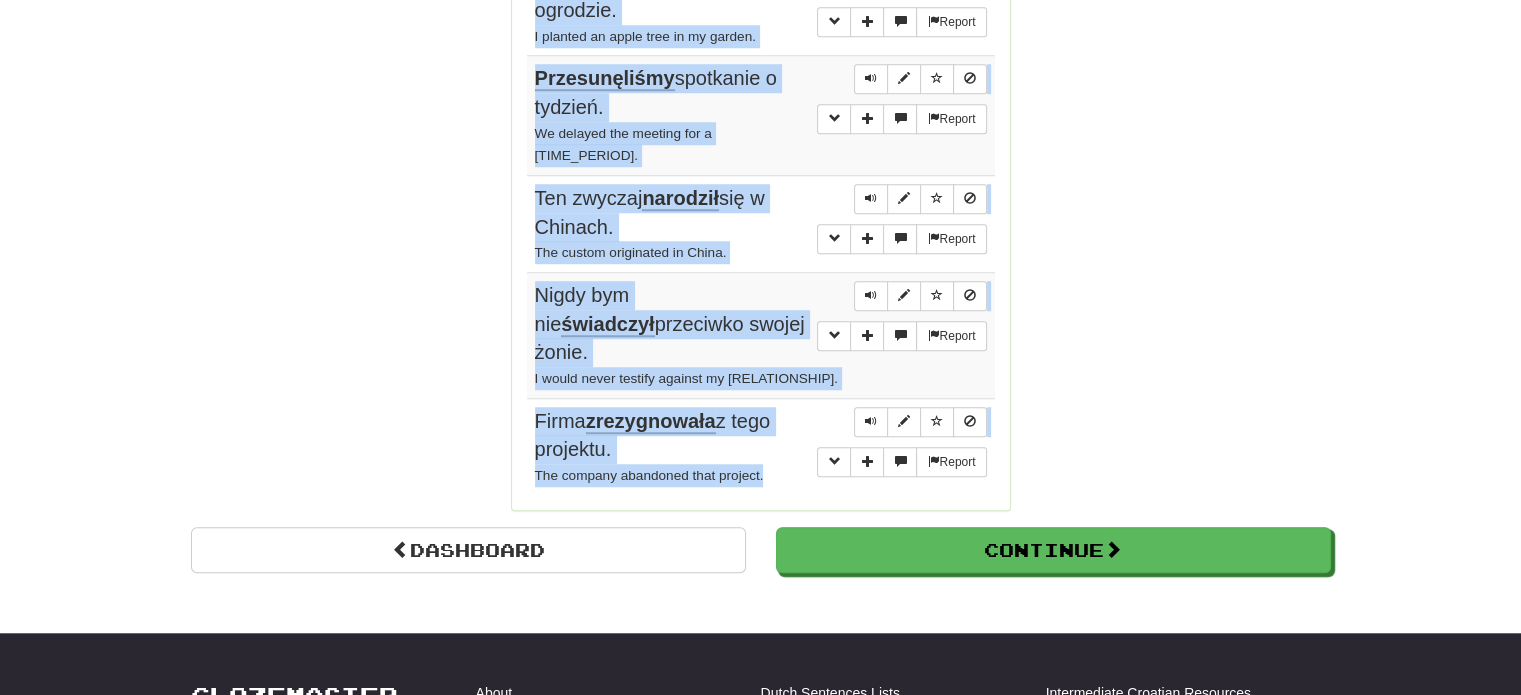 drag, startPoint x: 525, startPoint y: 285, endPoint x: 777, endPoint y: 423, distance: 287.31168 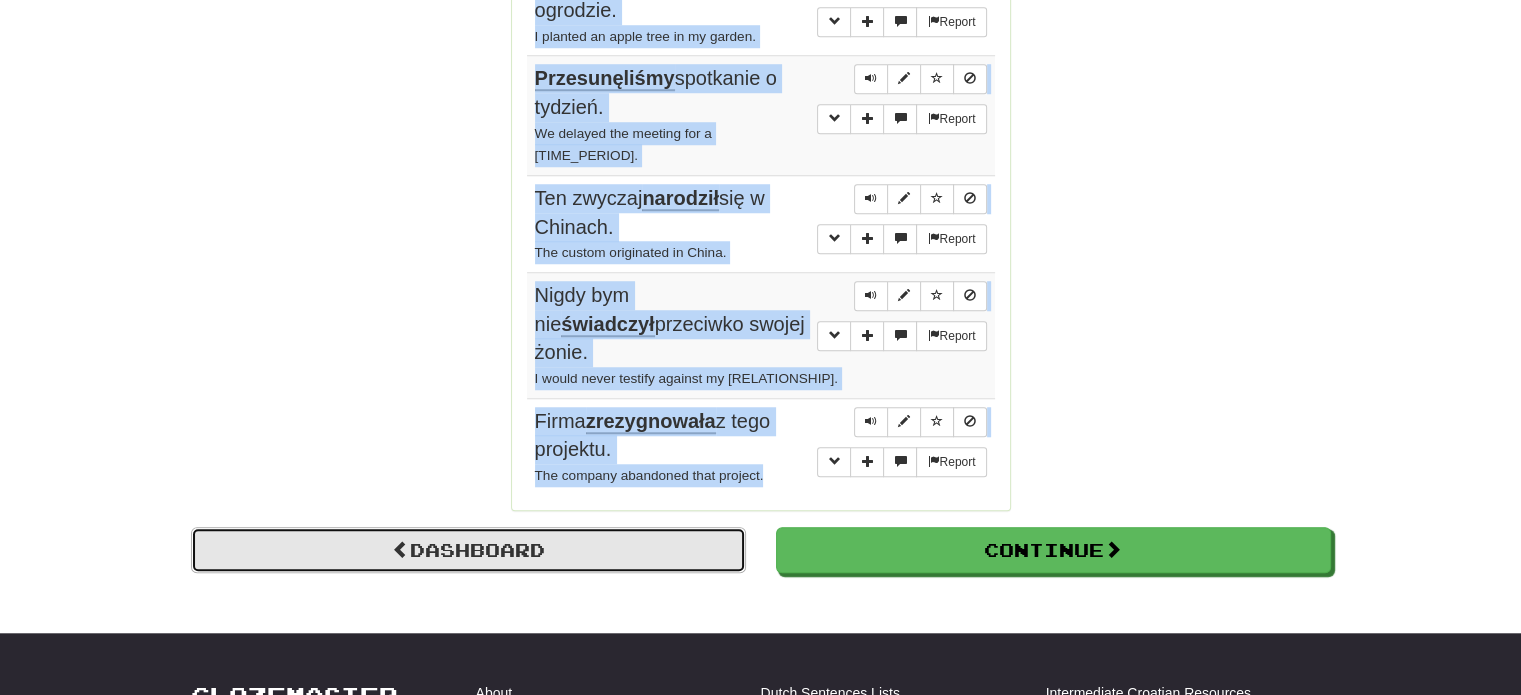 click on "Dashboard" at bounding box center (468, 550) 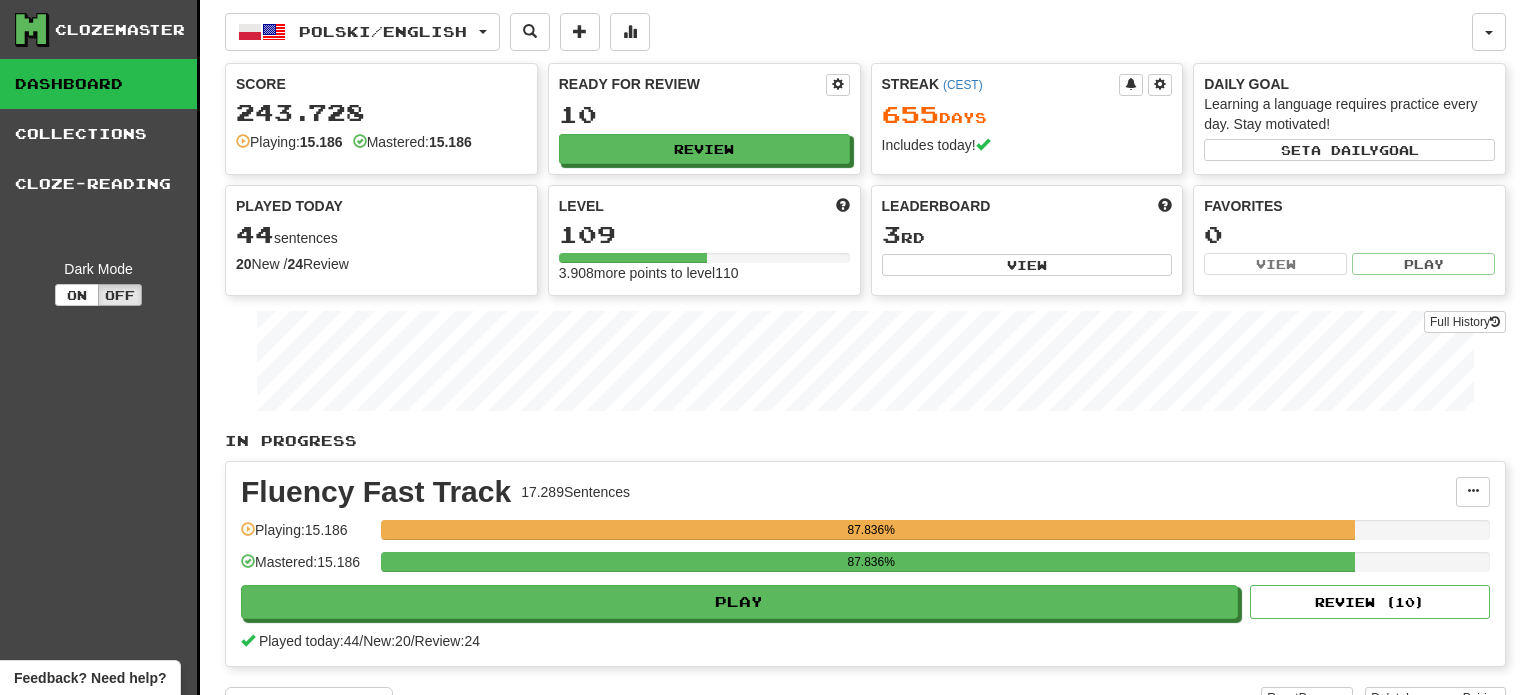 scroll, scrollTop: 0, scrollLeft: 0, axis: both 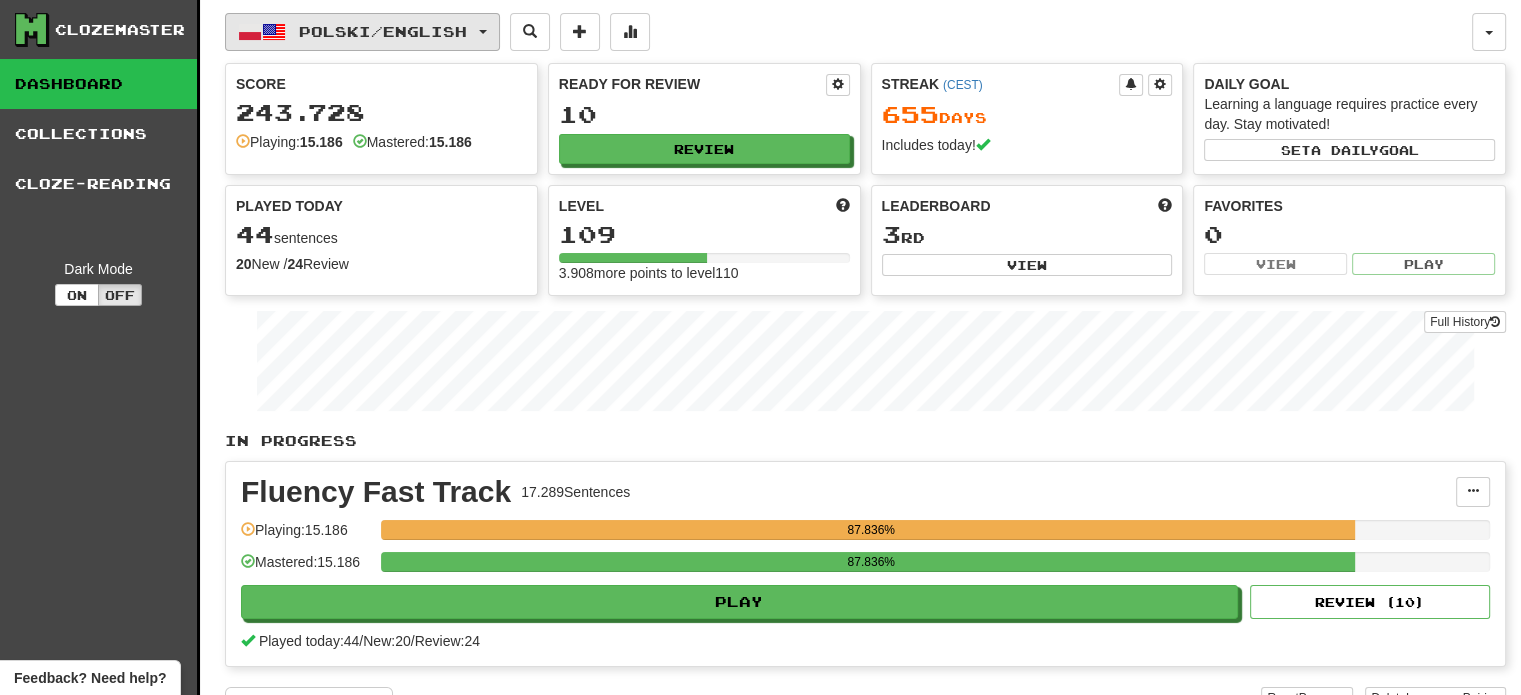 click on "Polski  /  English" 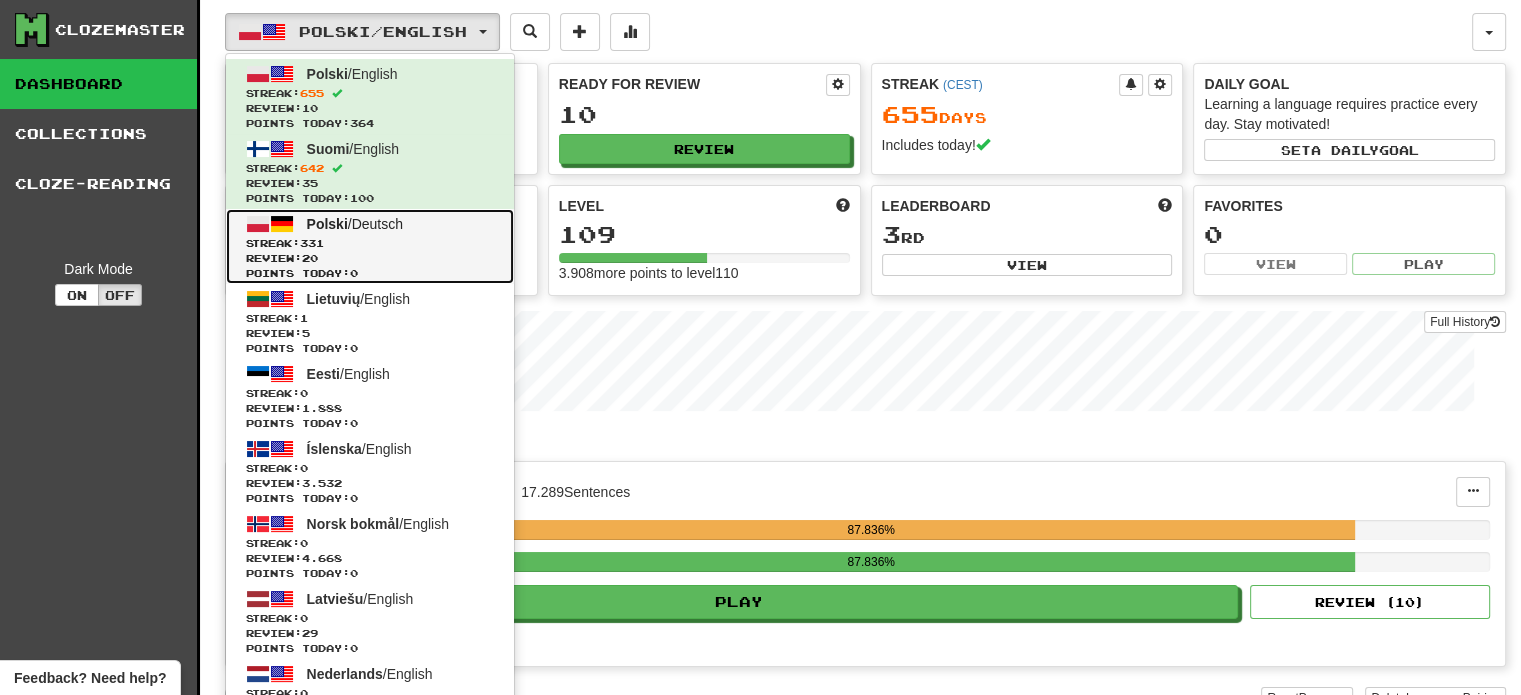 click on "Review:  20" 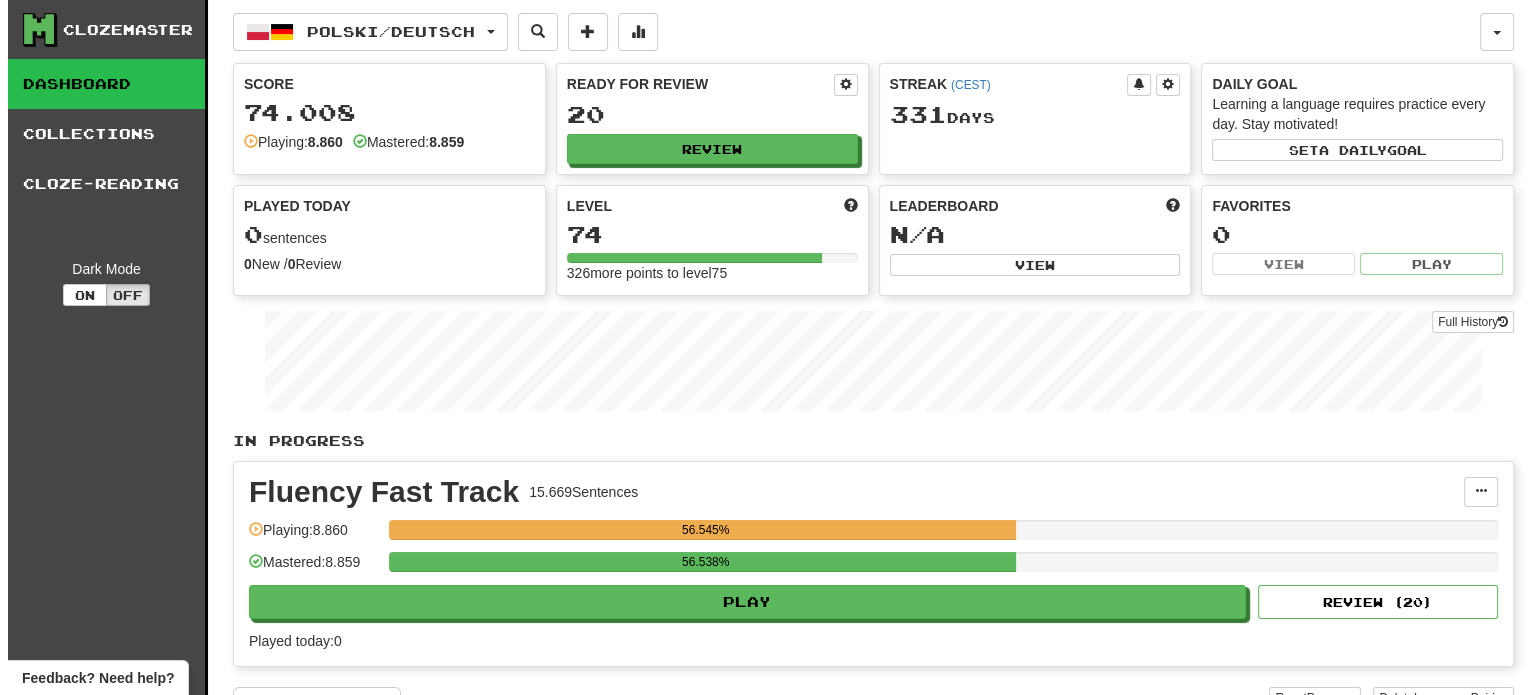scroll, scrollTop: 100, scrollLeft: 0, axis: vertical 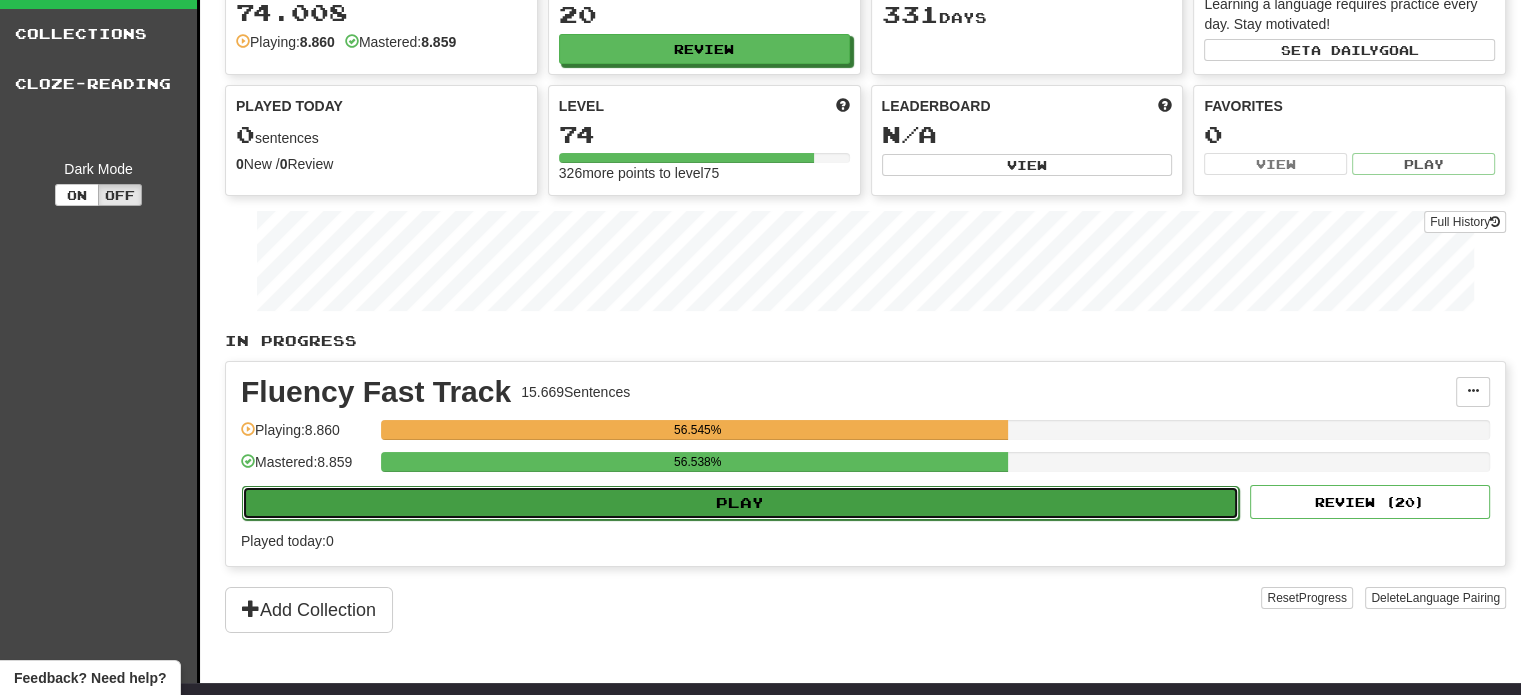 click on "Play" at bounding box center (740, 503) 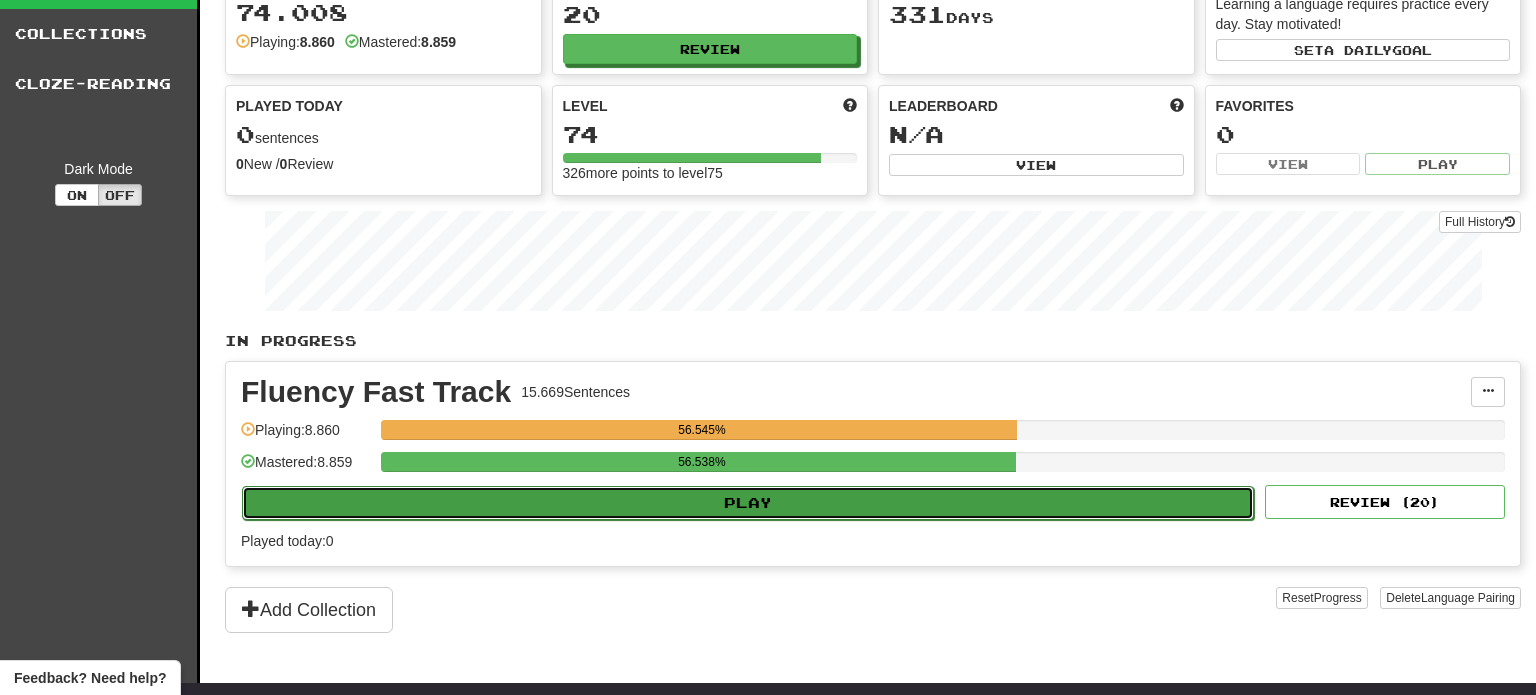 select on "**" 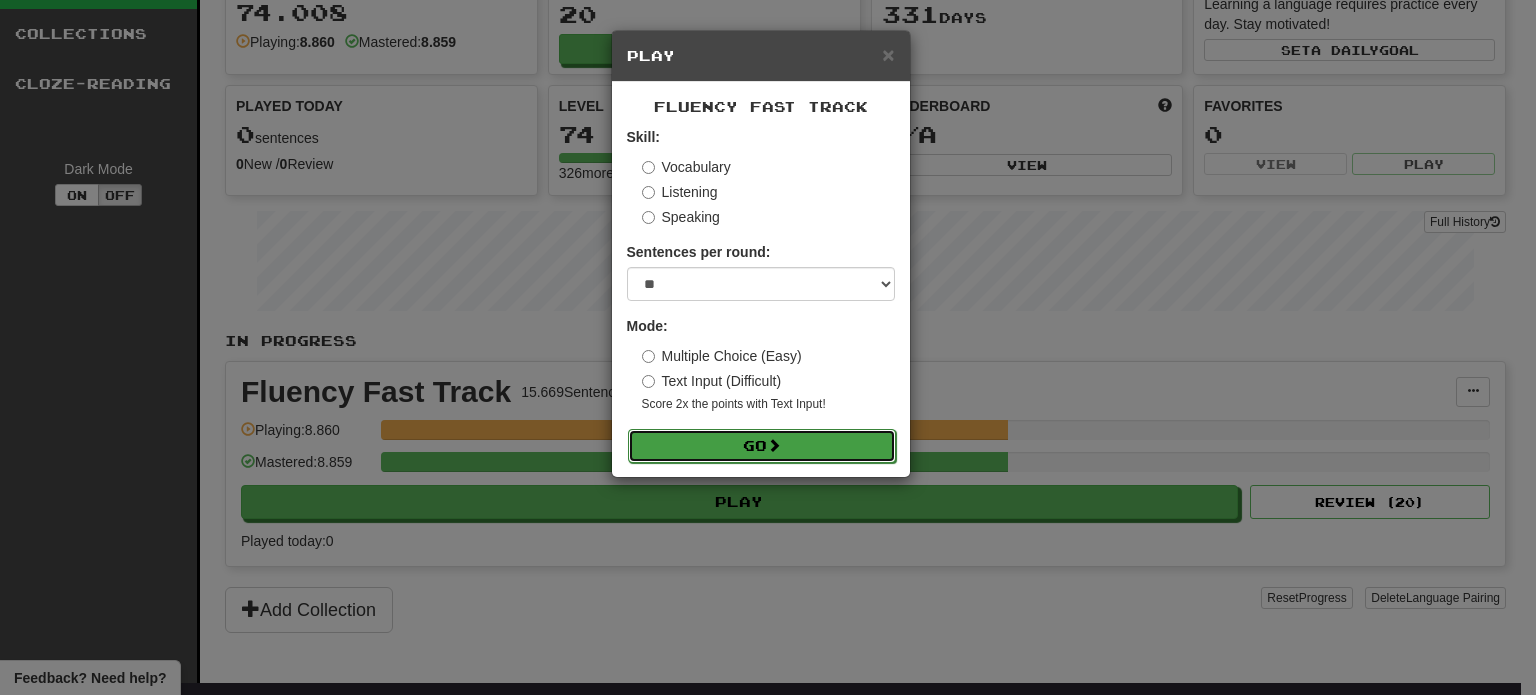 click on "Go" at bounding box center (762, 446) 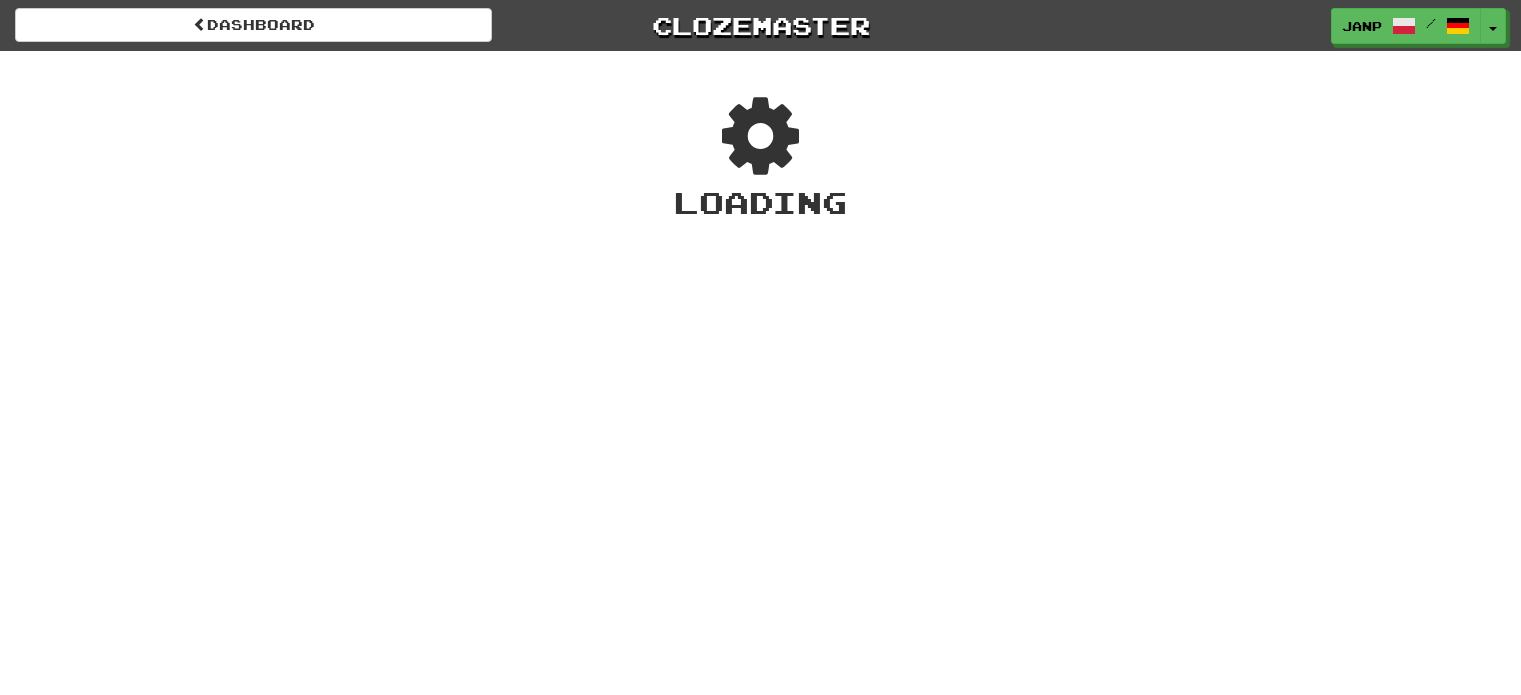 scroll, scrollTop: 0, scrollLeft: 0, axis: both 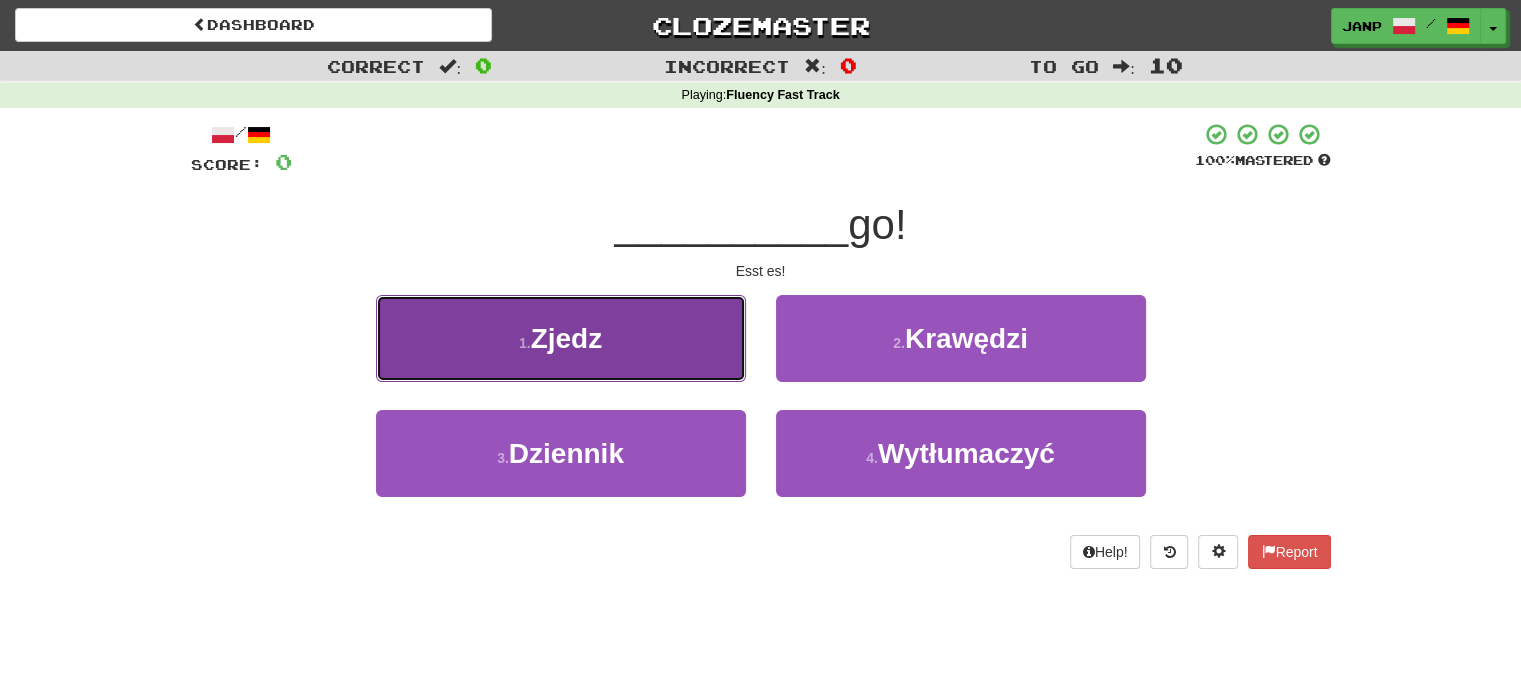 click on "1 .  Zjedz" at bounding box center (561, 338) 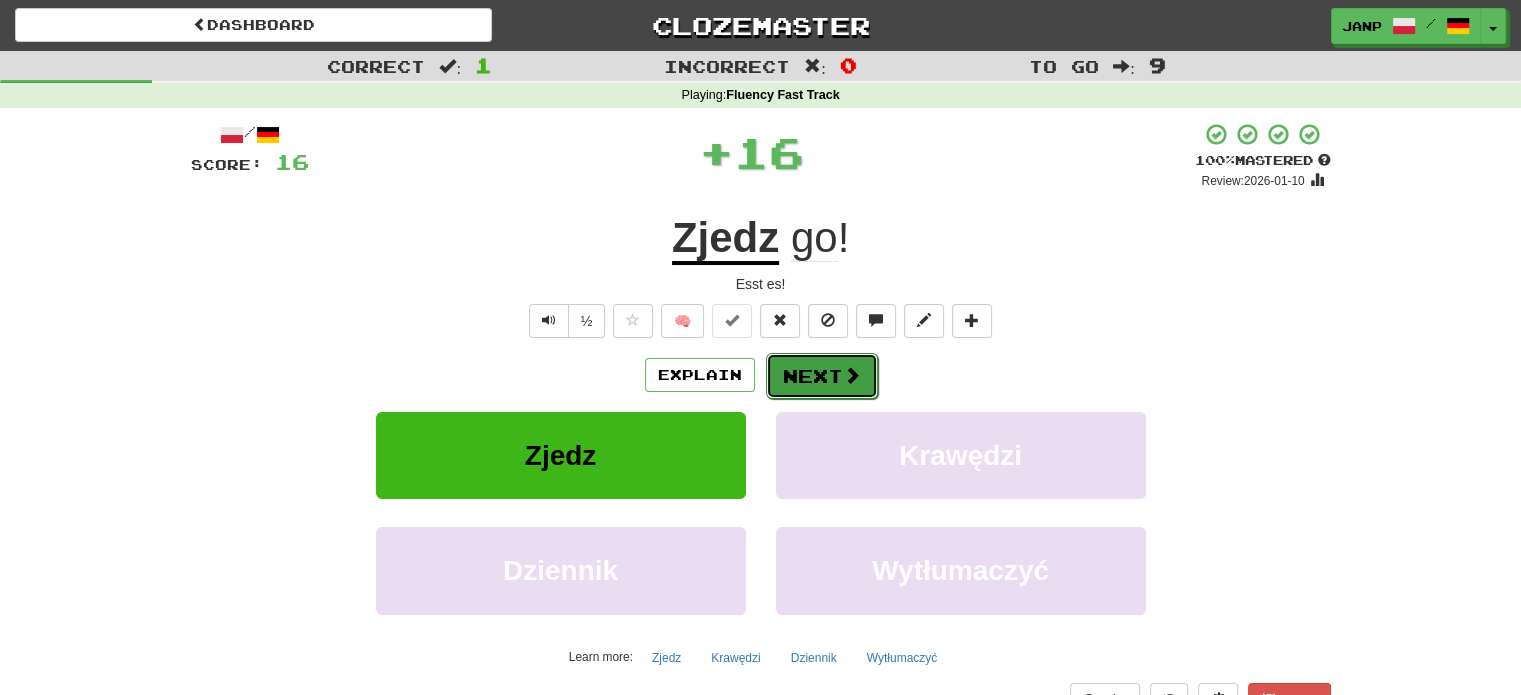 click on "Next" at bounding box center [822, 376] 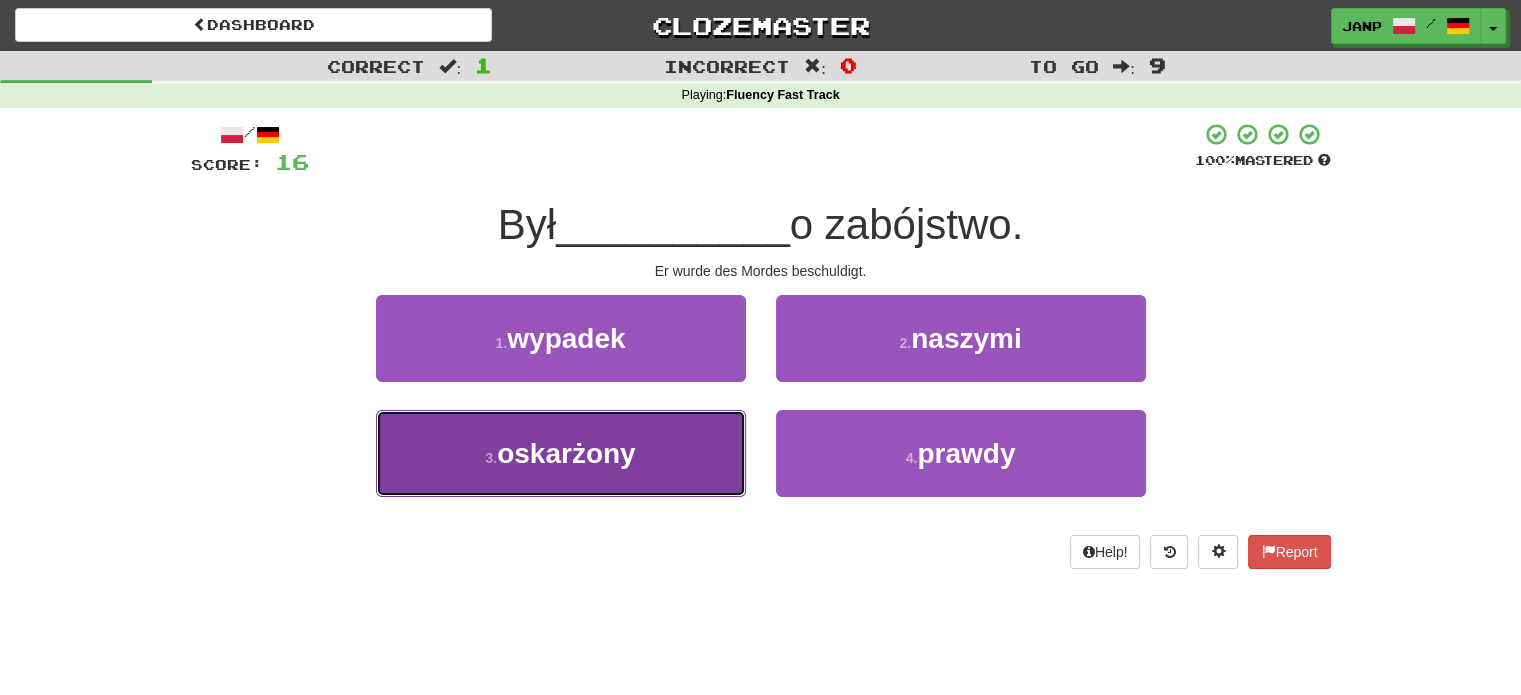 drag, startPoint x: 678, startPoint y: 450, endPoint x: 696, endPoint y: 431, distance: 26.172504 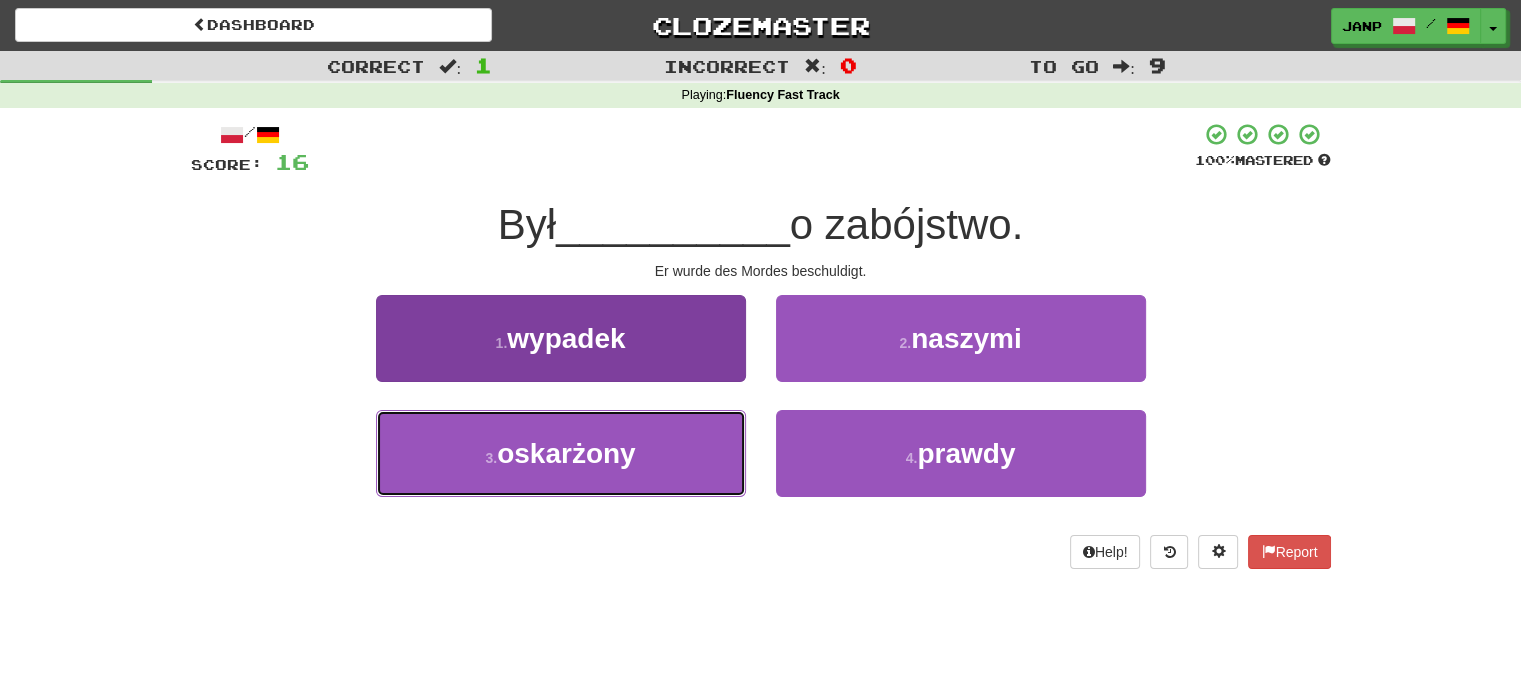 click on "3 . oskarżony" at bounding box center (561, 453) 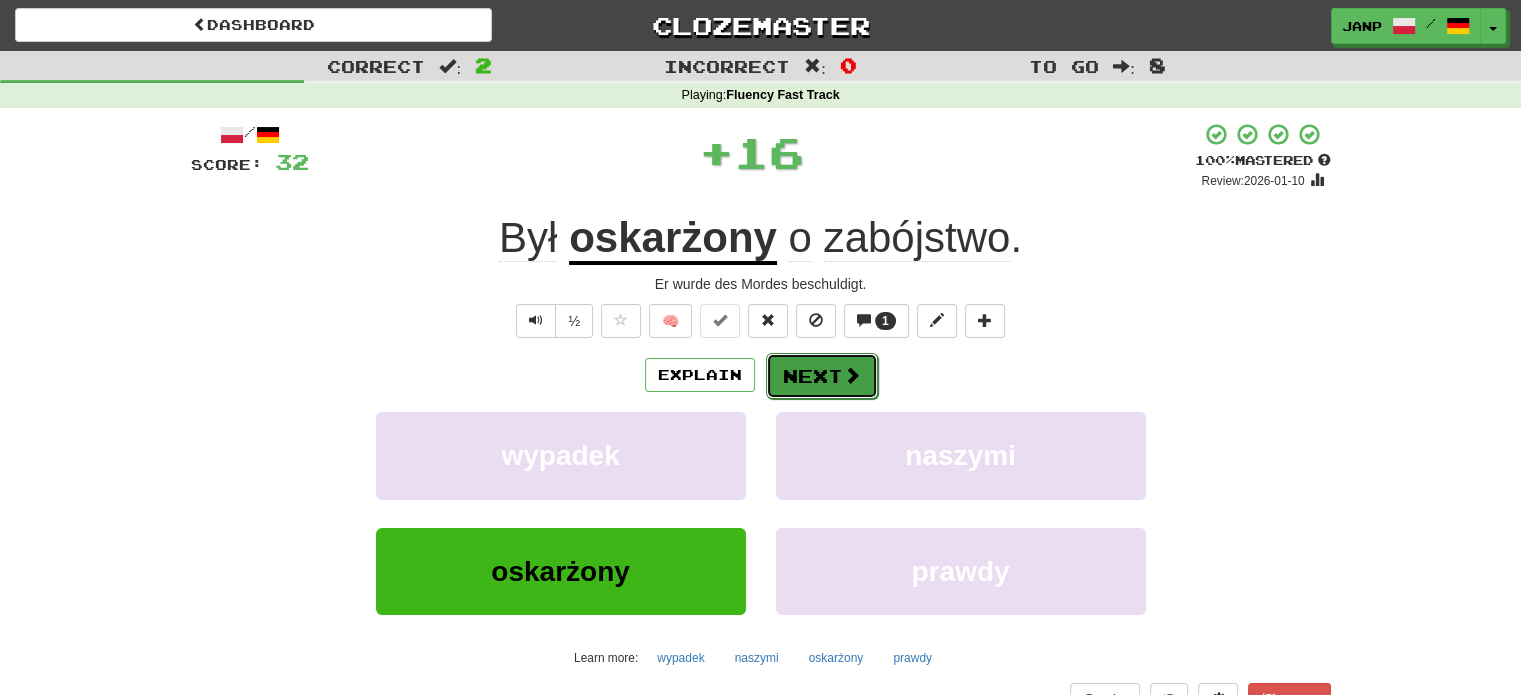 click on "Next" at bounding box center [822, 376] 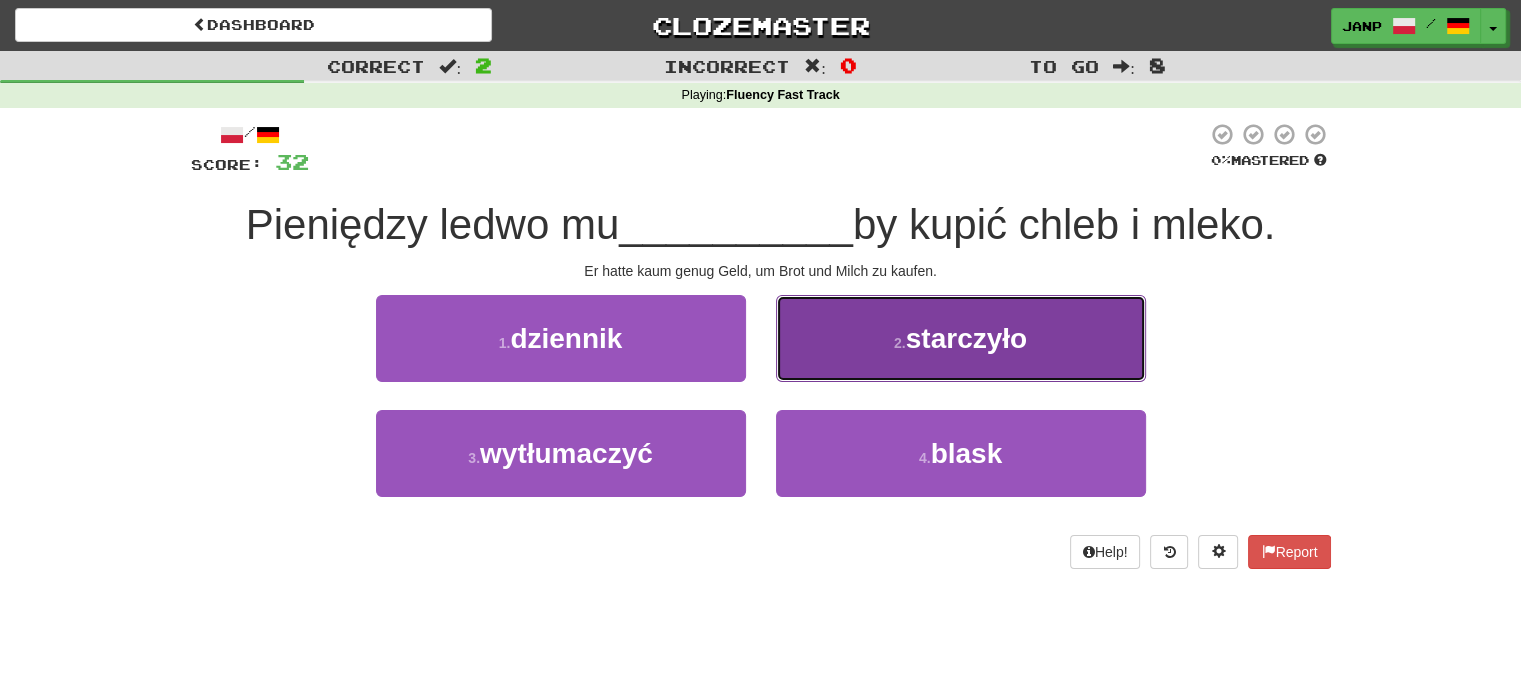click on "2 .  starczyło" at bounding box center [961, 338] 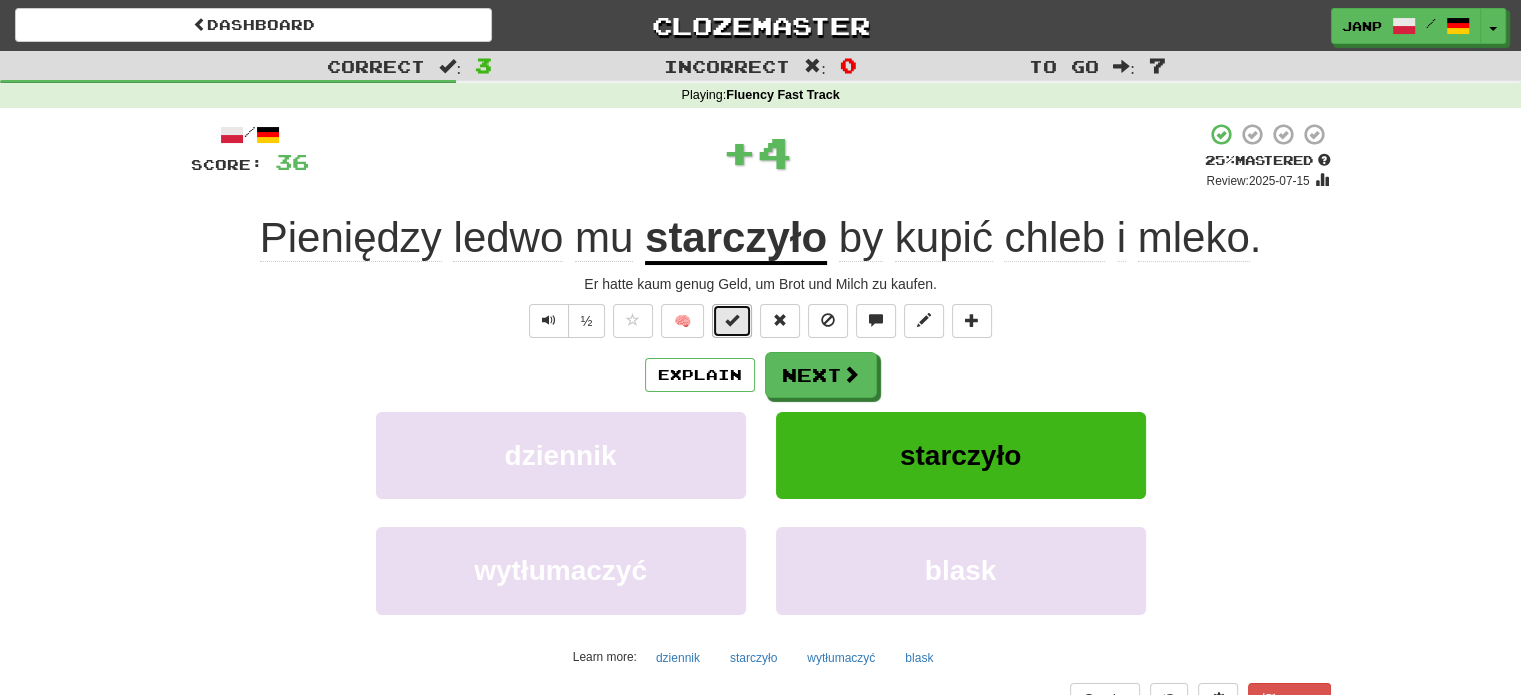 click at bounding box center (732, 320) 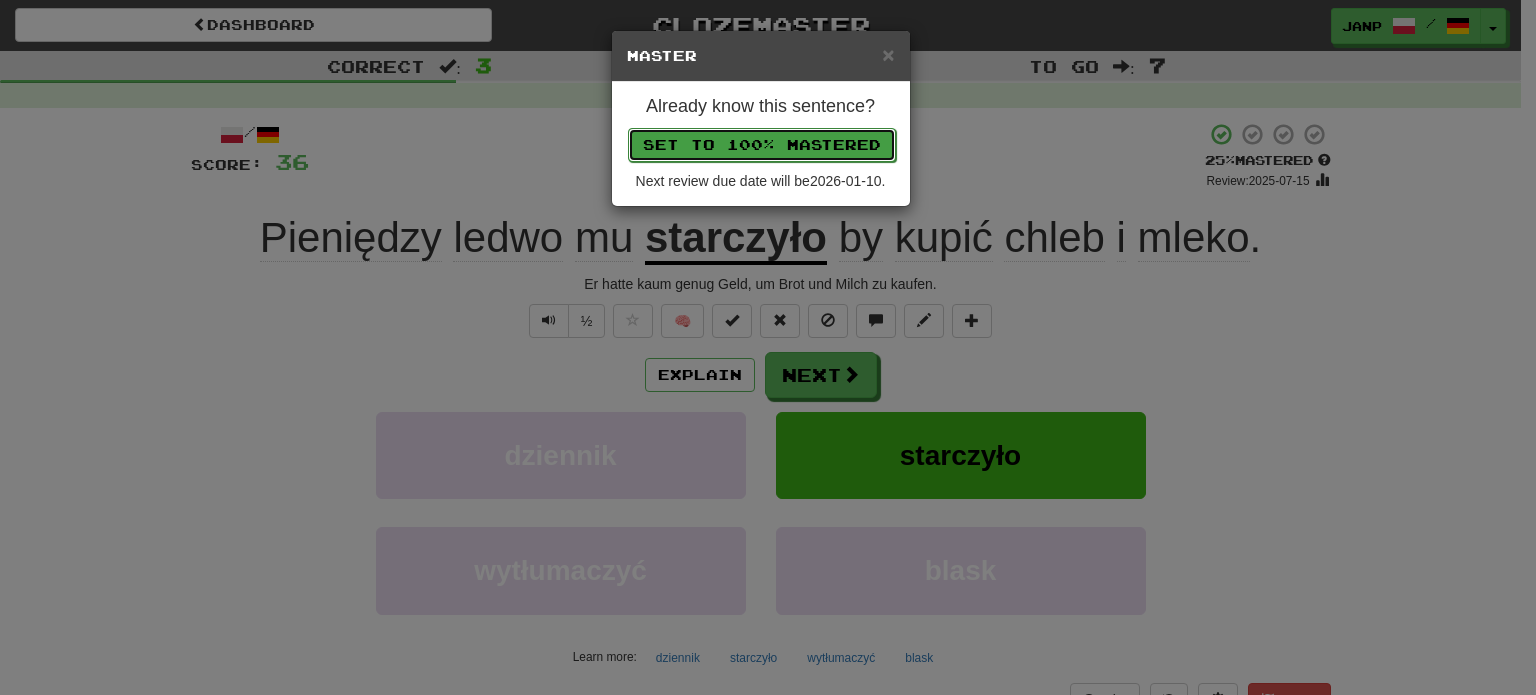 click on "Set to 100% Mastered" at bounding box center (762, 145) 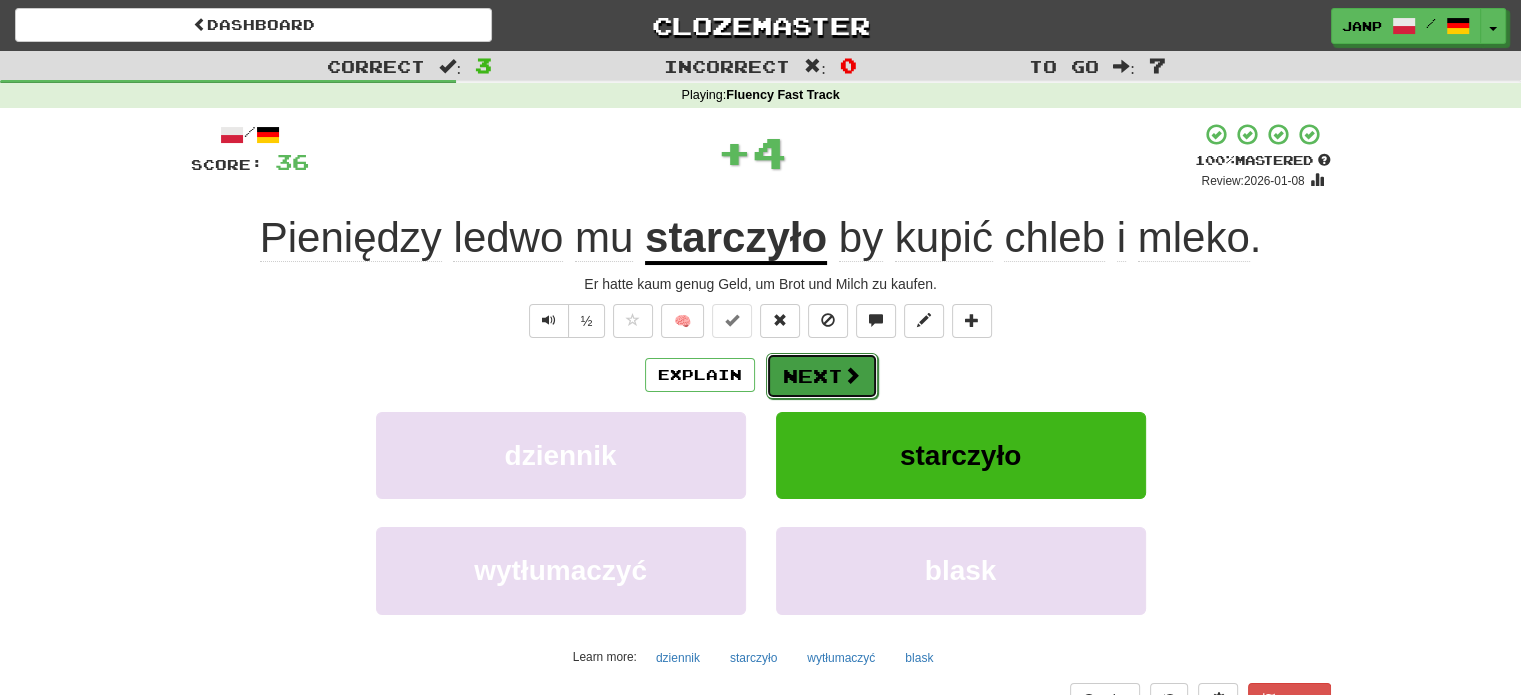 click on "Next" at bounding box center [822, 376] 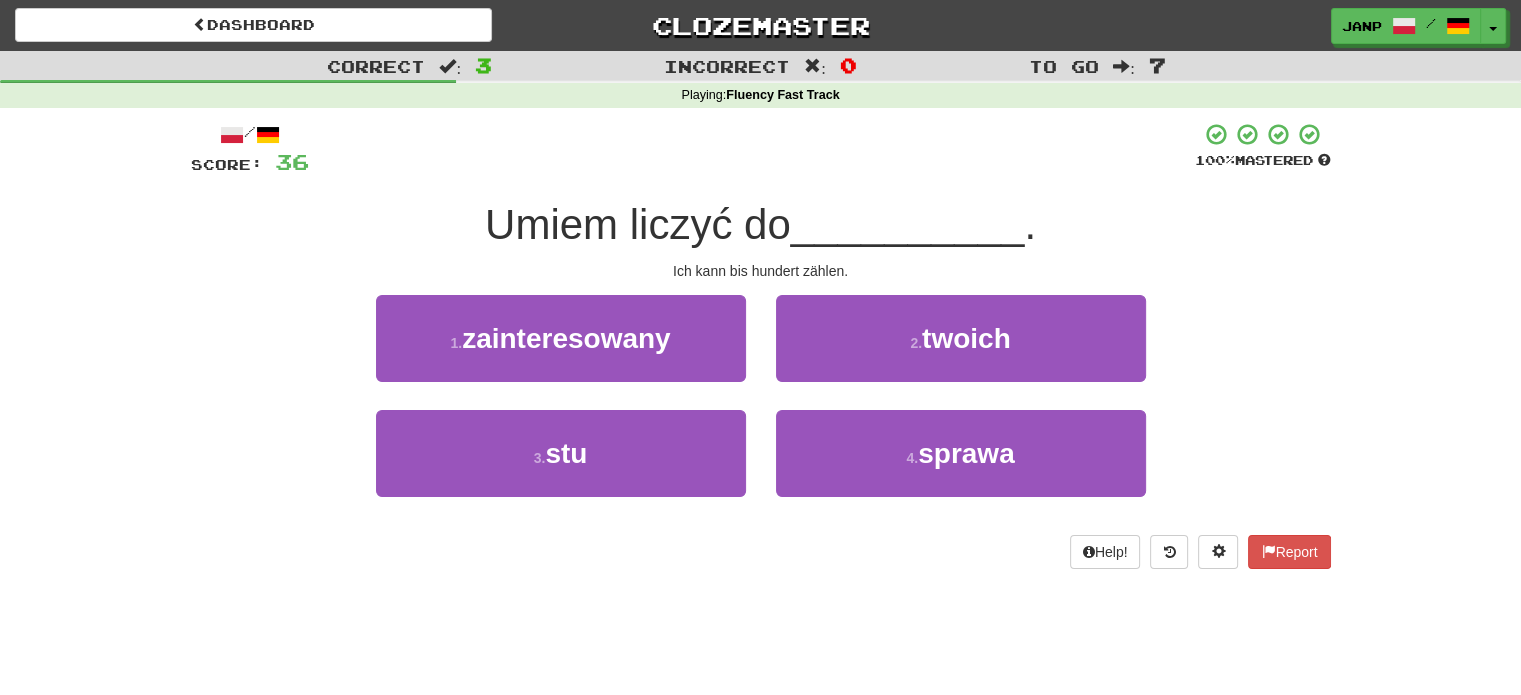click on "3 .  stu" at bounding box center (561, 467) 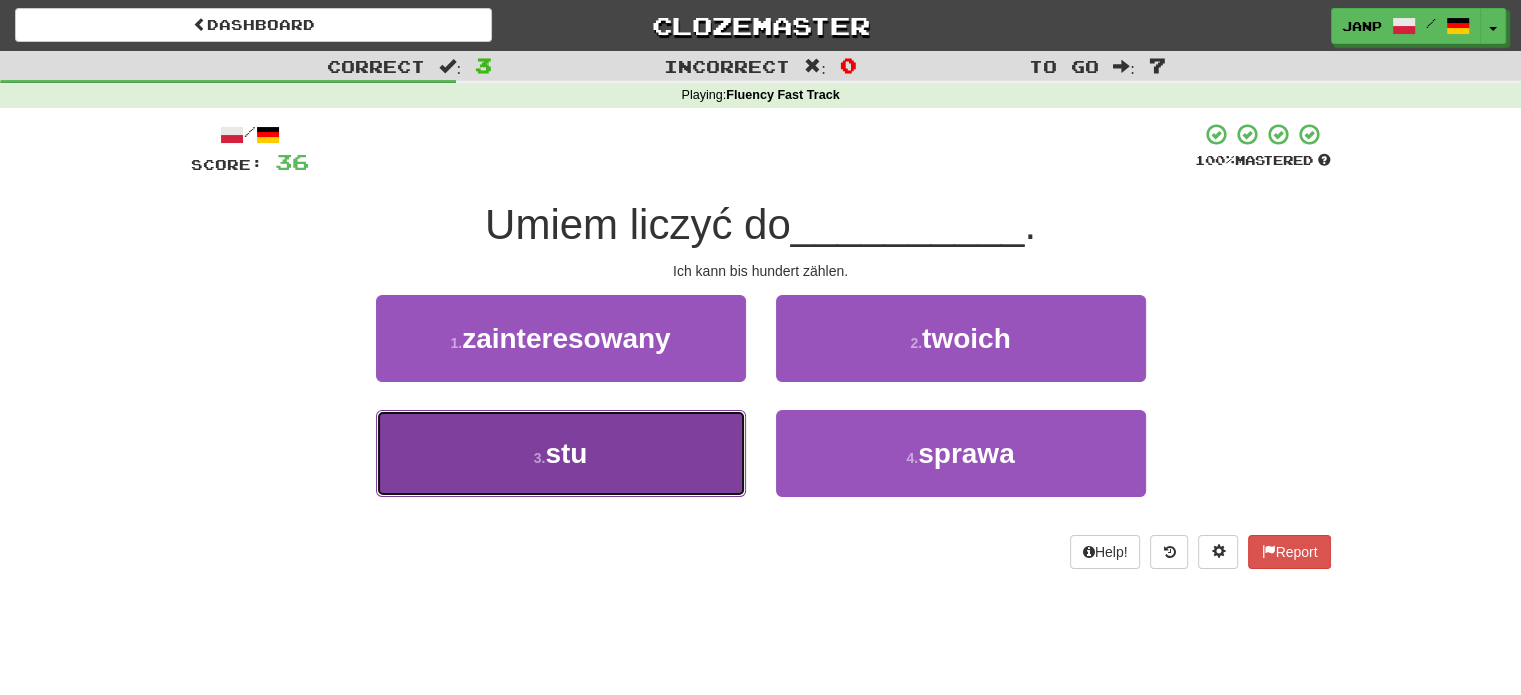 click on "3 .  stu" at bounding box center [561, 453] 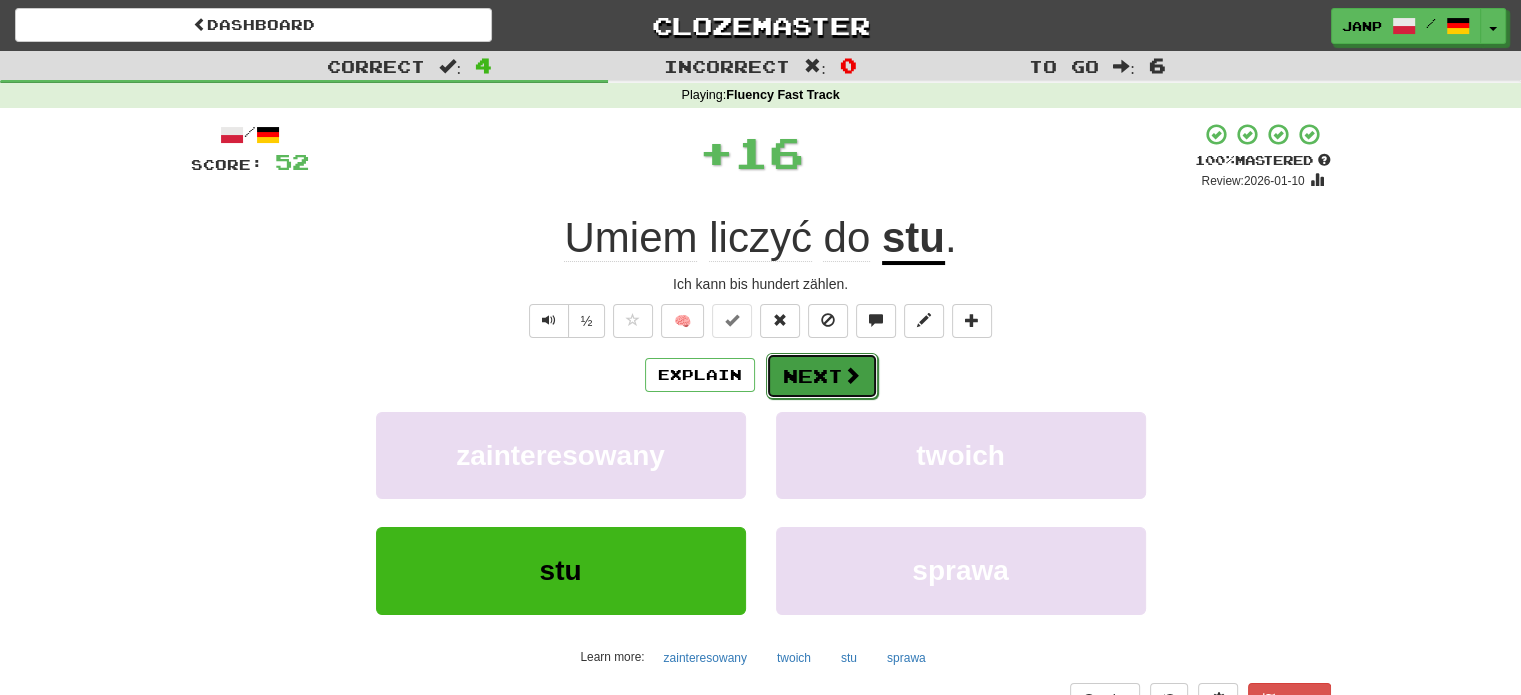 click on "Next" at bounding box center [822, 376] 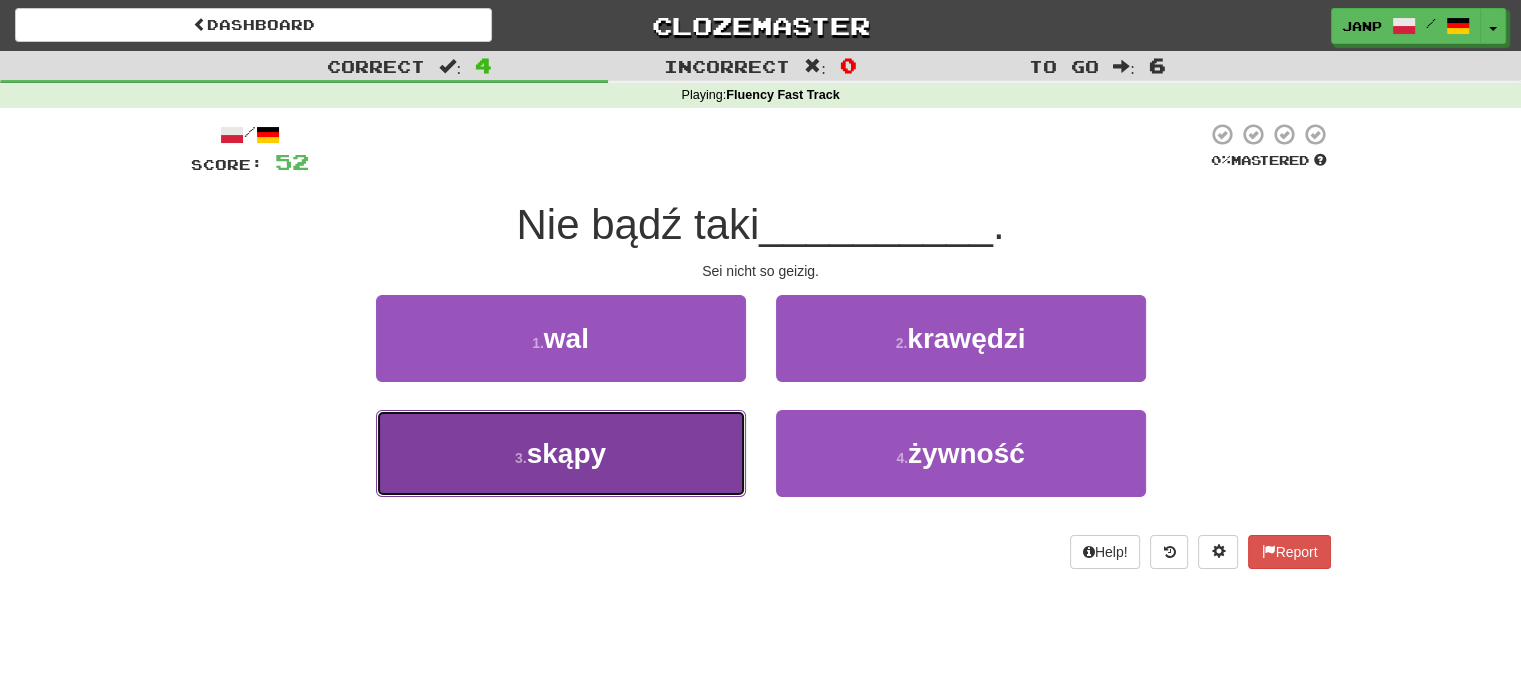 click on "3 .  skąpy" at bounding box center [561, 453] 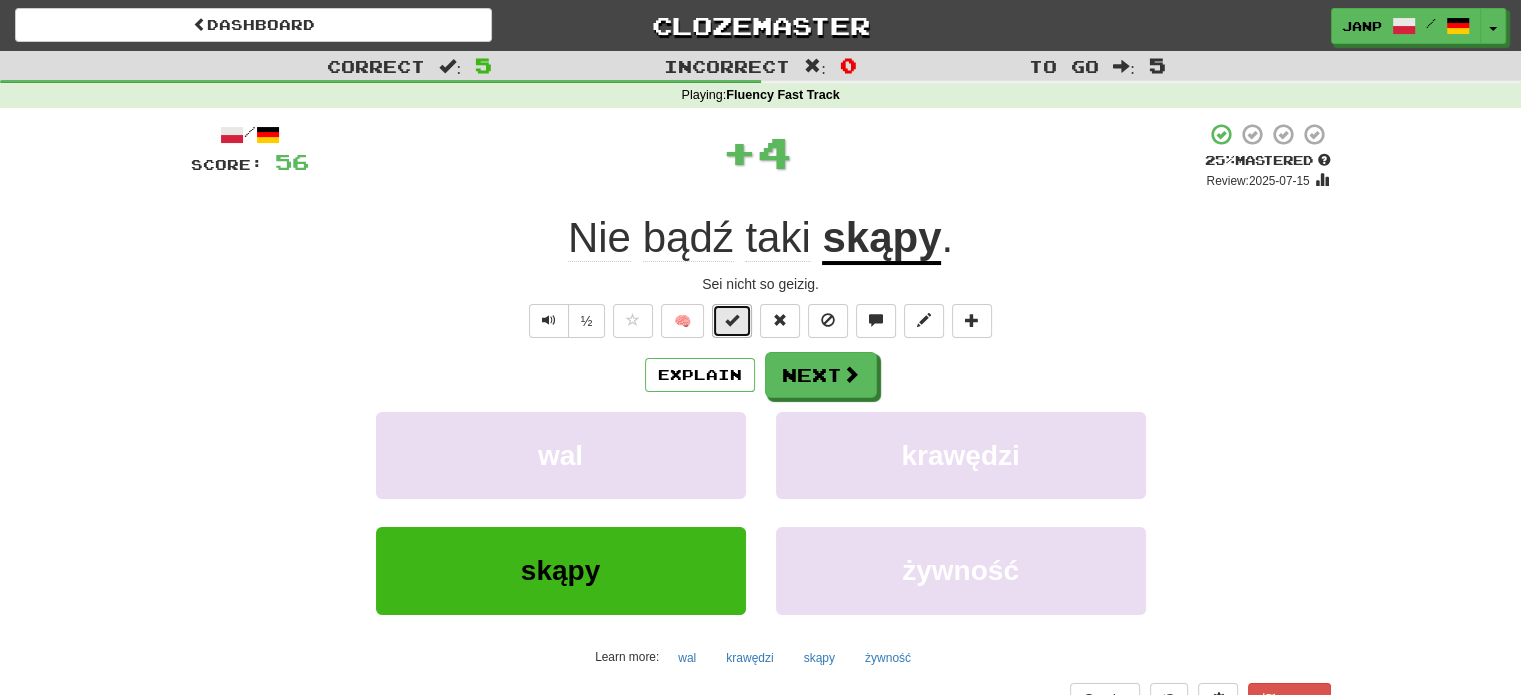 click at bounding box center [732, 321] 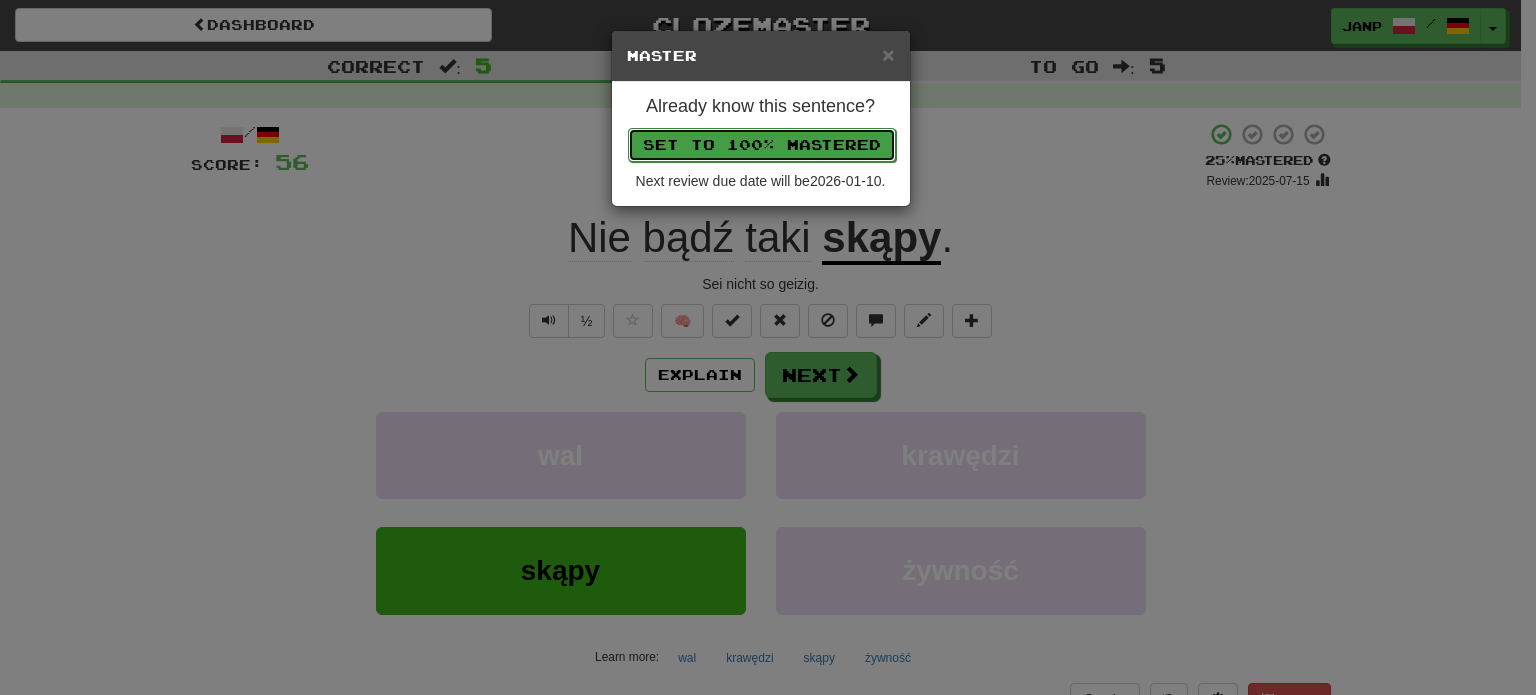 click on "Set to 100% Mastered" at bounding box center [762, 145] 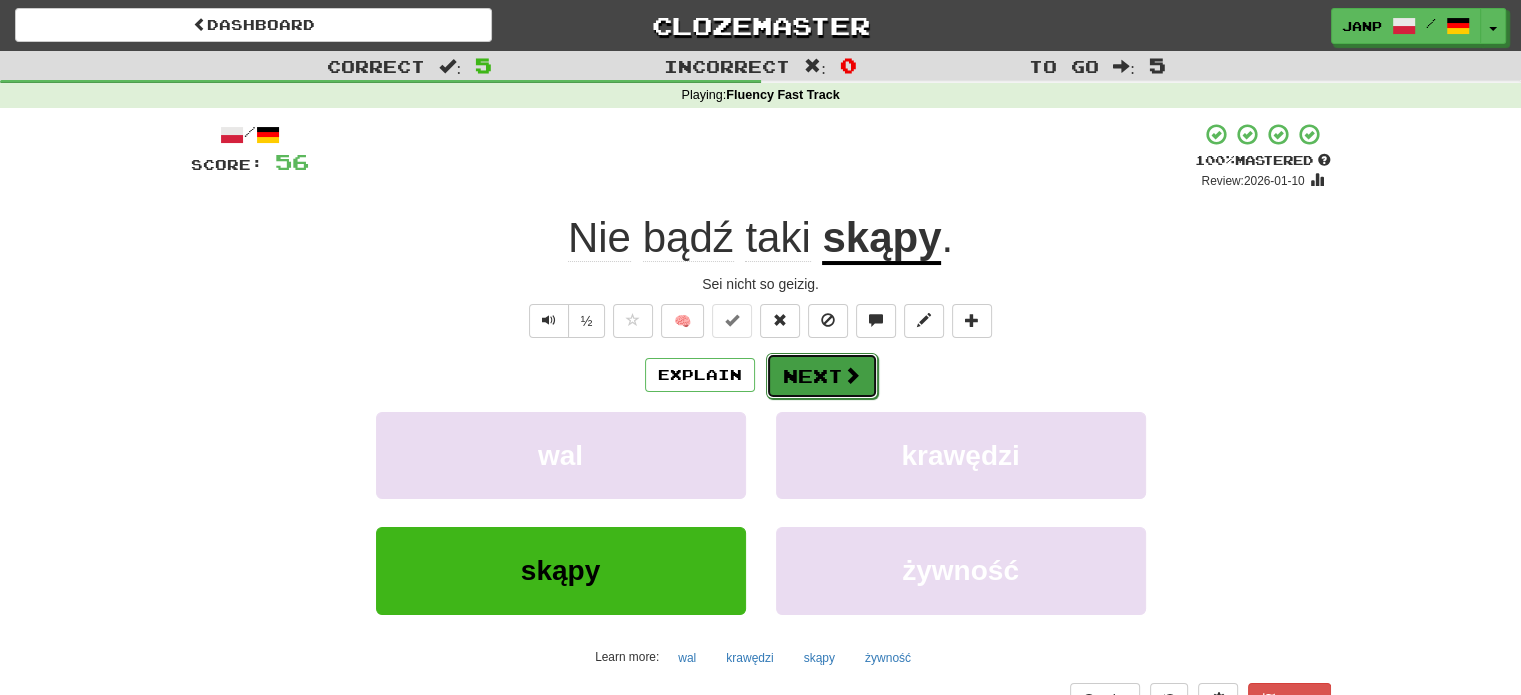 click on "Next" at bounding box center [822, 376] 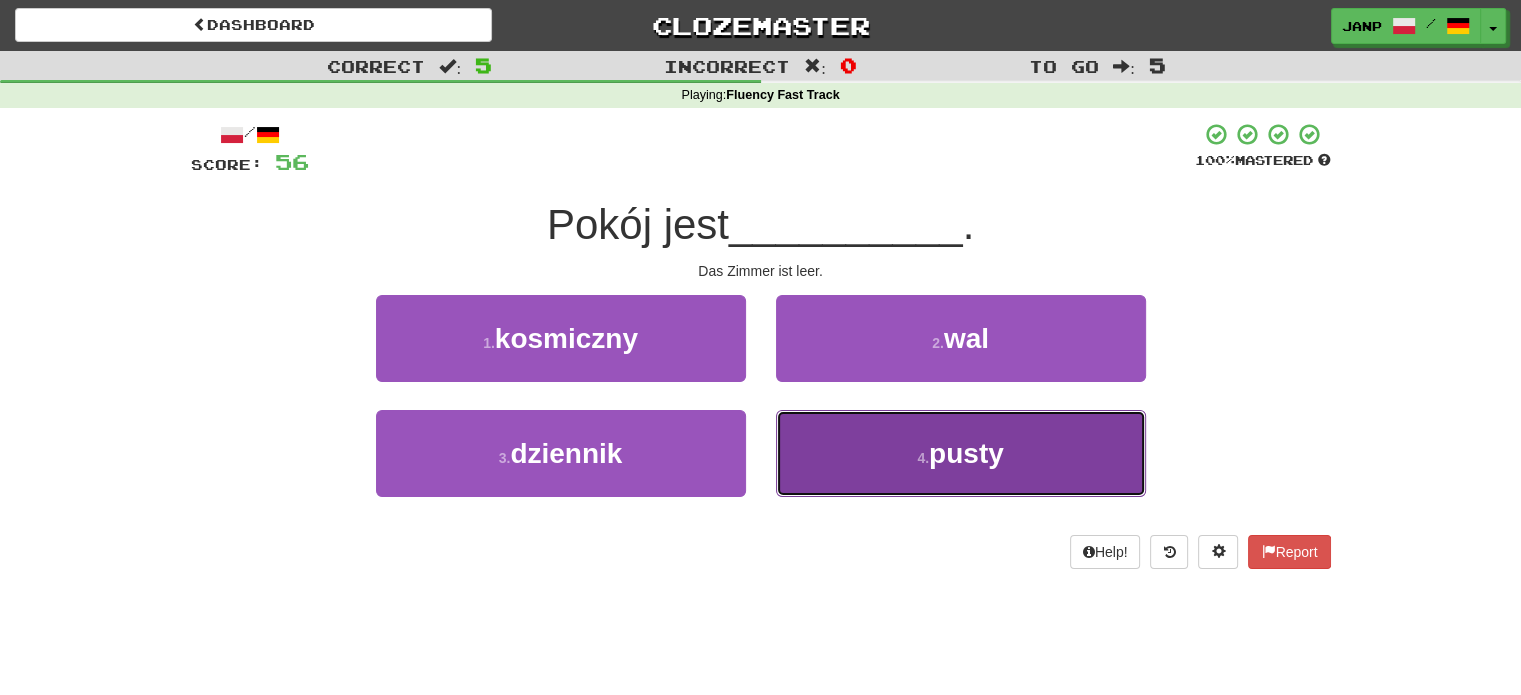 click on "4 .  pusty" at bounding box center [961, 453] 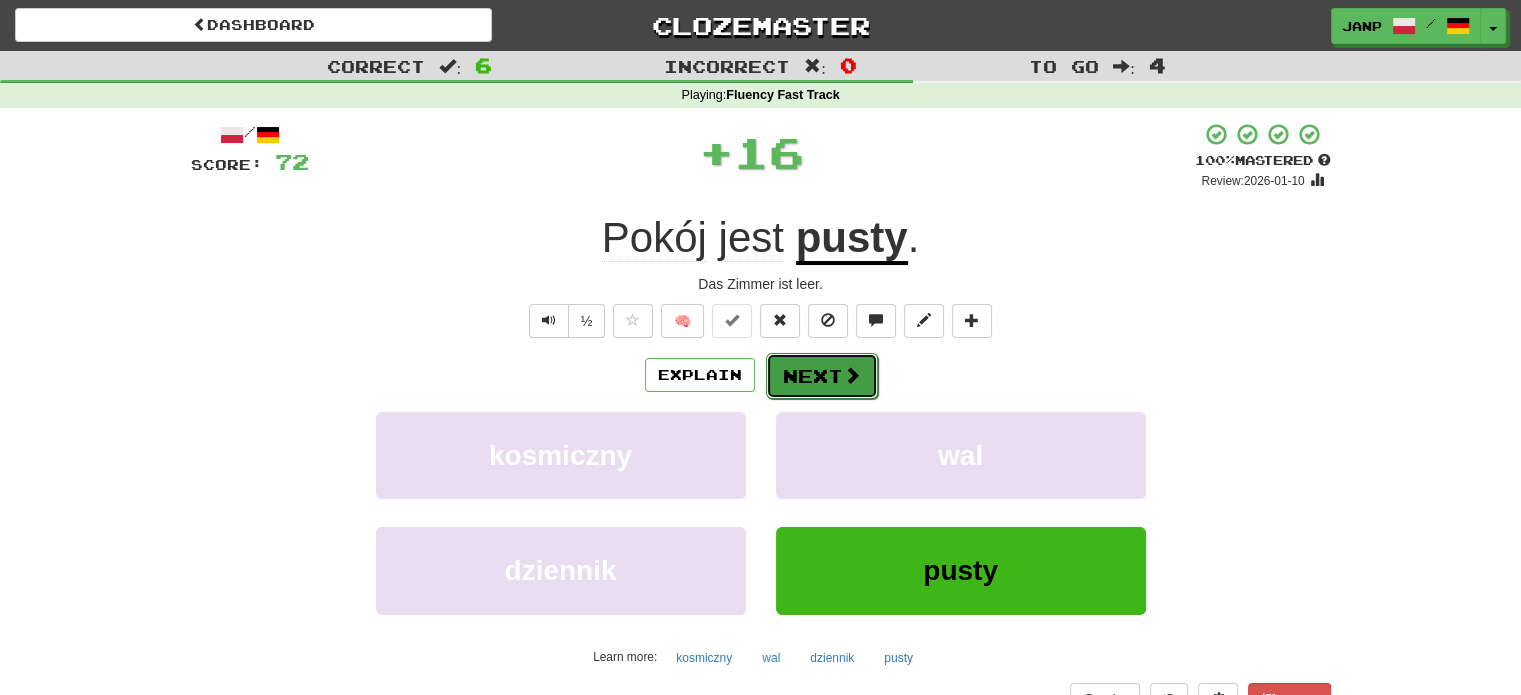 click on "Next" at bounding box center (822, 376) 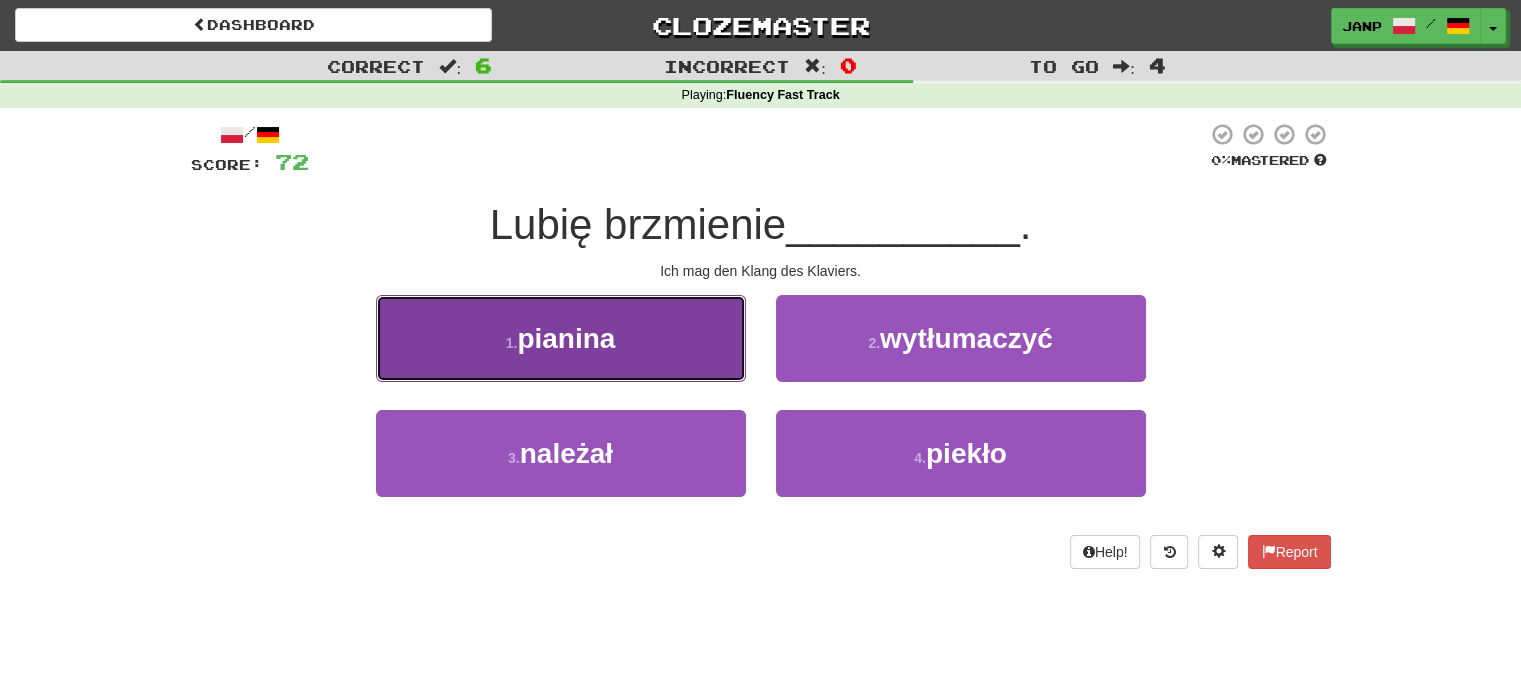 click on "1 .  pianina" at bounding box center [561, 338] 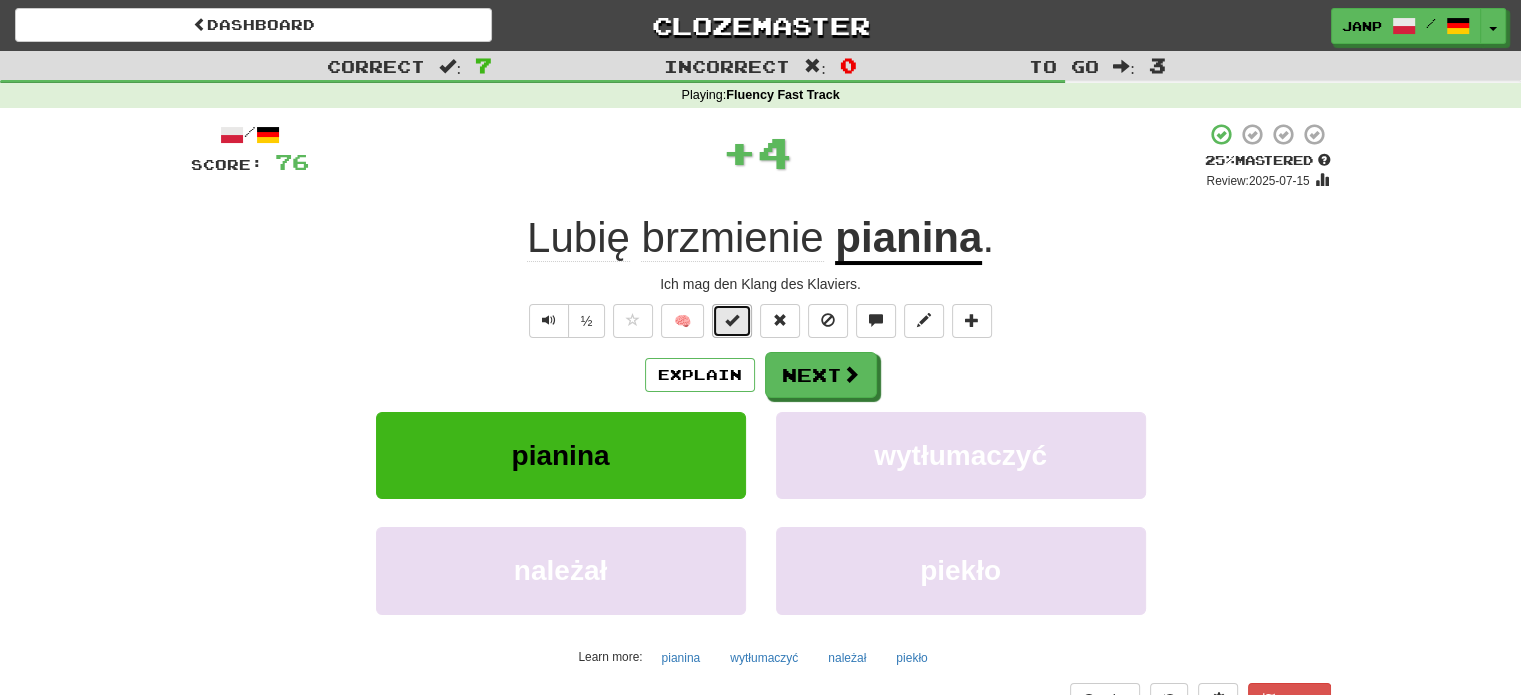 click at bounding box center (732, 320) 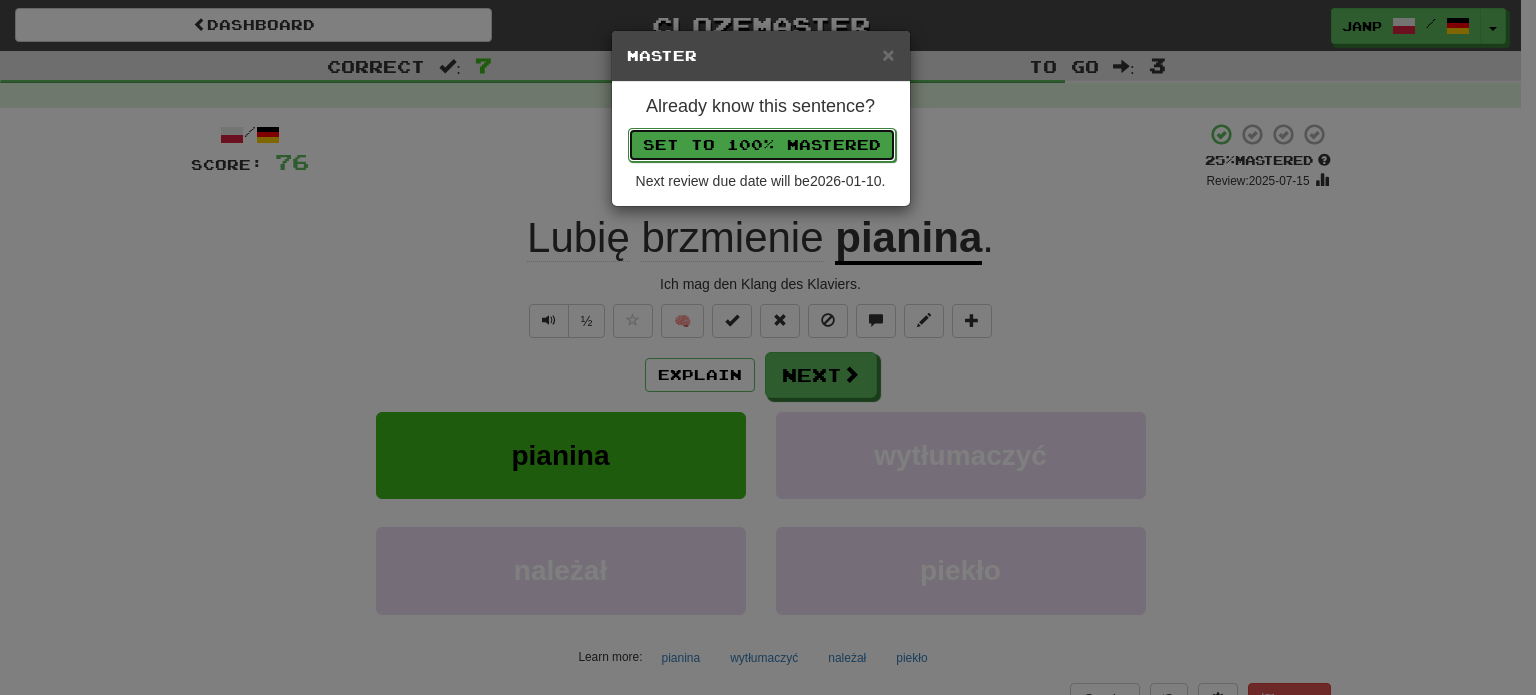 click on "Set to 100% Mastered" at bounding box center [762, 145] 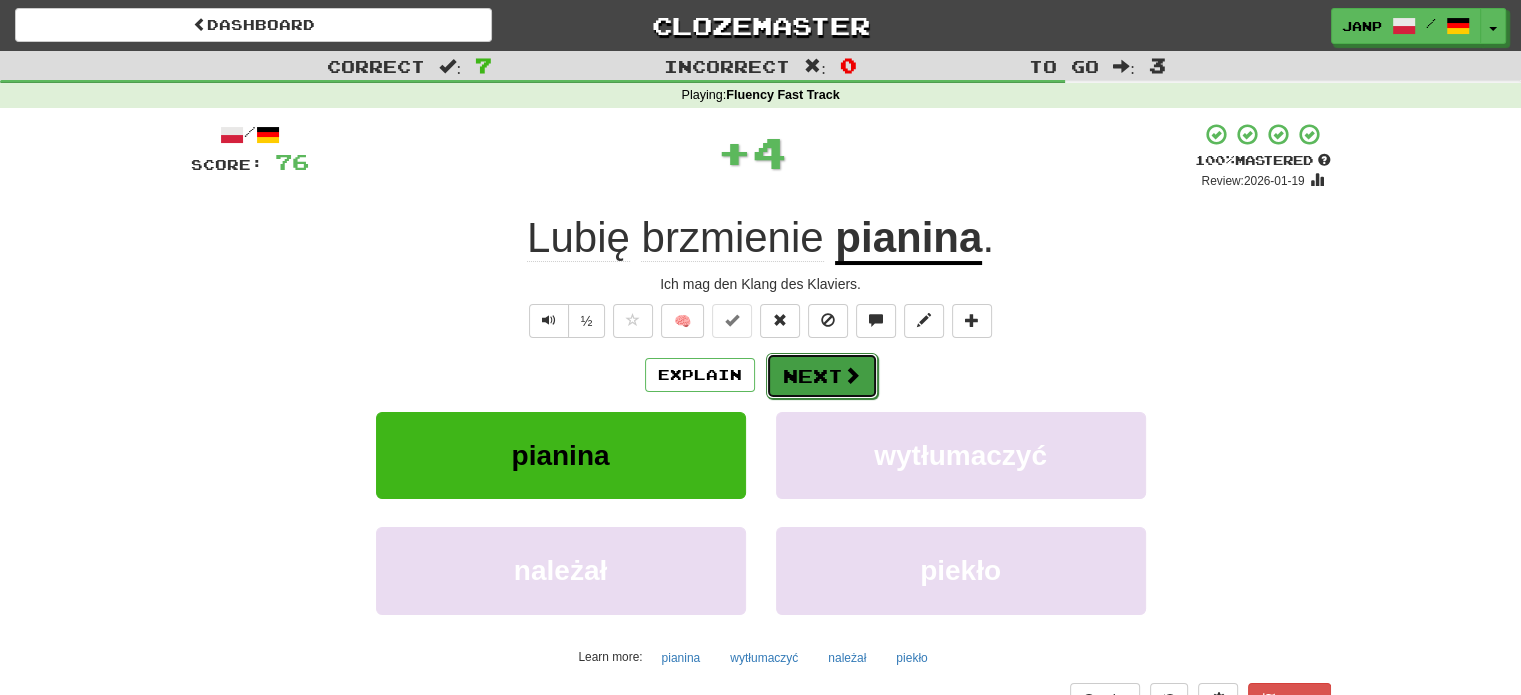 click at bounding box center (852, 375) 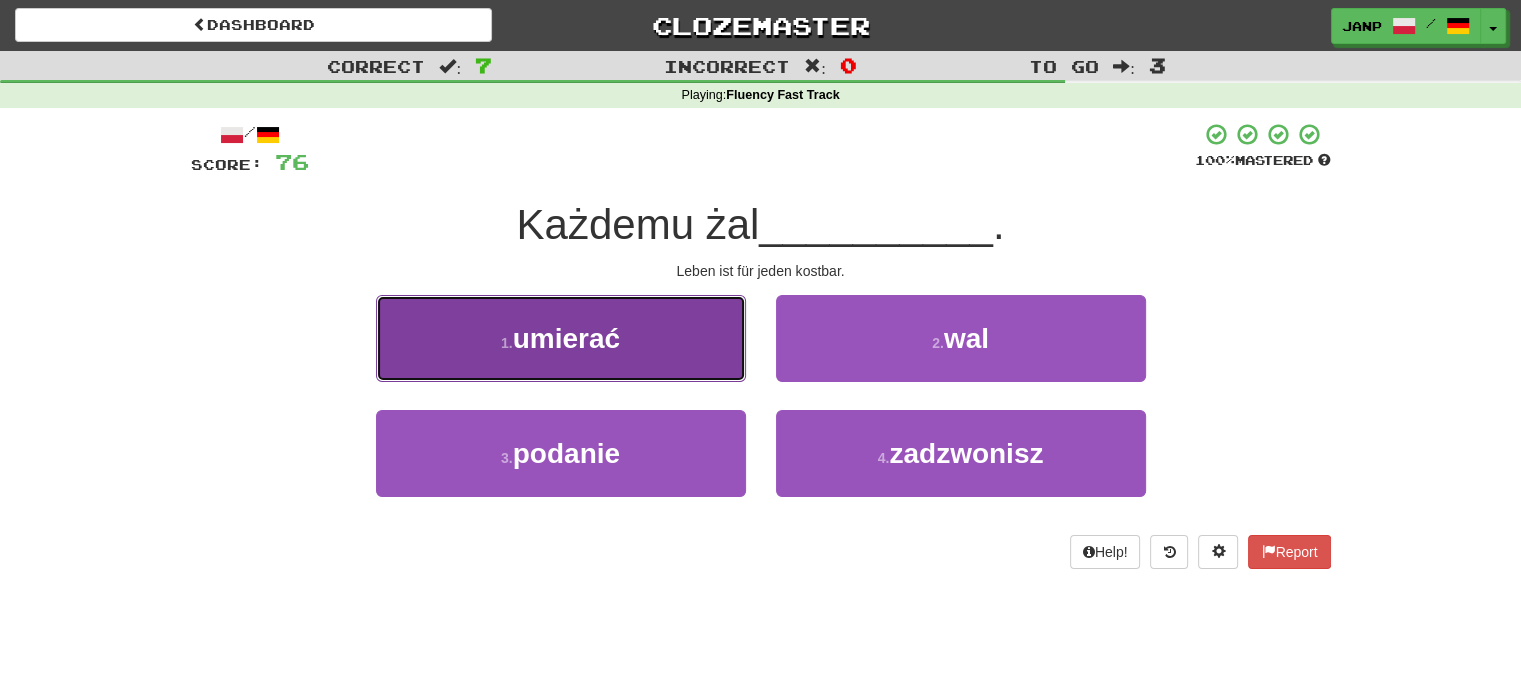 click on "1 .  umierać" at bounding box center [561, 338] 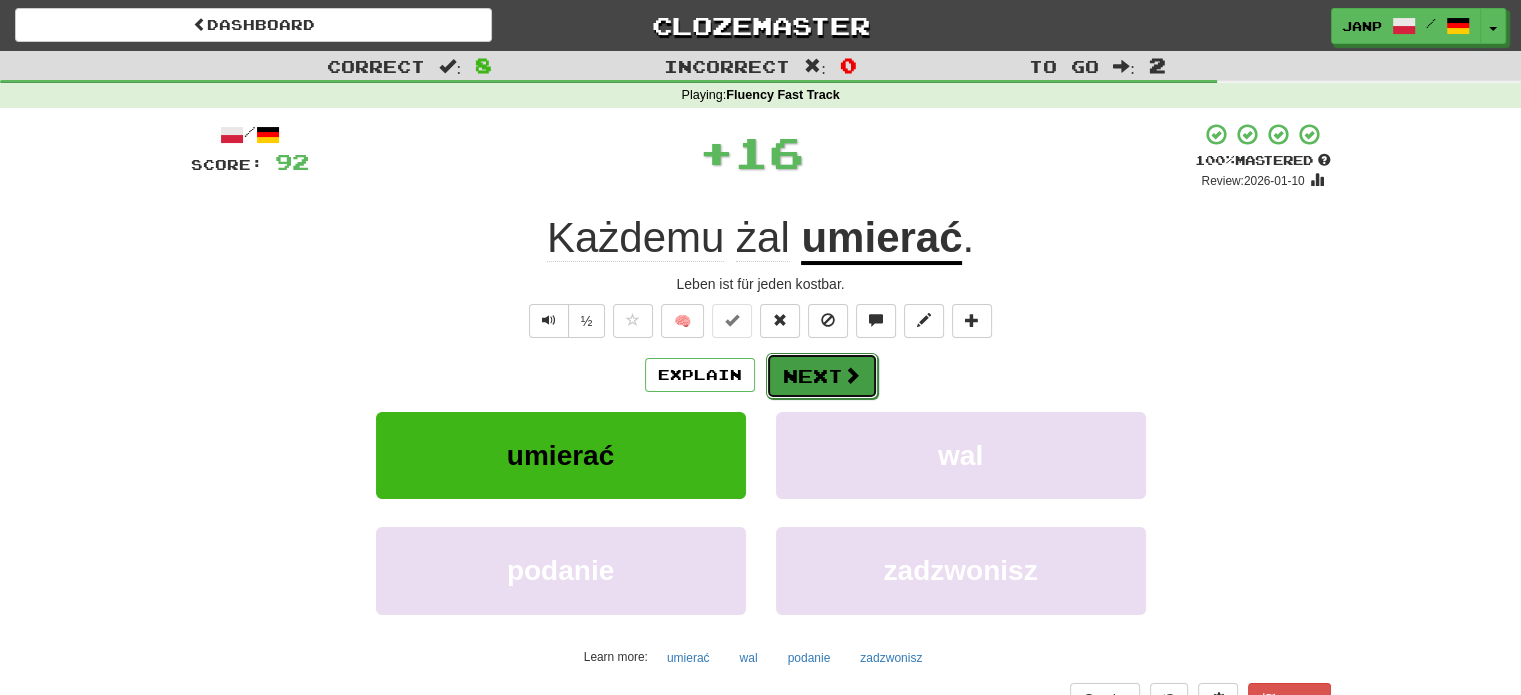 click on "Next" at bounding box center (822, 376) 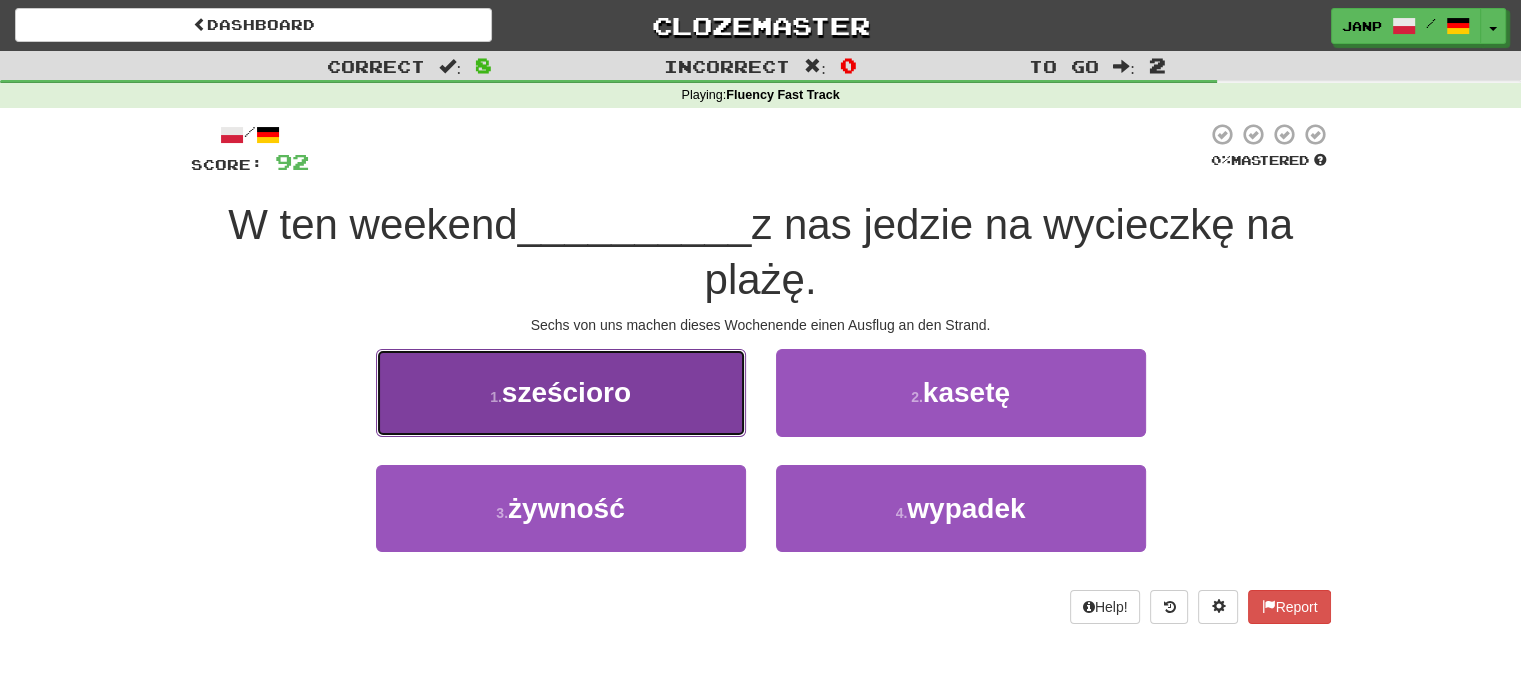 click on "1 .  sześcioro" at bounding box center [561, 392] 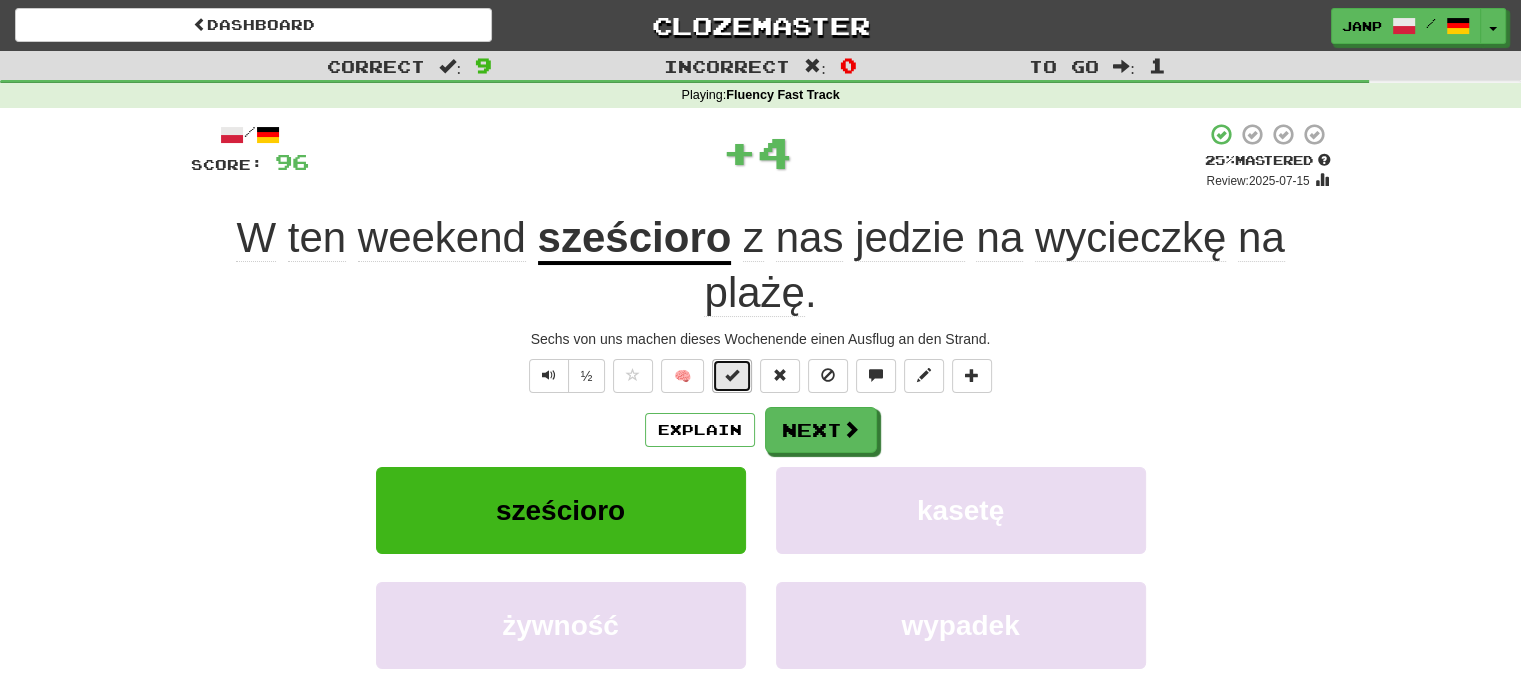 click at bounding box center (732, 376) 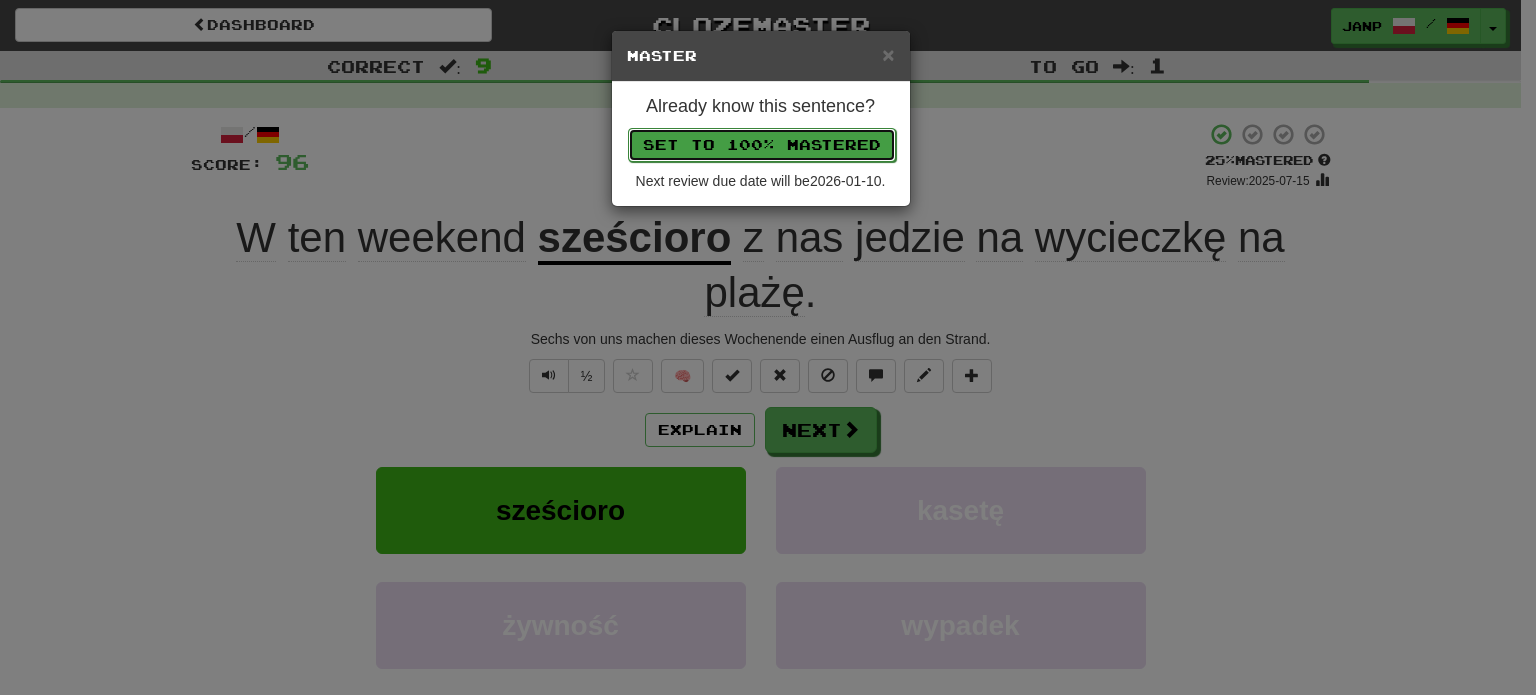 click on "Set to 100% Mastered" at bounding box center (762, 145) 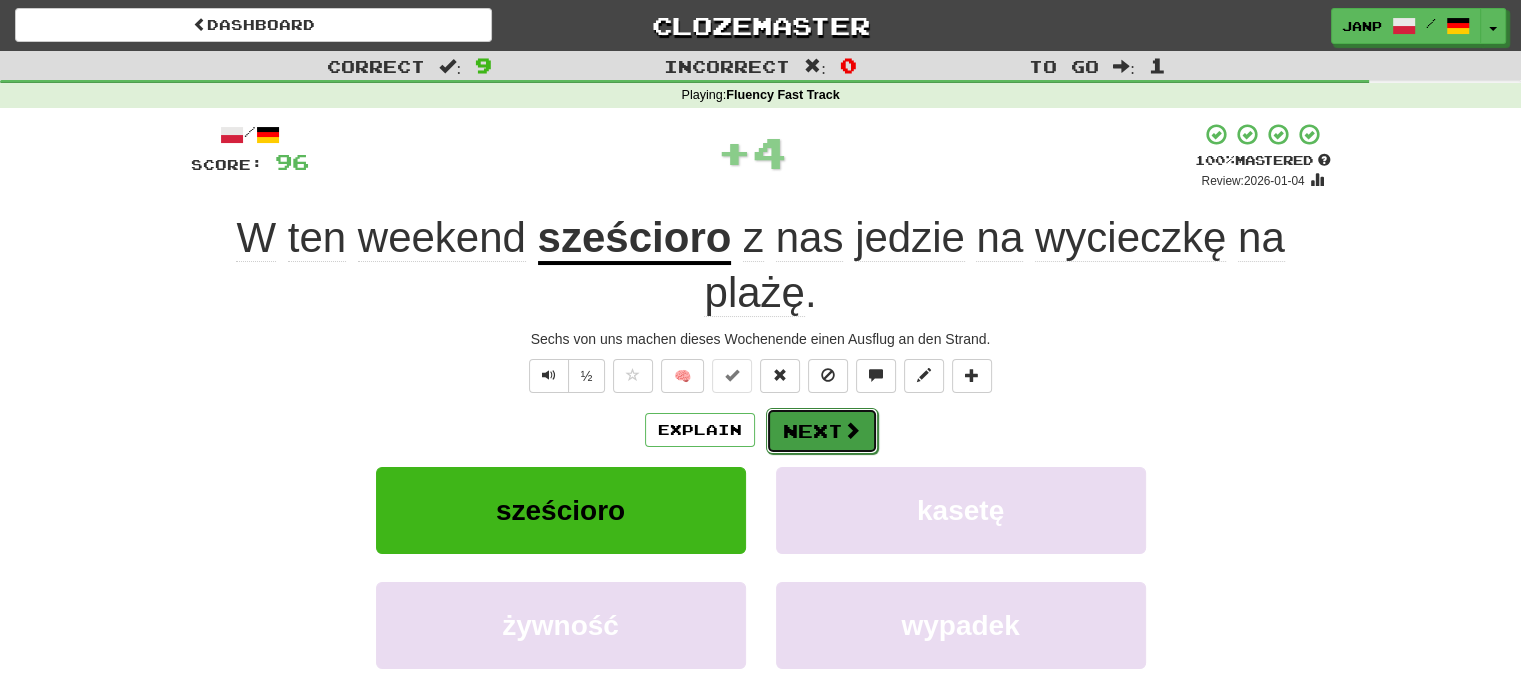 click on "Next" at bounding box center (822, 431) 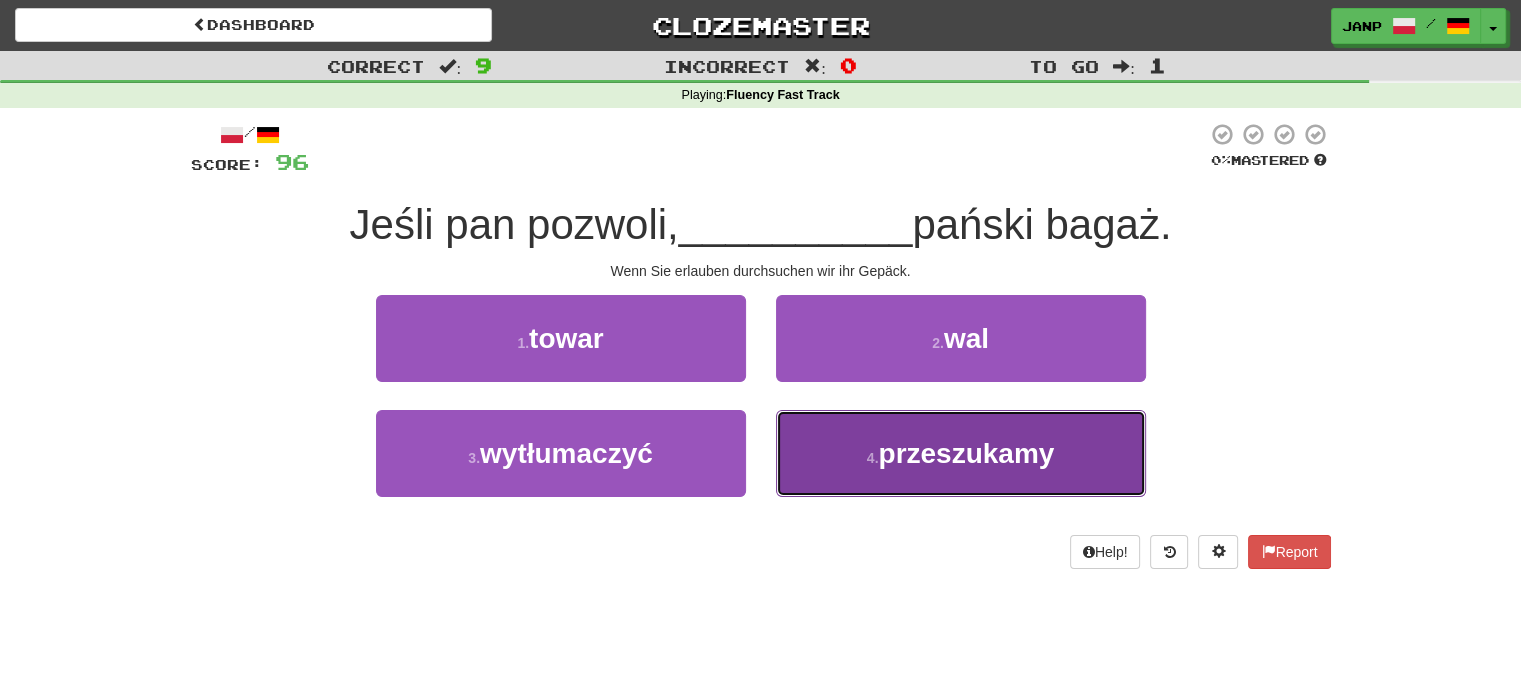 click on "4 .  przeszukamy" at bounding box center (961, 453) 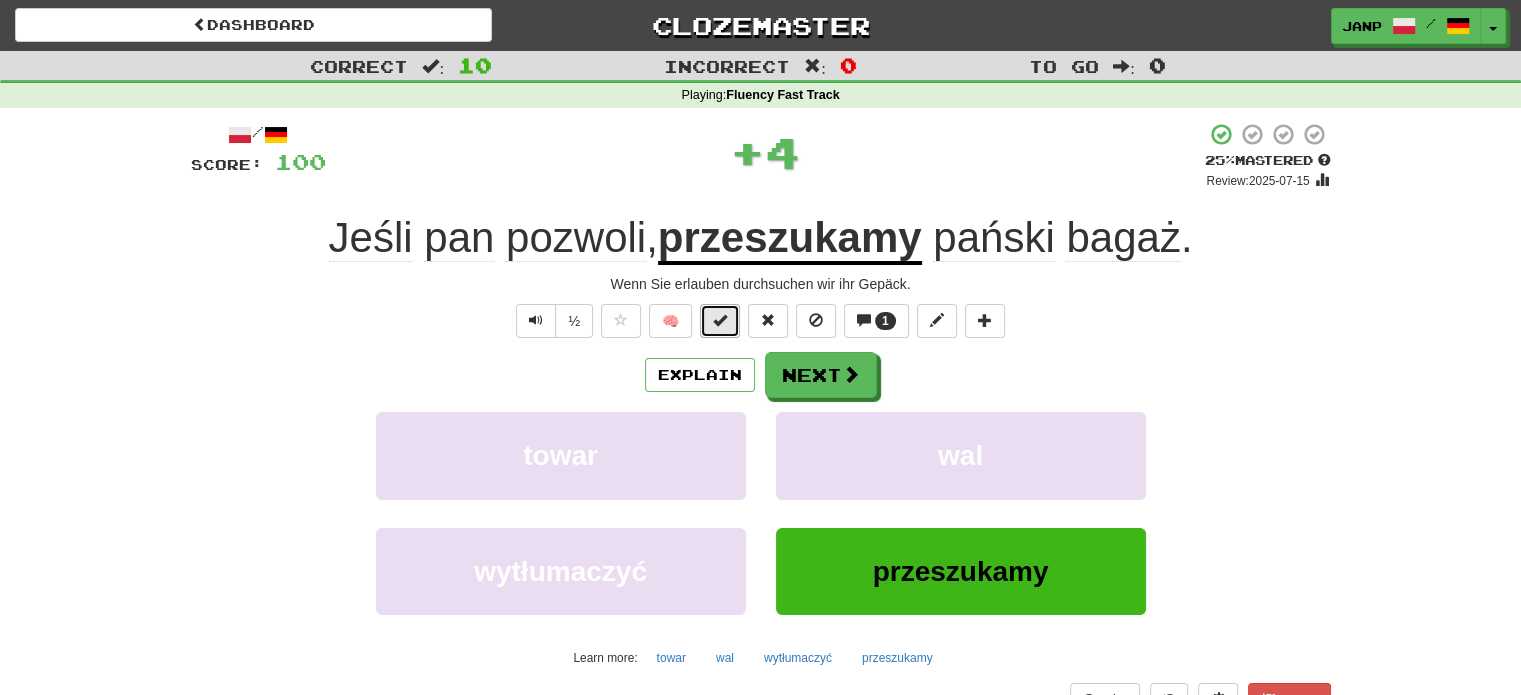 click at bounding box center [720, 321] 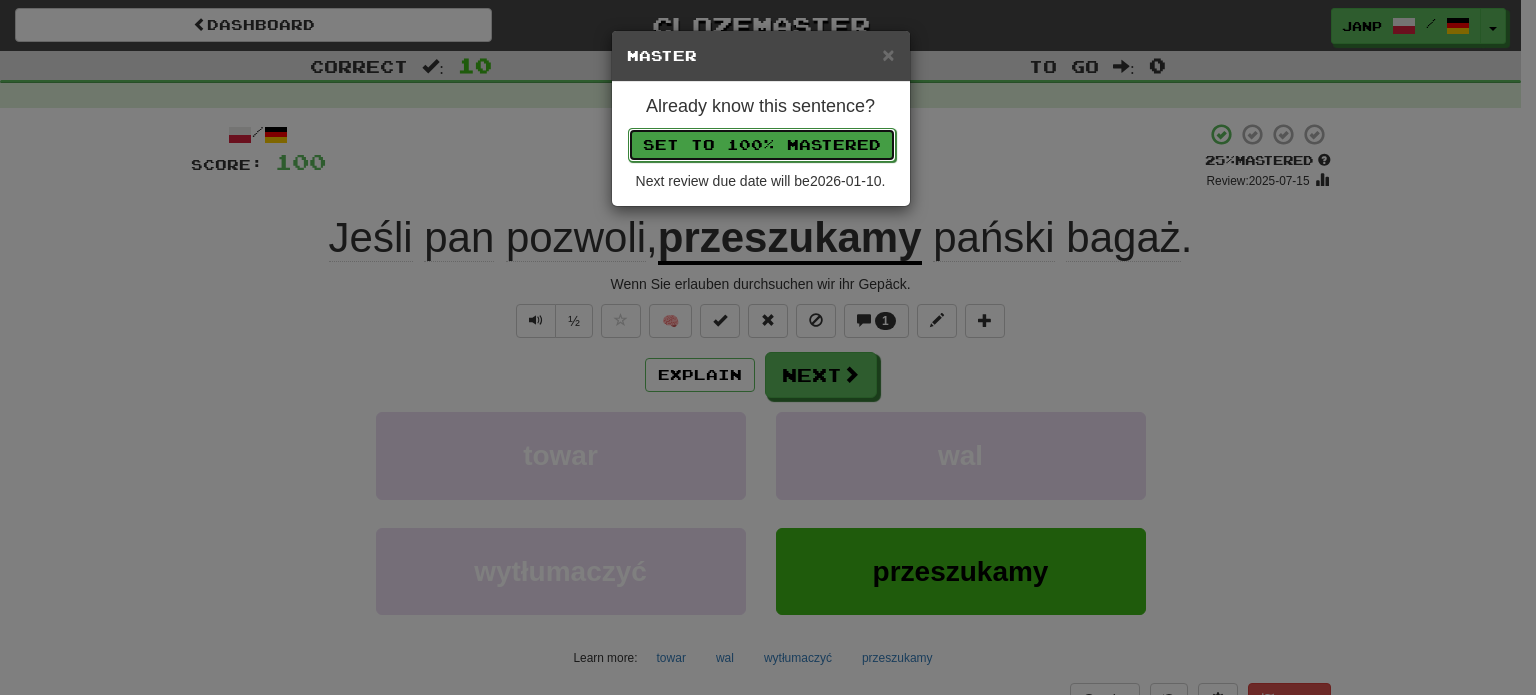 click on "Set to 100% Mastered" at bounding box center (762, 145) 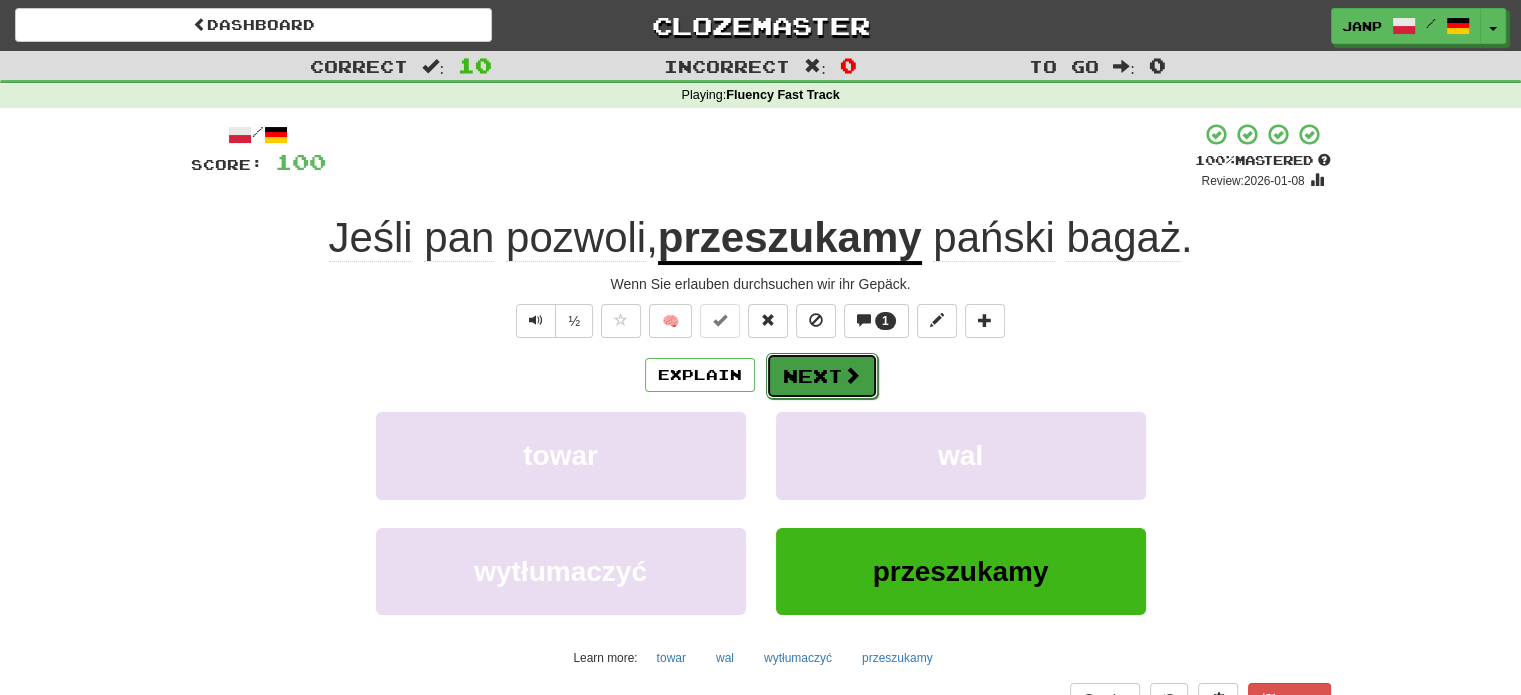 click on "Next" at bounding box center (822, 376) 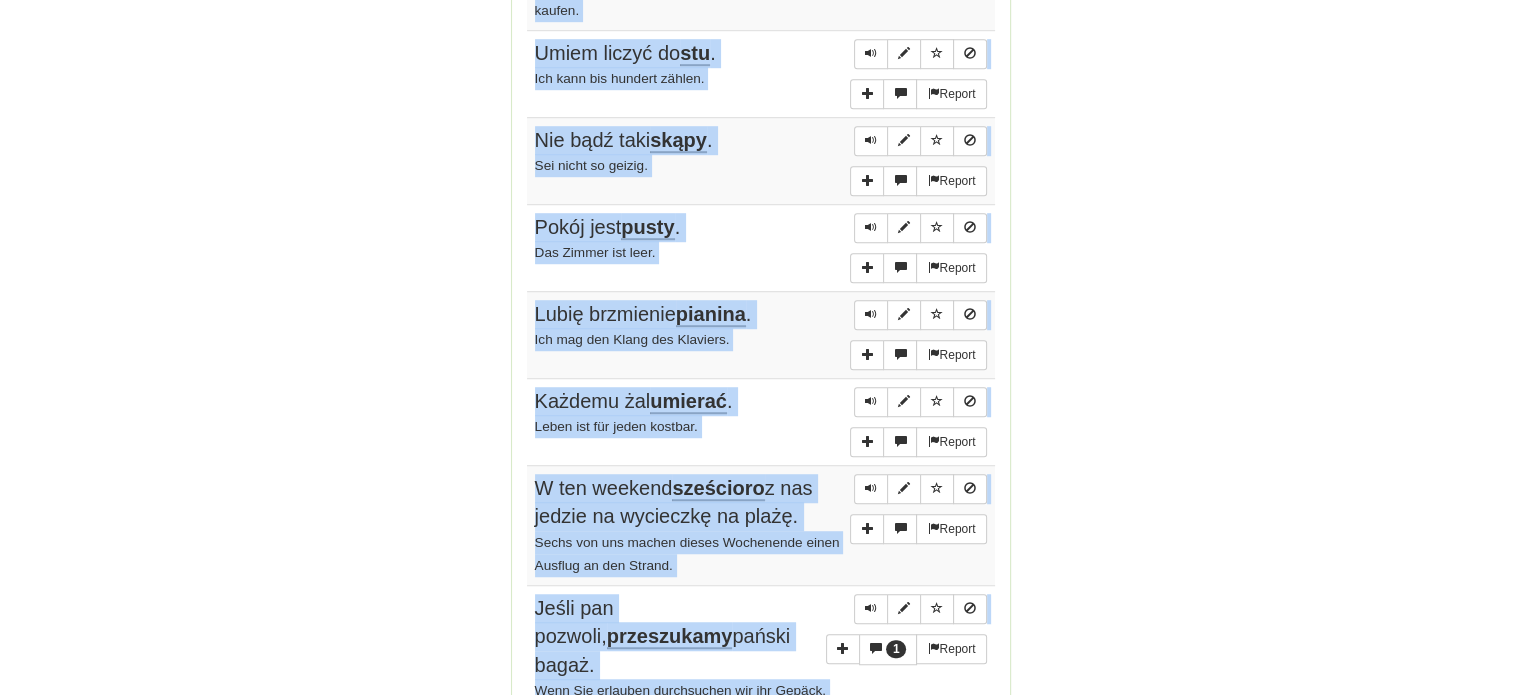 scroll, scrollTop: 1472, scrollLeft: 0, axis: vertical 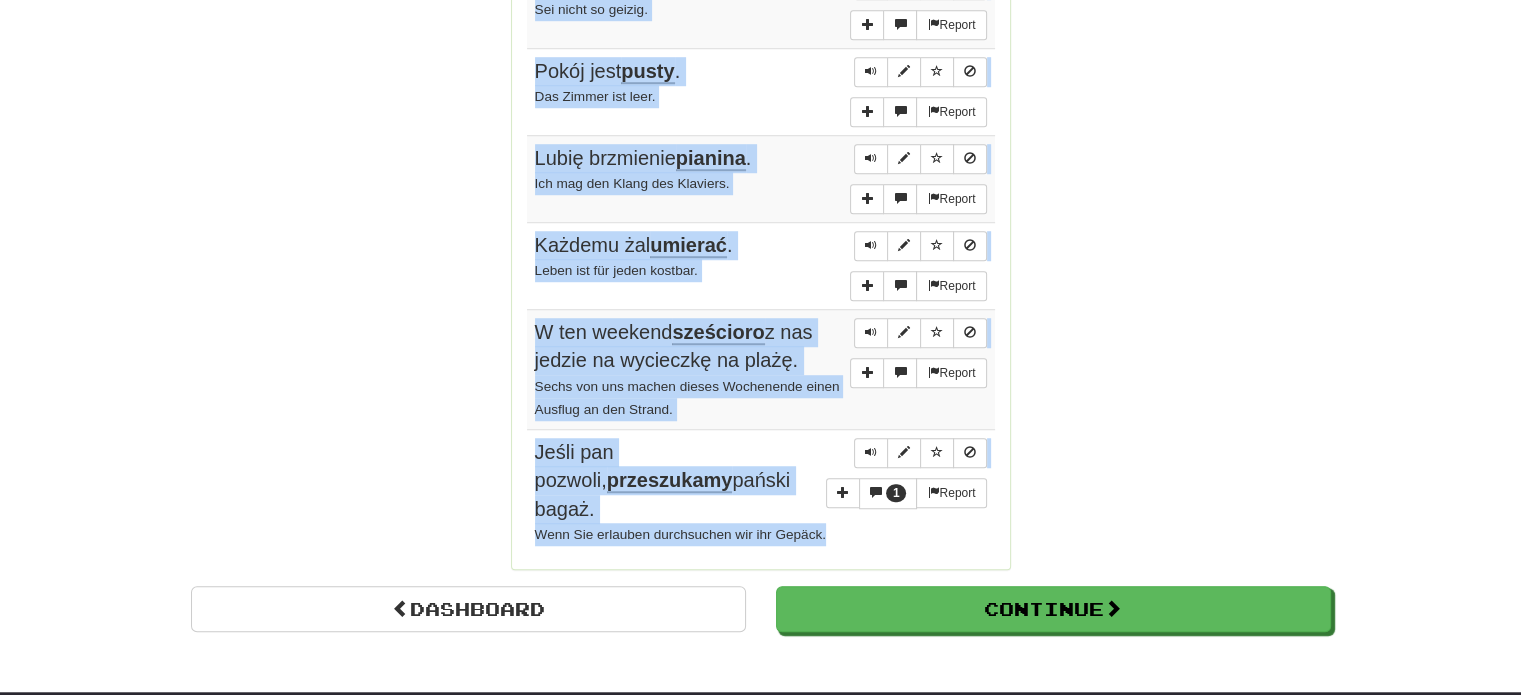 drag, startPoint x: 531, startPoint y: 251, endPoint x: 725, endPoint y: 523, distance: 334.0958 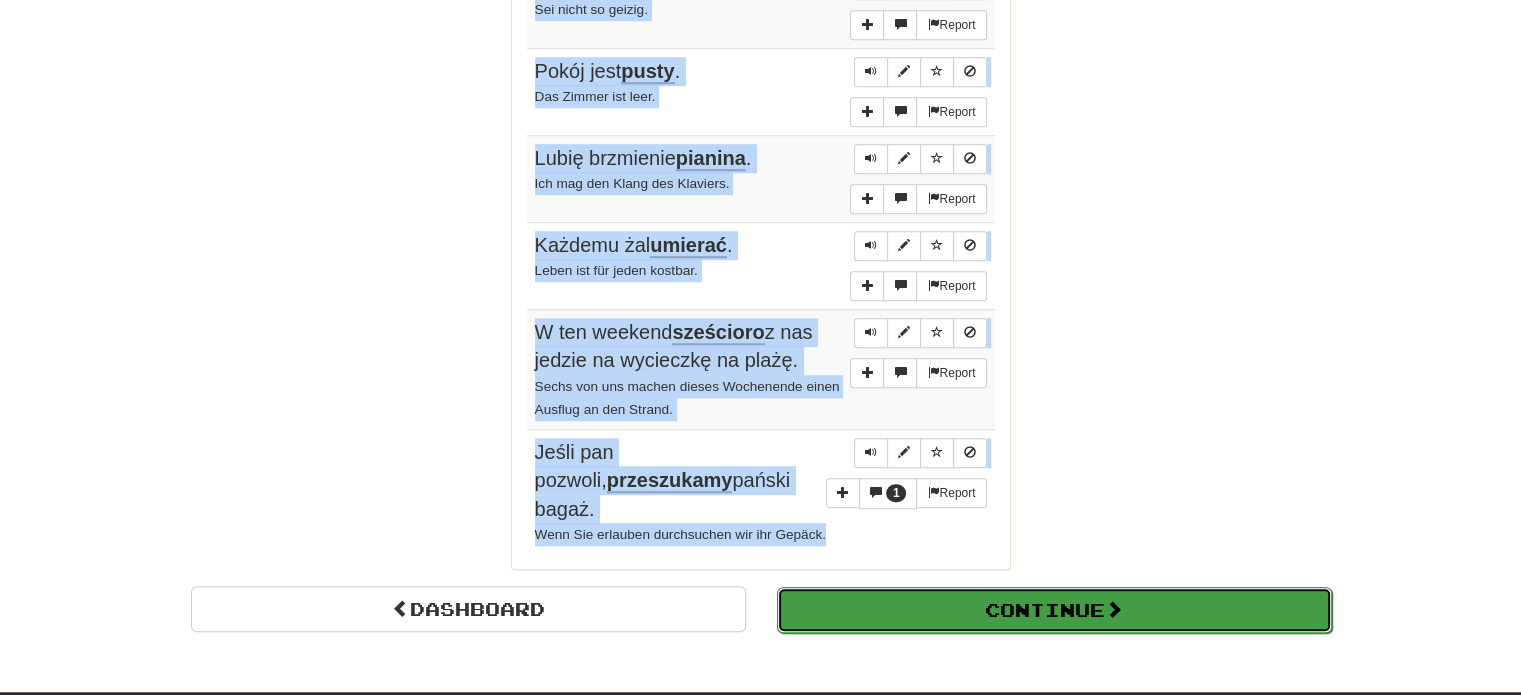 click on "Continue" at bounding box center (1054, 610) 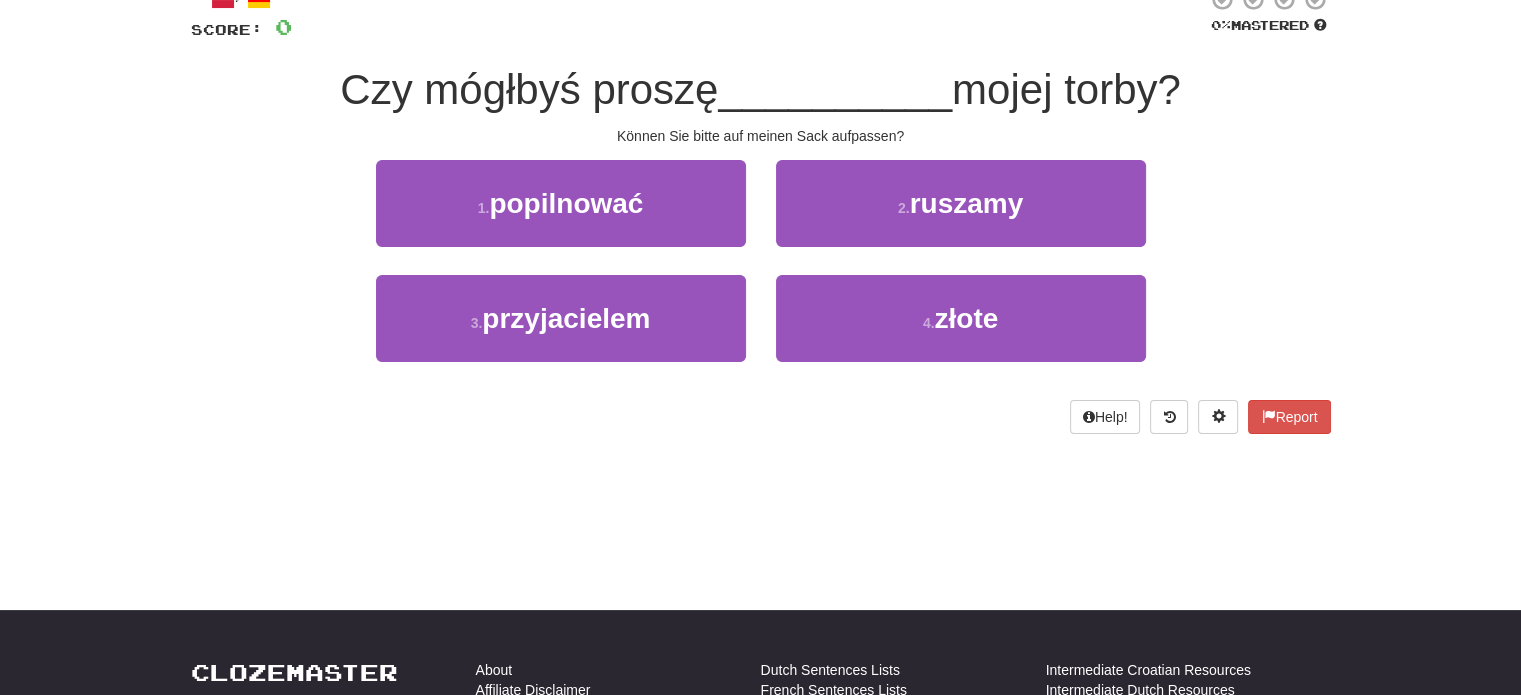 scroll, scrollTop: 112, scrollLeft: 0, axis: vertical 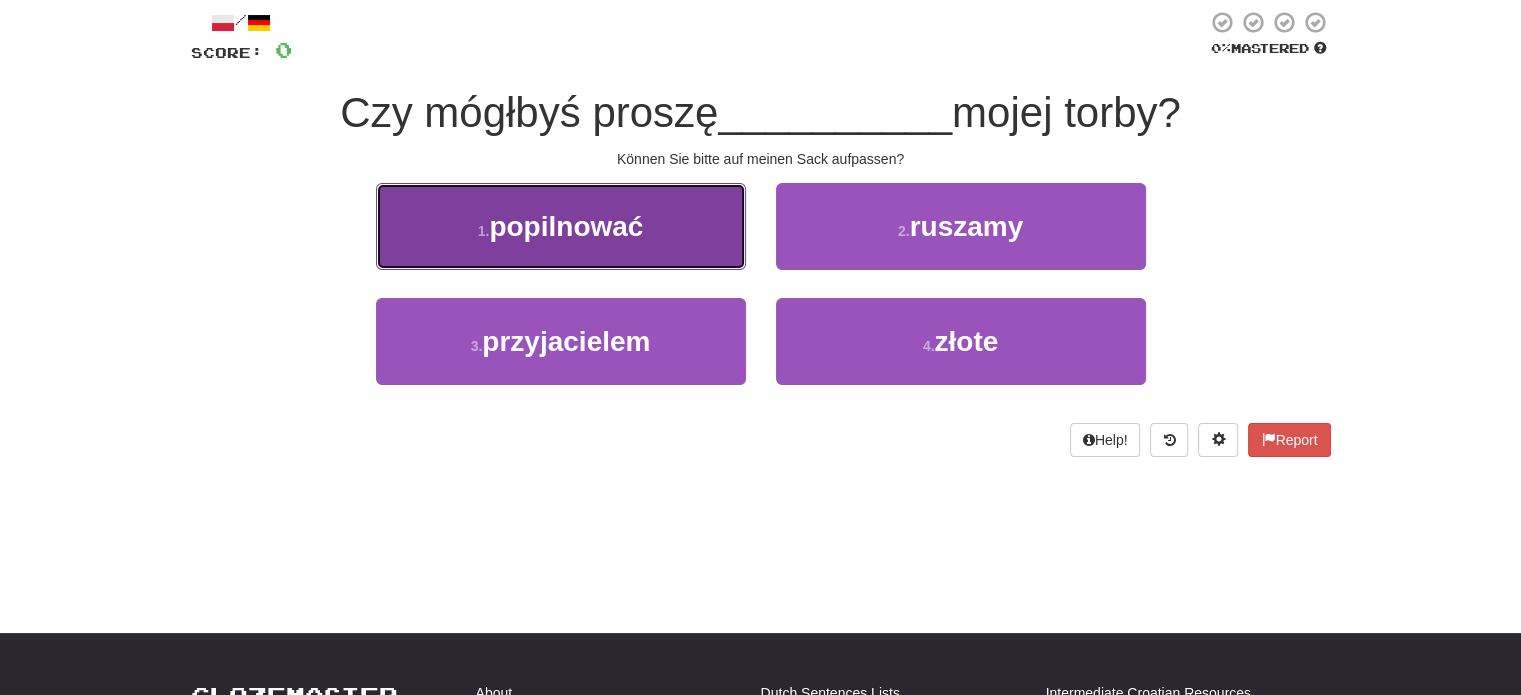 click on "1 .  popilnować" at bounding box center (561, 226) 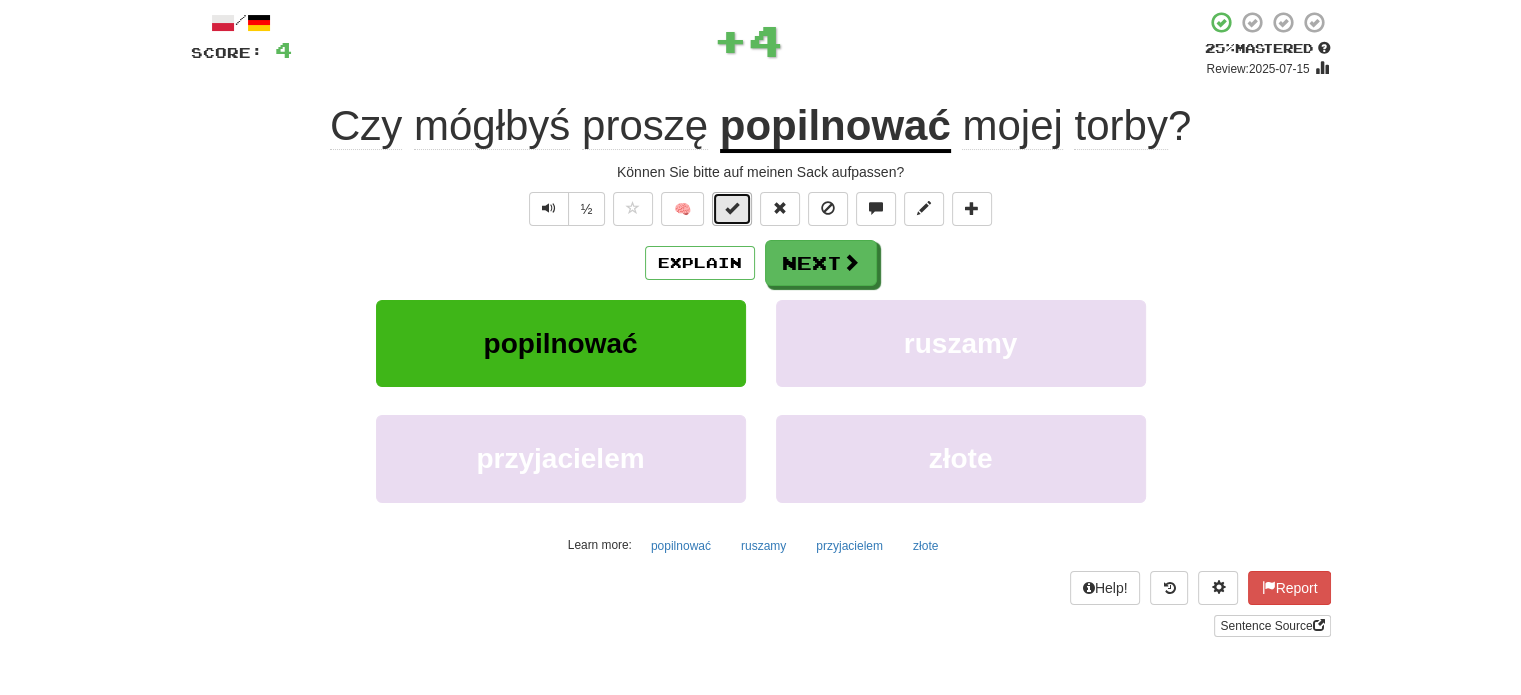 click at bounding box center [732, 209] 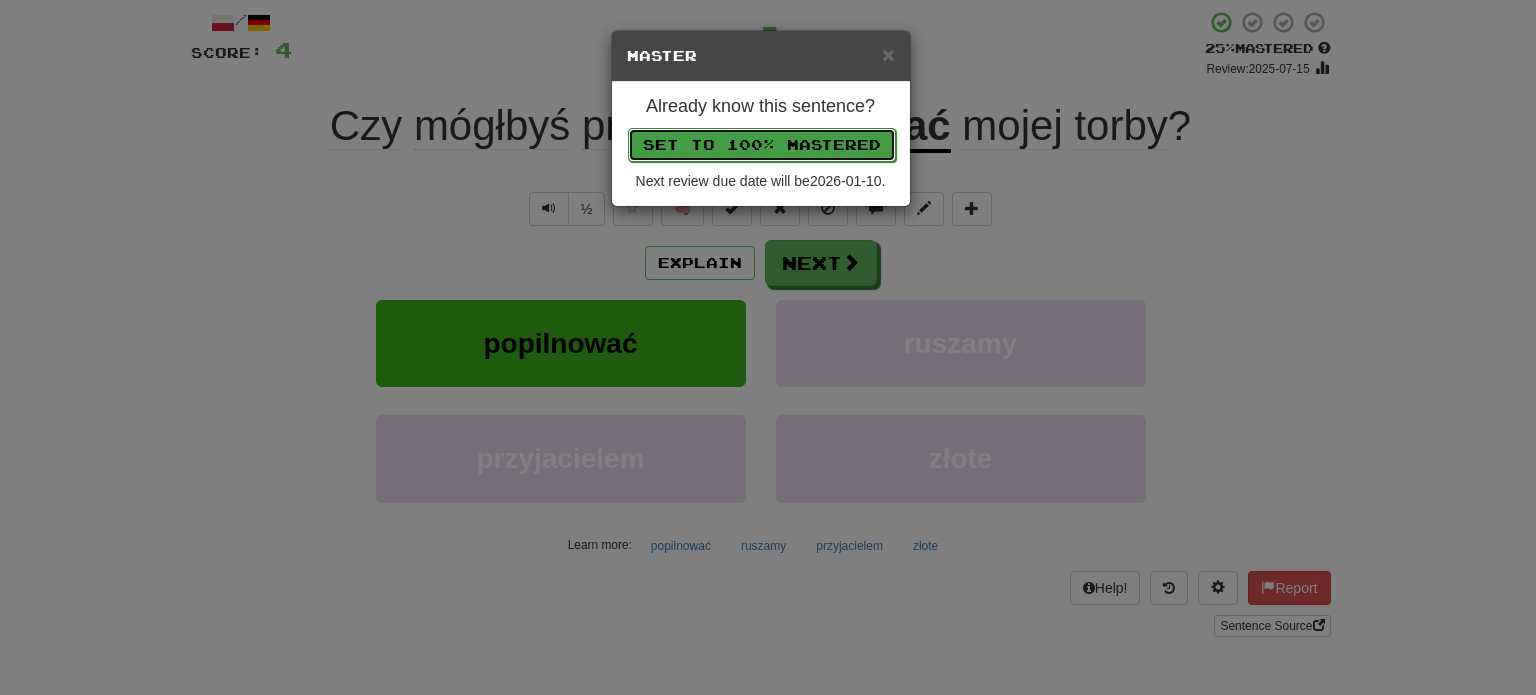 click on "Set to 100% Mastered" at bounding box center (762, 145) 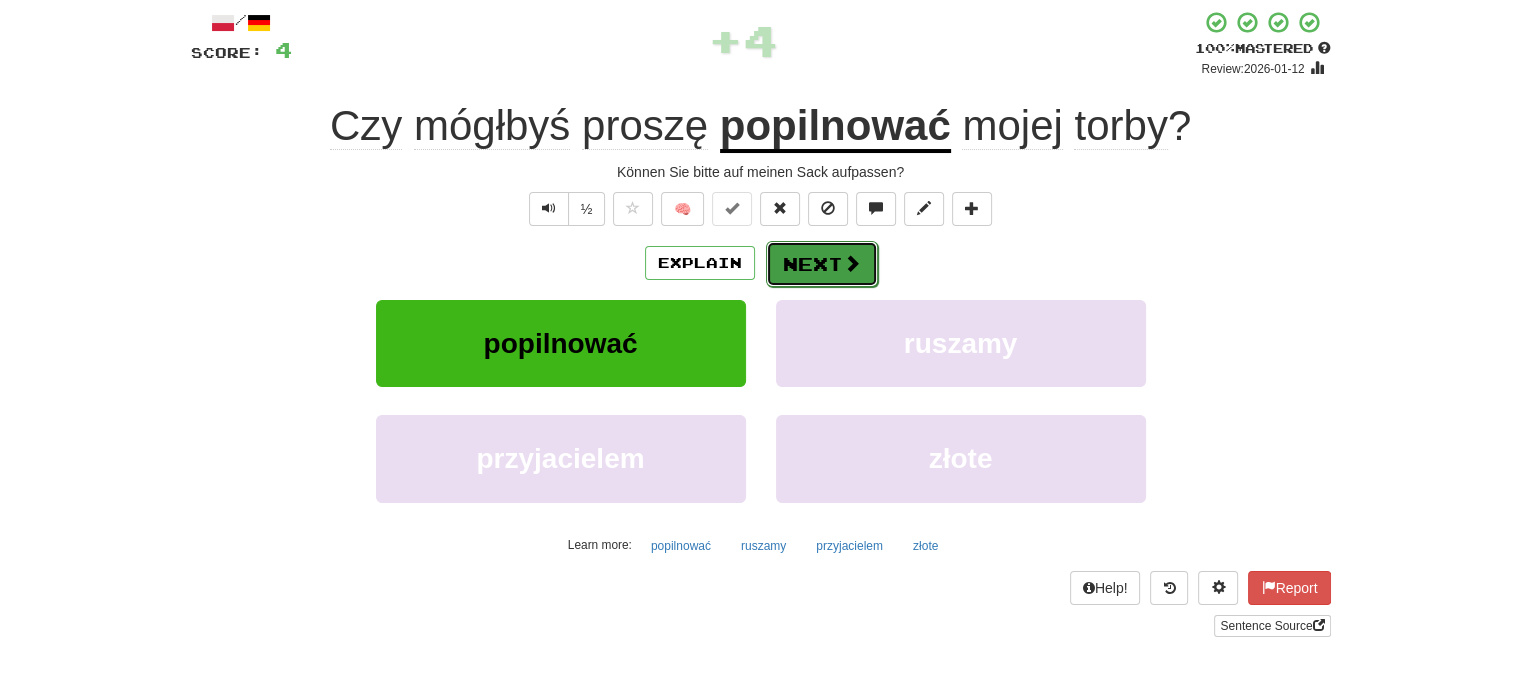 click on "Next" at bounding box center [822, 264] 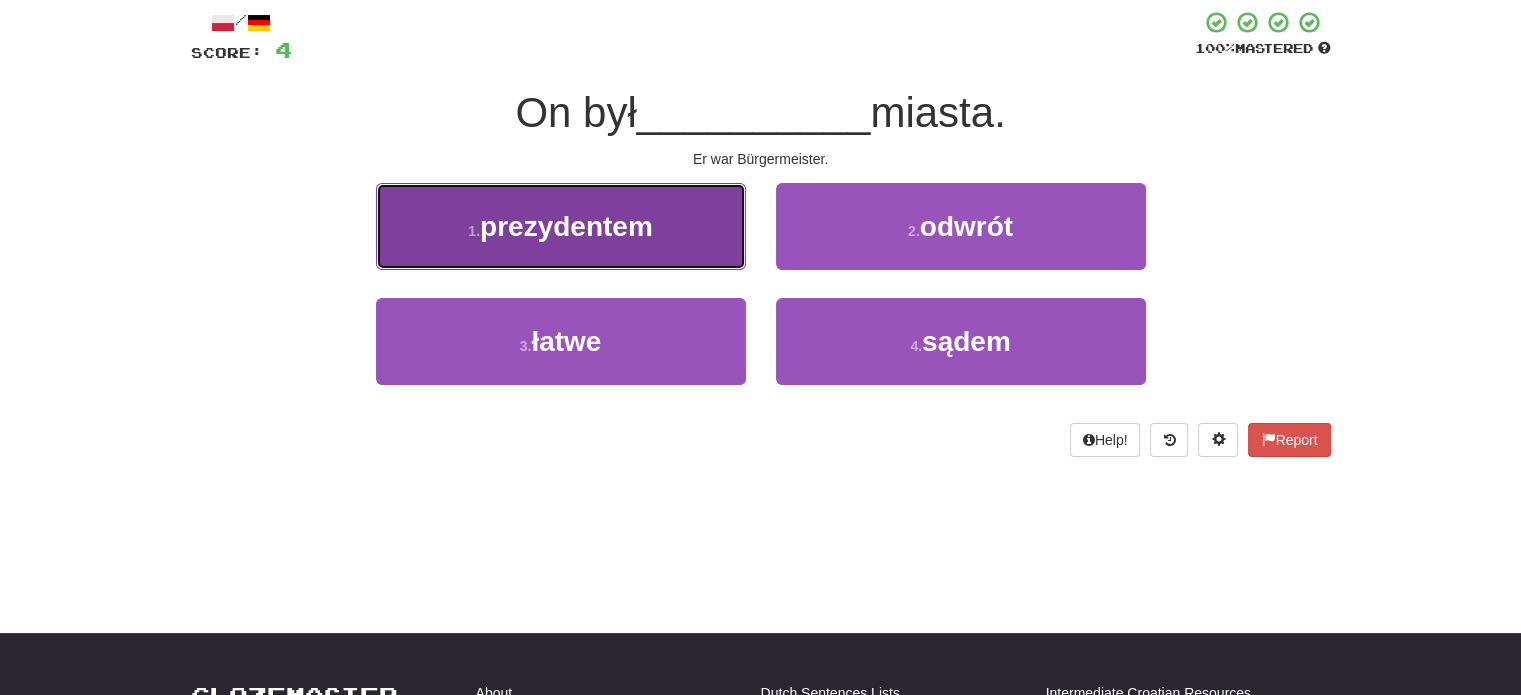 click on "1 .  prezydentem" at bounding box center (561, 226) 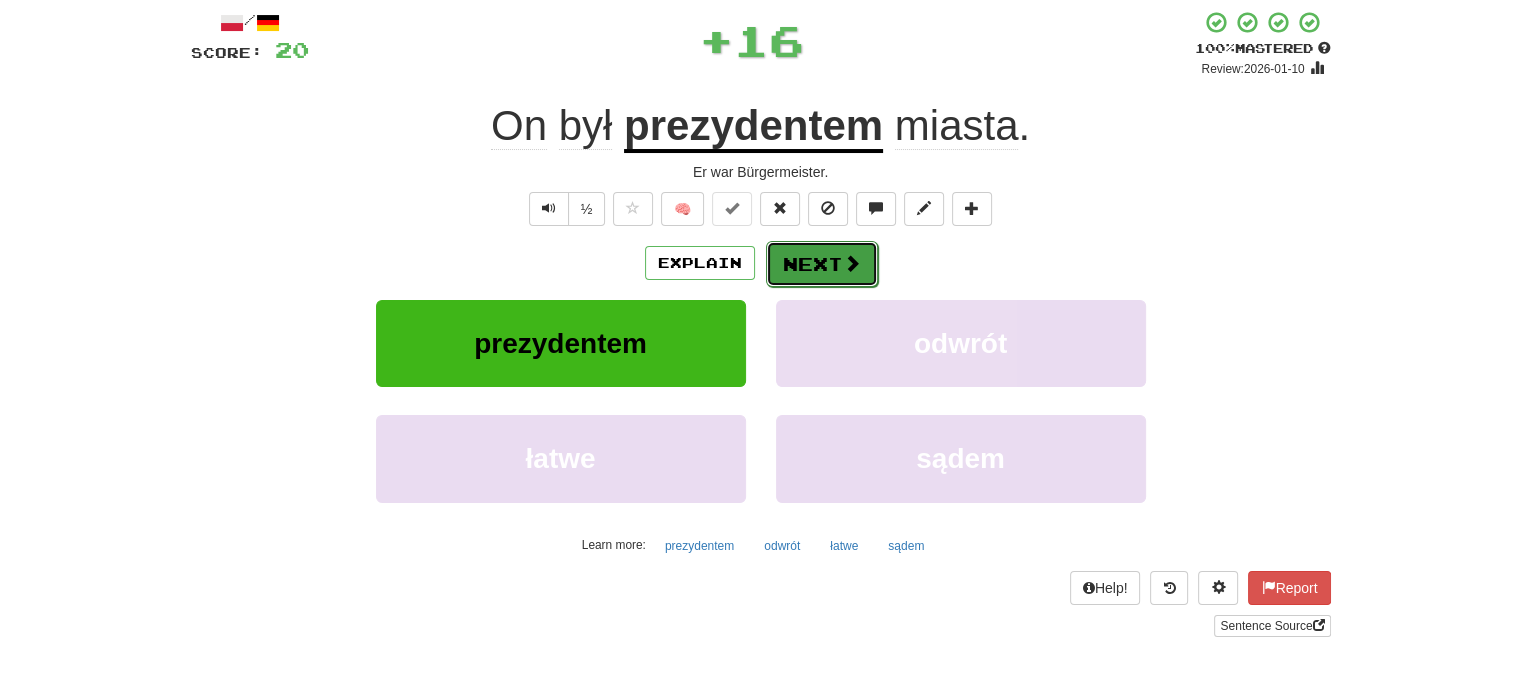 click on "Next" at bounding box center (822, 264) 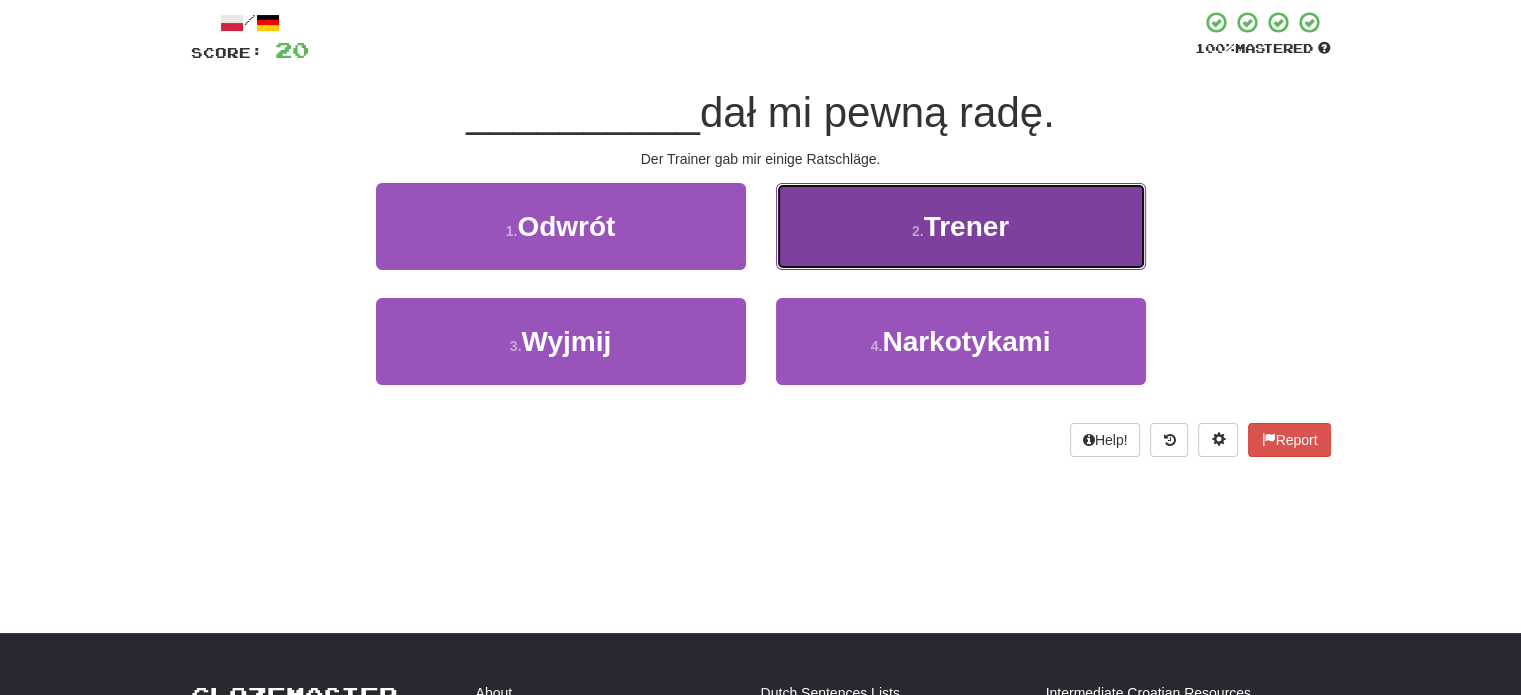 click on "2 .  Trener" at bounding box center [961, 226] 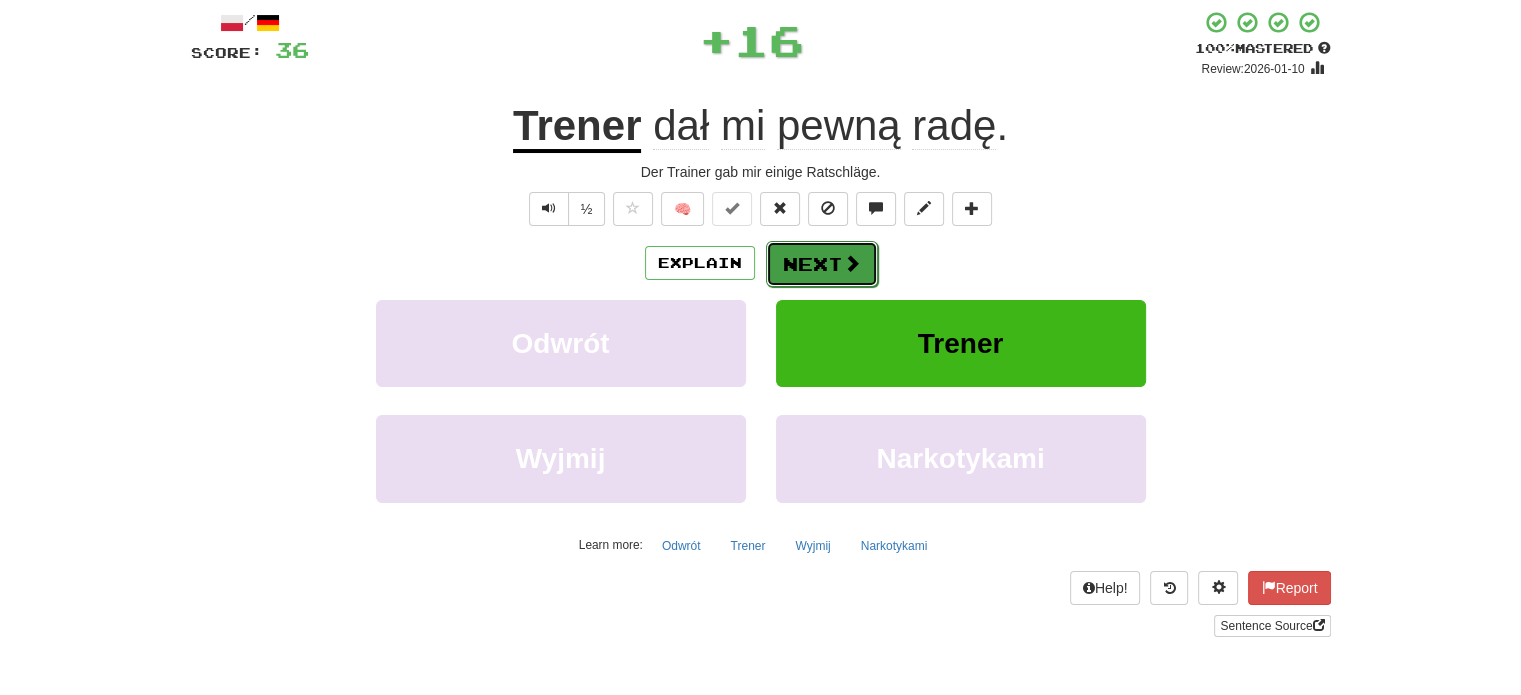 click on "Next" at bounding box center (822, 264) 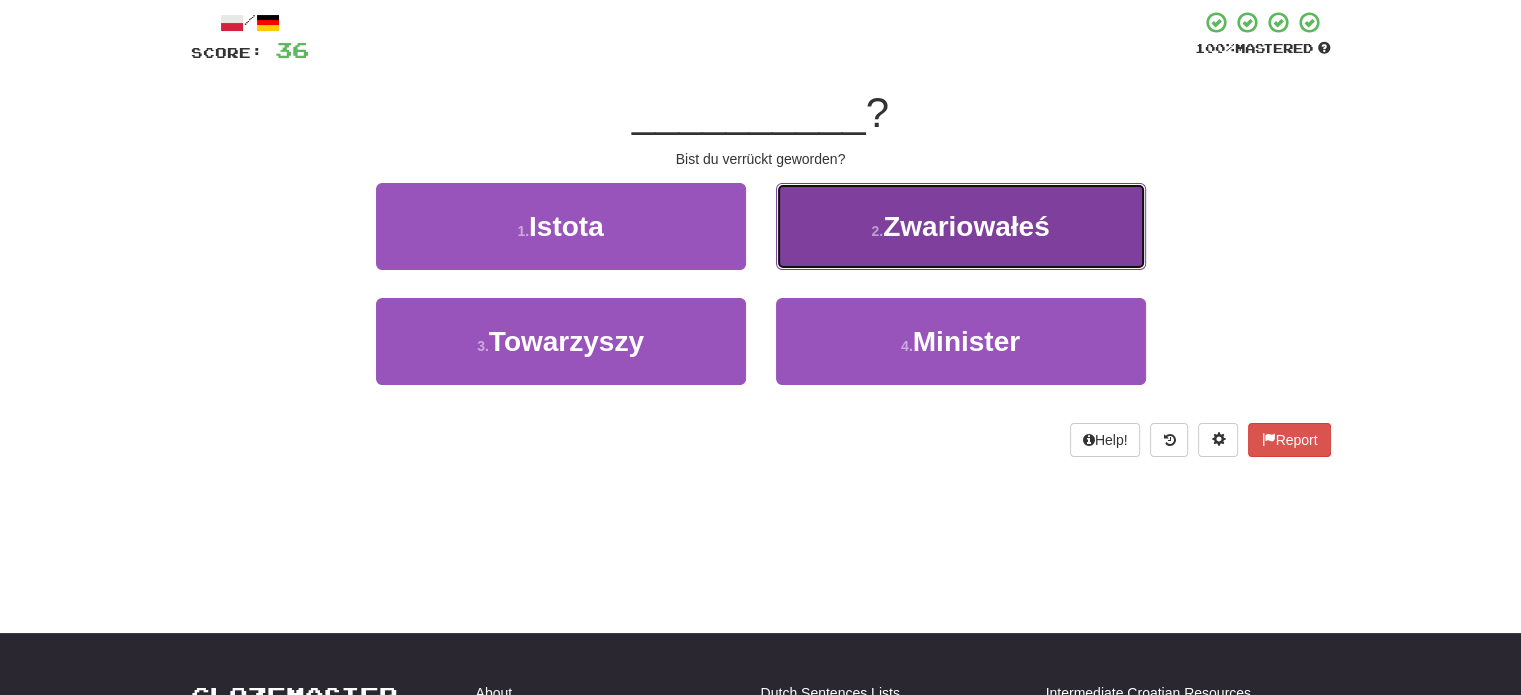 click on "2 .  Zwariowałeś" at bounding box center [961, 226] 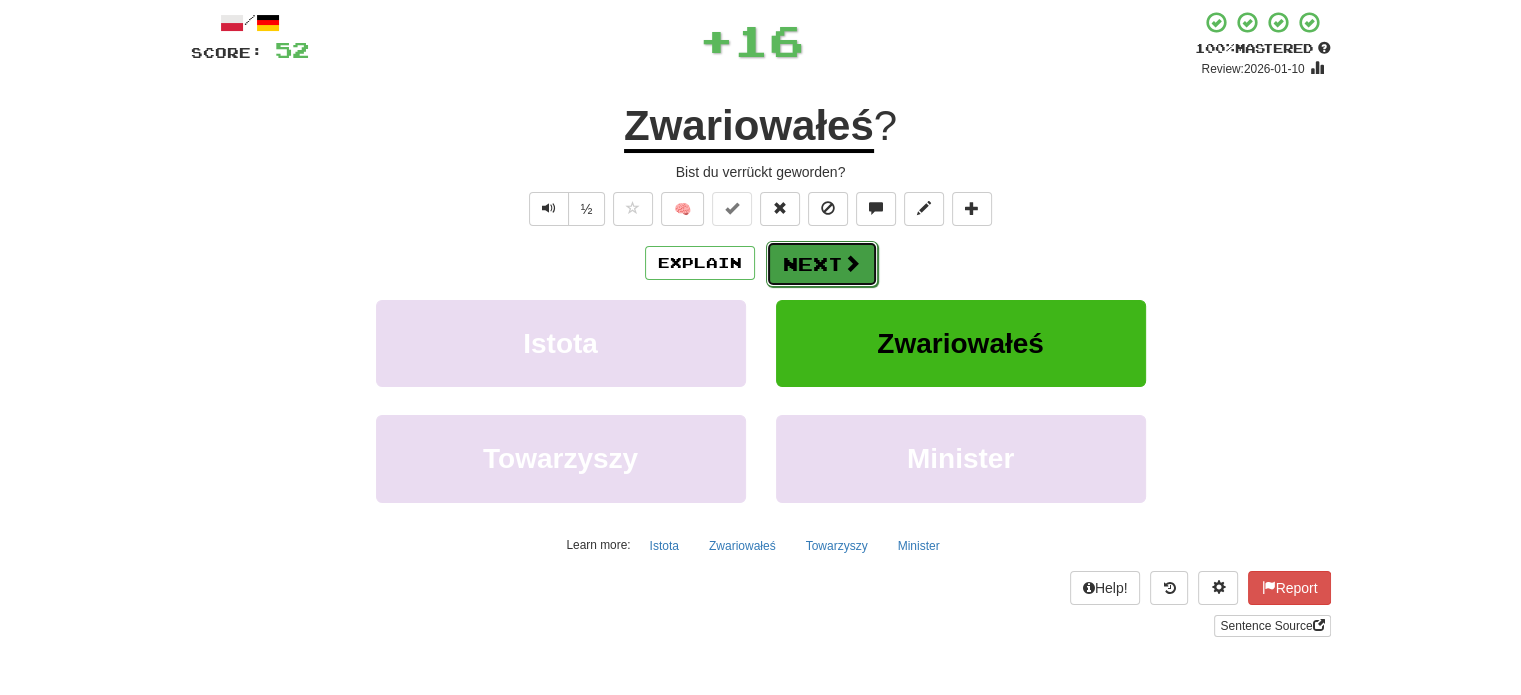 click on "Next" at bounding box center [822, 264] 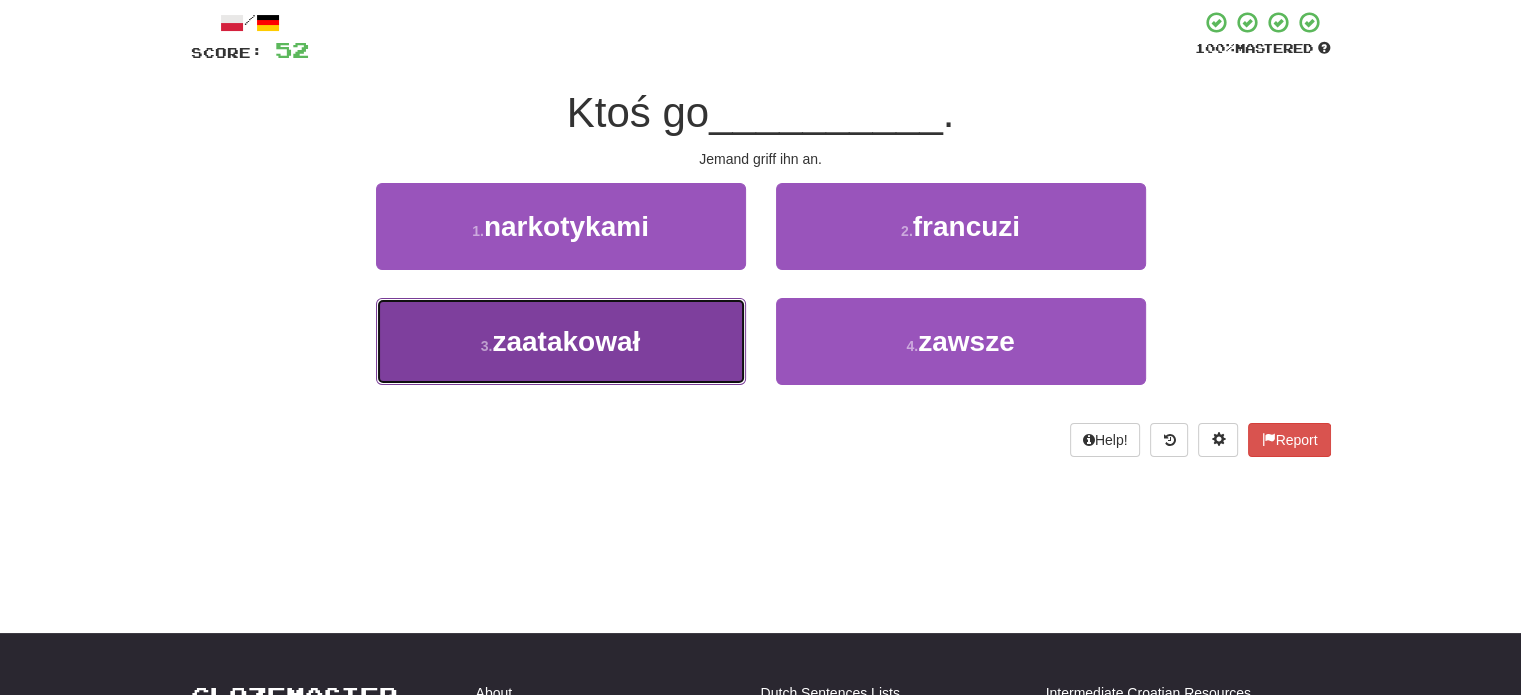 click on "3 .  zaatakował" at bounding box center [561, 341] 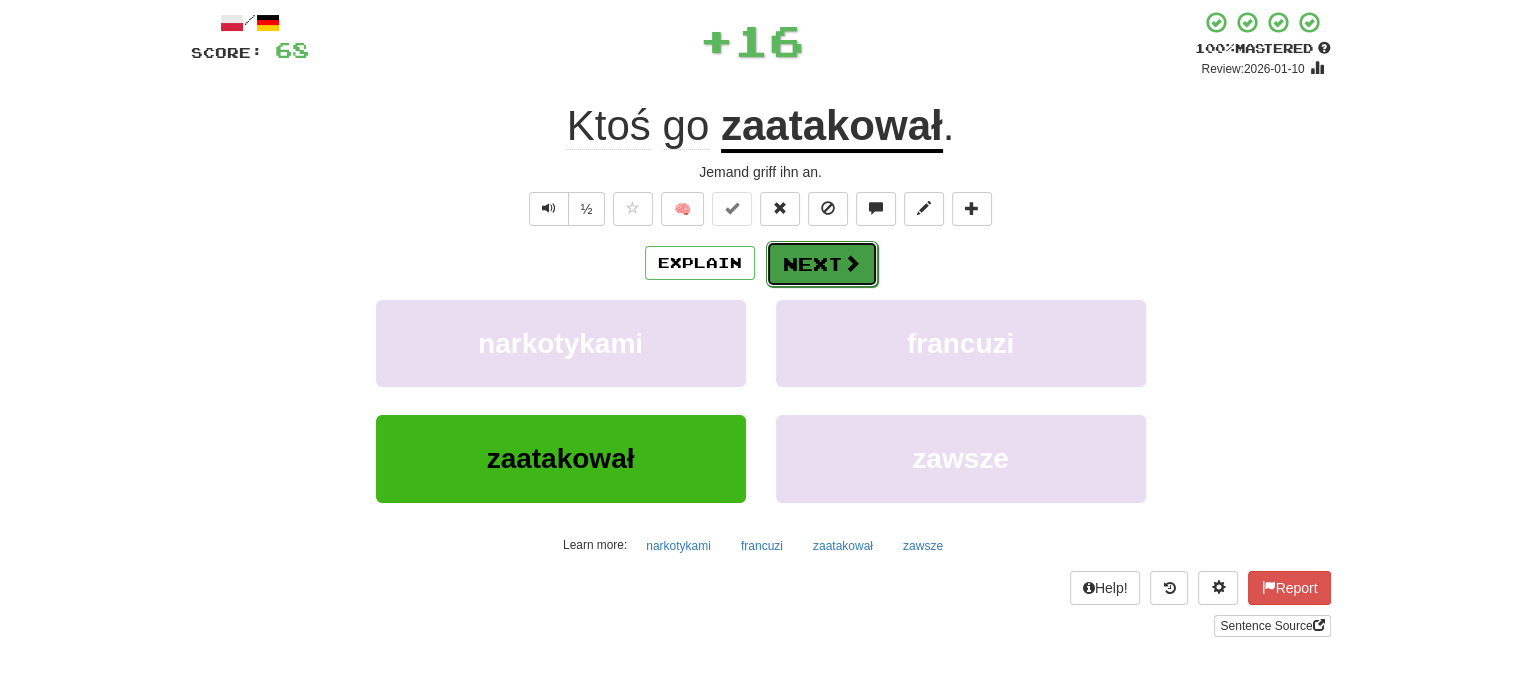 click on "Next" at bounding box center [822, 264] 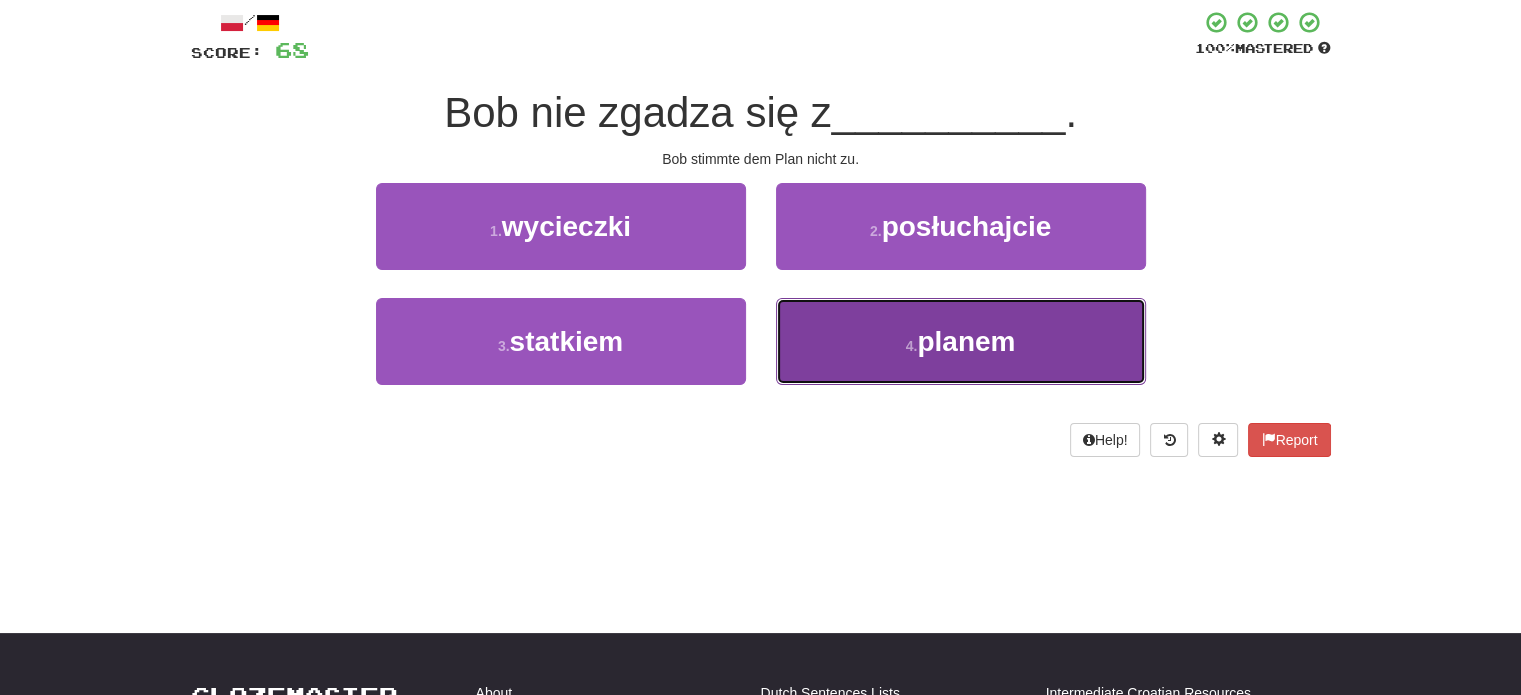click on "4 .  planem" at bounding box center (961, 341) 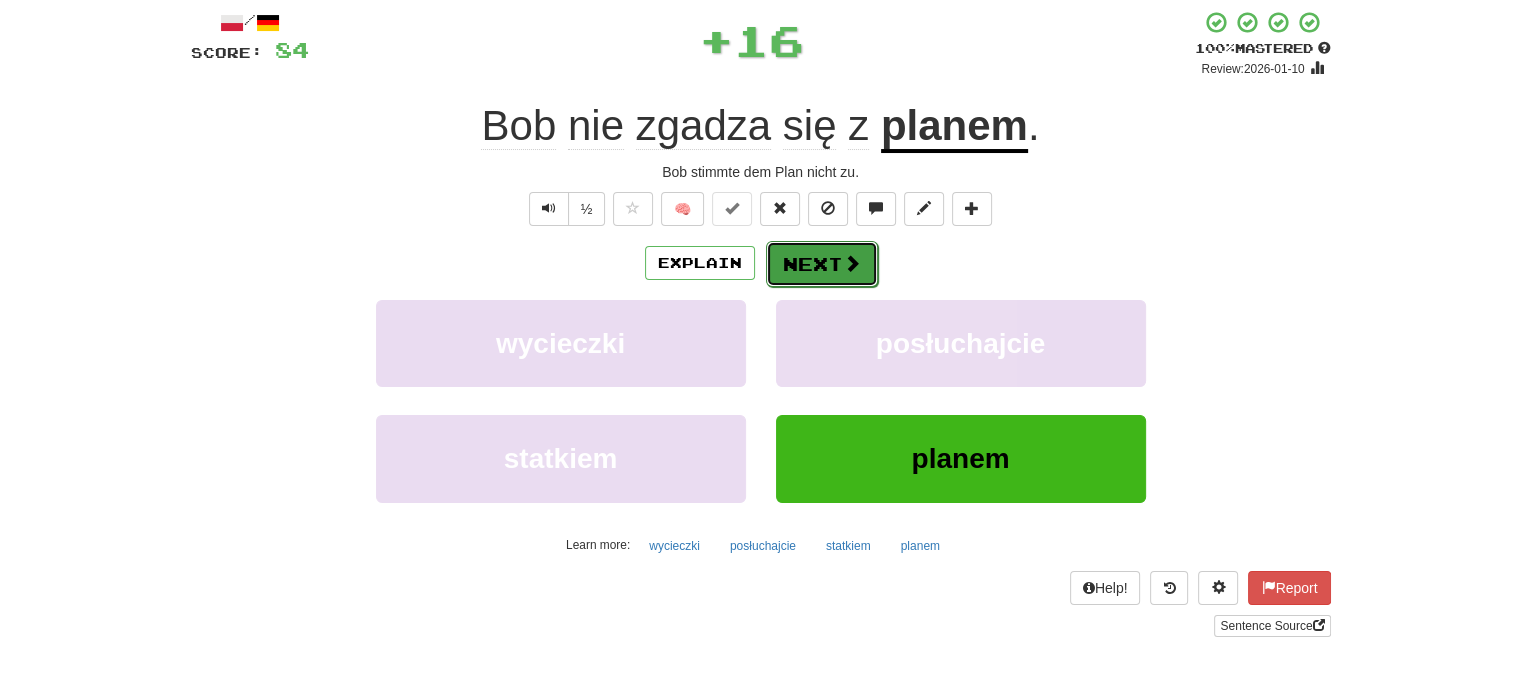 click on "Next" at bounding box center (822, 264) 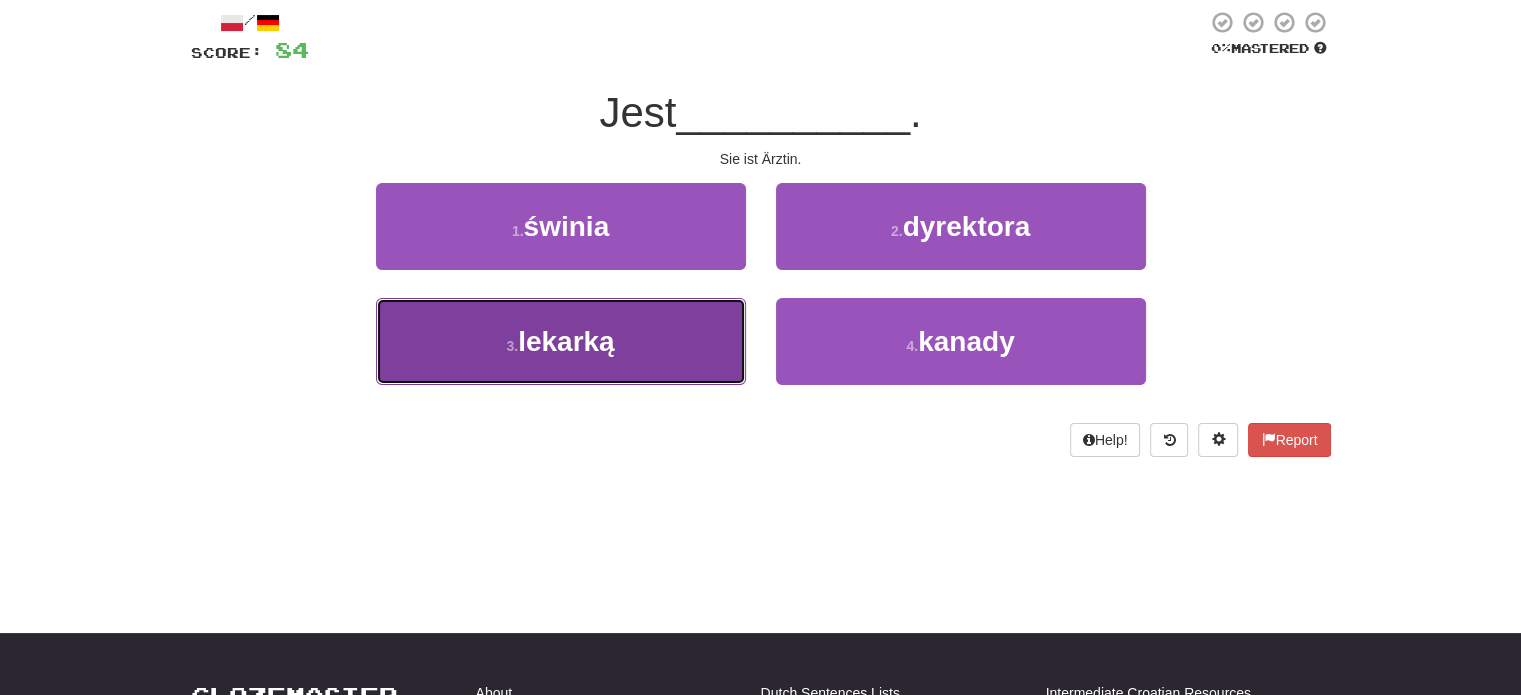 click on "3 .  lekarką" at bounding box center [561, 341] 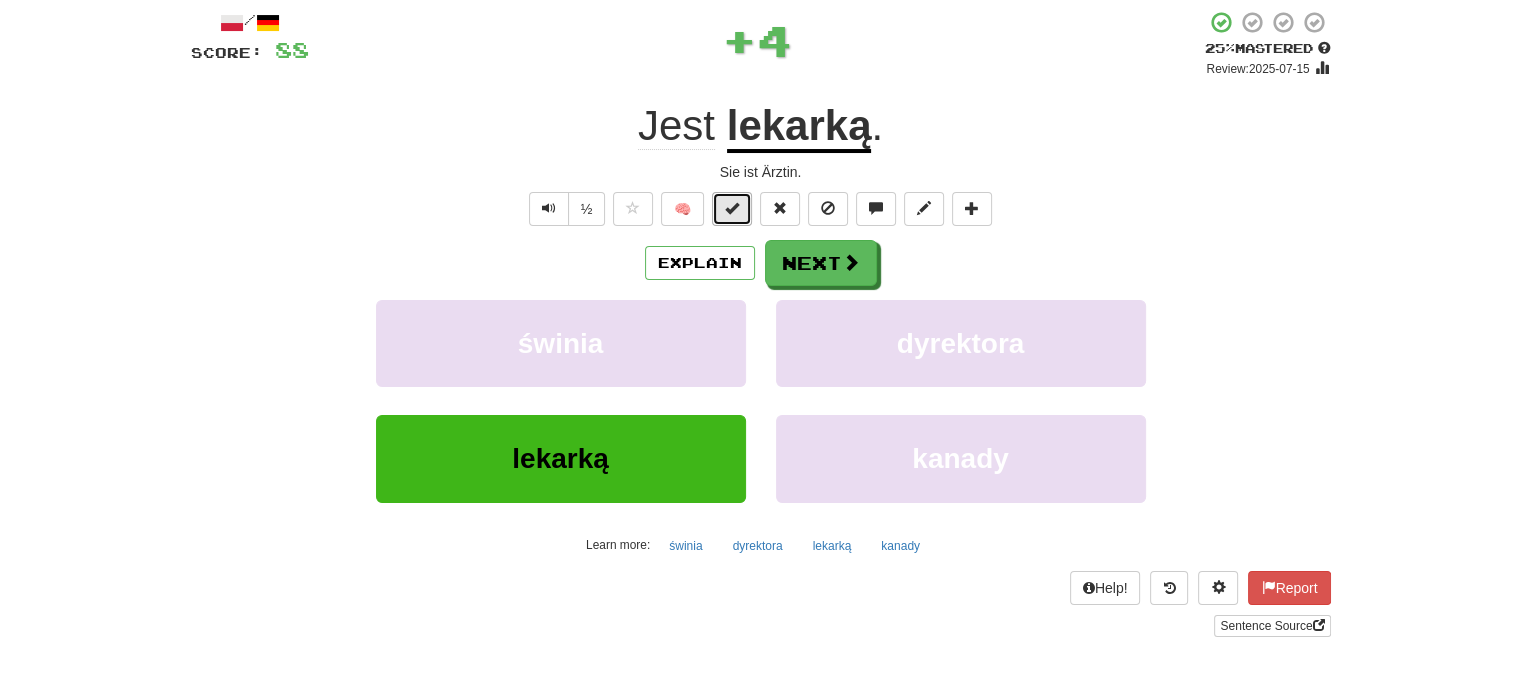 click at bounding box center [732, 208] 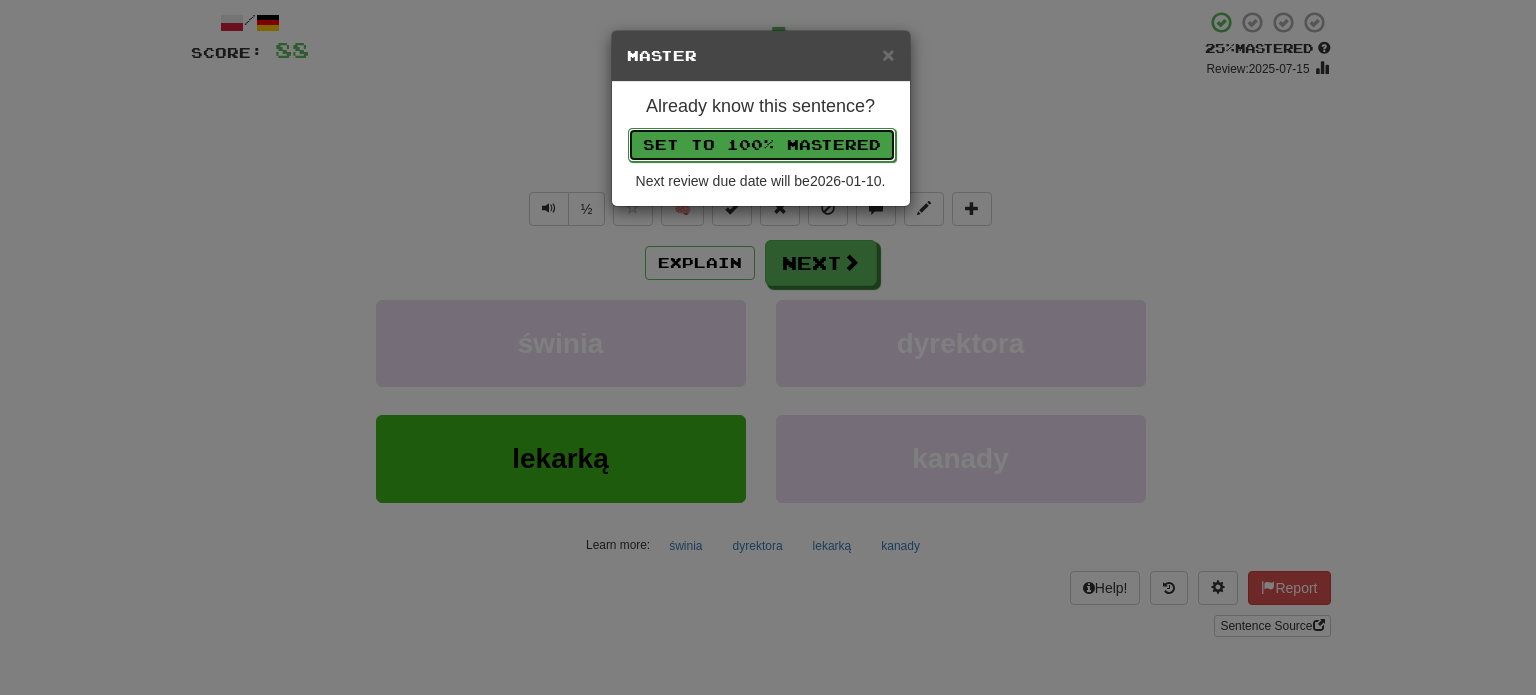 click on "Set to 100% Mastered" at bounding box center (762, 145) 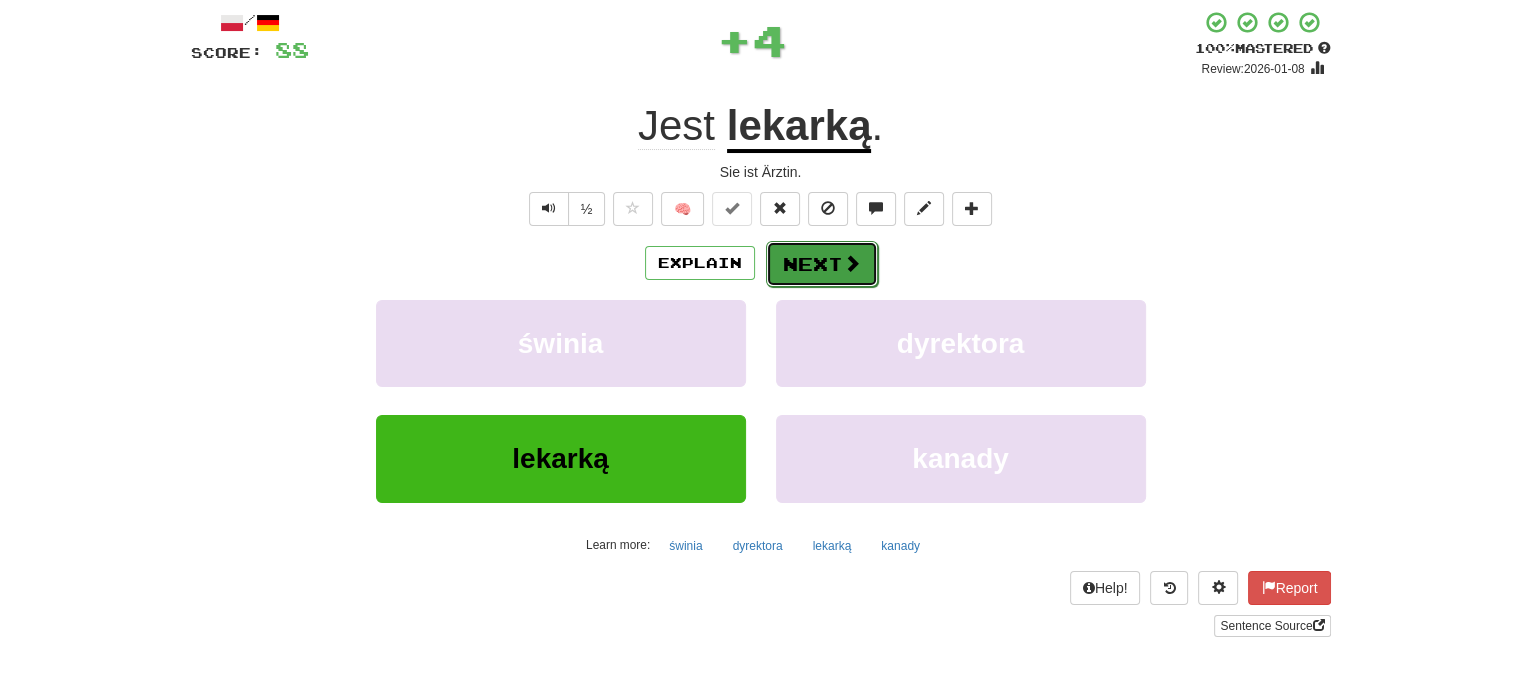 click on "Next" at bounding box center [822, 264] 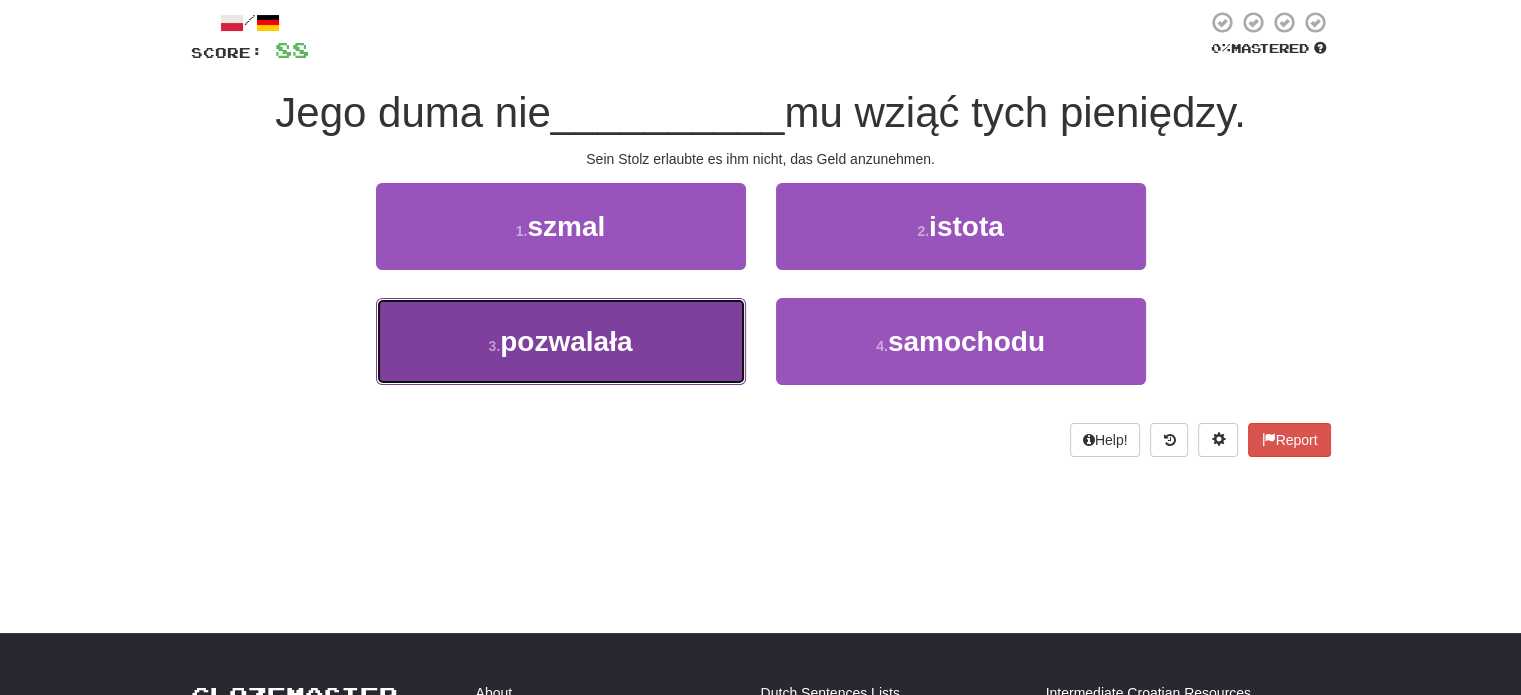 click on "3 .  pozwalała" at bounding box center (561, 341) 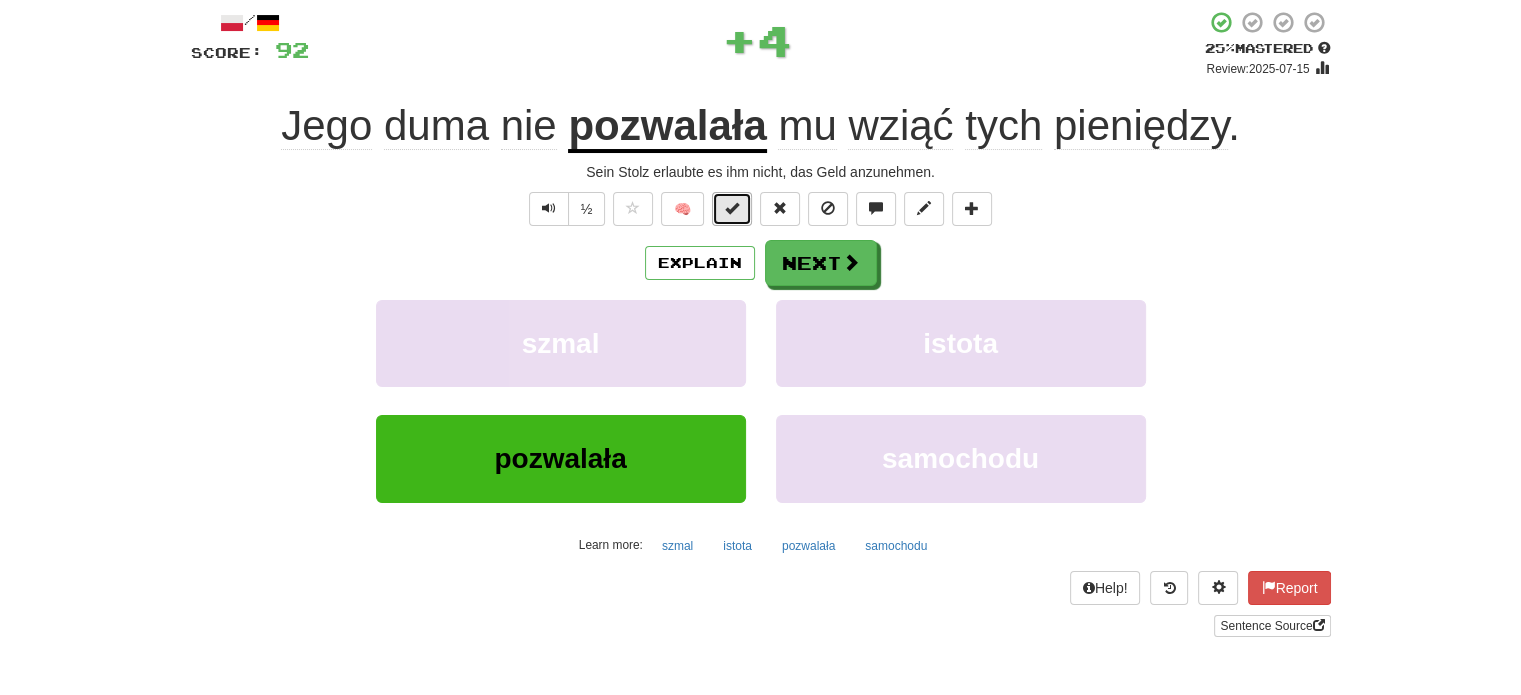click at bounding box center (732, 208) 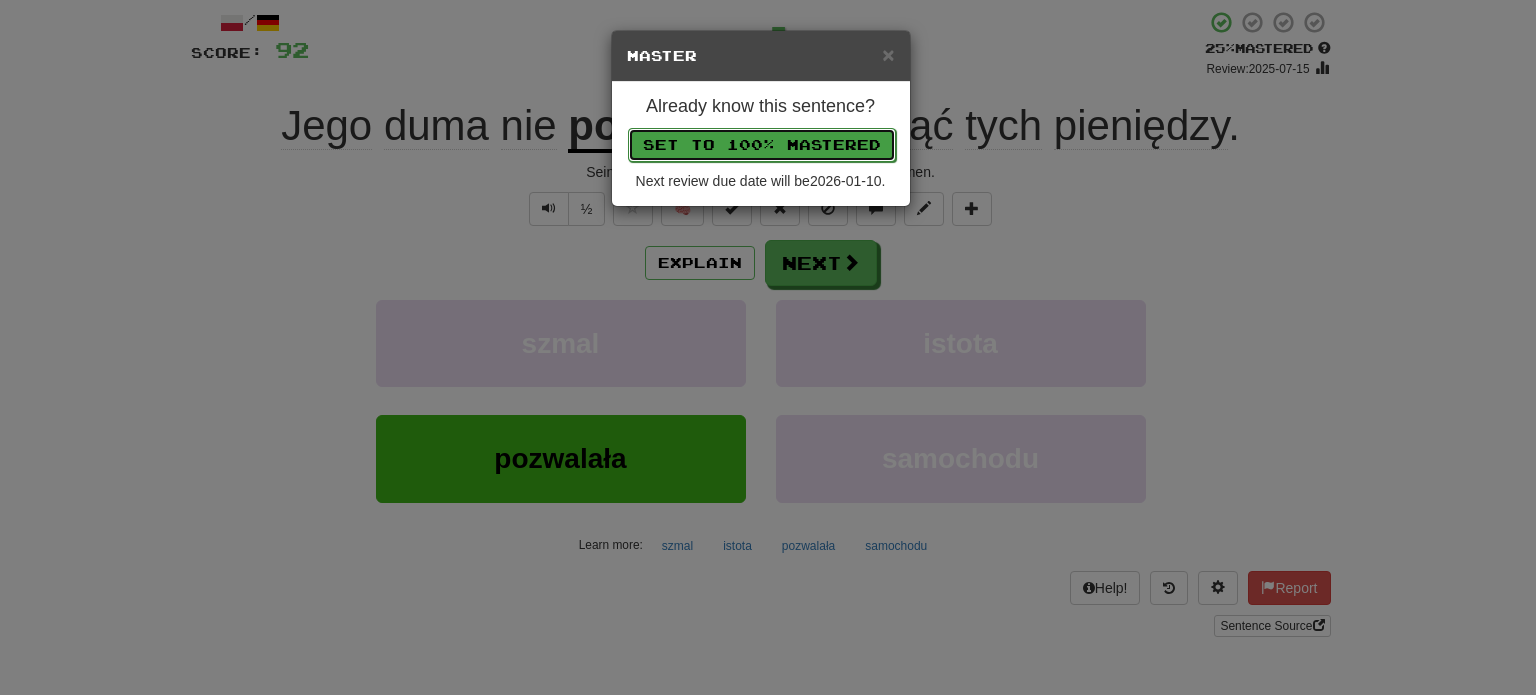 click on "Set to 100% Mastered" at bounding box center (762, 145) 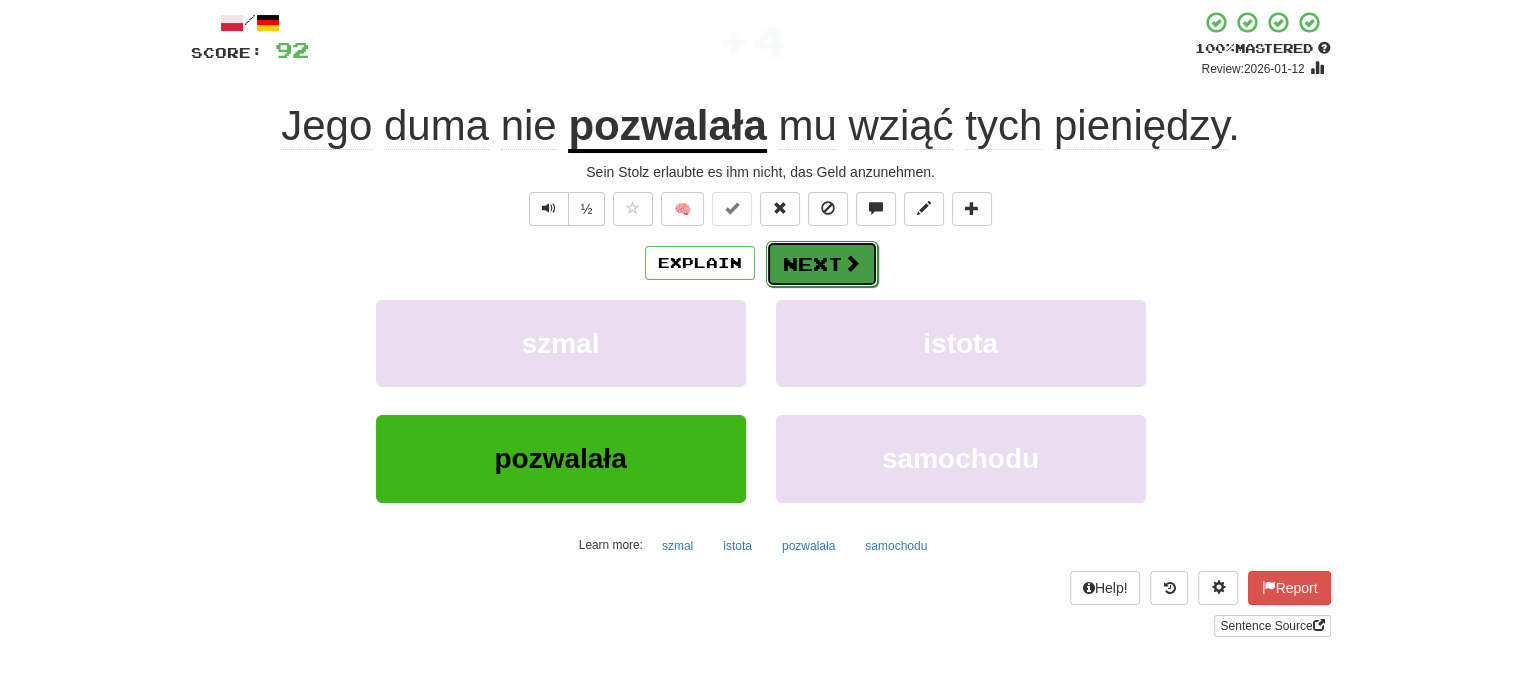 click on "Next" at bounding box center (822, 264) 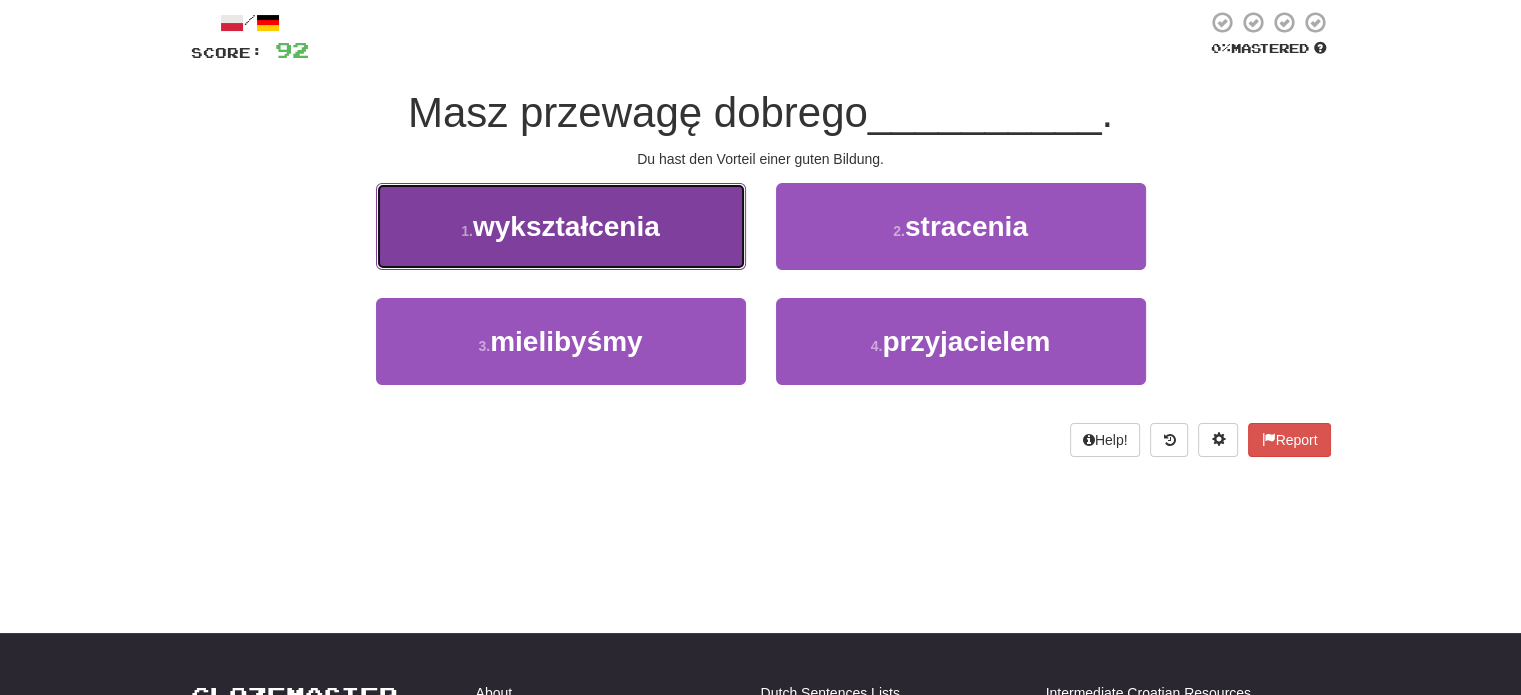 click on "1 .  wykształcenia" at bounding box center (561, 226) 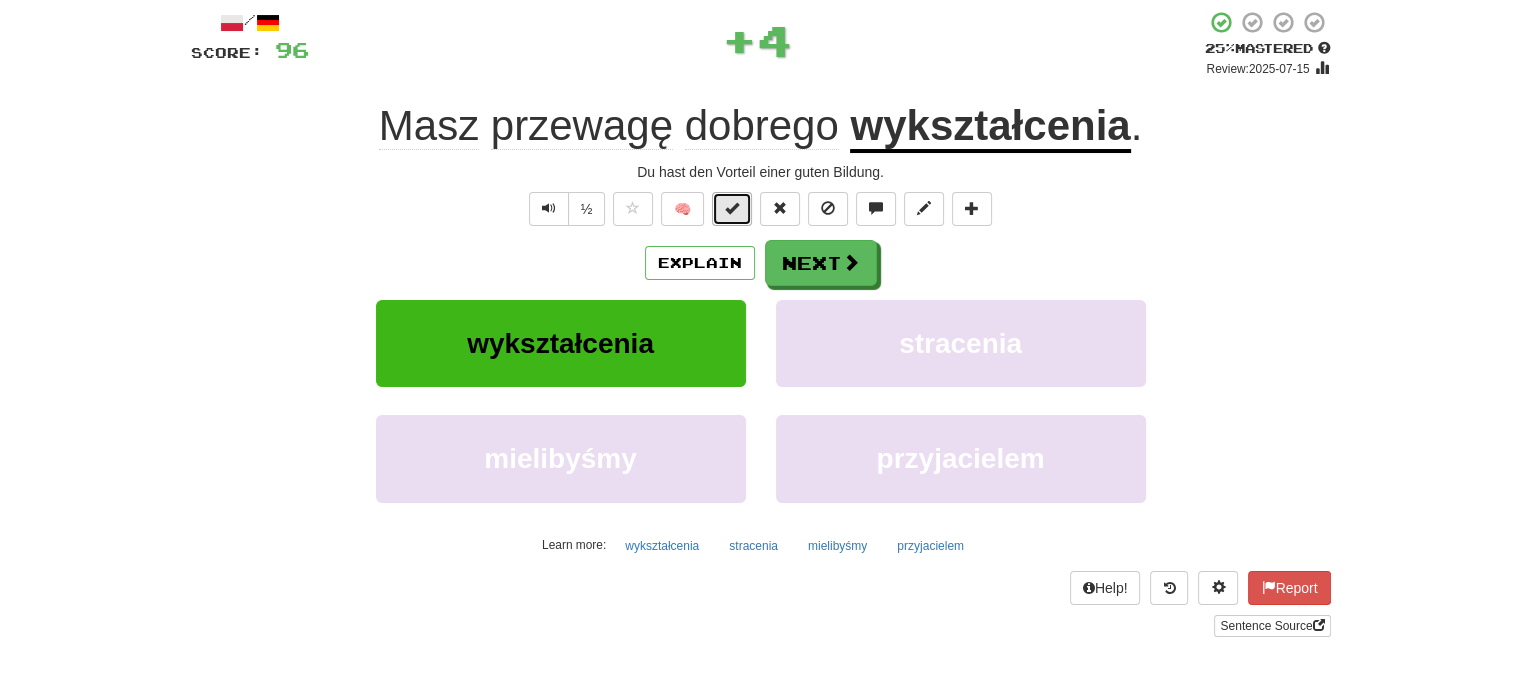 click at bounding box center (732, 209) 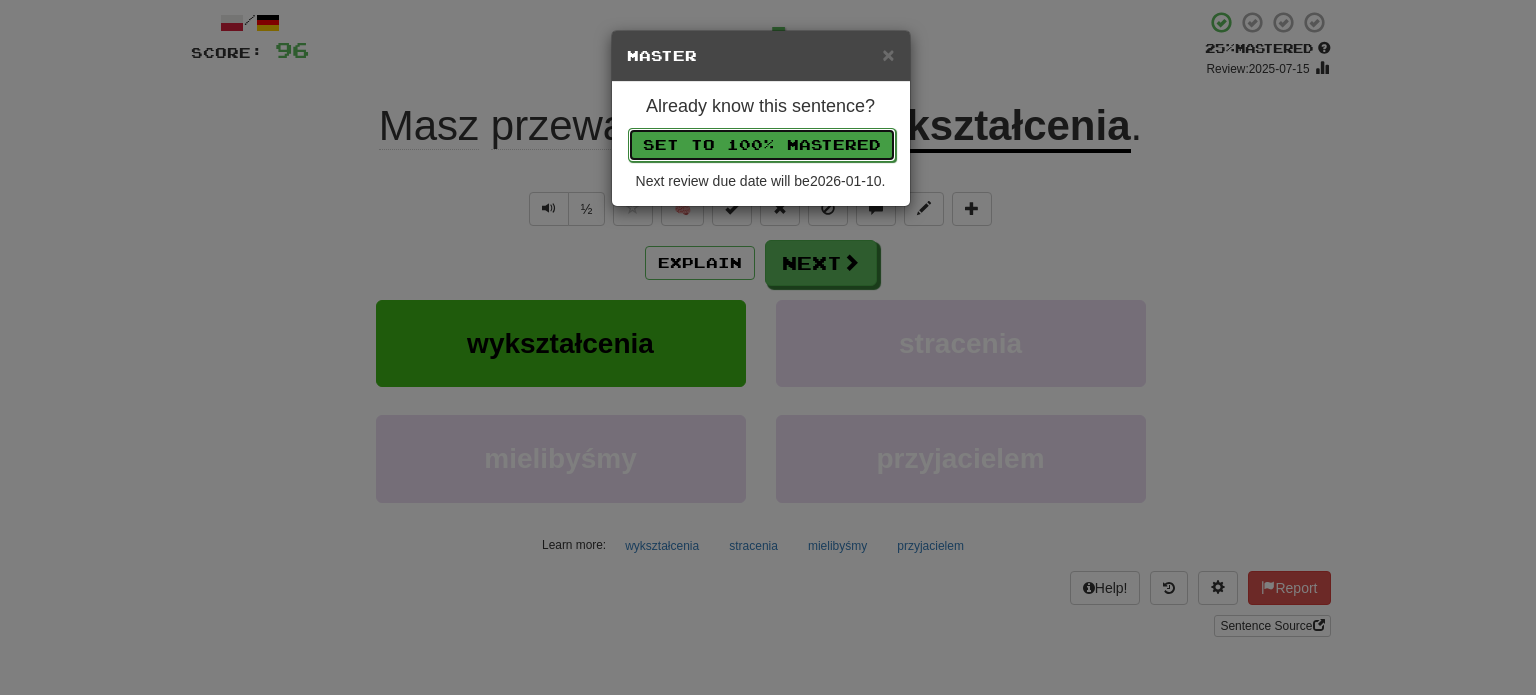 click on "Set to 100% Mastered" at bounding box center [762, 145] 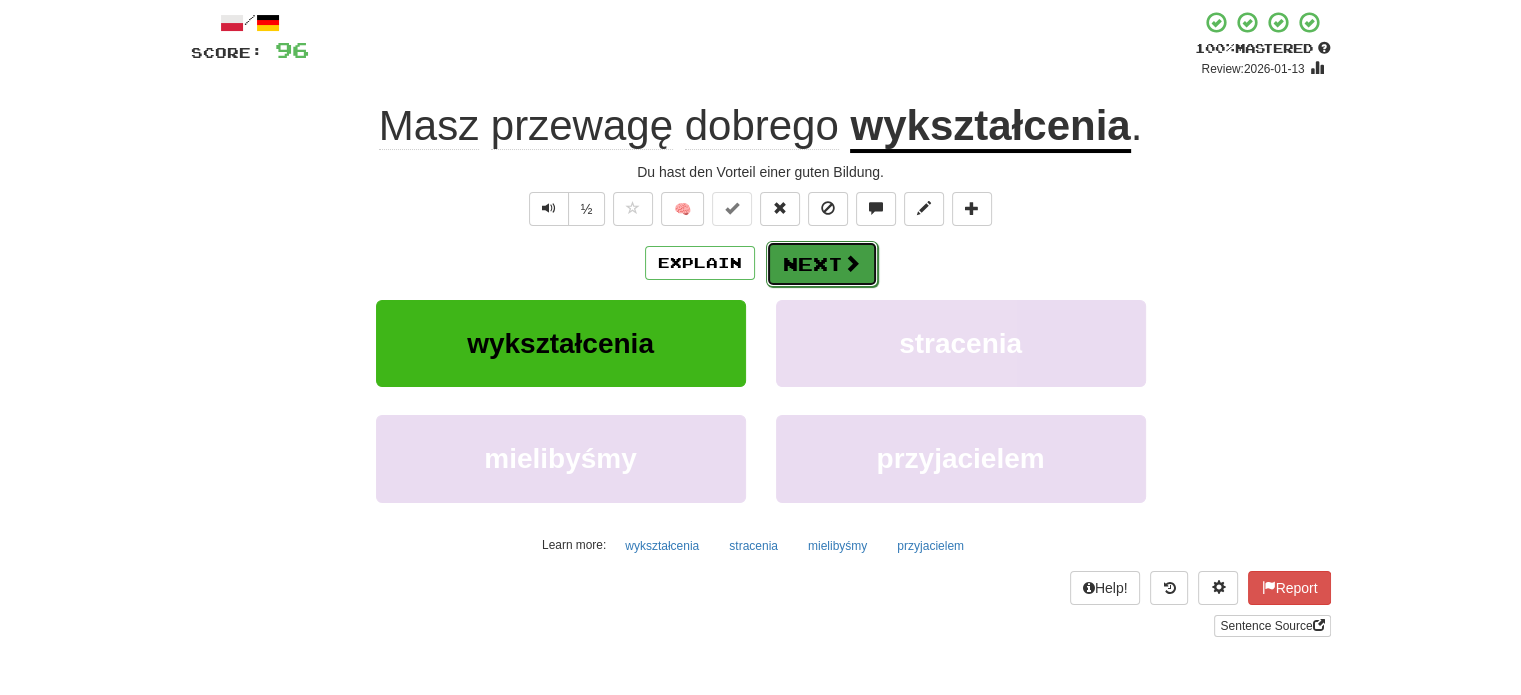 click on "Next" at bounding box center (822, 264) 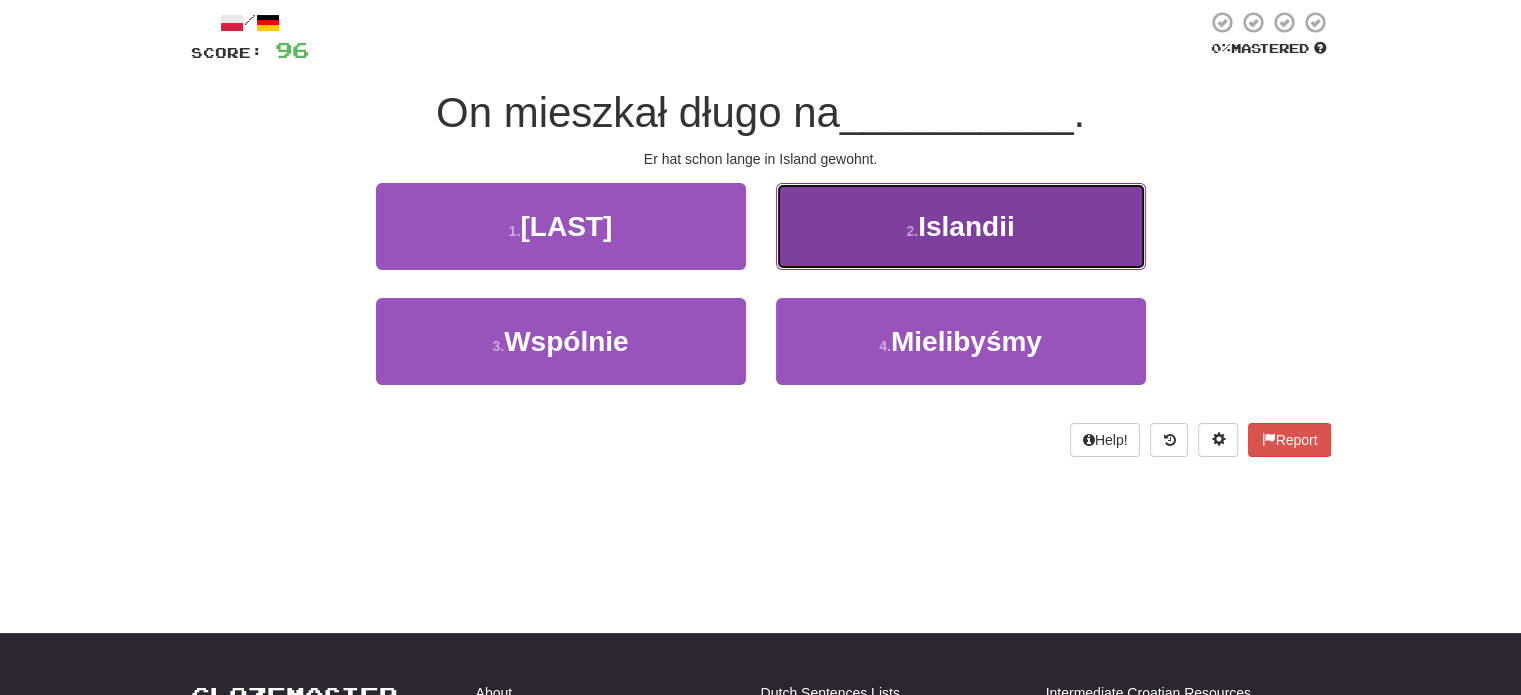 click on "2 . Islandii" at bounding box center [961, 226] 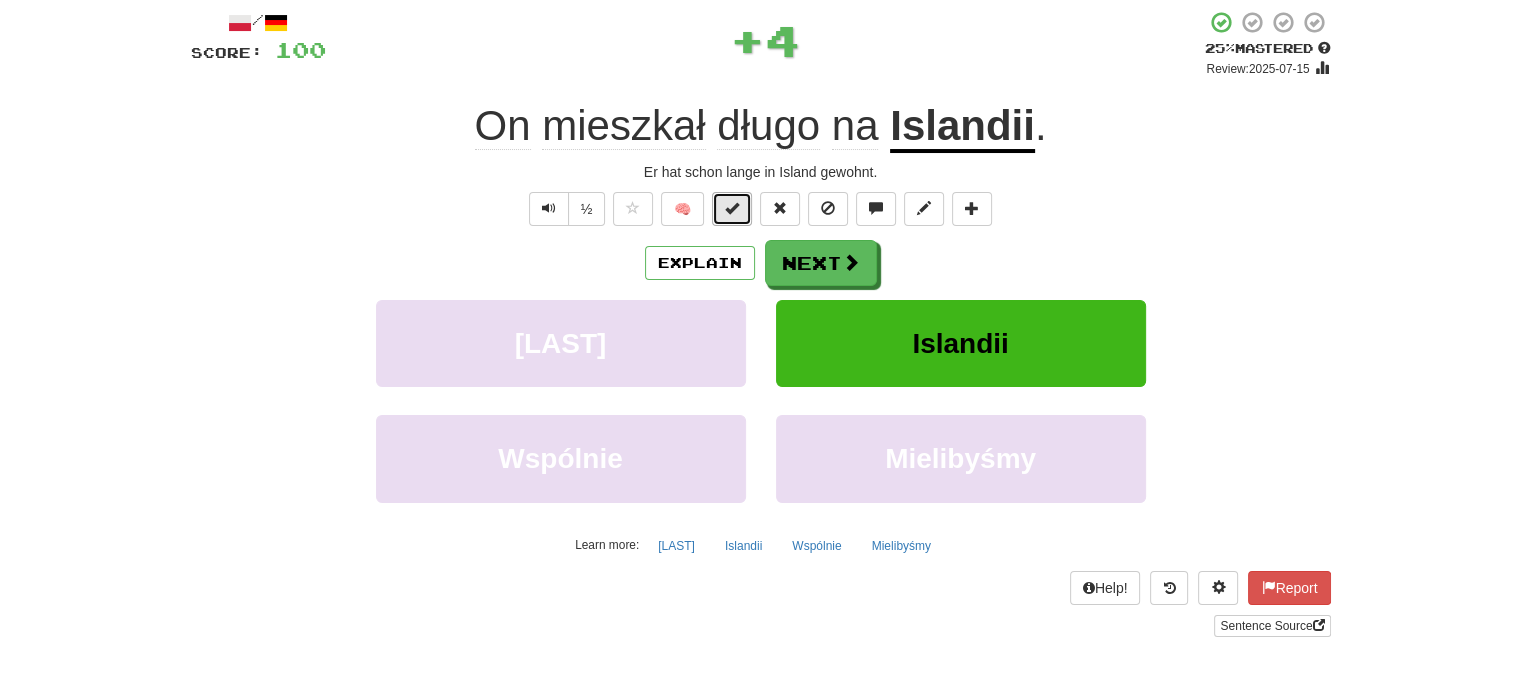 click at bounding box center (732, 209) 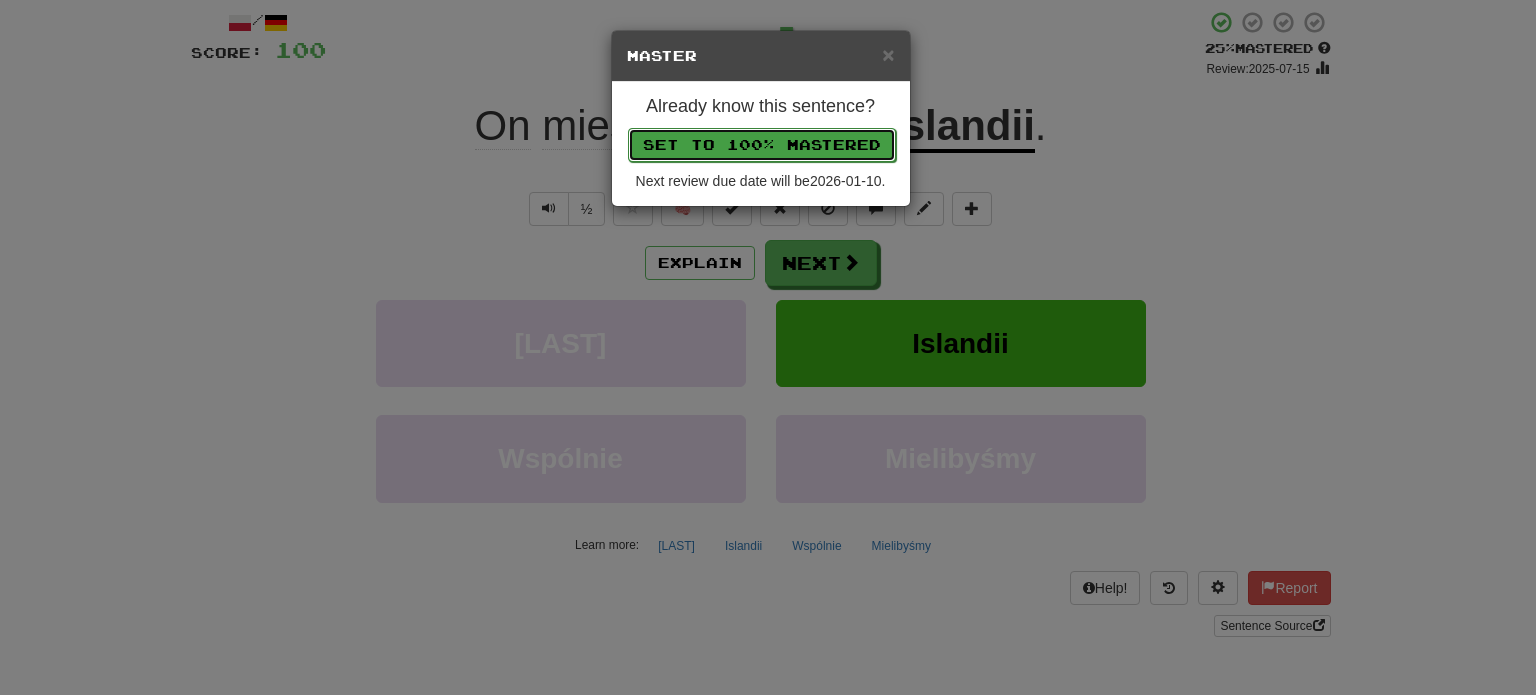 click on "Set to 100% Mastered" at bounding box center [762, 145] 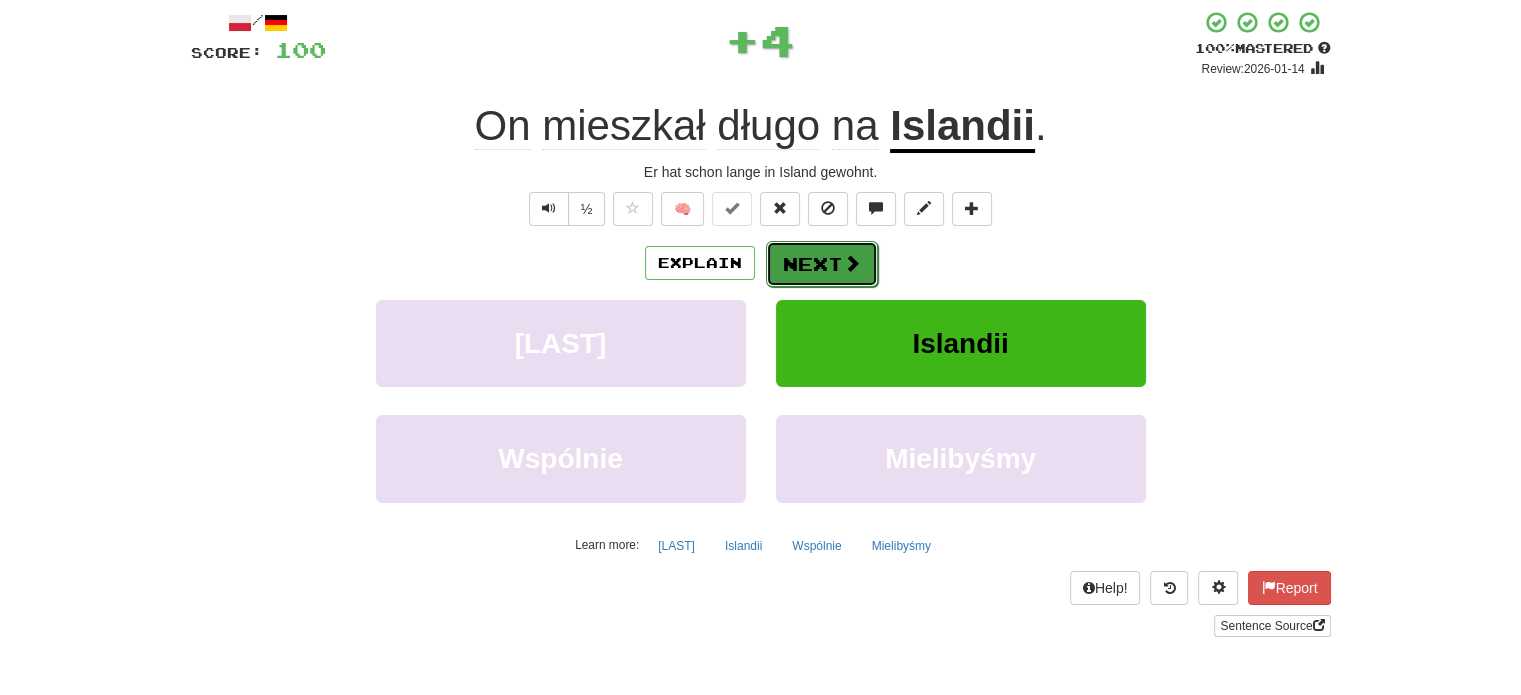 click on "Next" at bounding box center (822, 264) 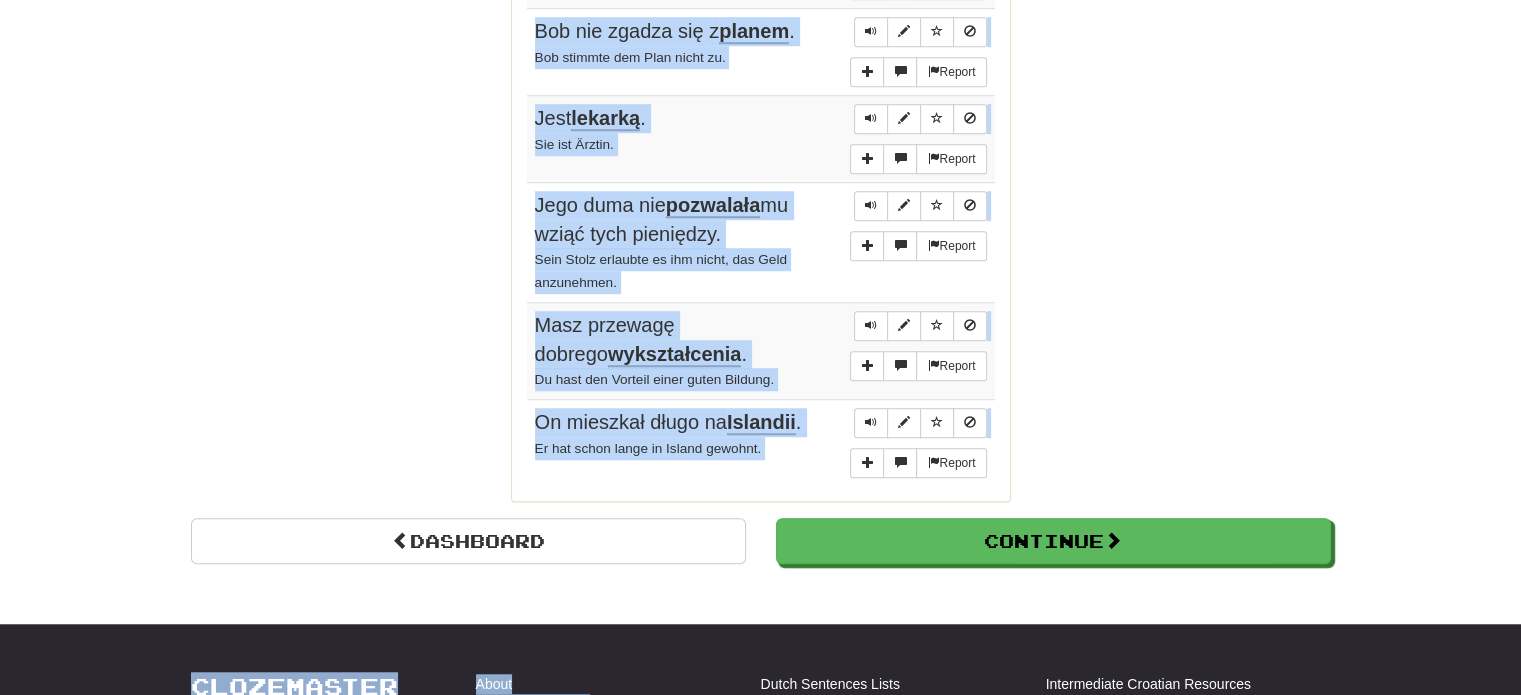 scroll, scrollTop: 1580, scrollLeft: 0, axis: vertical 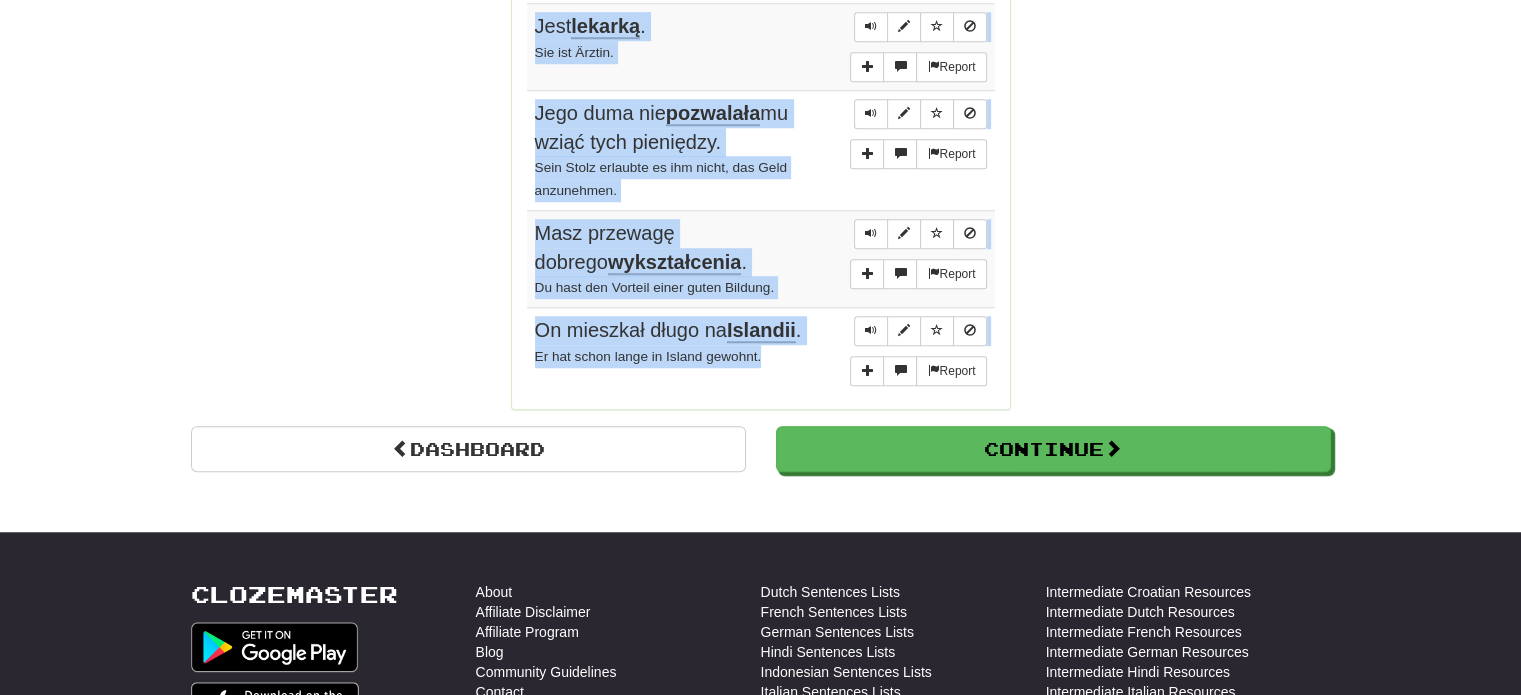 drag, startPoint x: 526, startPoint y: 63, endPoint x: 799, endPoint y: 350, distance: 396.10352 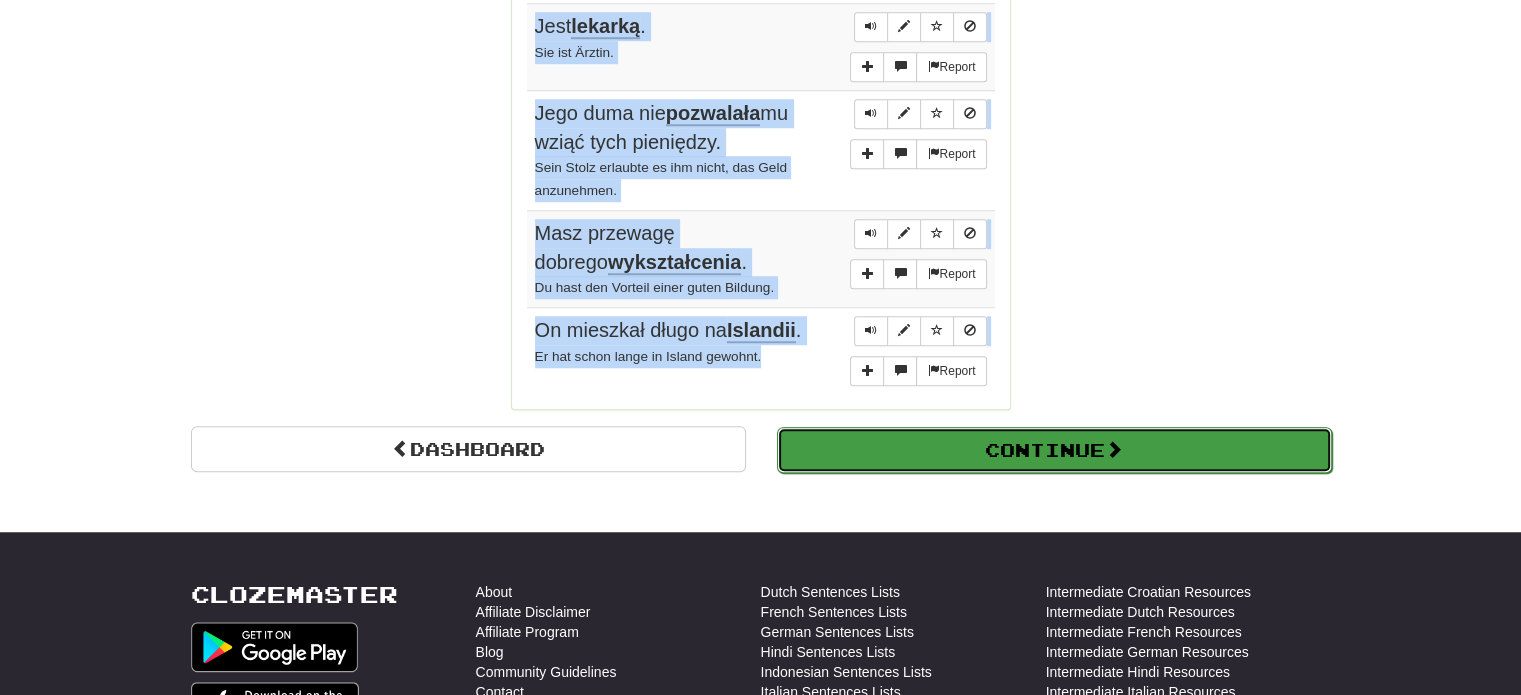 click on "Continue" at bounding box center (1054, 450) 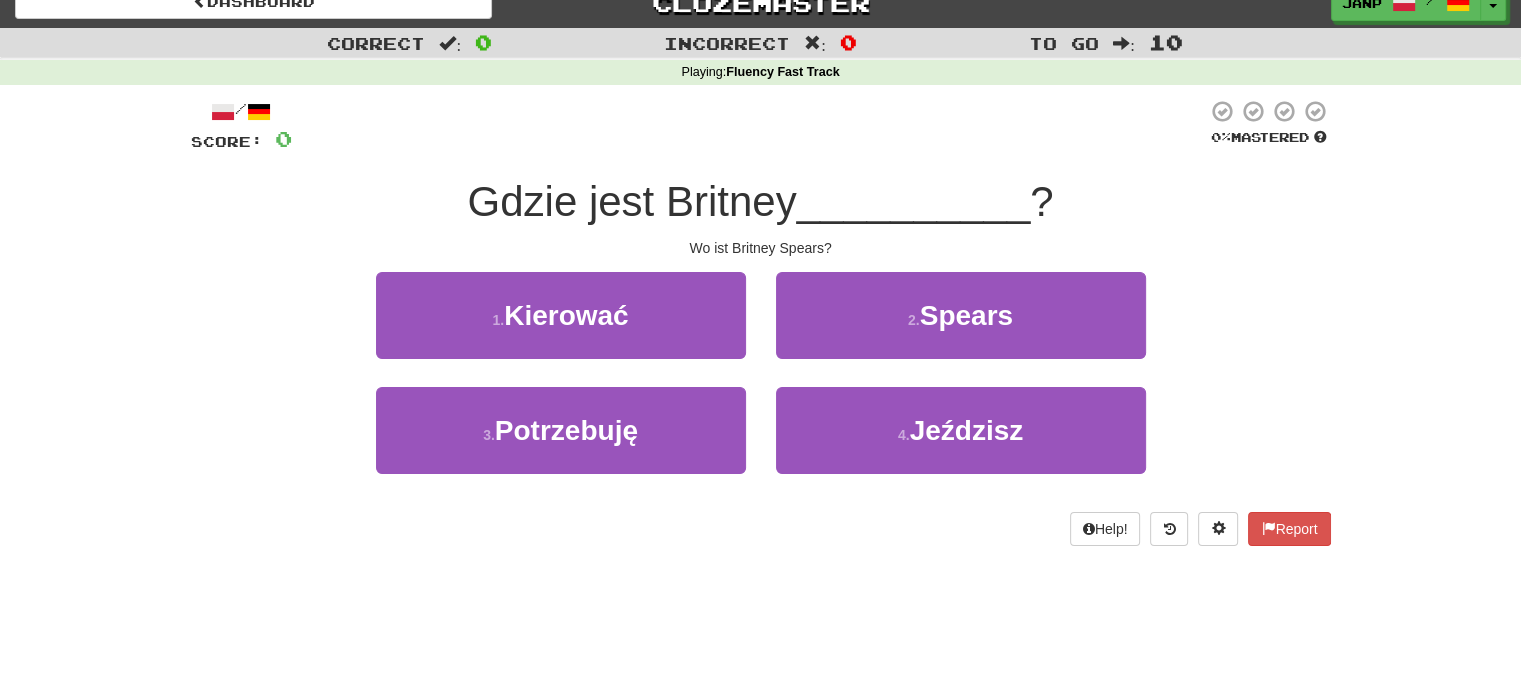 scroll, scrollTop: 10, scrollLeft: 0, axis: vertical 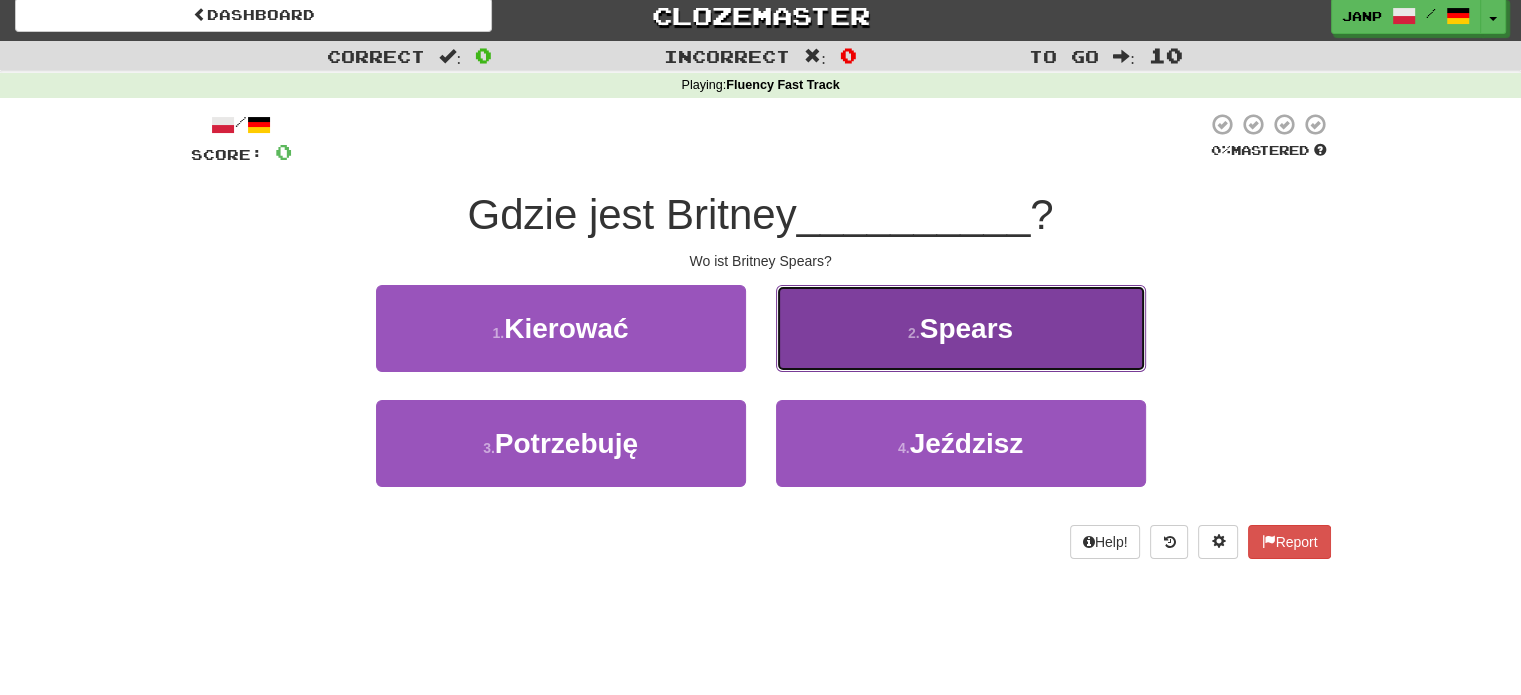 click on "2 .  Spears" at bounding box center [961, 328] 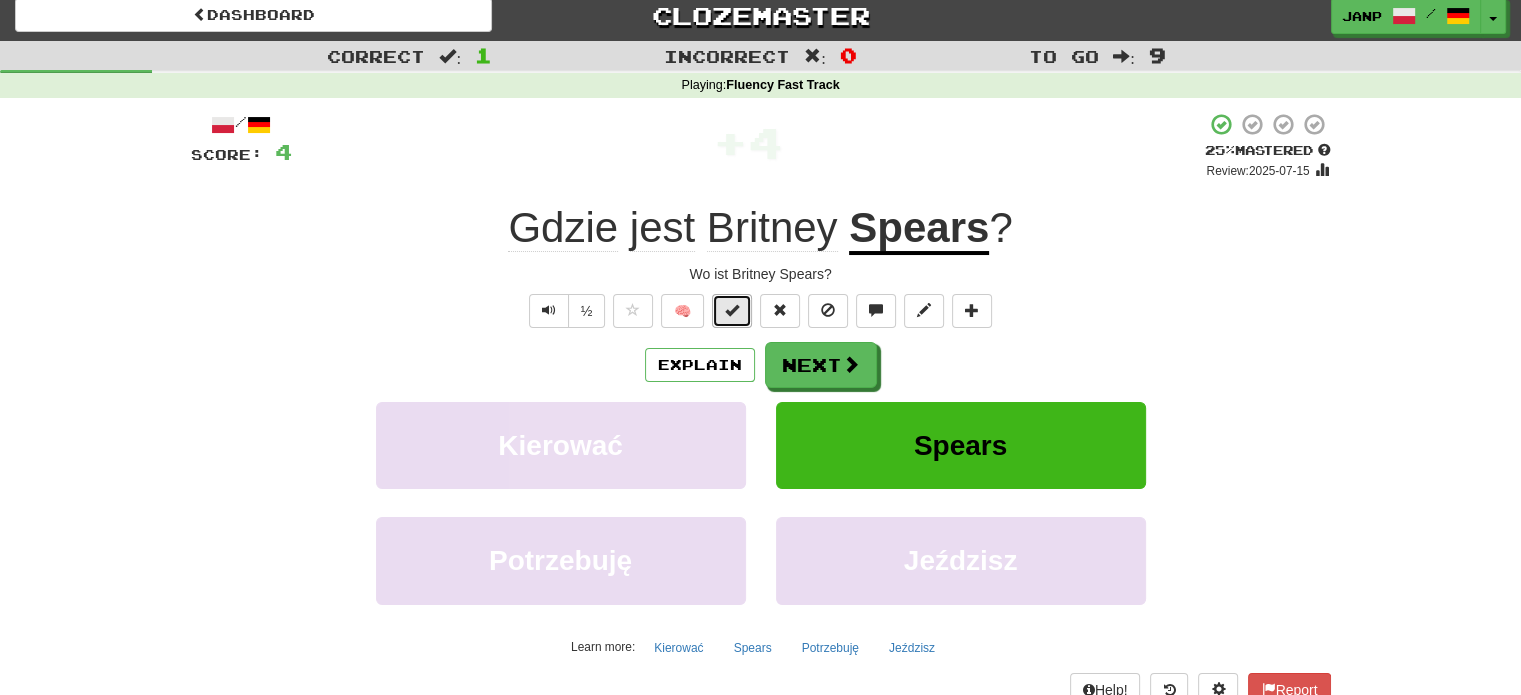 click at bounding box center (732, 310) 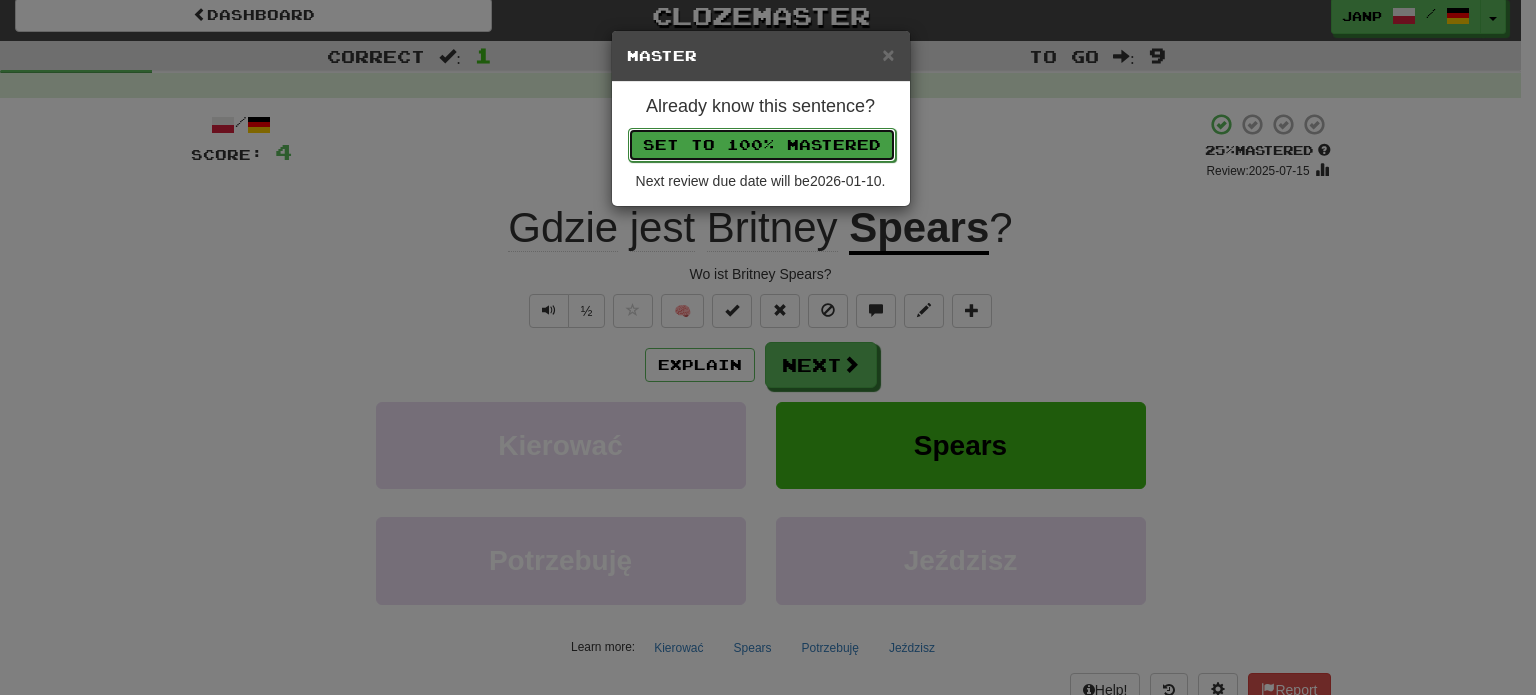 click on "Set to 100% Mastered" at bounding box center (762, 145) 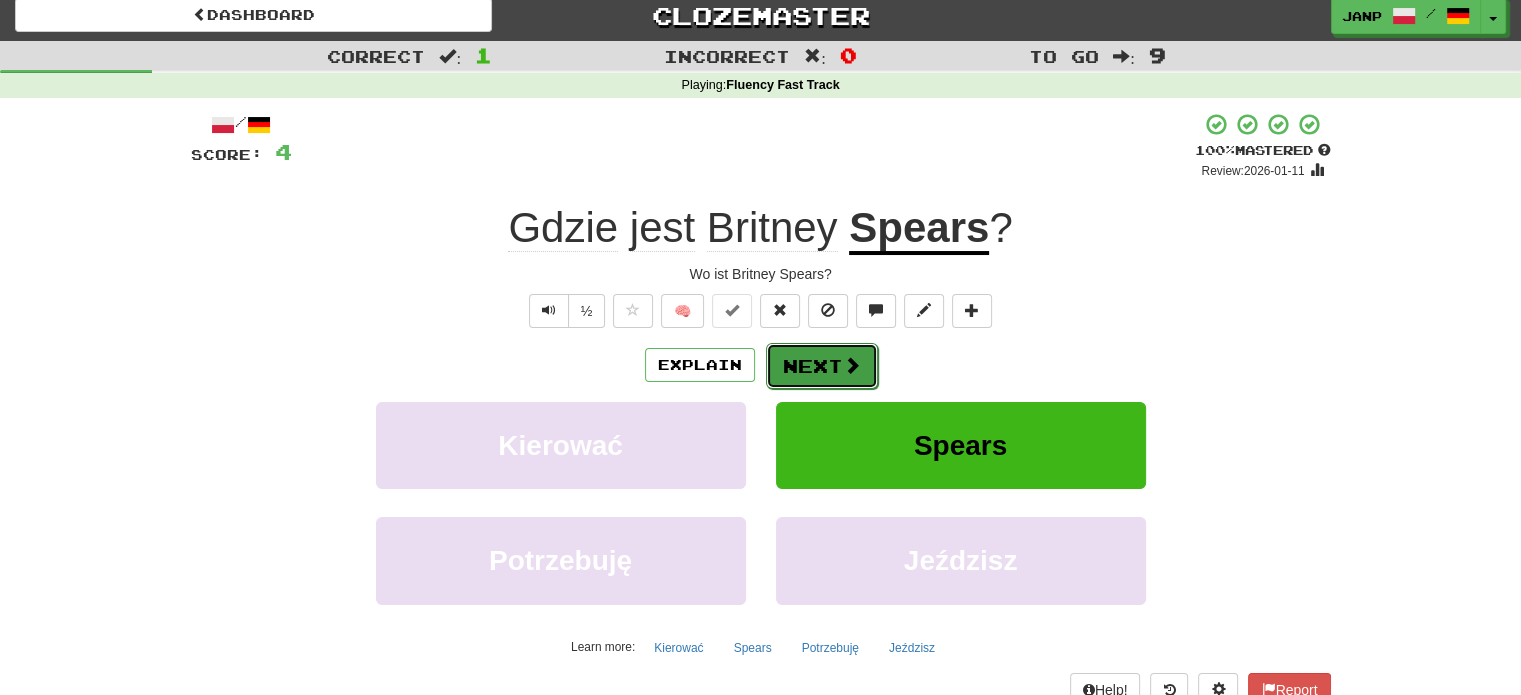 click on "Next" at bounding box center [822, 366] 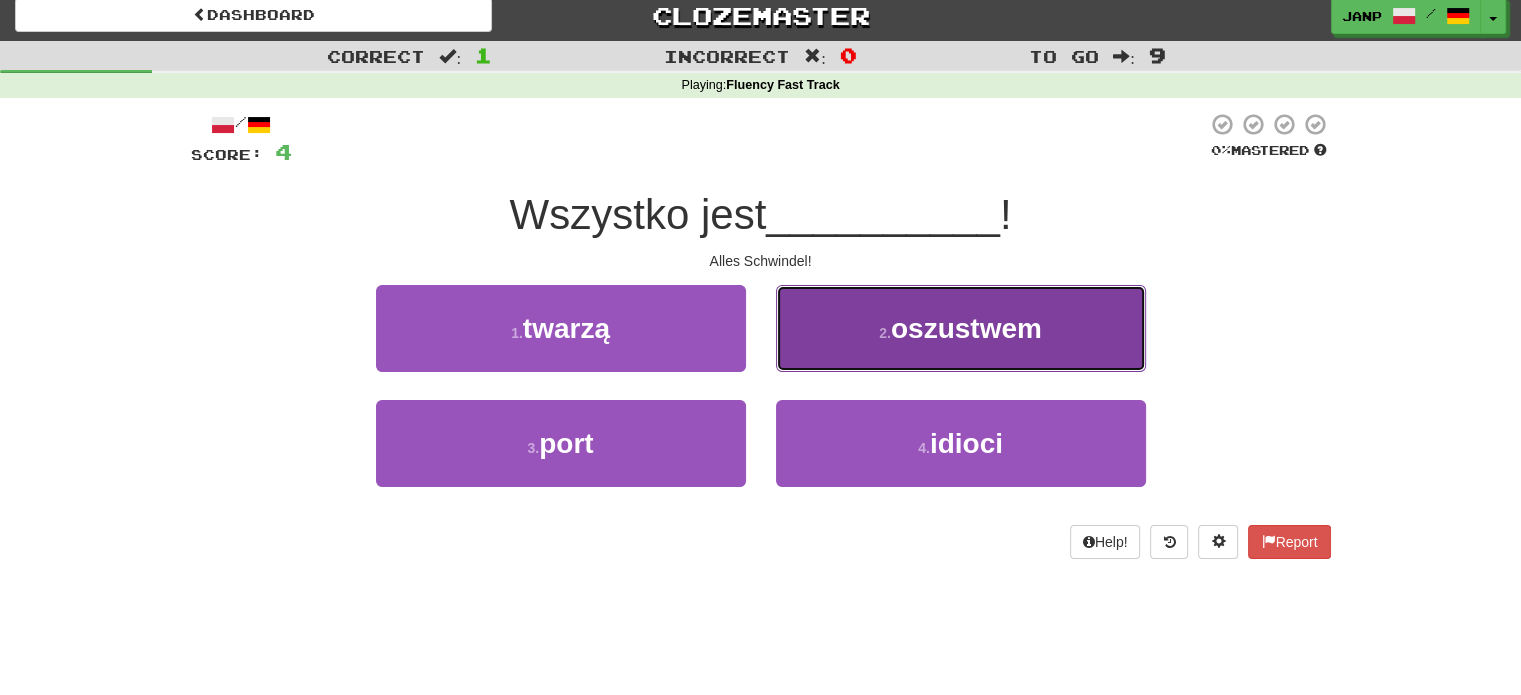 click on "2 .  oszustwem" at bounding box center (961, 328) 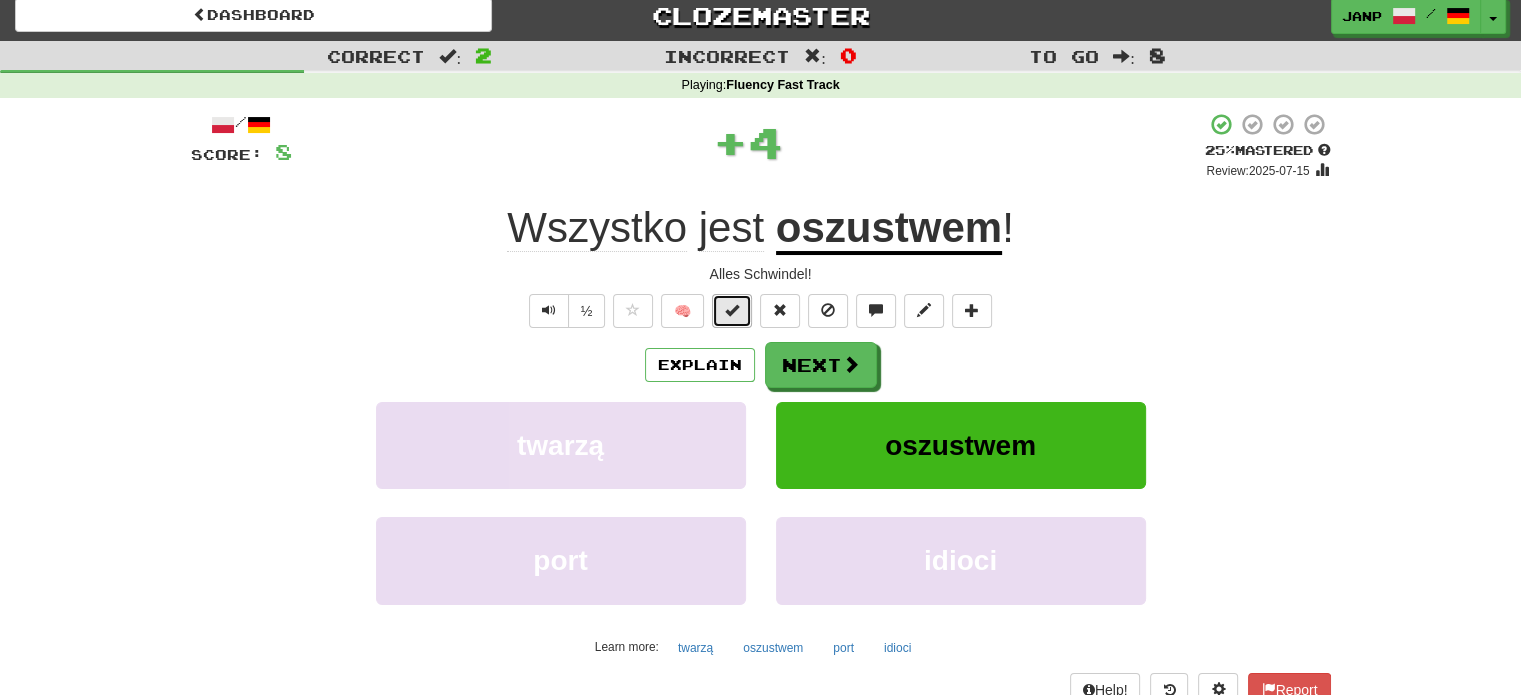 click at bounding box center (732, 311) 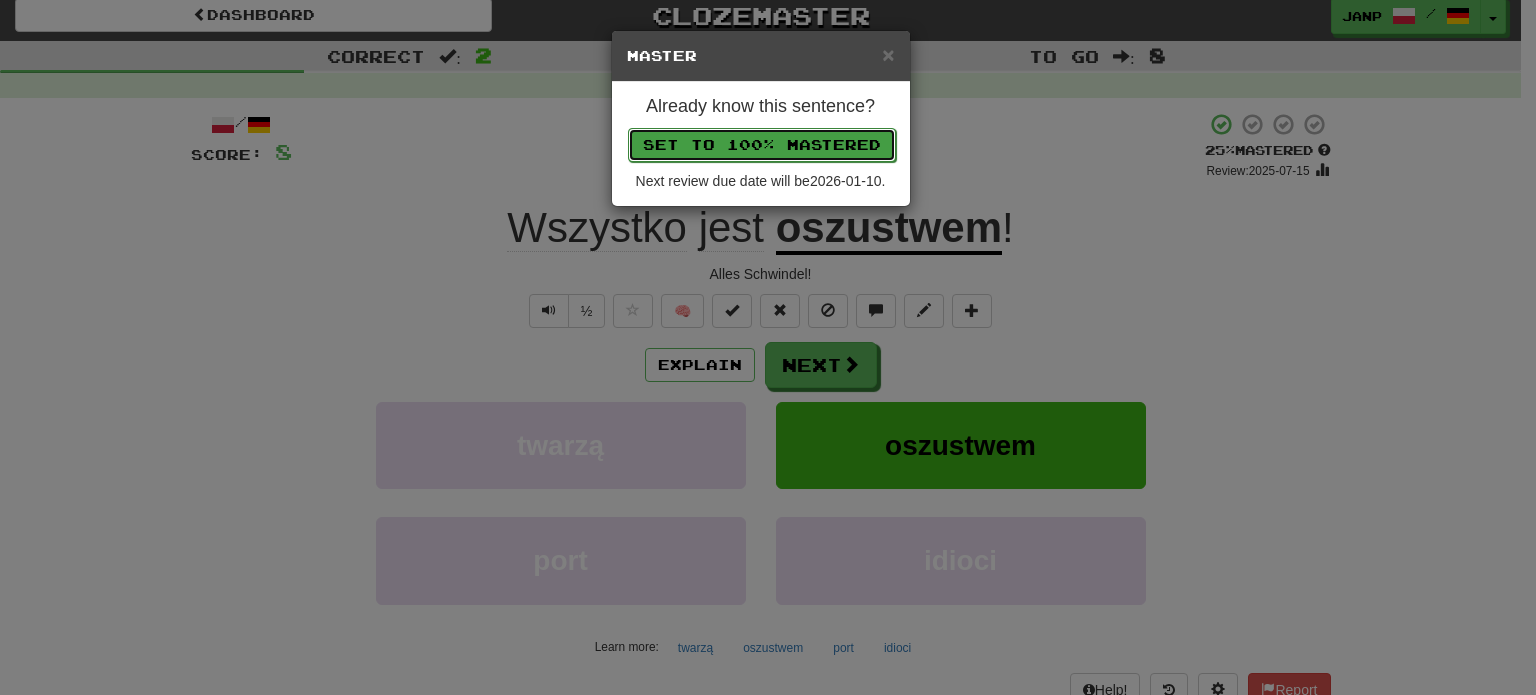 click on "Set to 100% Mastered" at bounding box center [762, 145] 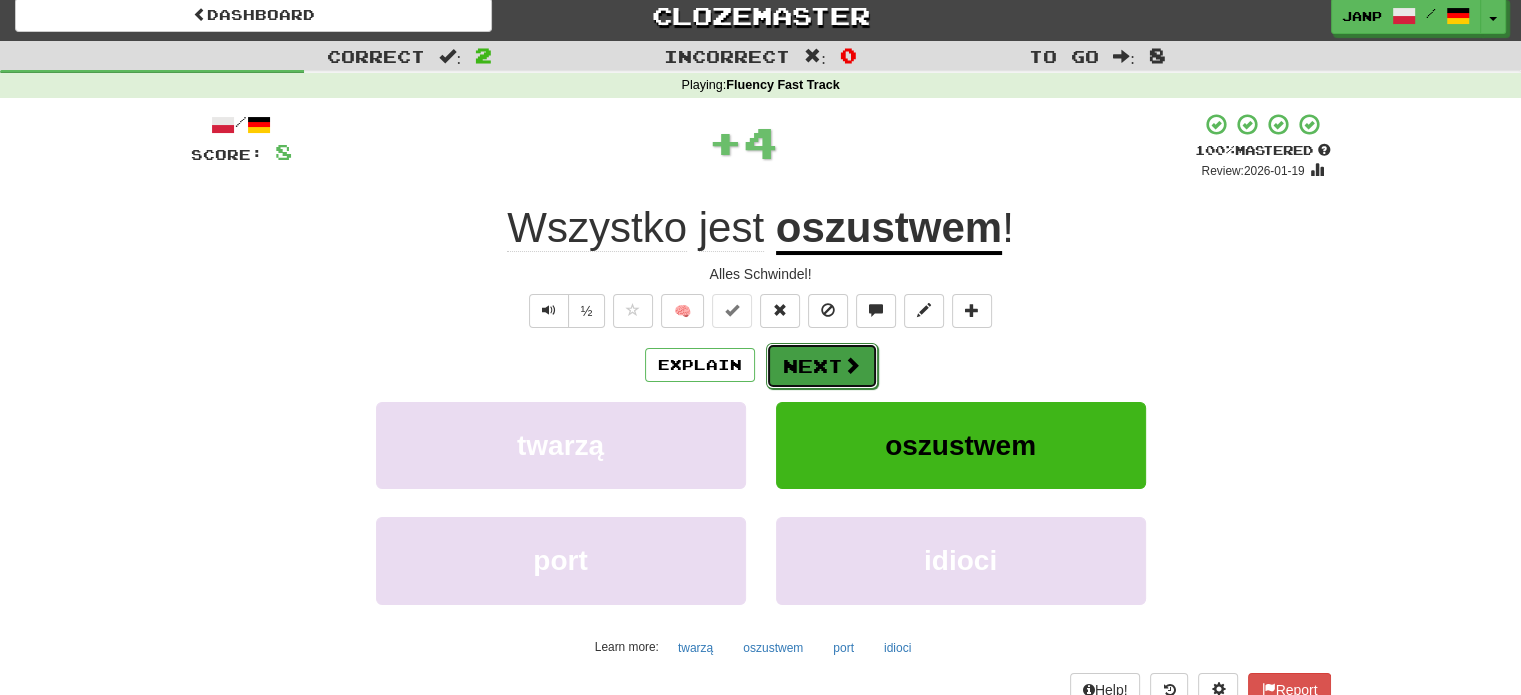 click on "Next" at bounding box center (822, 366) 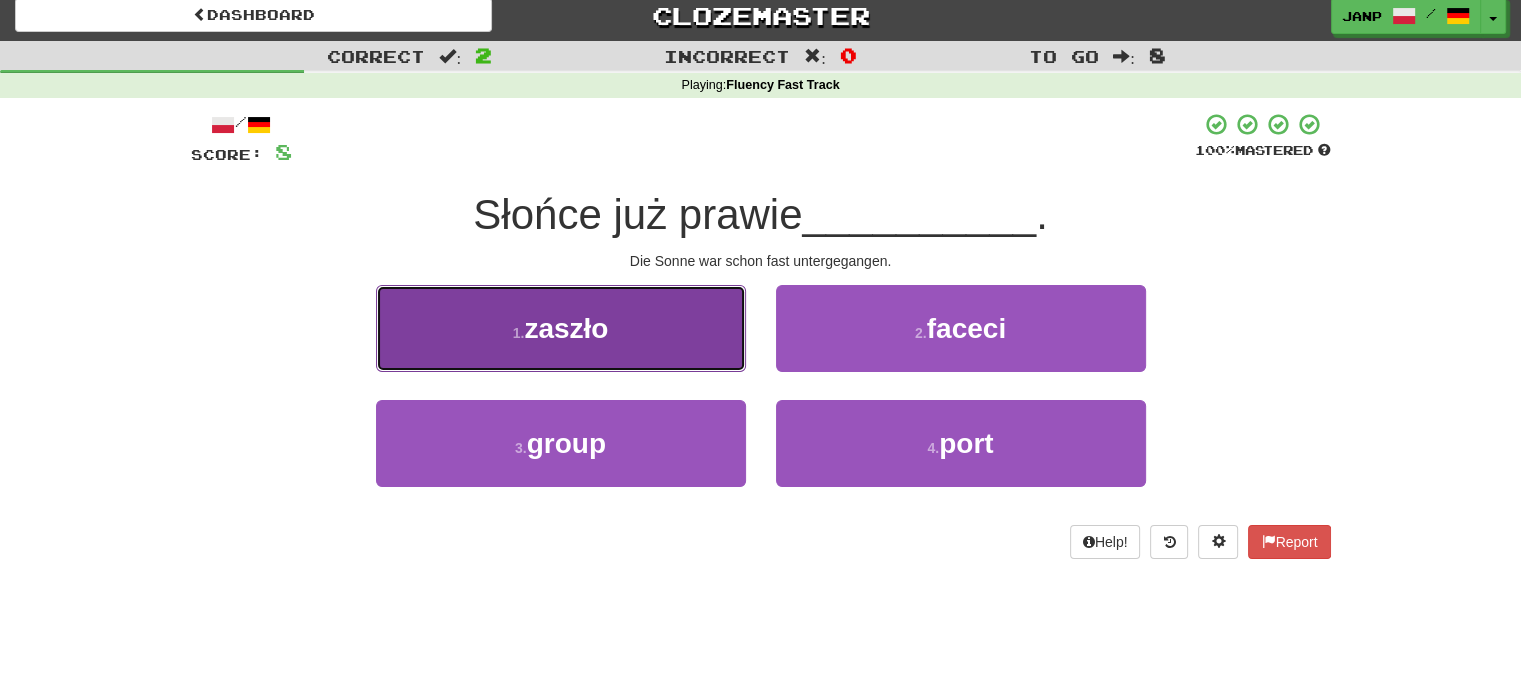 click on "1 .  zaszło" at bounding box center (561, 328) 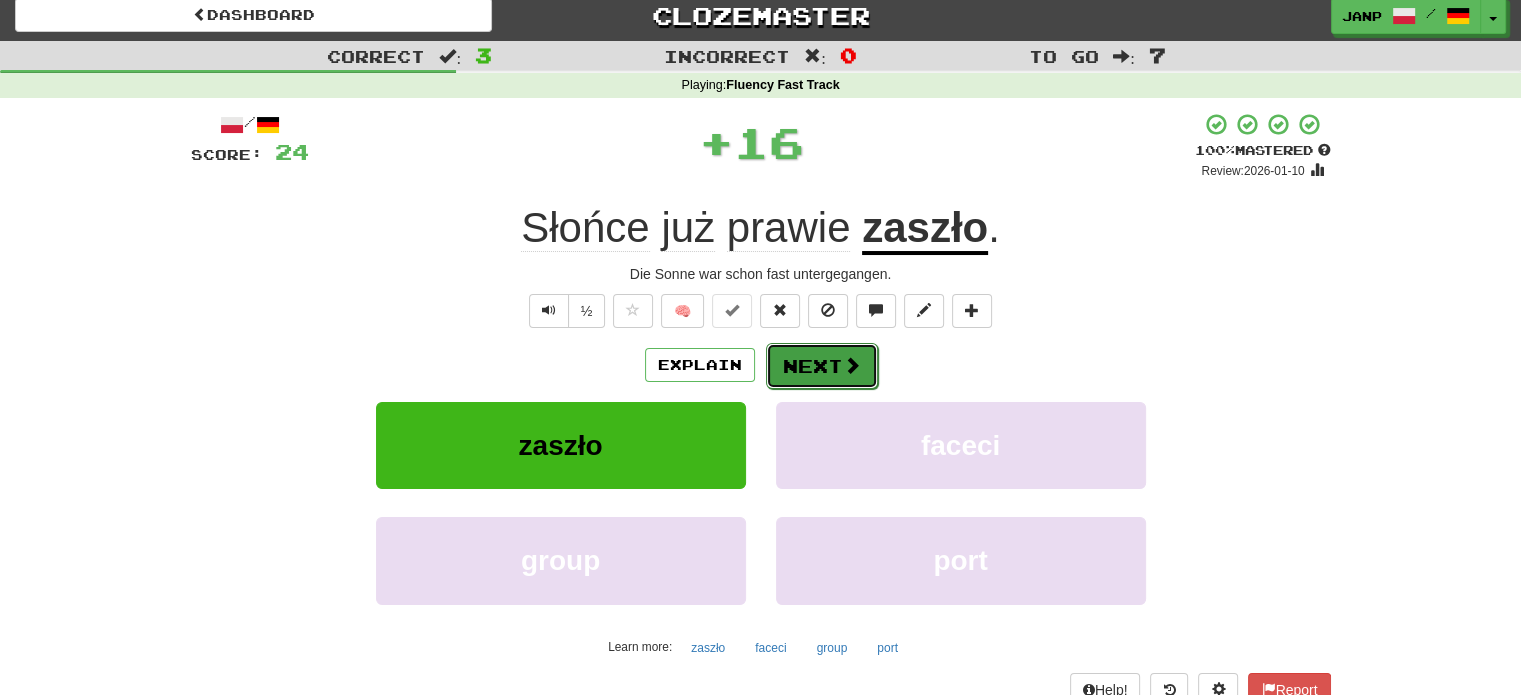 click on "Next" at bounding box center [822, 366] 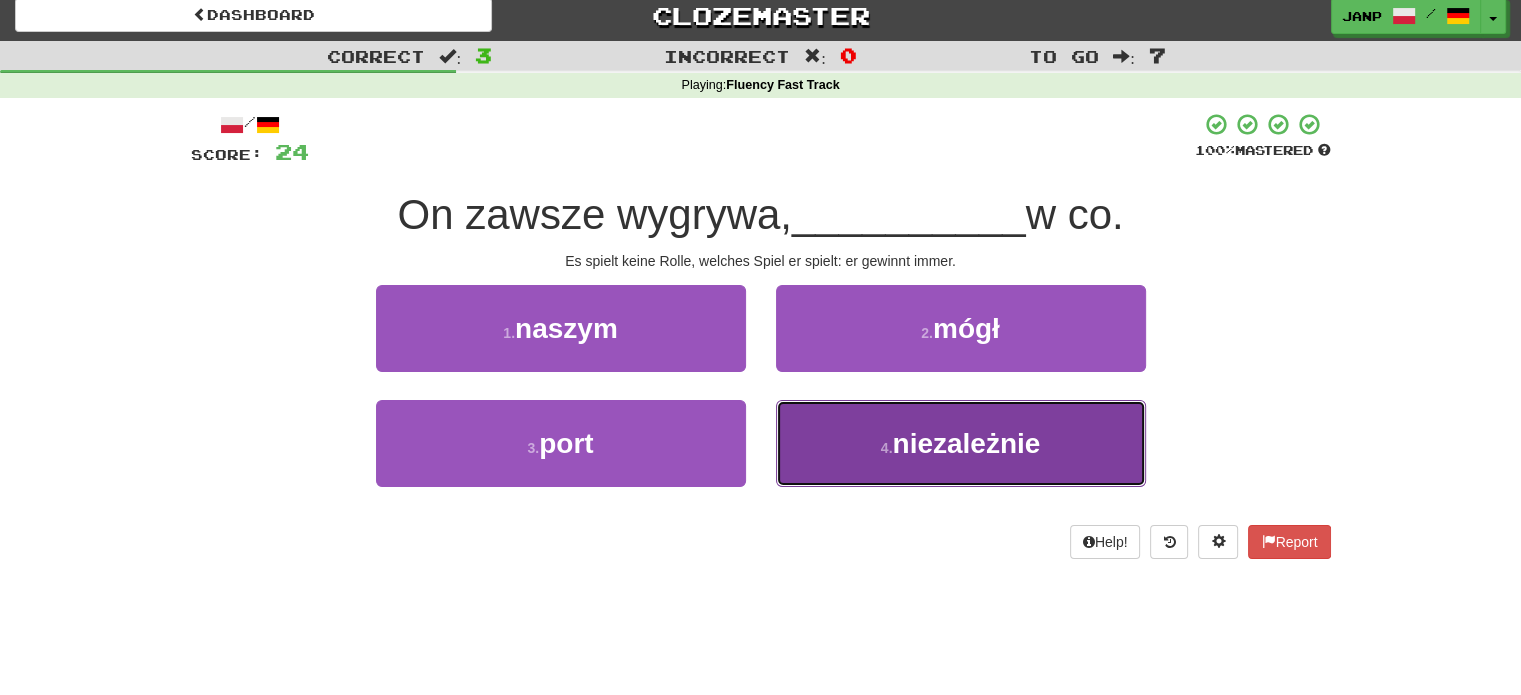 click on "4 .  niezależnie" at bounding box center [961, 443] 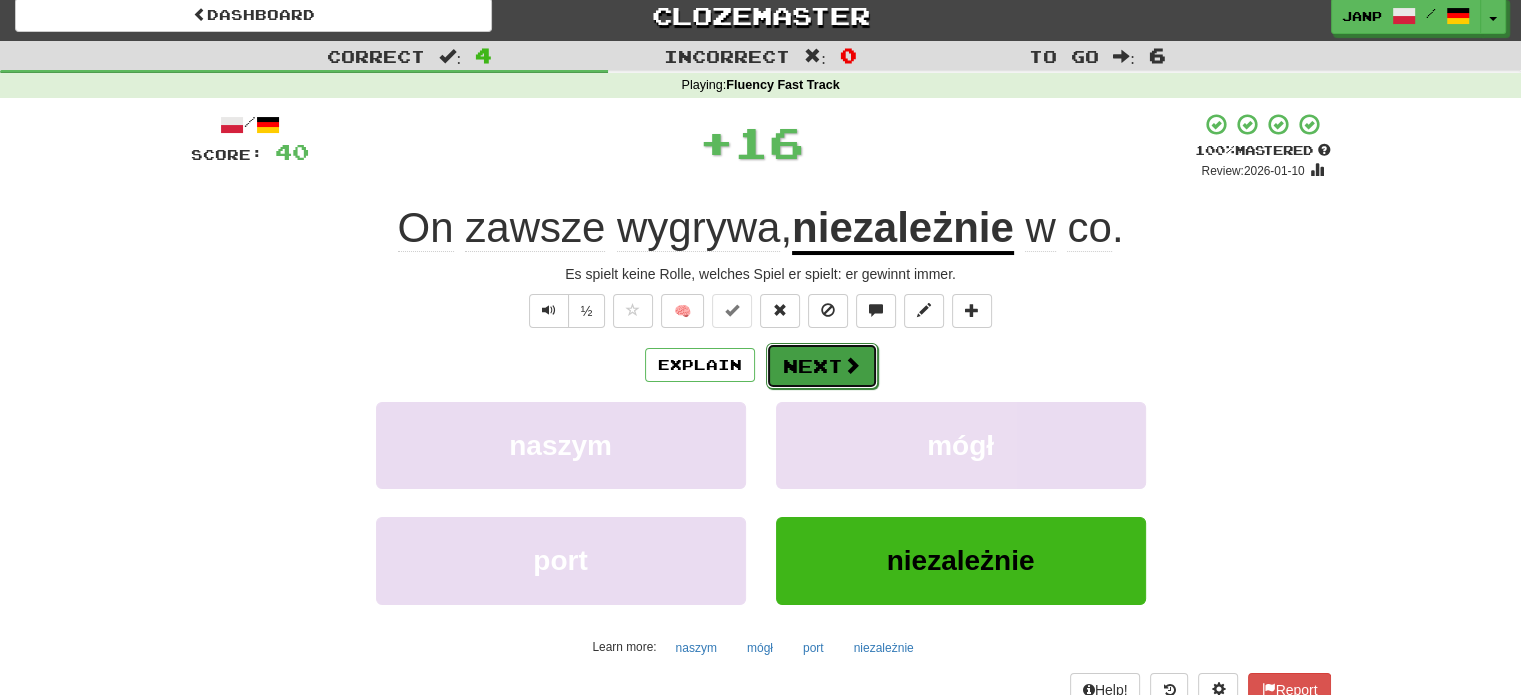 click on "Next" at bounding box center [822, 366] 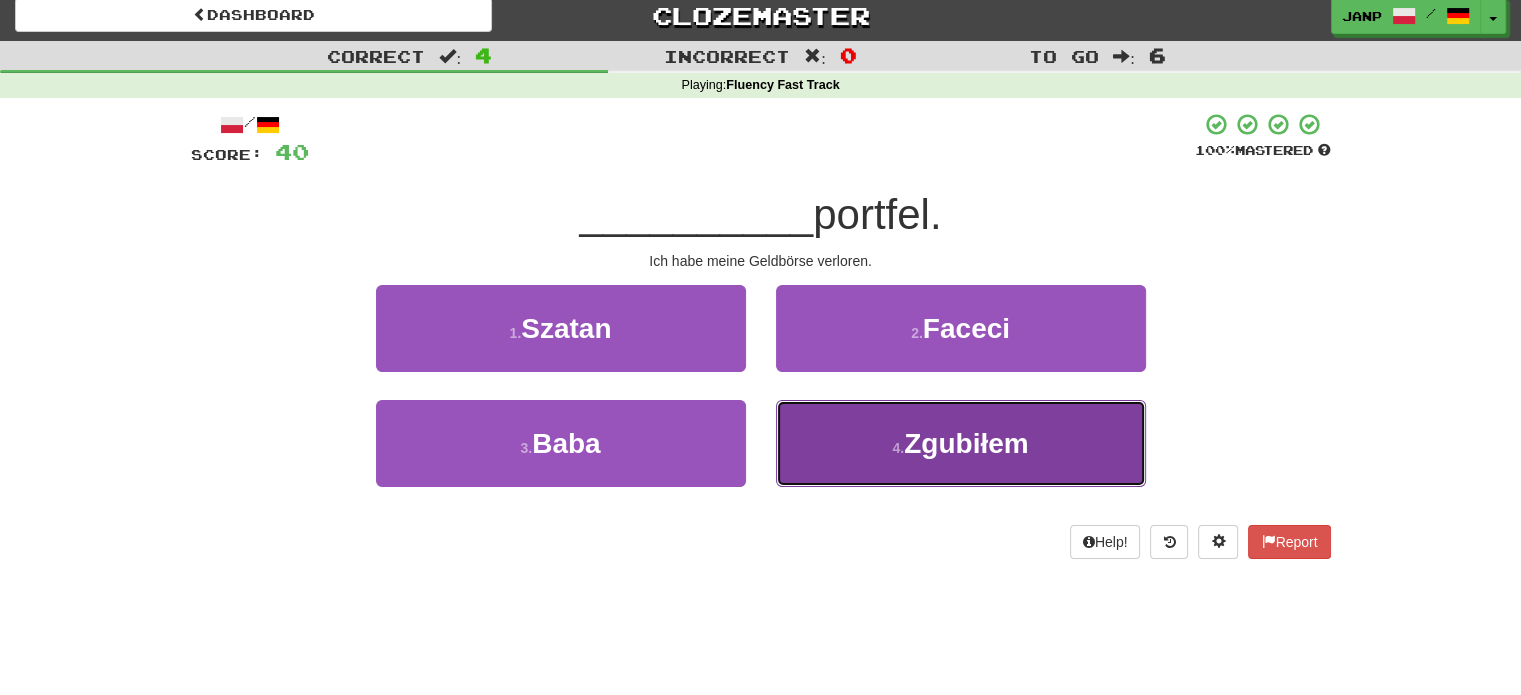 click on "4 .  Zgubiłem" at bounding box center [961, 443] 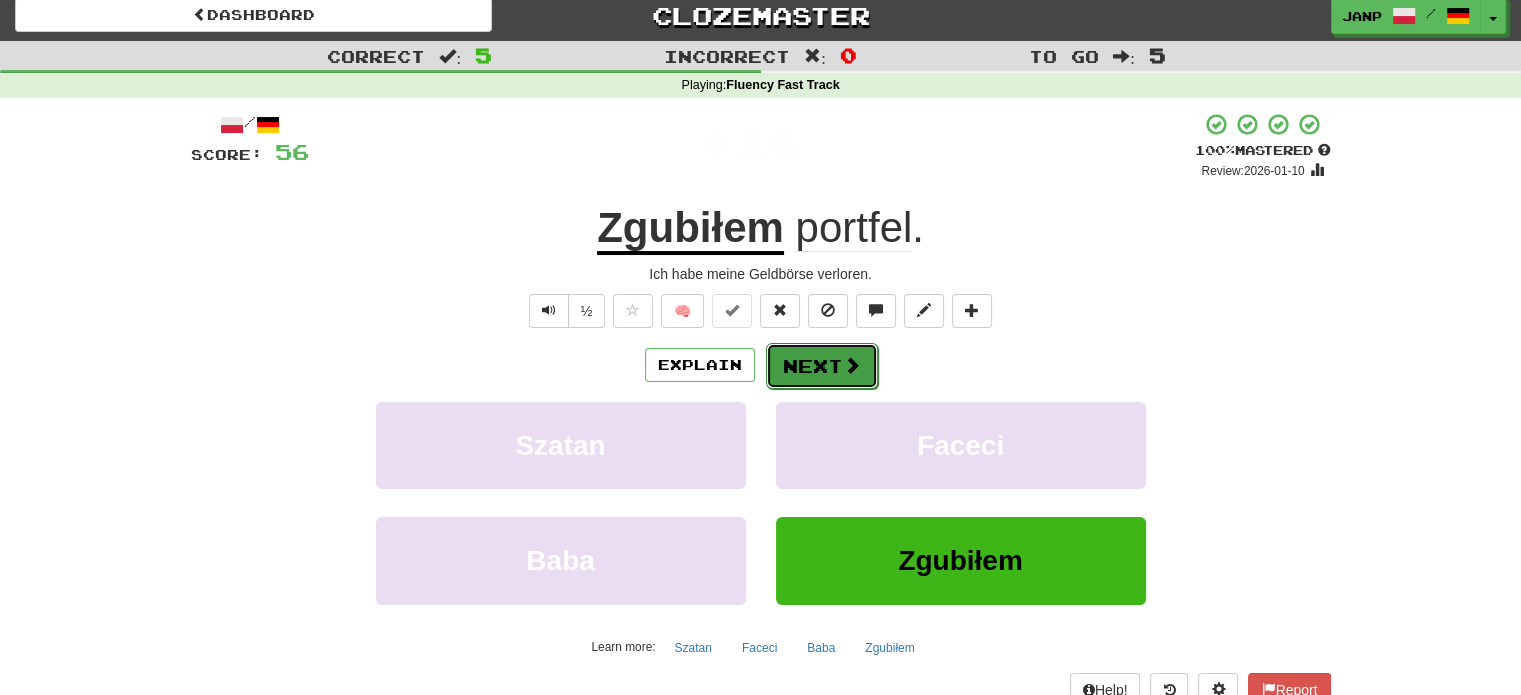 click on "Next" at bounding box center [822, 366] 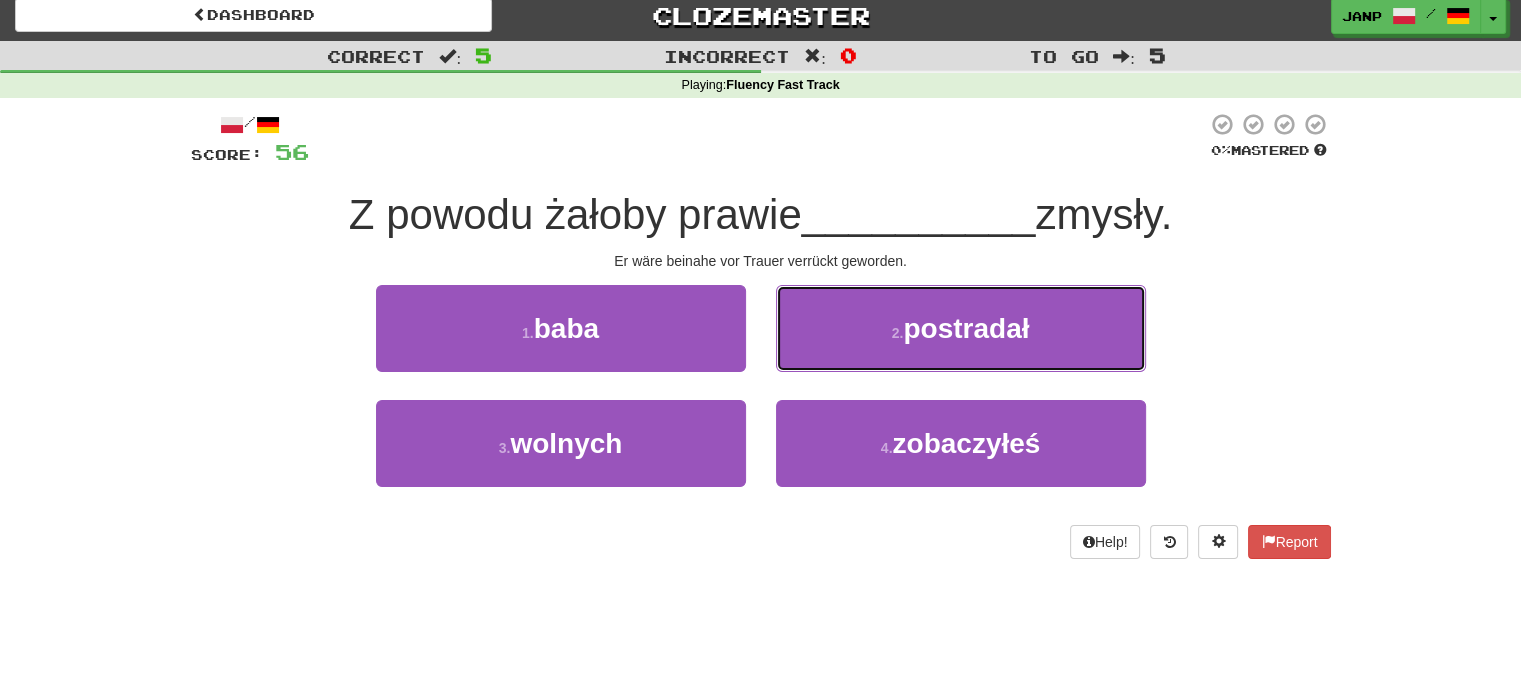 click on "2 .  postradał" at bounding box center [961, 328] 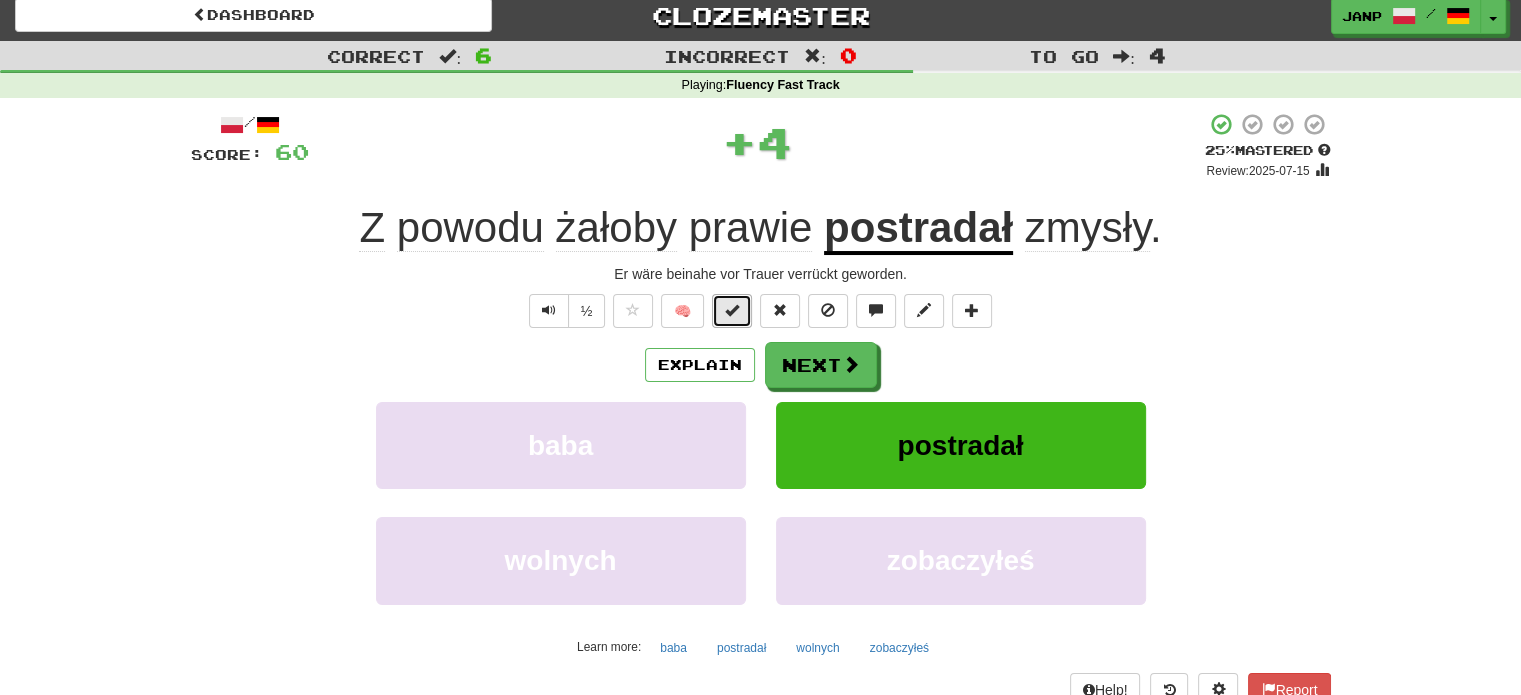 click at bounding box center [732, 310] 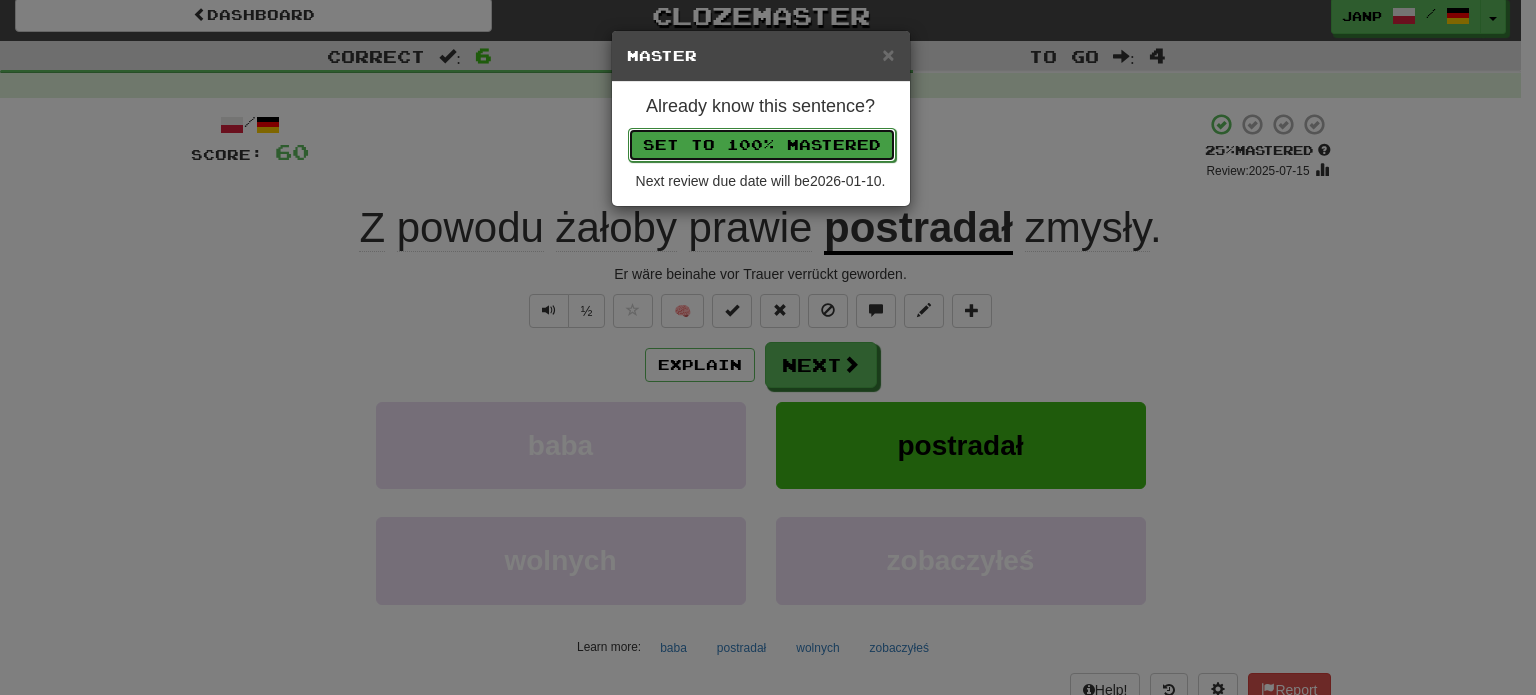 click on "Set to 100% Mastered" at bounding box center [762, 145] 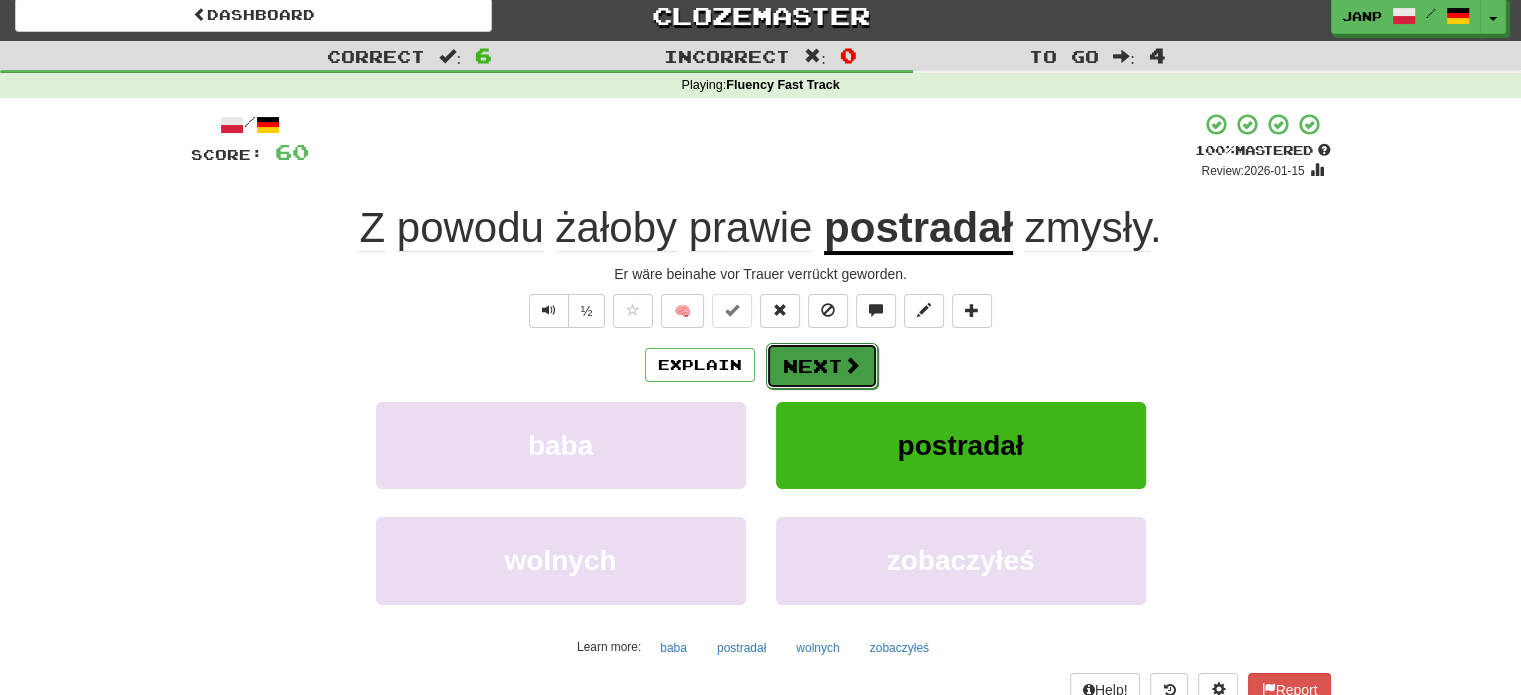 click on "Next" at bounding box center (822, 366) 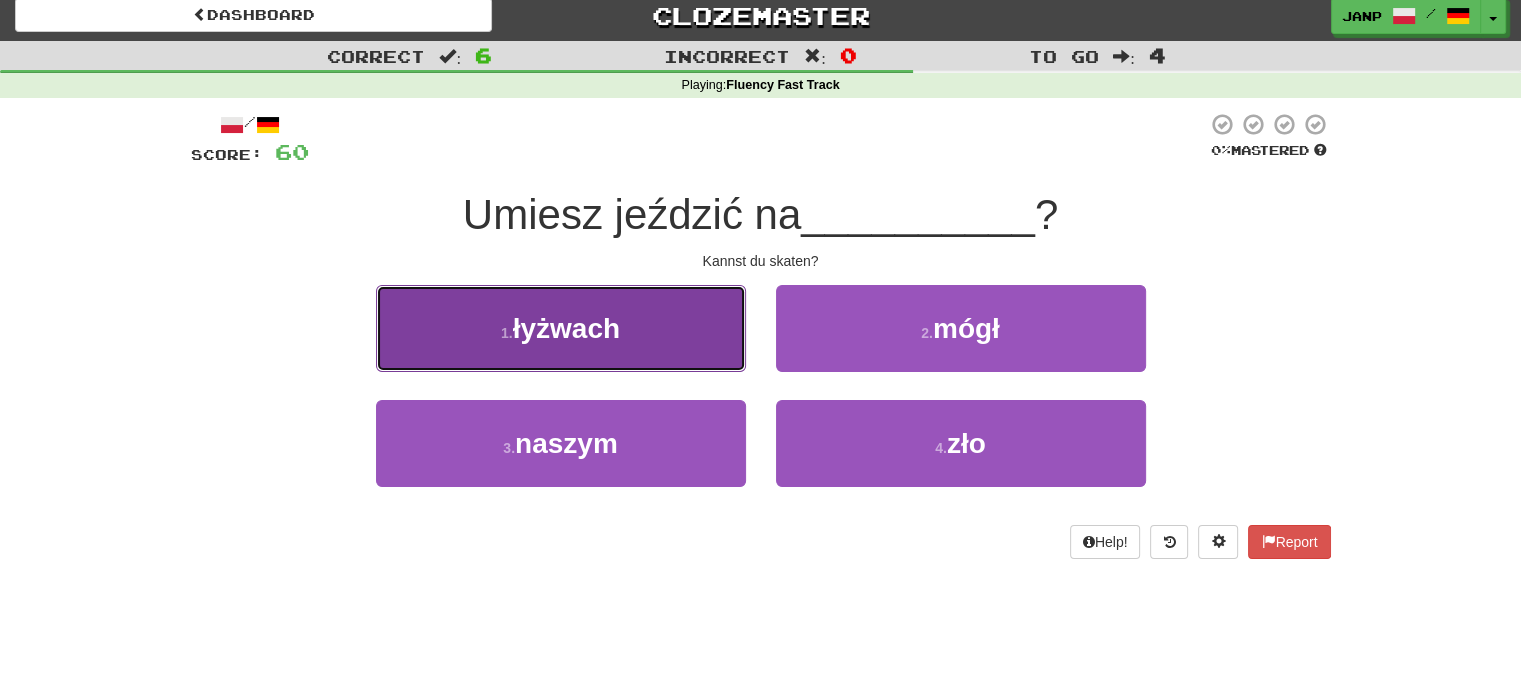 click on "1 .  łyżwach" at bounding box center (561, 328) 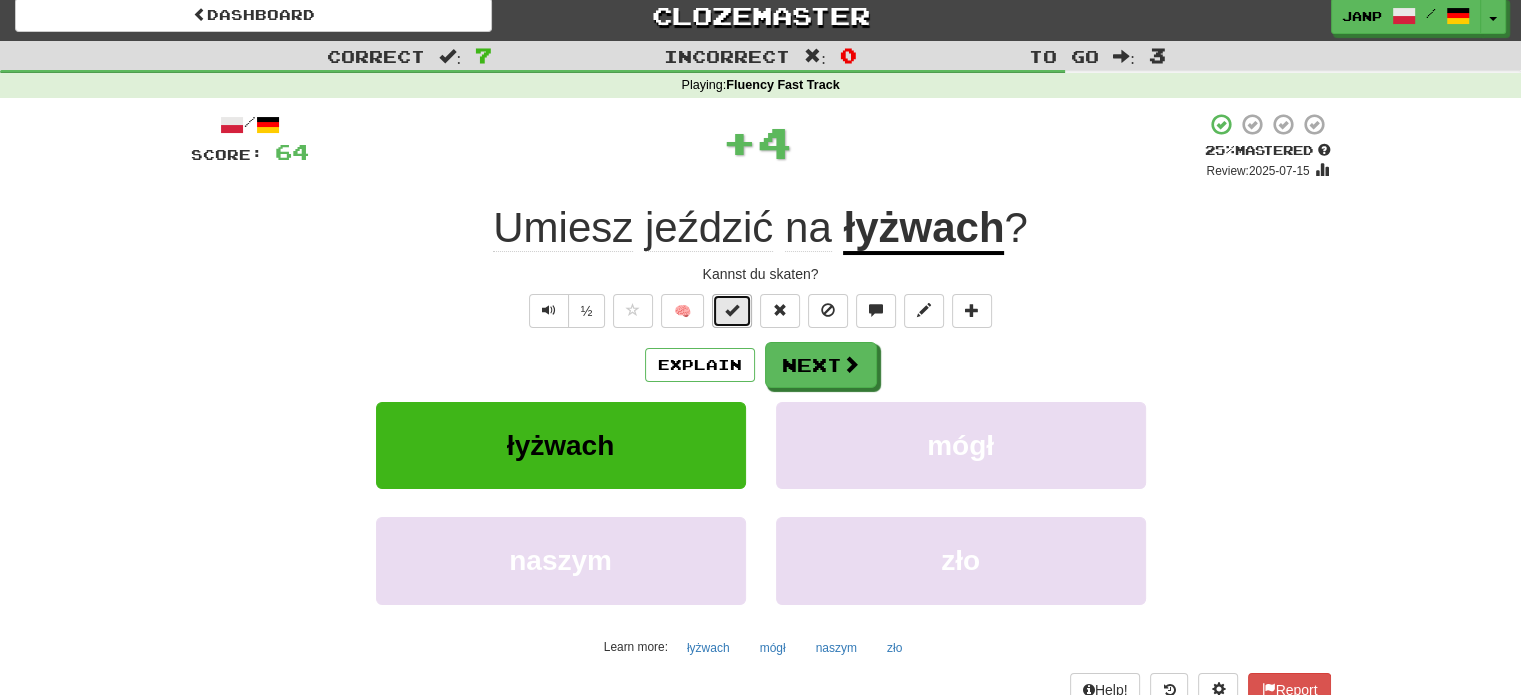 click at bounding box center [732, 310] 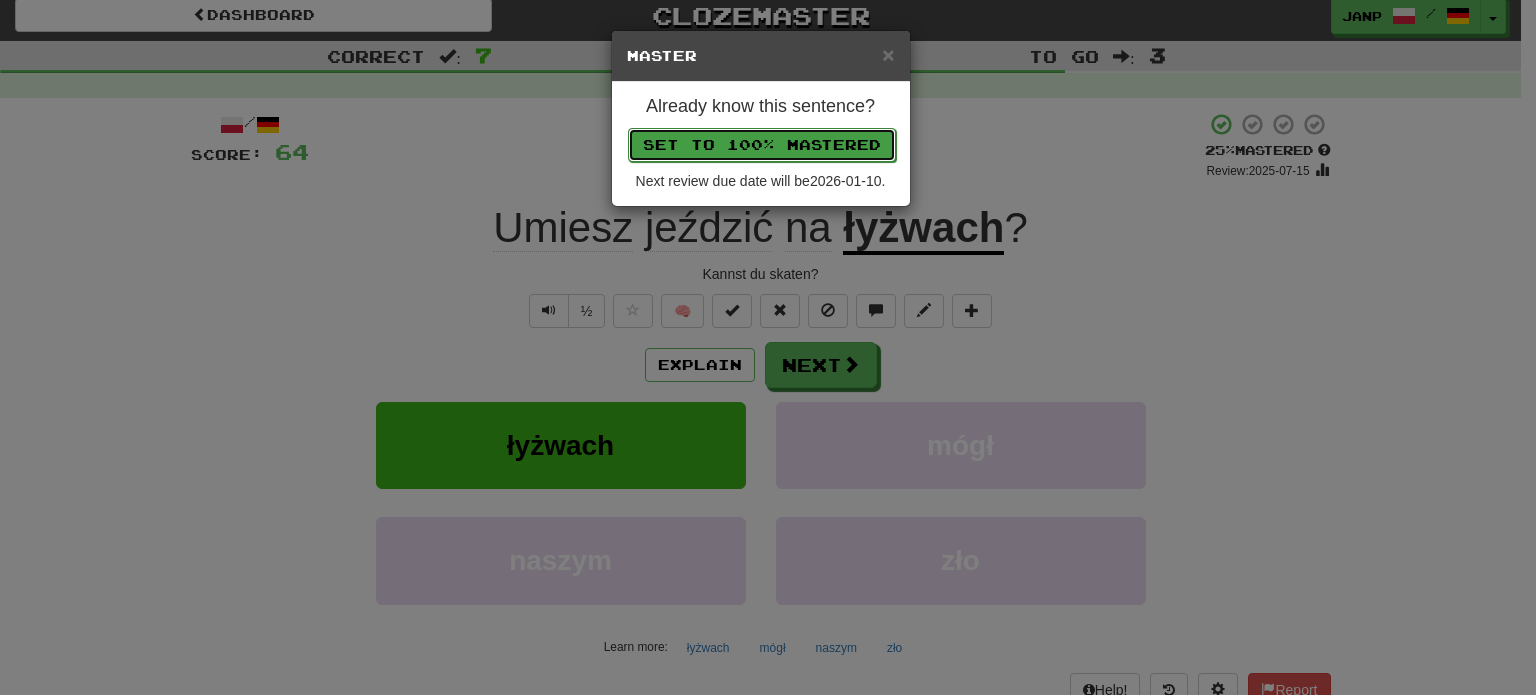 click on "Set to 100% Mastered" at bounding box center (762, 145) 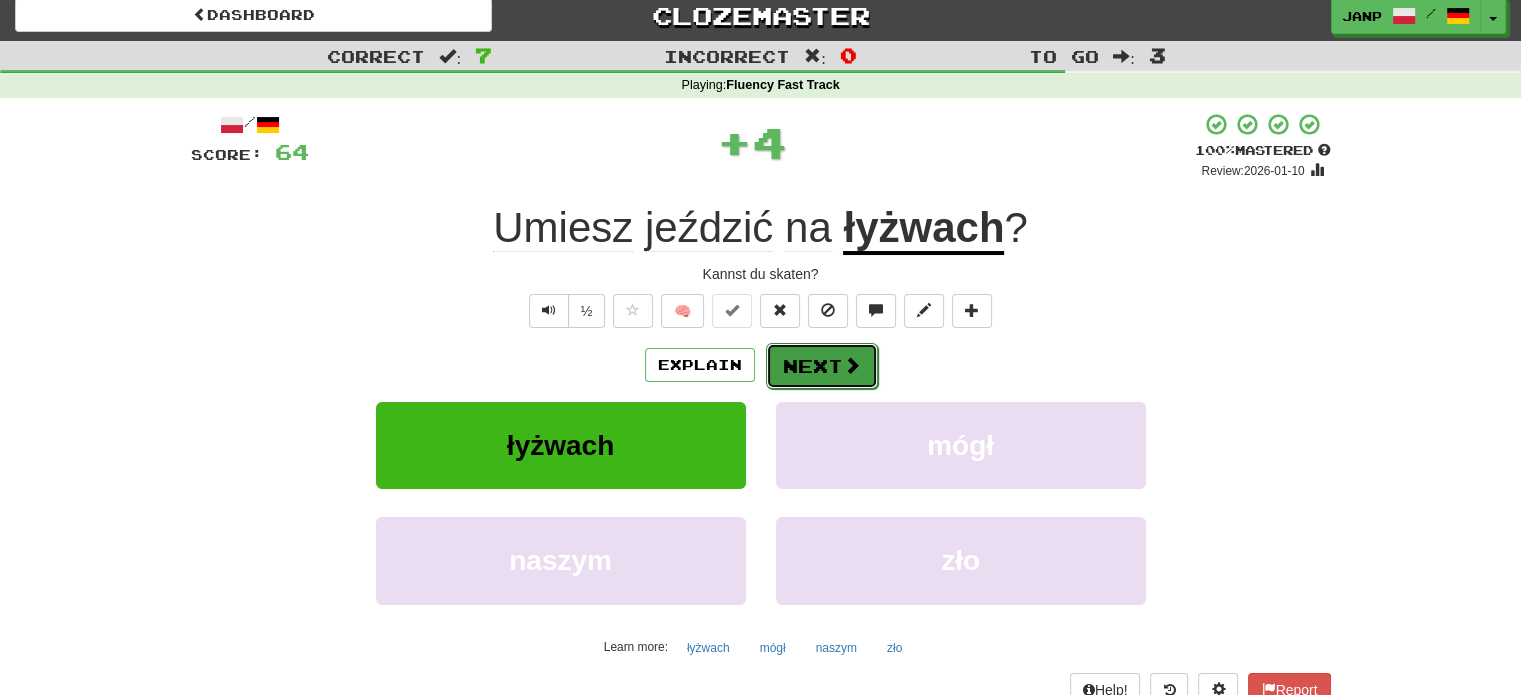 click on "Next" at bounding box center (822, 366) 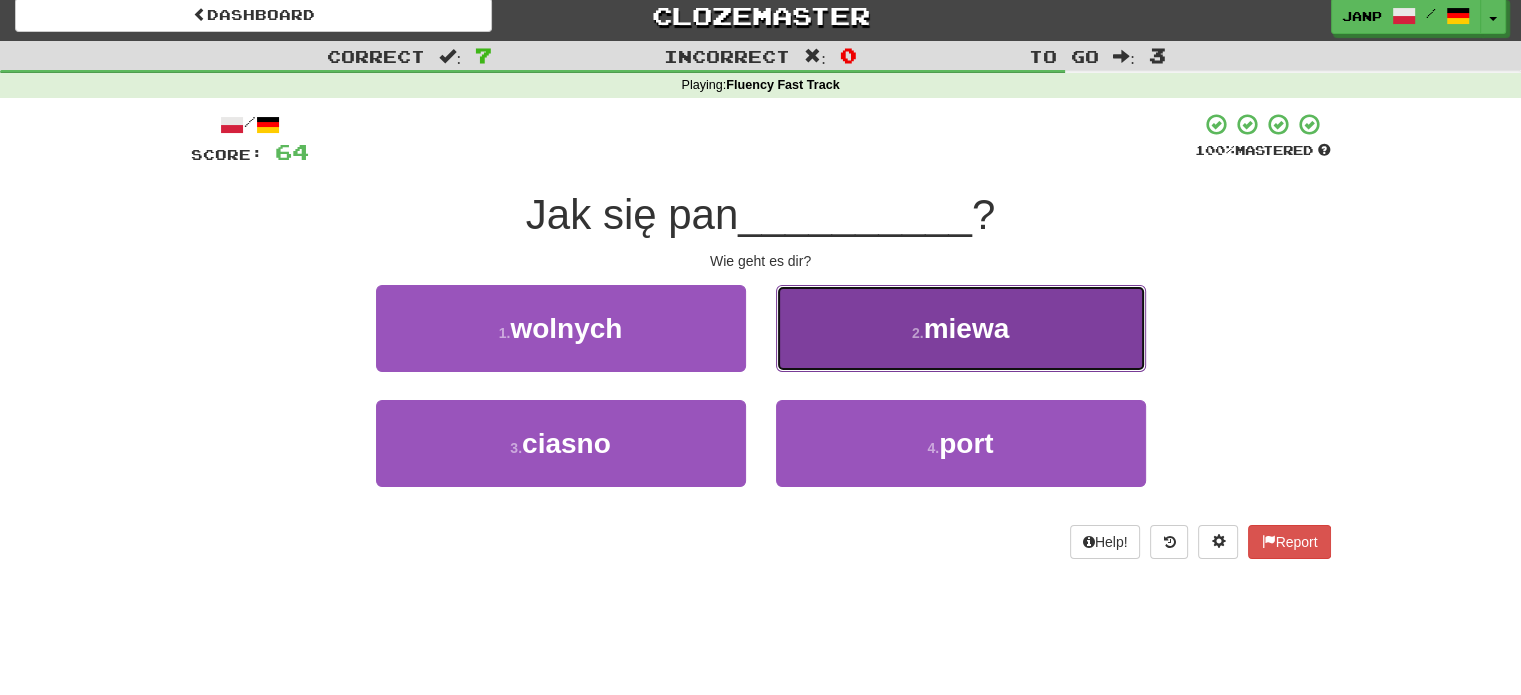 click on "2 .  miewa" at bounding box center [961, 328] 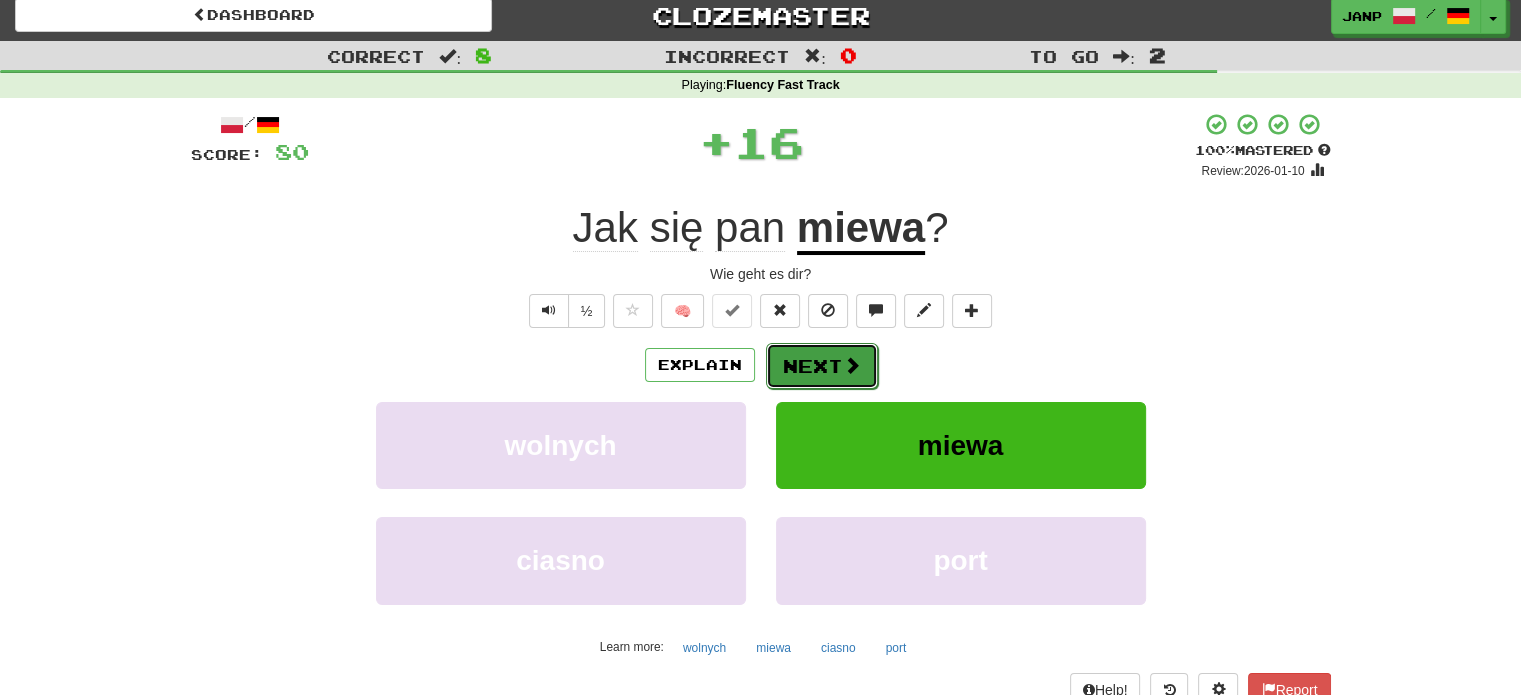 click on "Next" at bounding box center (822, 366) 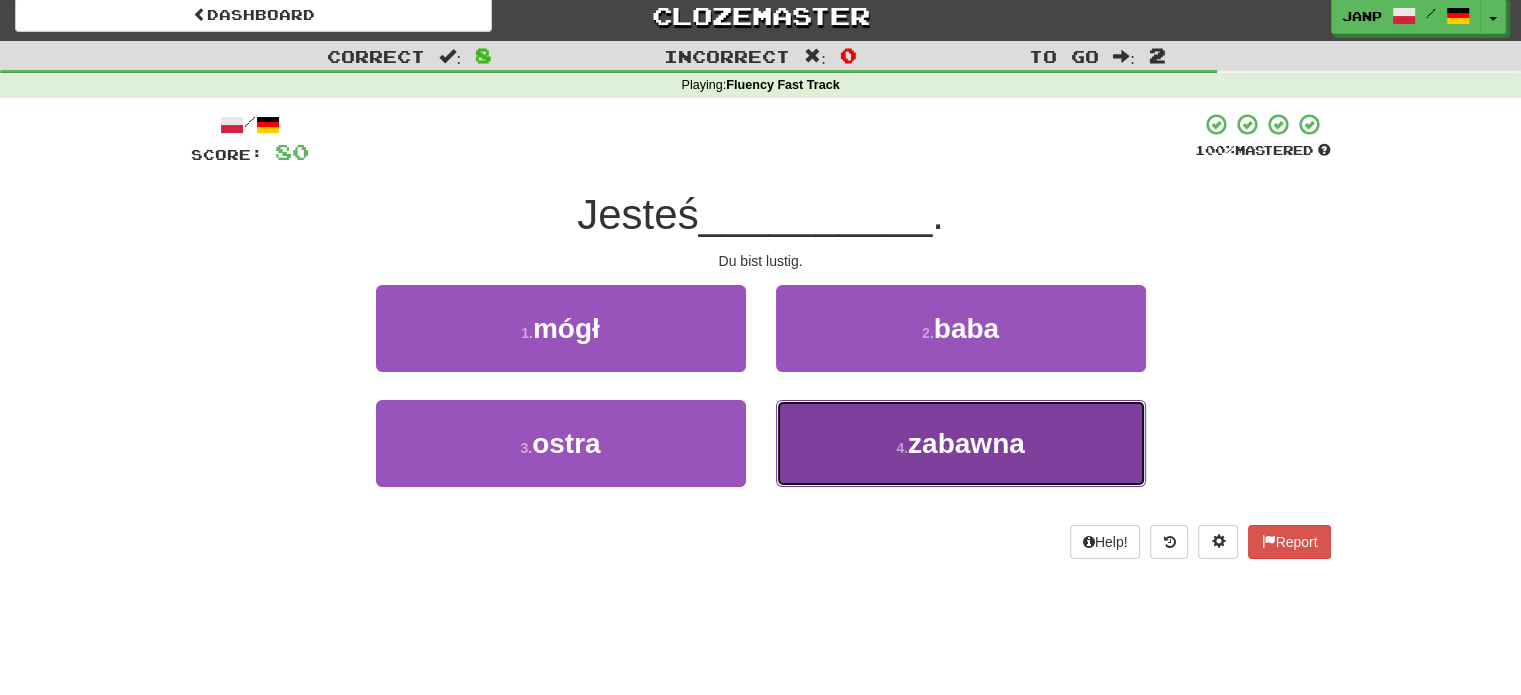 click on "4 .  zabawna" at bounding box center (961, 443) 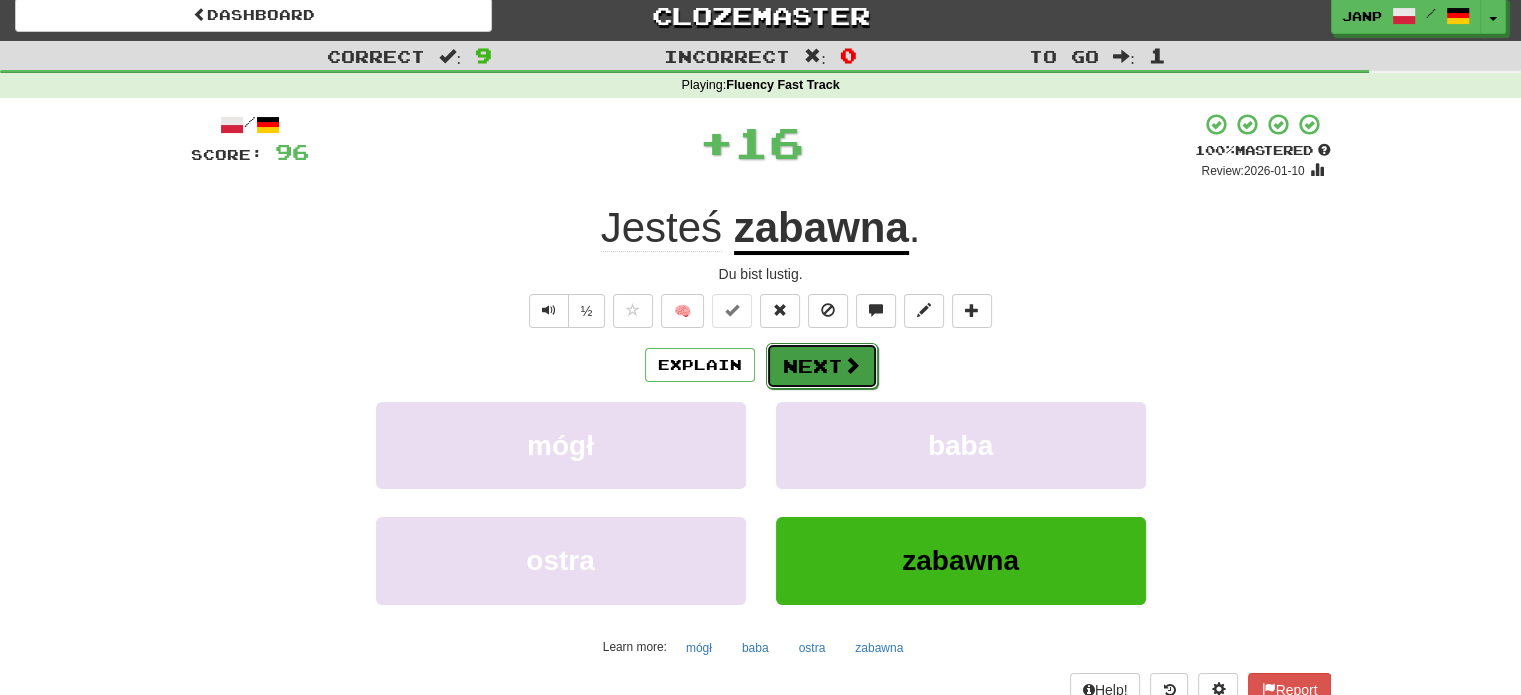 click on "Next" at bounding box center (822, 366) 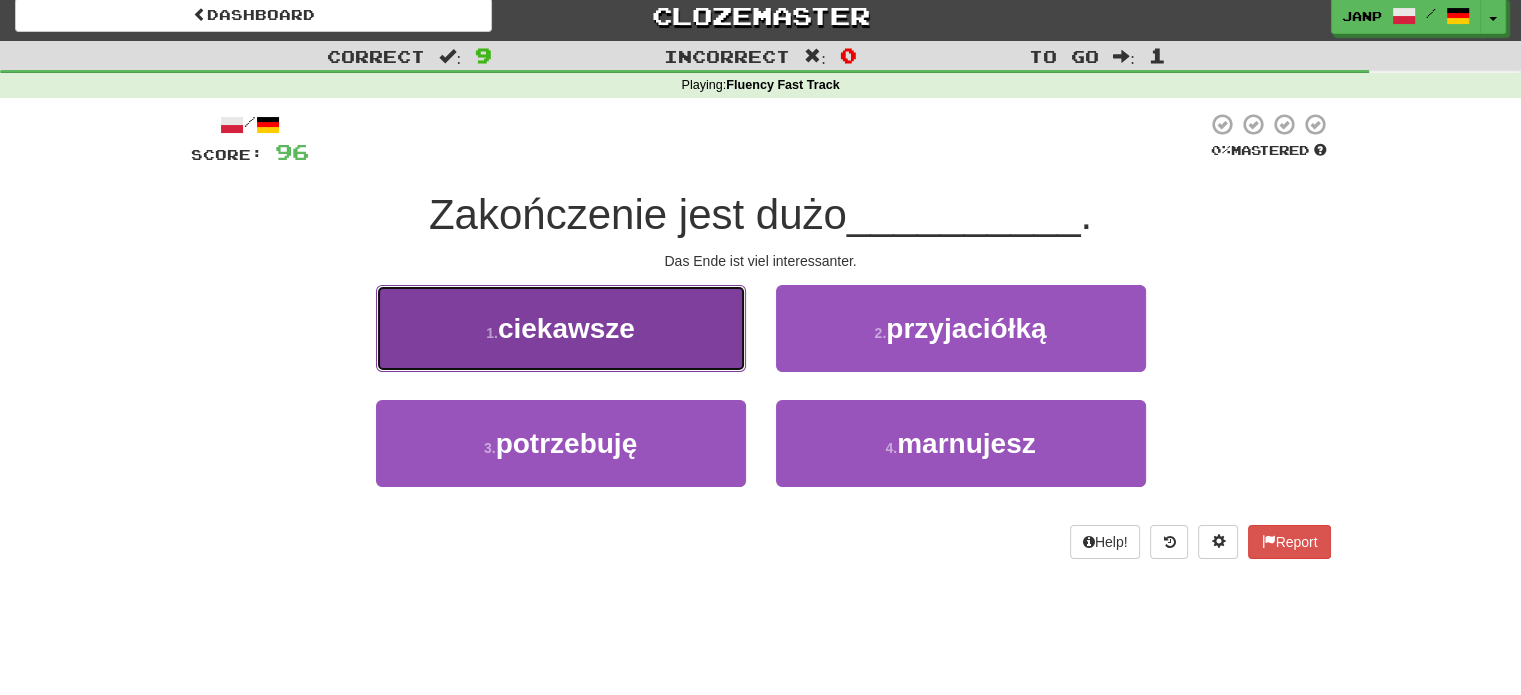 click on "1 .  ciekawsze" at bounding box center (561, 328) 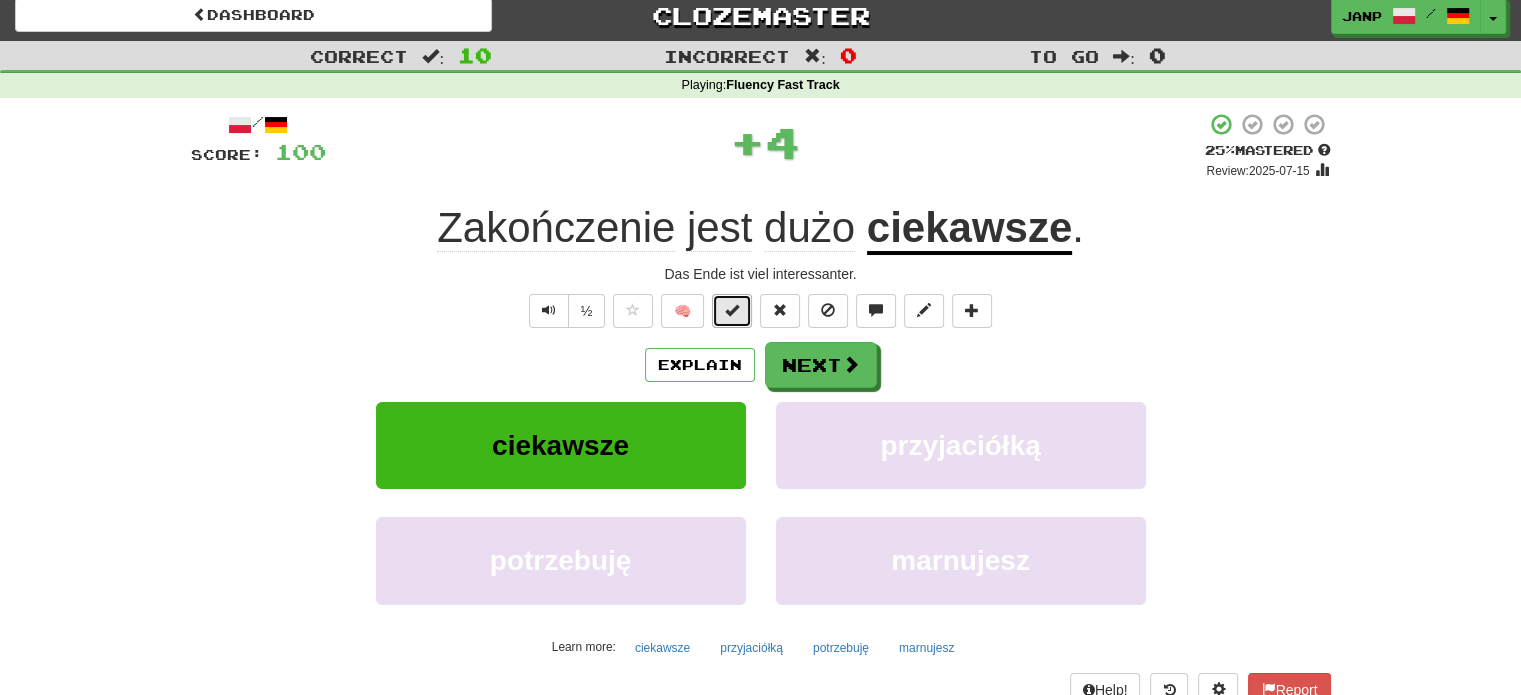 click at bounding box center [732, 310] 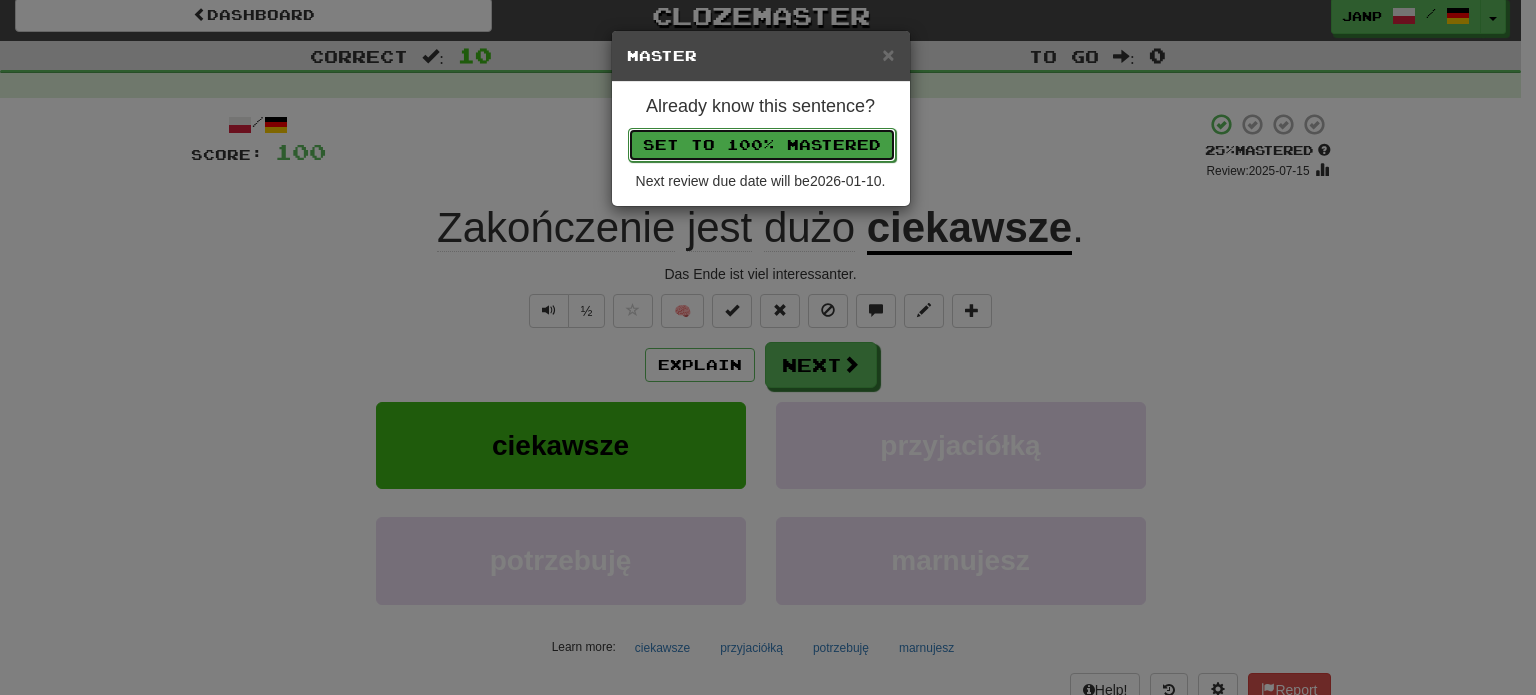 click on "Set to 100% Mastered" at bounding box center [762, 145] 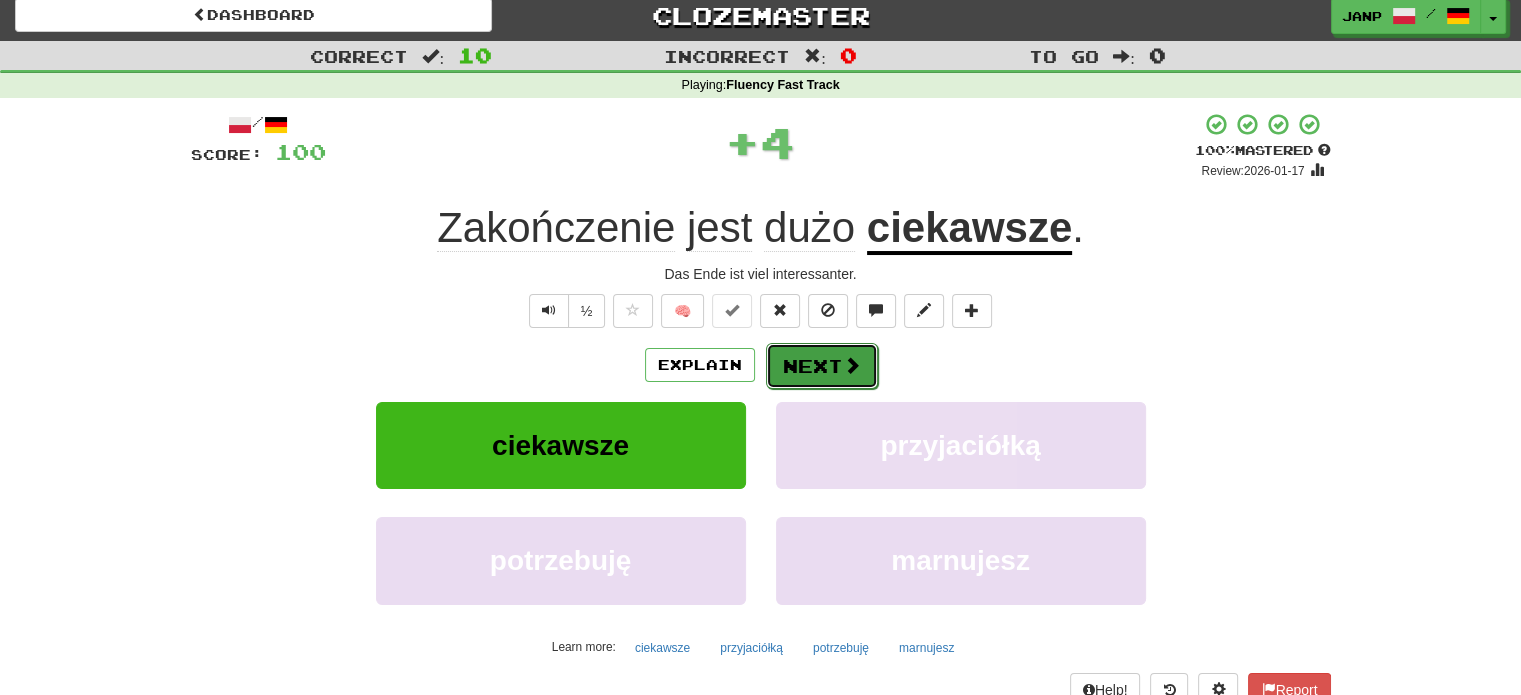 click on "Next" at bounding box center (822, 366) 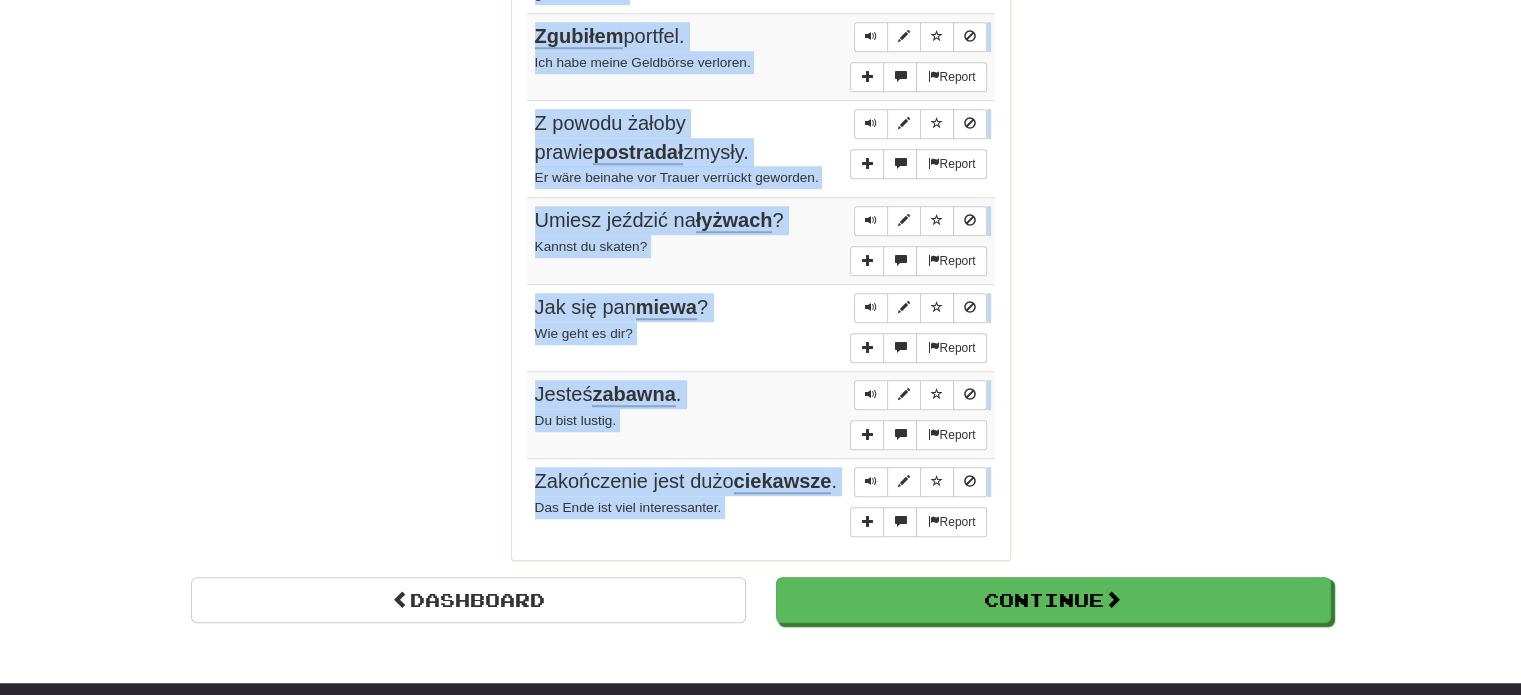 scroll, scrollTop: 1489, scrollLeft: 0, axis: vertical 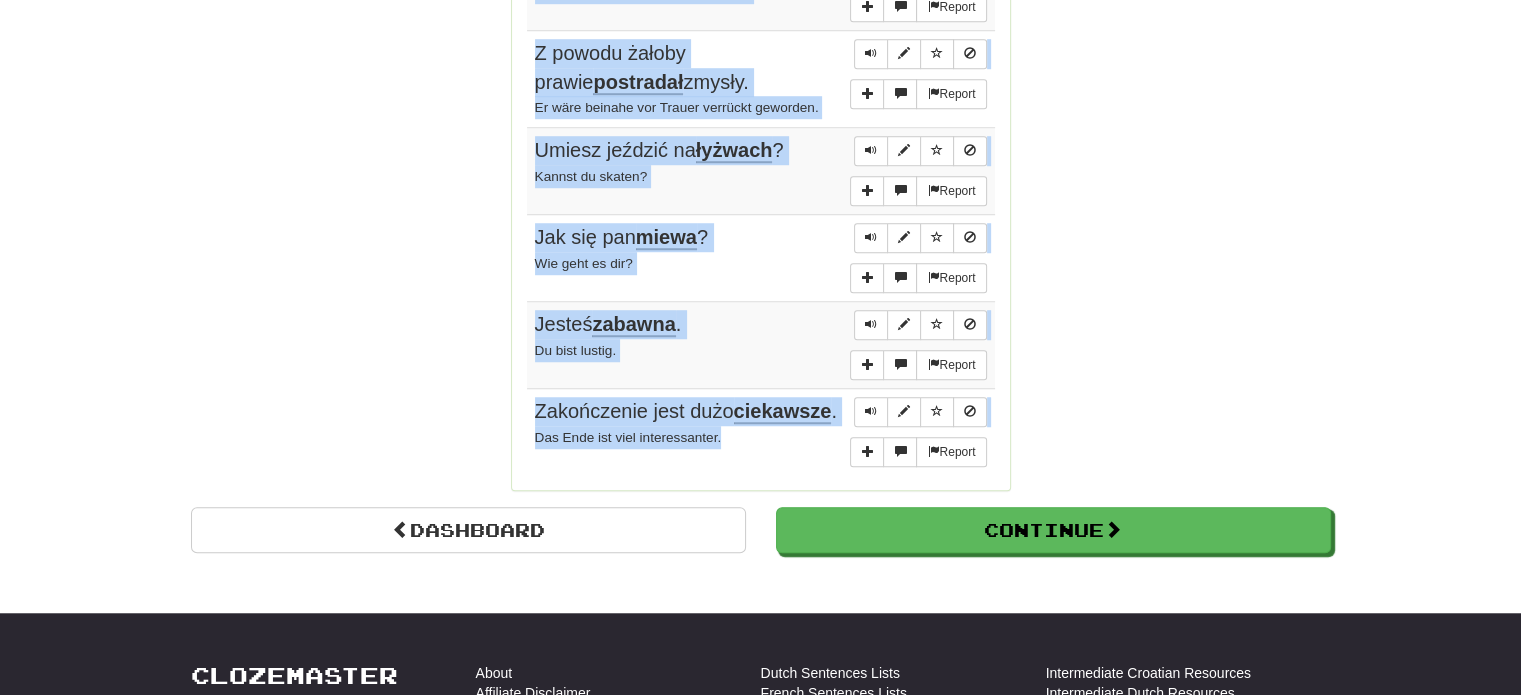 drag, startPoint x: 532, startPoint y: 348, endPoint x: 745, endPoint y: 461, distance: 241.11823 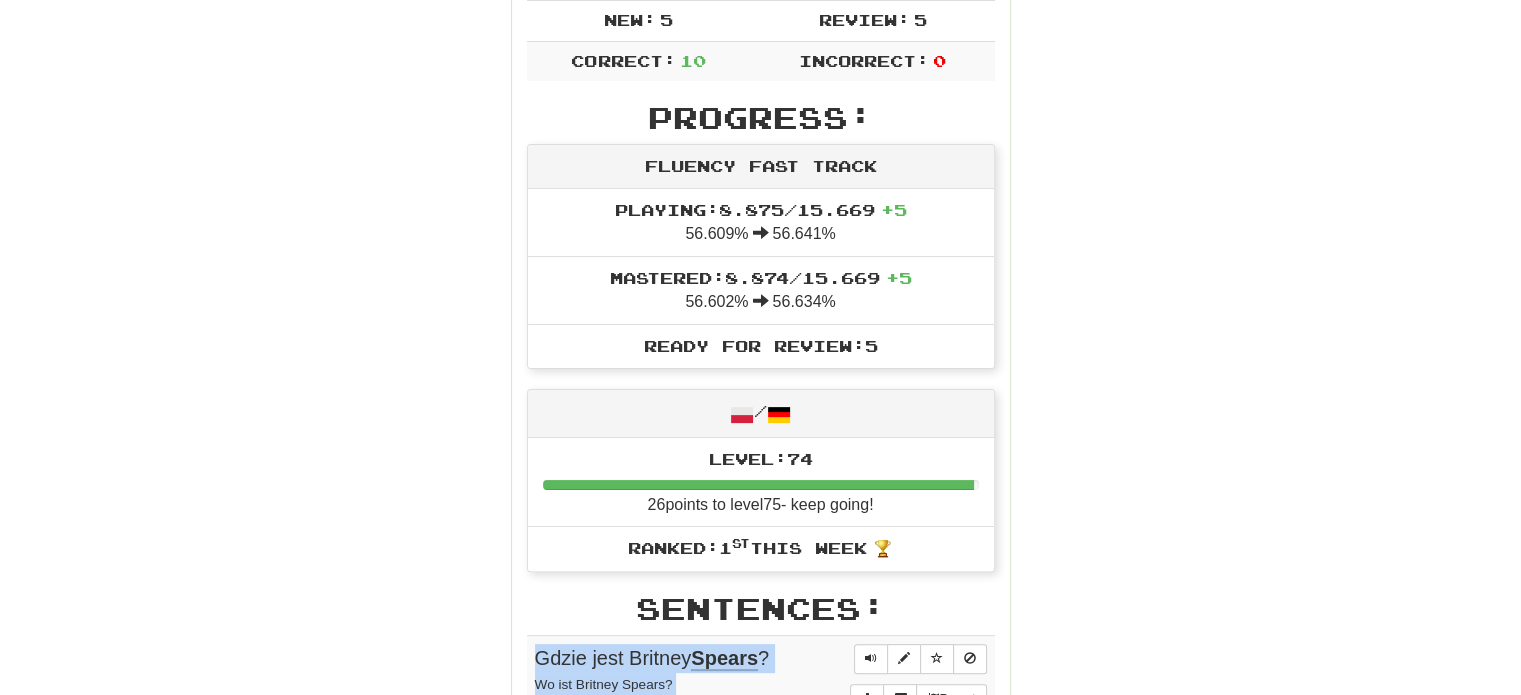 scroll, scrollTop: 789, scrollLeft: 0, axis: vertical 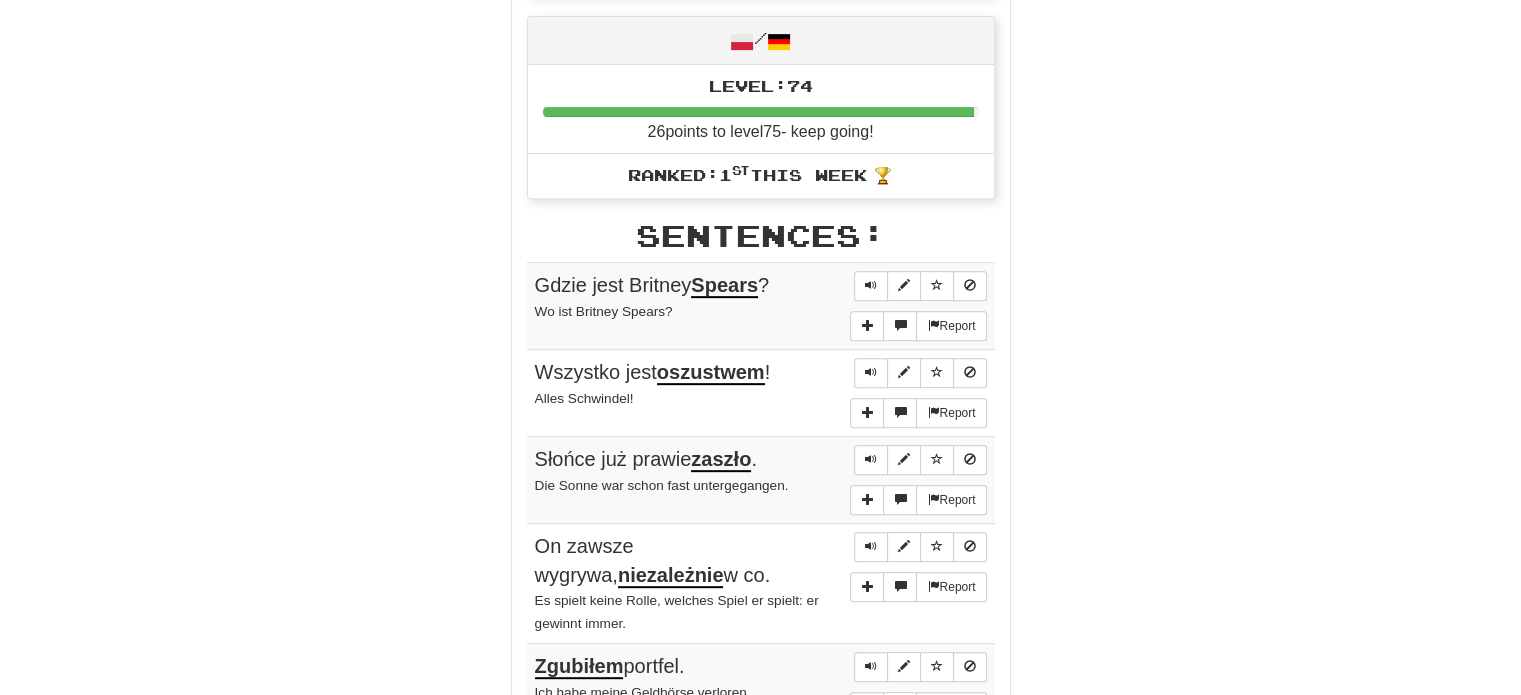 click on "Round Results Stats: Score:   + 100 Time:   0 : 55 New:   5 Review:   5 Correct:   10 Incorrect:   0 Progress: Fluency Fast Track Playing:  8.875  /  15.669 + 5 56.609% 56.641% Mastered:  8.874  /  15.669 + 5 56.602% 56.634% Ready for Review:  5  /  Level:  74 26  points to level  75  - keep going! Ranked:  1 st  this week 🏆 Sentences:  Report Gdzie jest Britney Spears? Wo ist Britney Spears?  Report Wszystko jest oszustwem ! Alles Schwindel!  Report Słońce już prawie zaszło . Die Sonne war schon fast untergegangen.  Report On zawsze wygrywa, niezależnie w co. Es spielt keine Rolle, welches Spiel er spielt: er gewinnt immer.  Report Zgubiłem portfel. Ich habe meine Geldbörse verloren.  Report Z powodu żałoby prawie postradał zmysły. Er wäre beinahe vor Trauer verrückt geworden.  Report Umiesz jeździć na łyżwach ? Kannst du skaten?  Report Jak się pan miewa ? Wie geht es dir?  Report Jesteś zabawna . Du bist lustig.  Report Zakończenie jest dużo ciekawsze ." at bounding box center (761, 335) 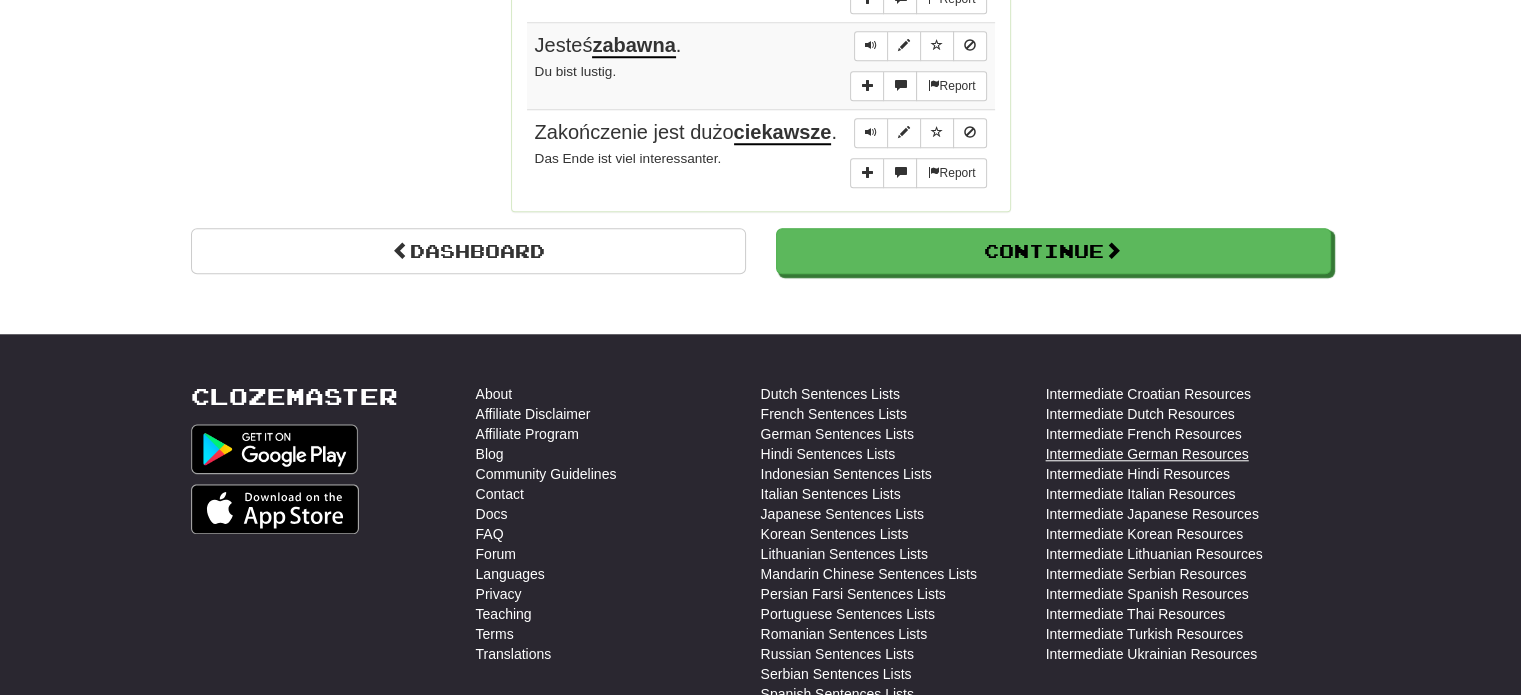 scroll, scrollTop: 1789, scrollLeft: 0, axis: vertical 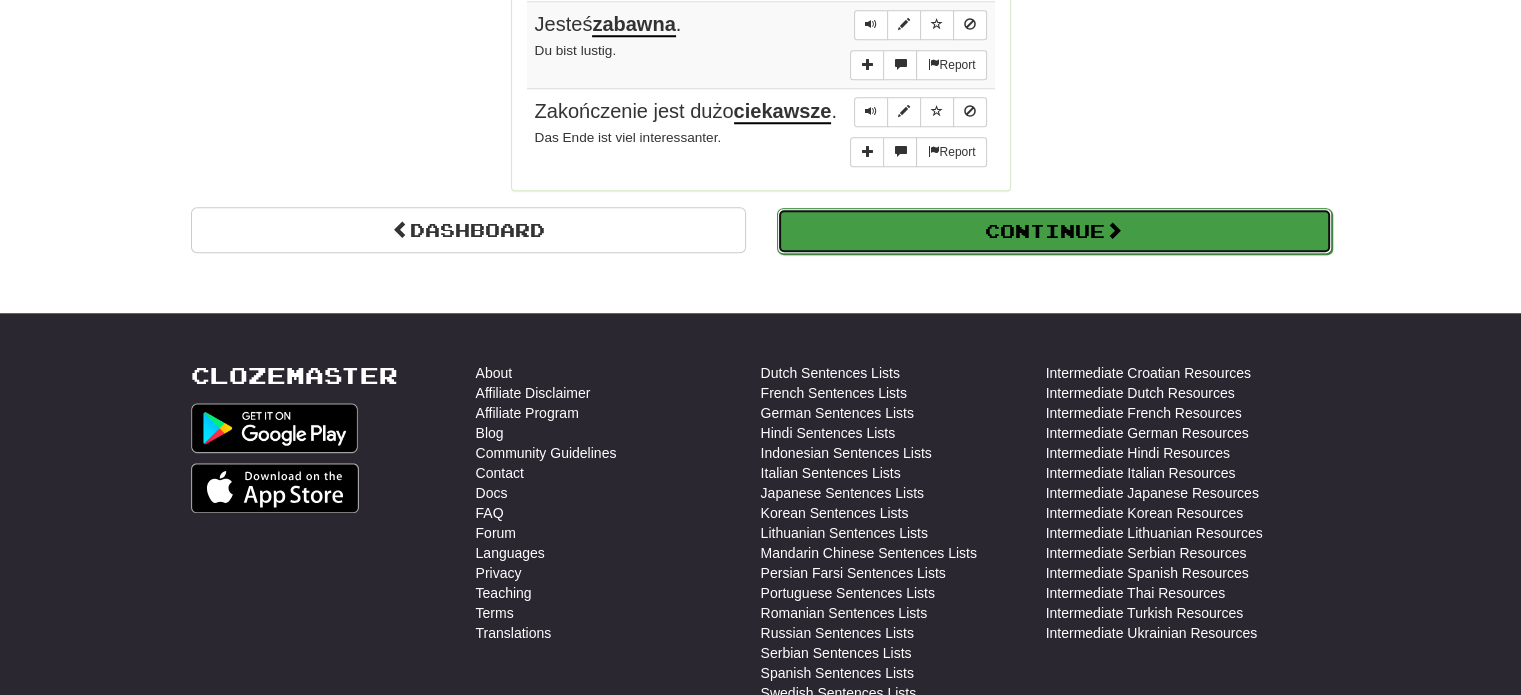 click on "Continue" at bounding box center (1054, 231) 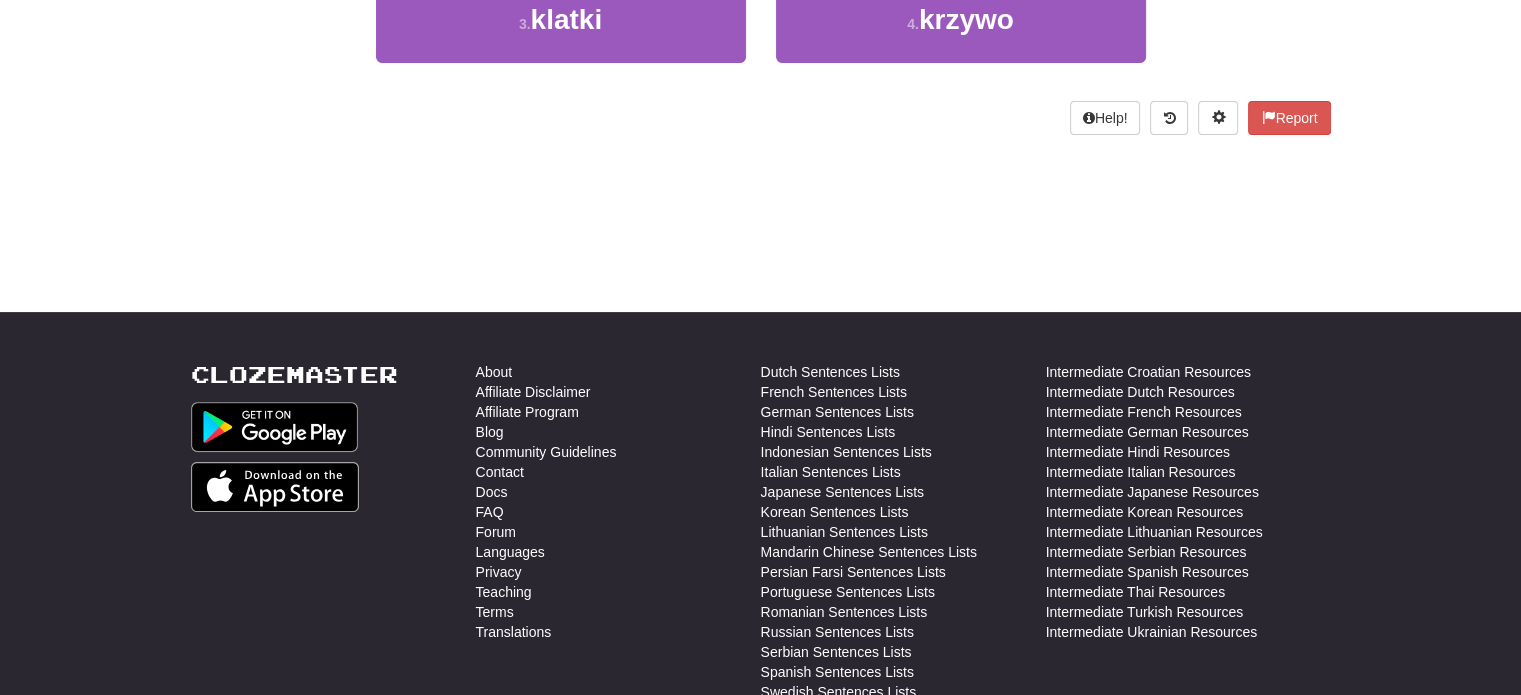 scroll, scrollTop: 0, scrollLeft: 0, axis: both 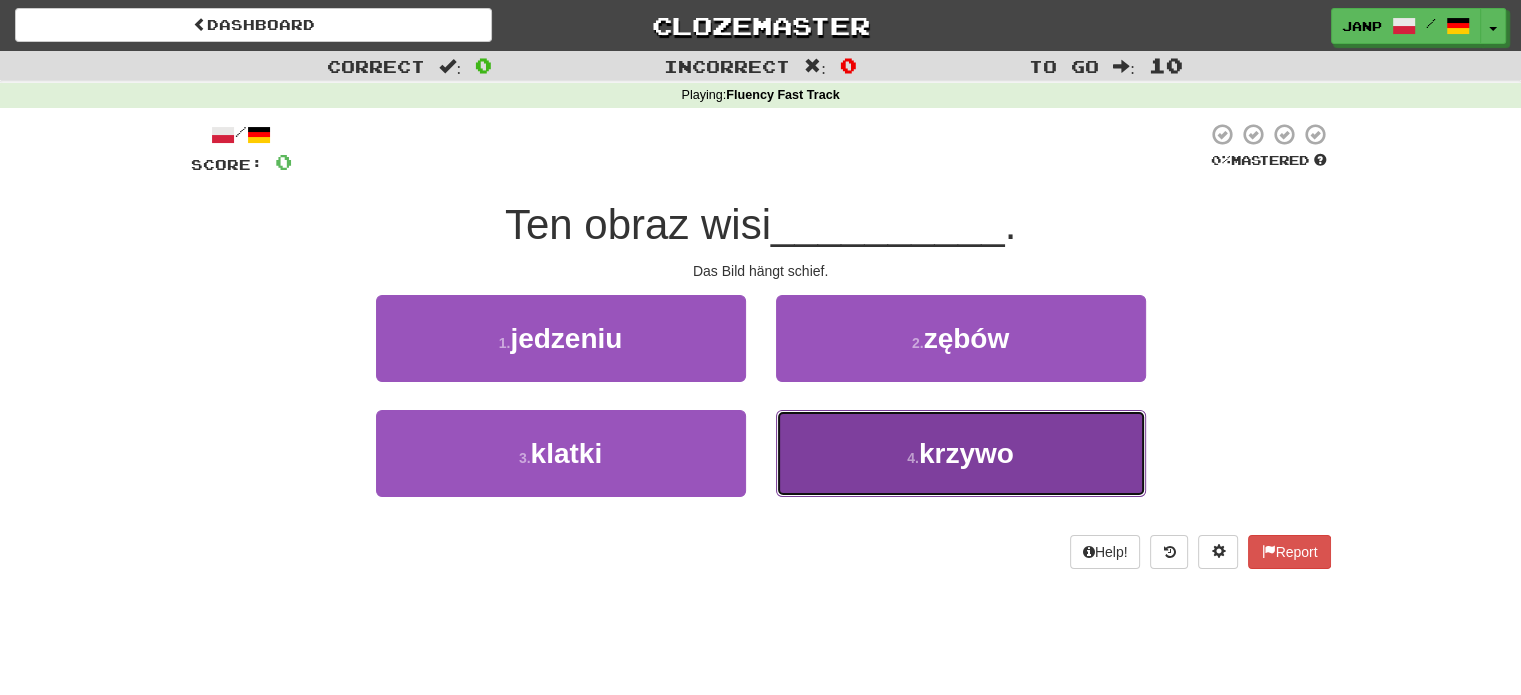 click on "krzywo" at bounding box center [966, 453] 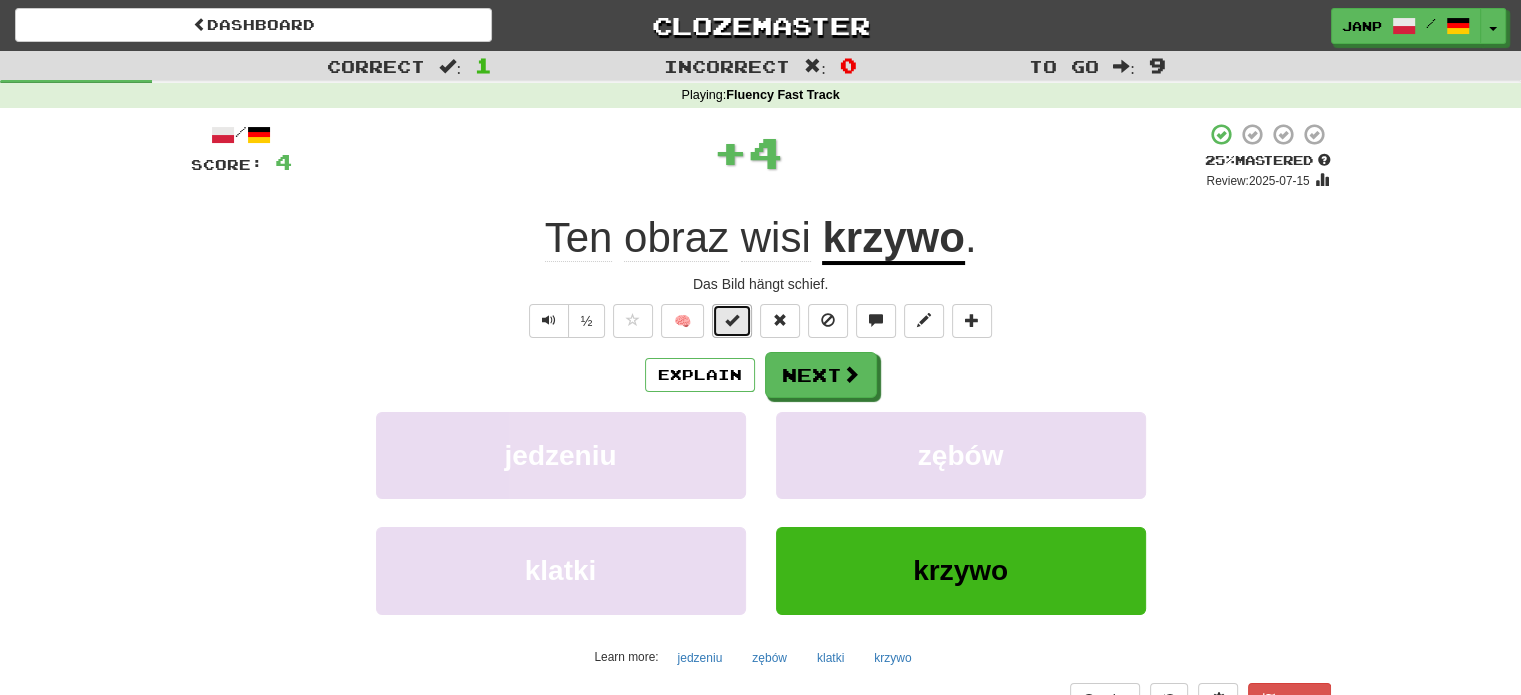 click at bounding box center (732, 321) 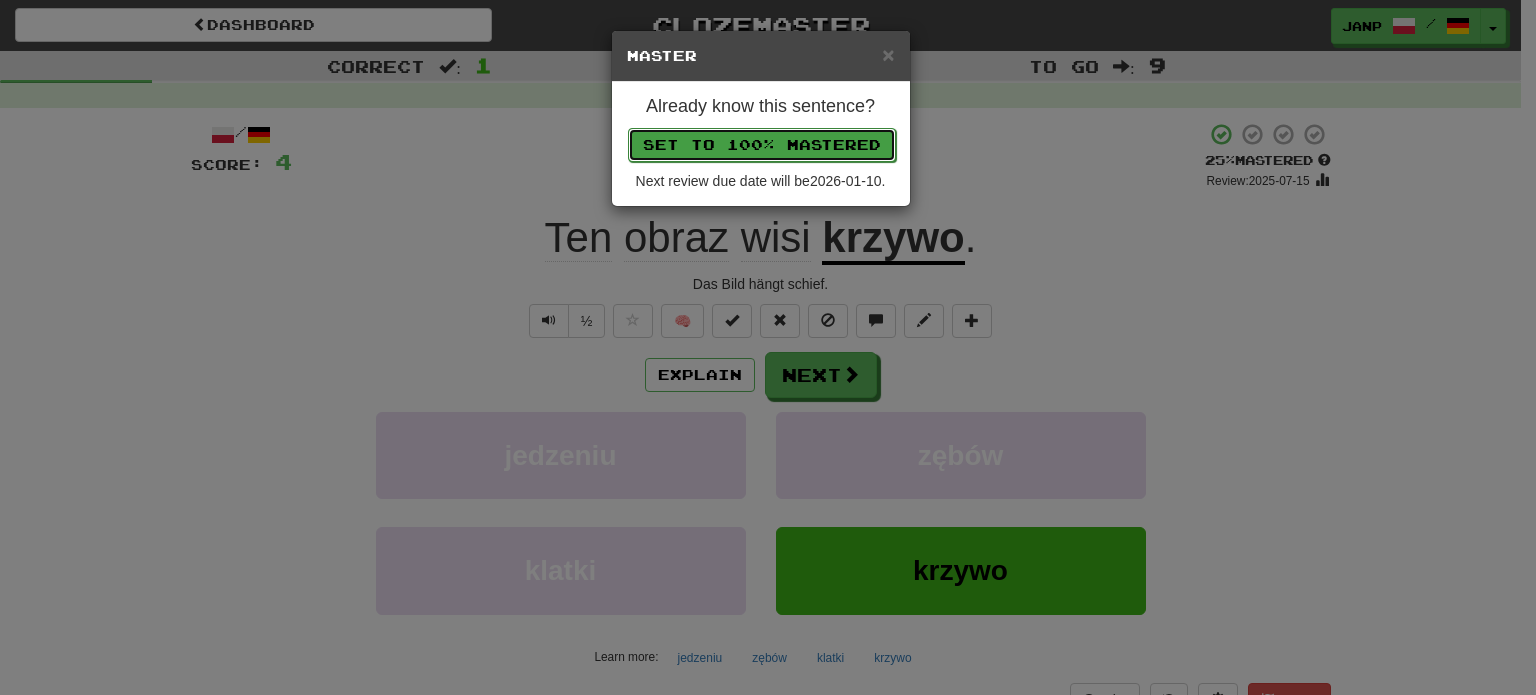click on "Set to 100% Mastered" at bounding box center [762, 145] 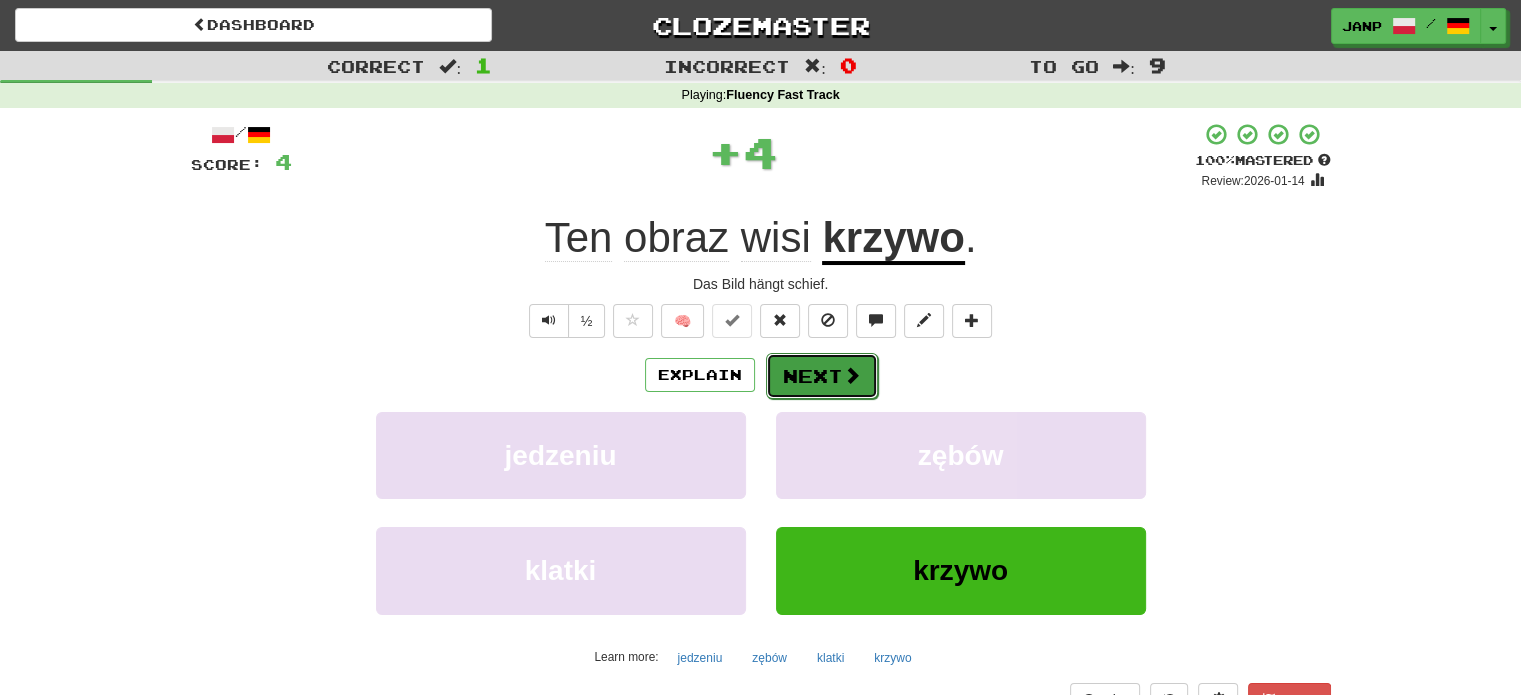 click at bounding box center (852, 375) 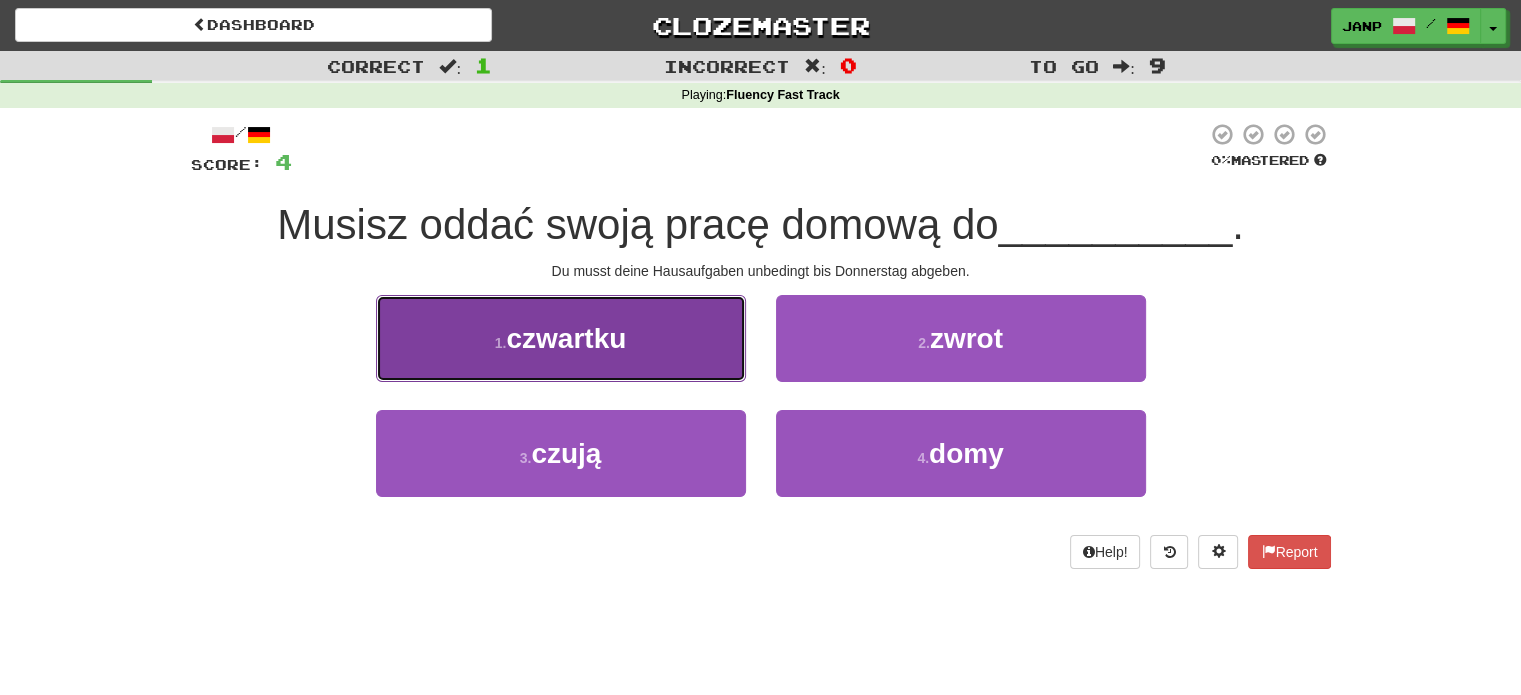 click on "1 .  czwartku" at bounding box center (561, 338) 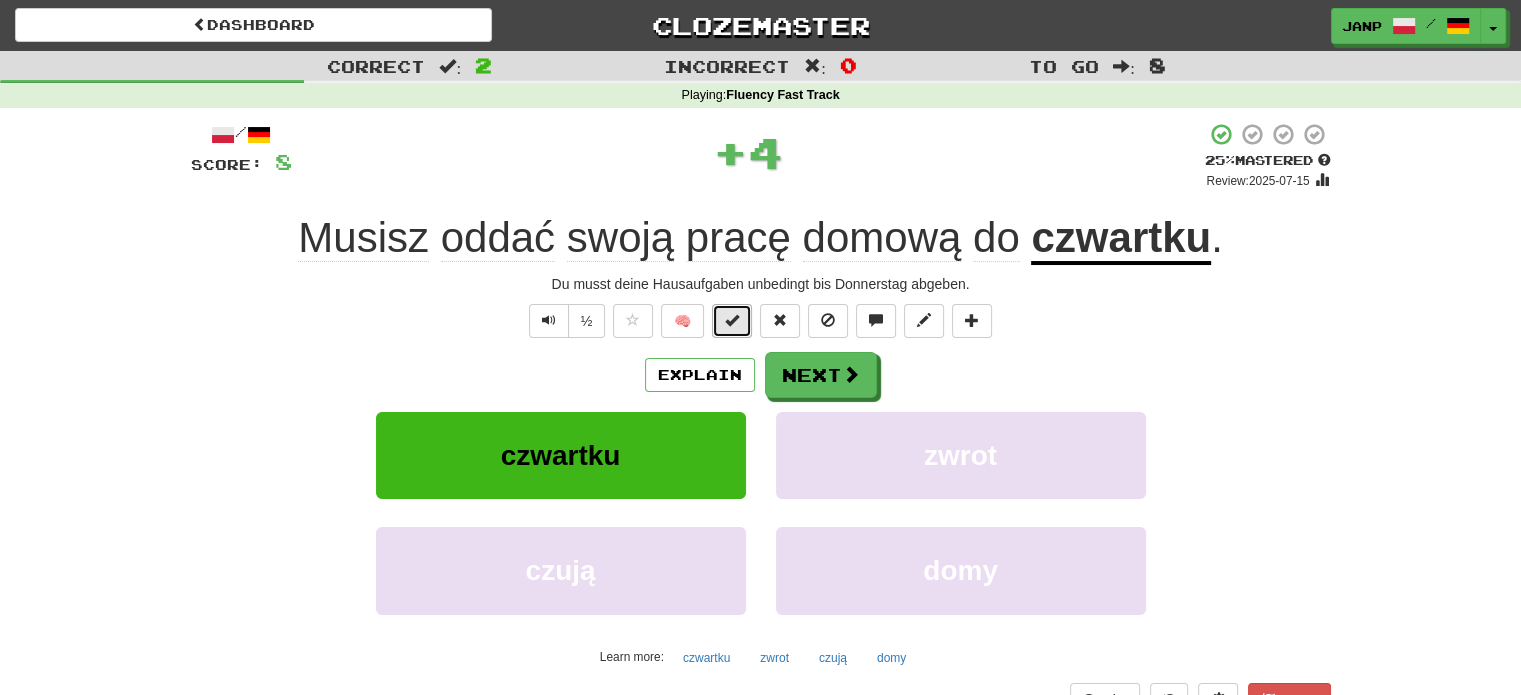 click at bounding box center [732, 320] 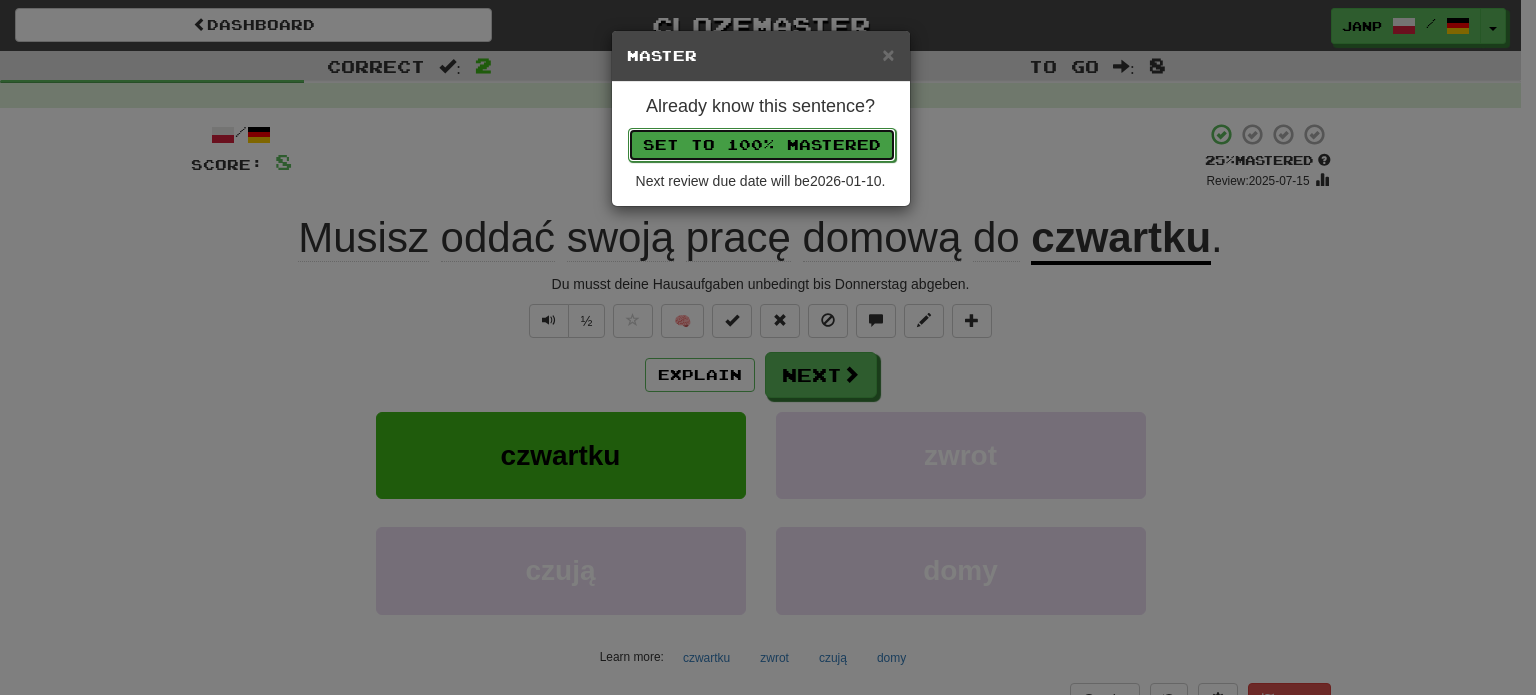 click on "Set to 100% Mastered" at bounding box center (762, 145) 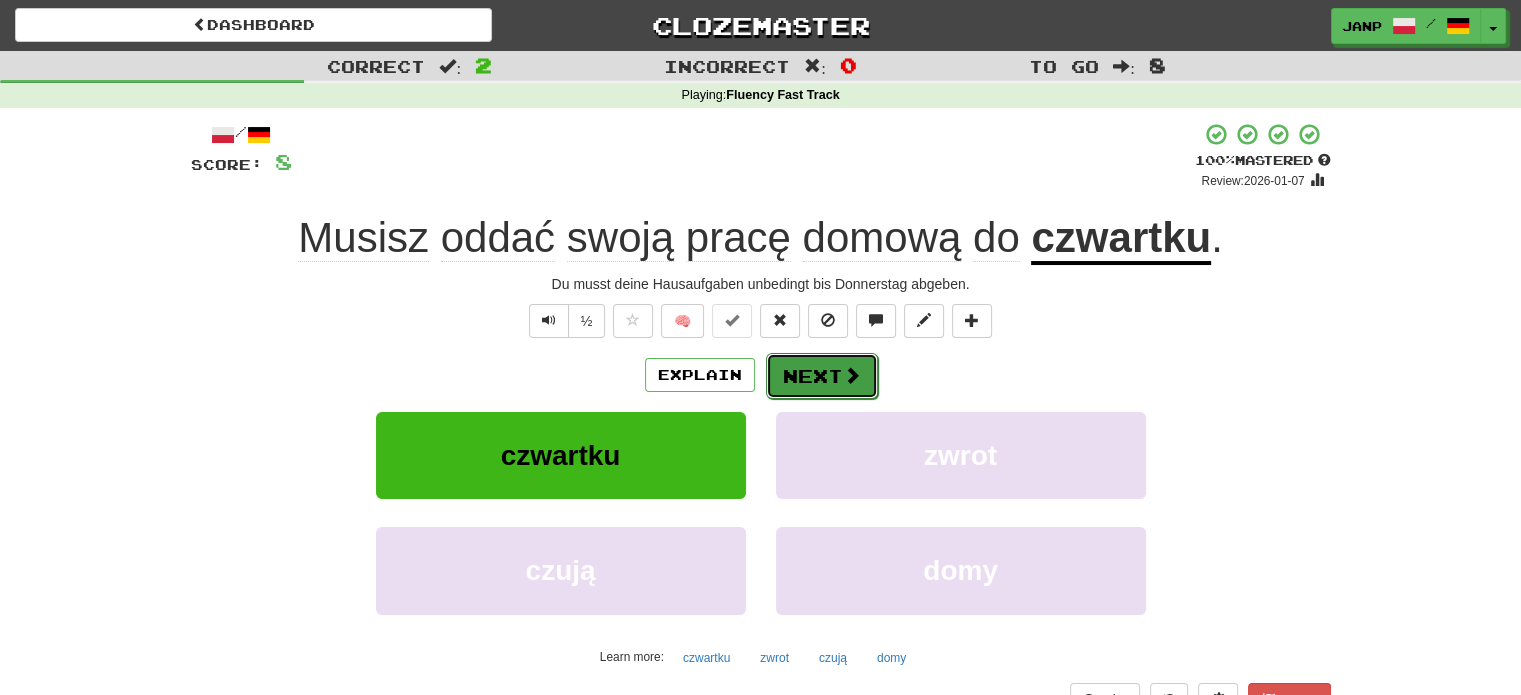 click on "Next" at bounding box center (822, 376) 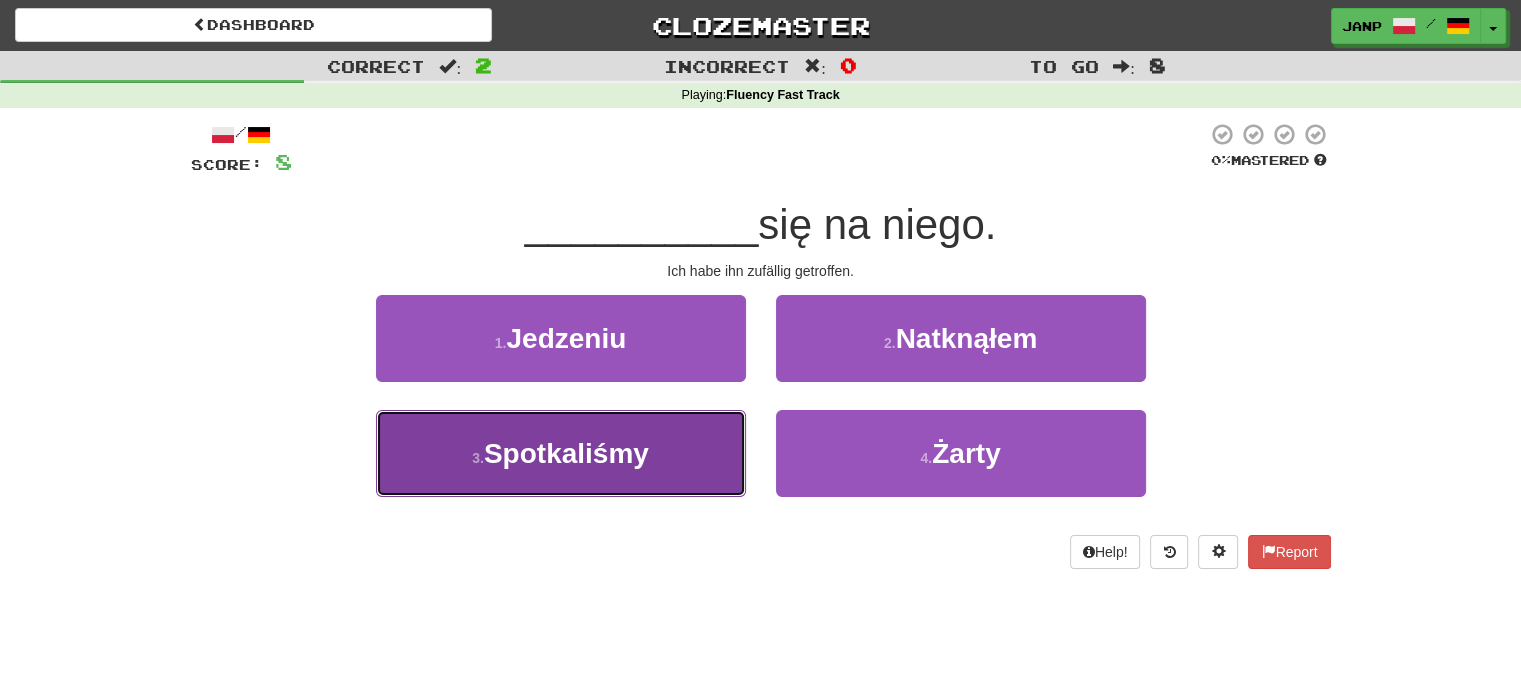 click on "3 .  Spotkaliśmy" at bounding box center (561, 453) 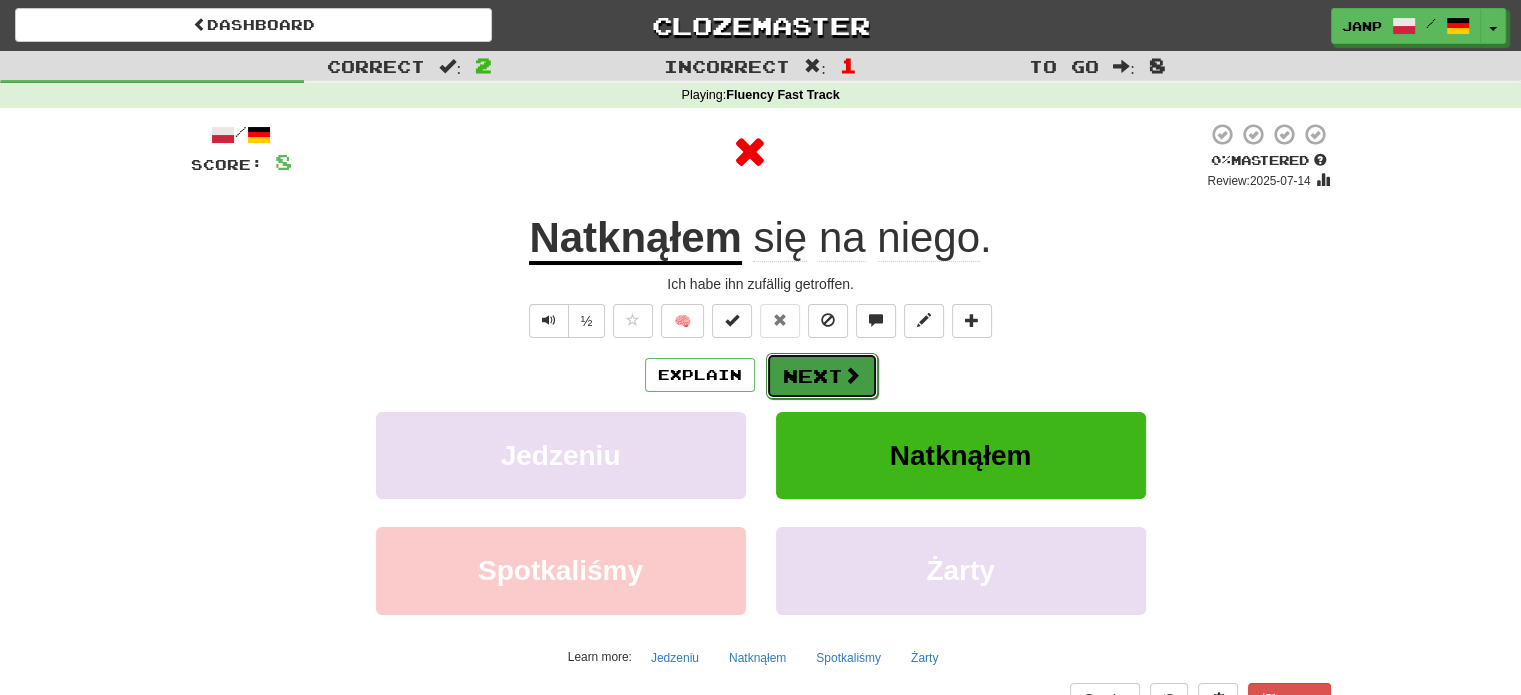 click on "Next" at bounding box center (822, 376) 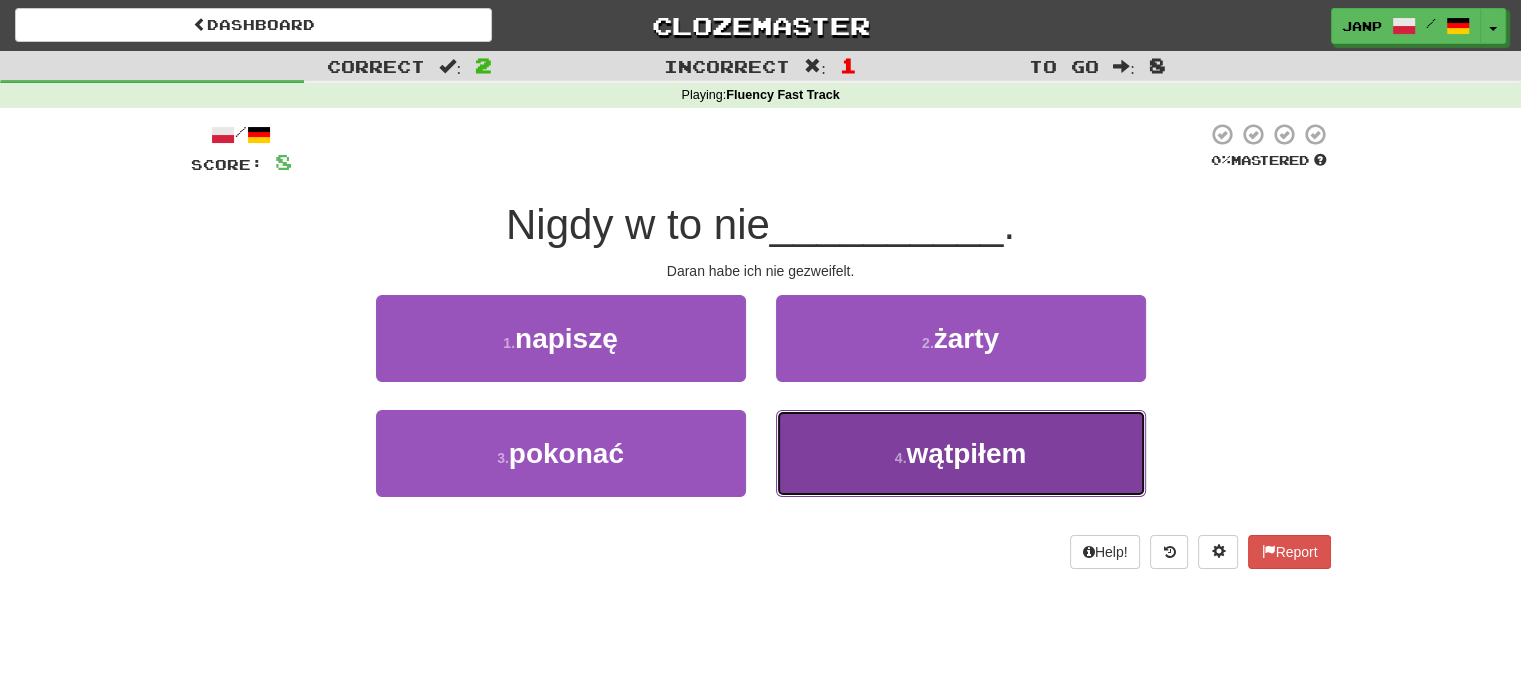 click on "4 .  wątpiłem" at bounding box center [961, 453] 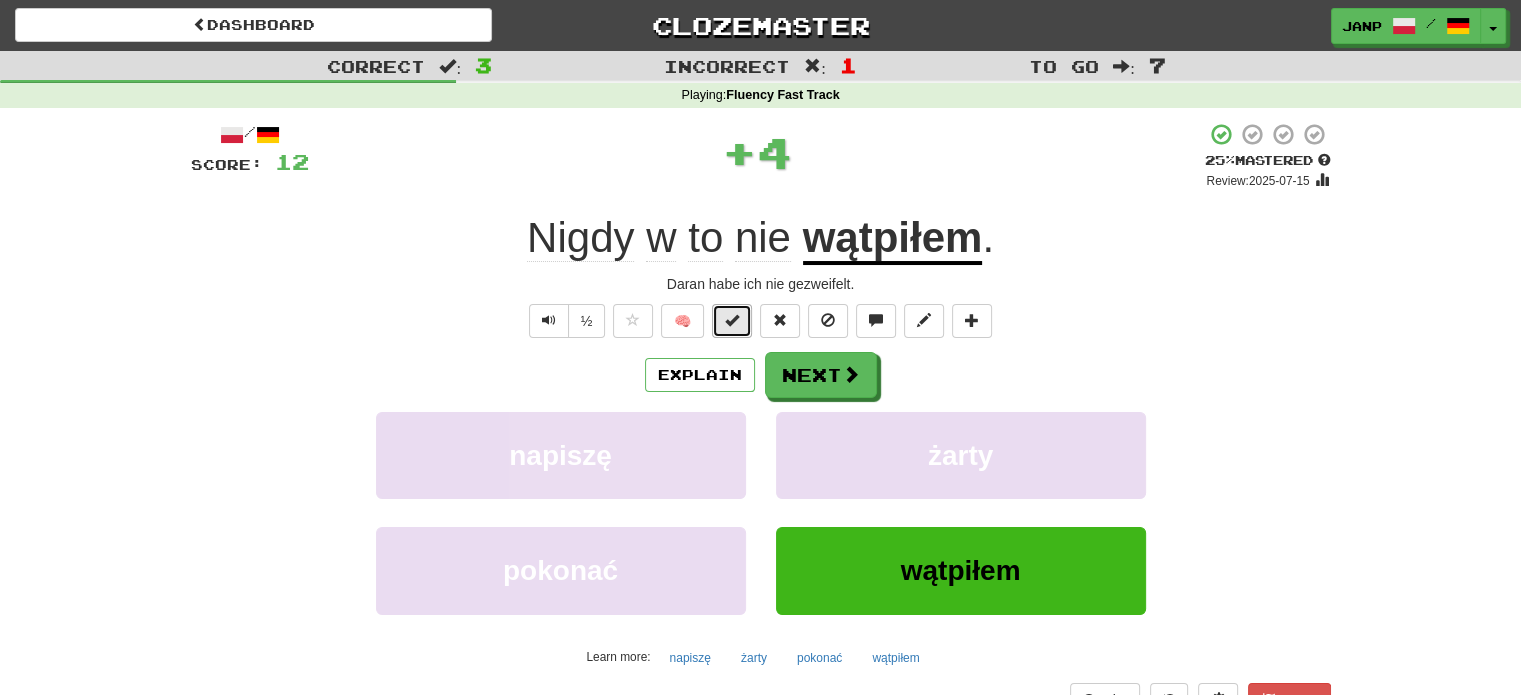 click at bounding box center [732, 321] 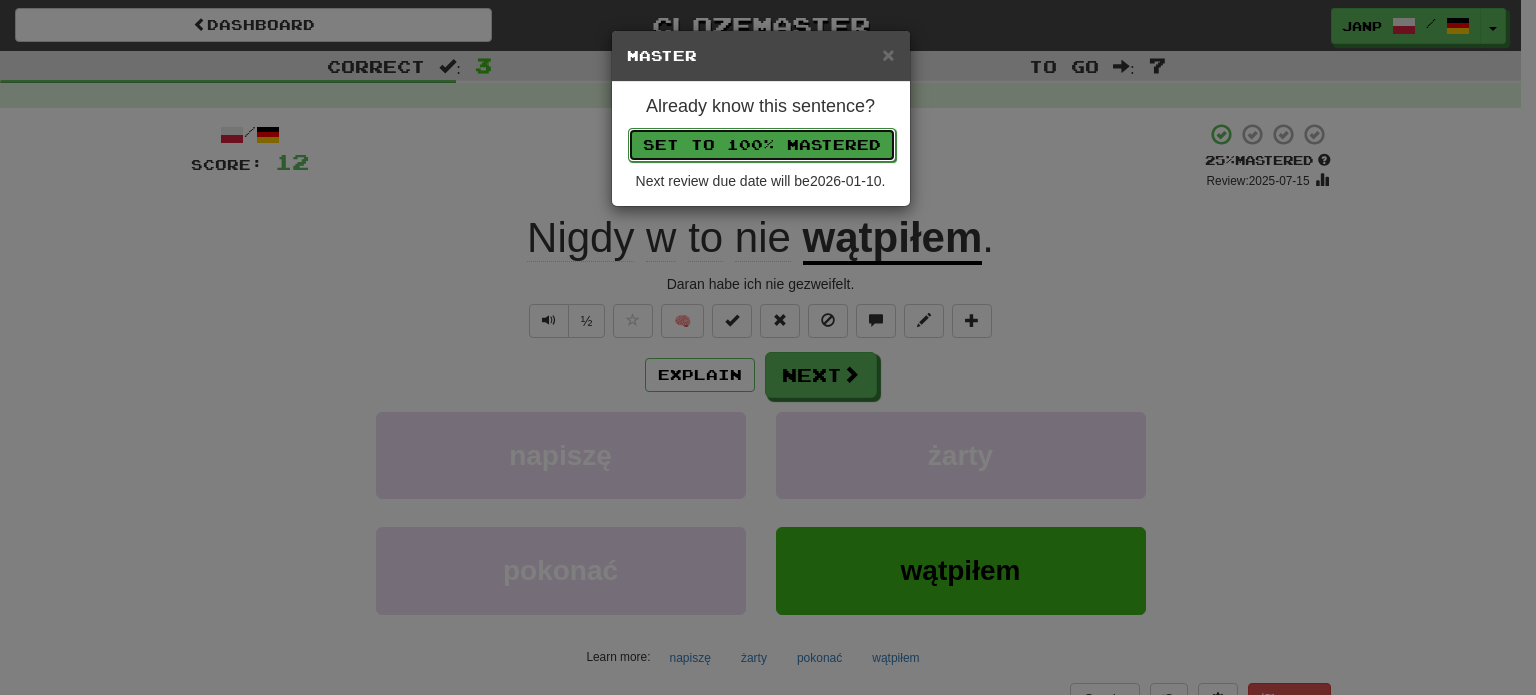 click on "Set to 100% Mastered" at bounding box center (762, 145) 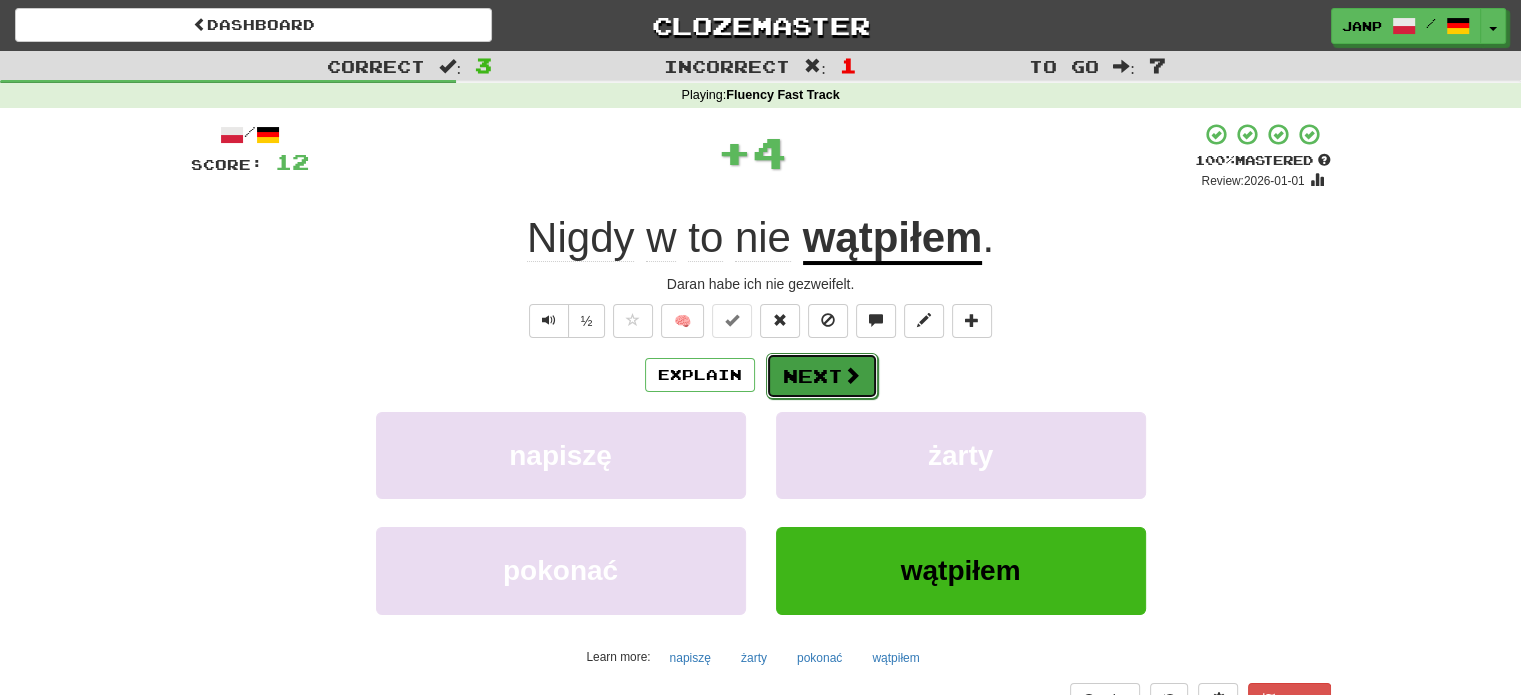 click at bounding box center [852, 375] 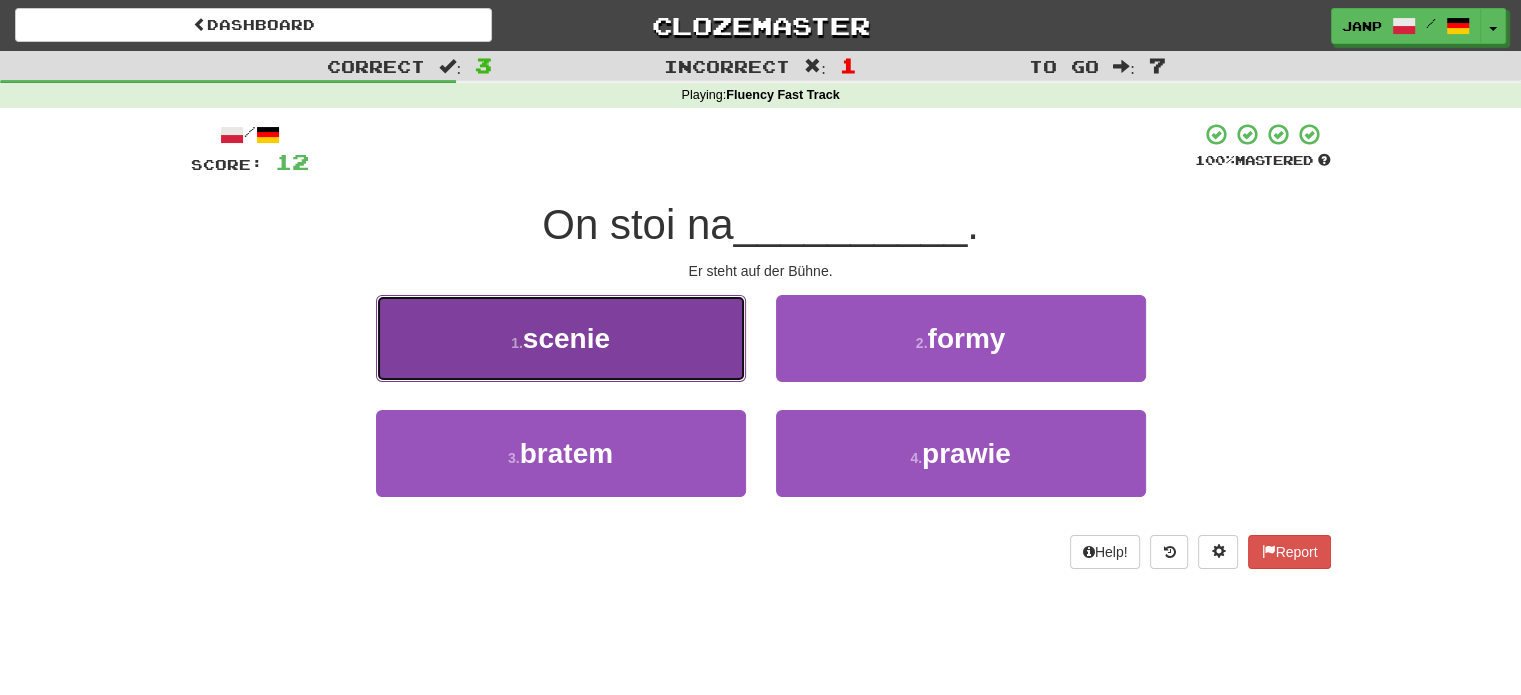 click on "1 .  scenie" at bounding box center (561, 338) 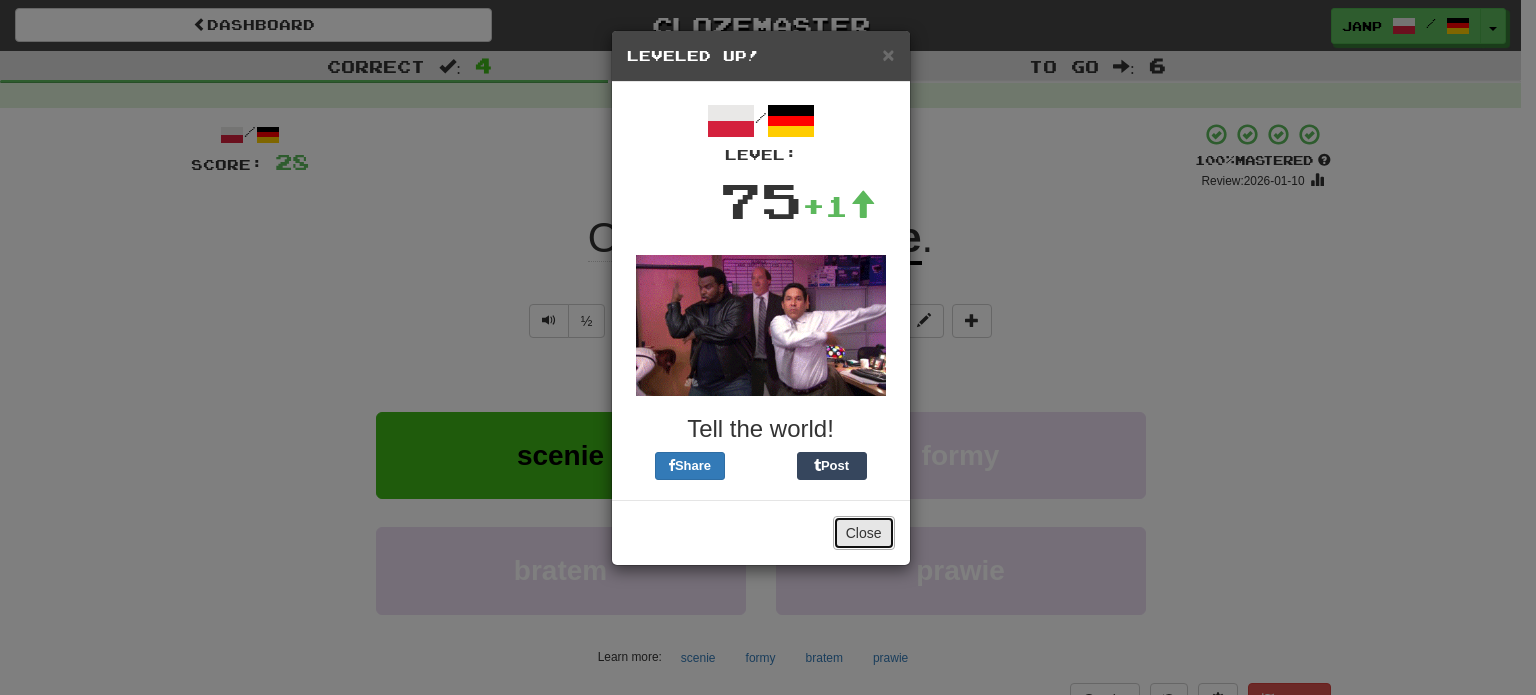 click on "Close" at bounding box center [864, 533] 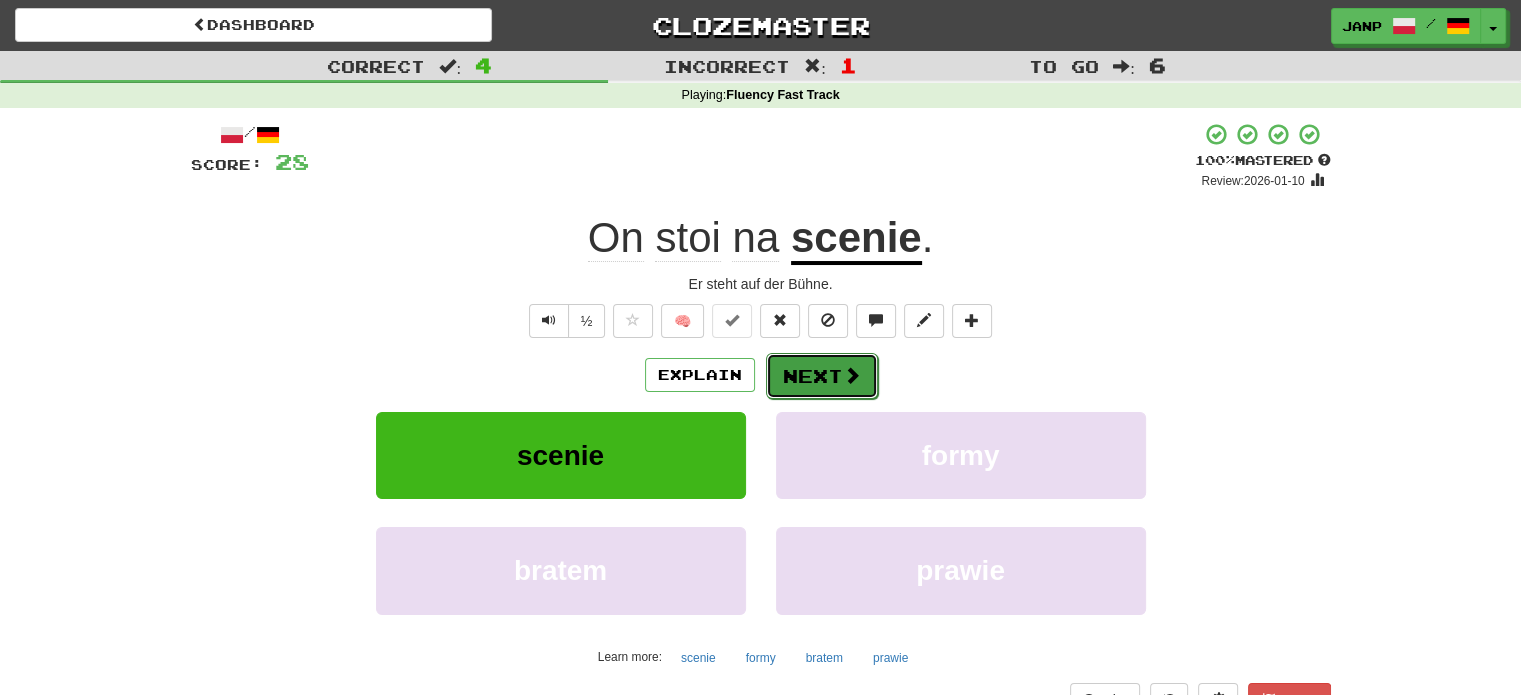 click on "Next" at bounding box center (822, 376) 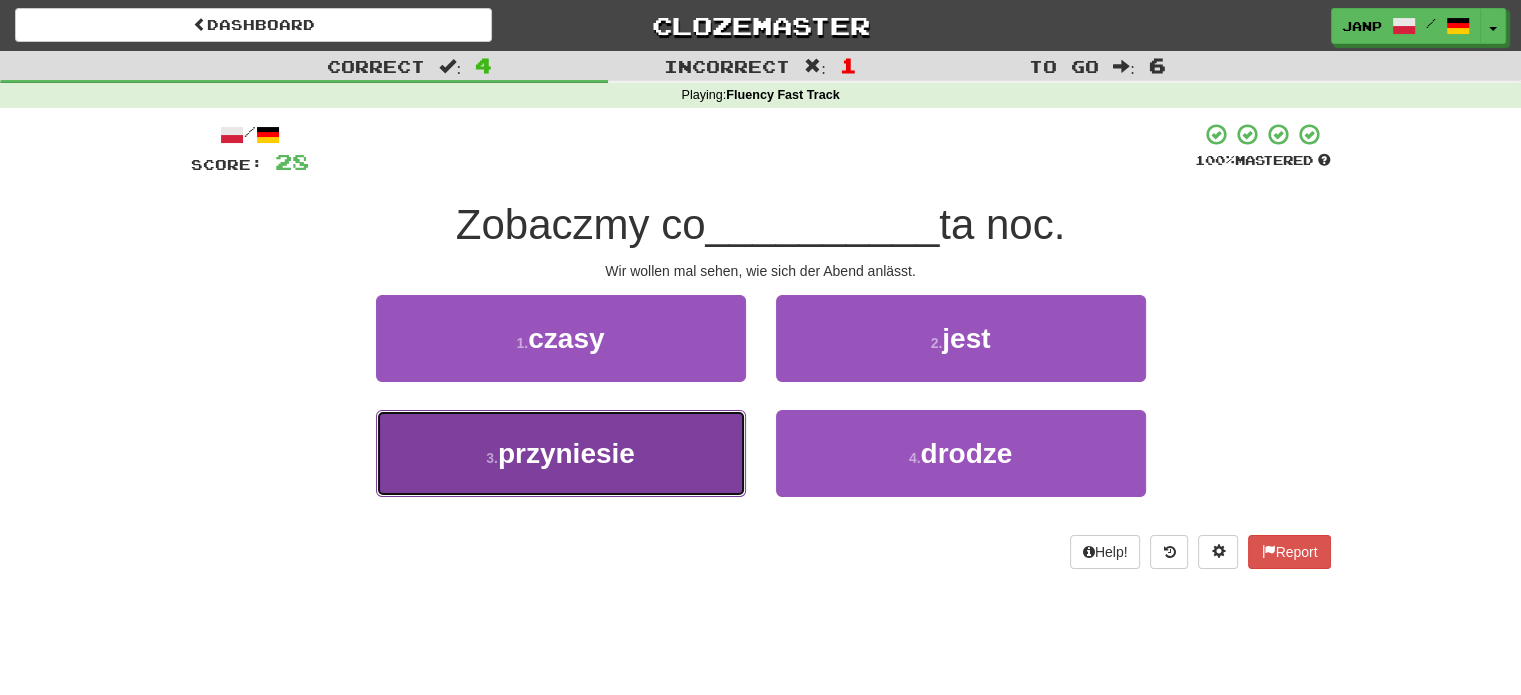 click on "3 .  przyniesie" at bounding box center (561, 453) 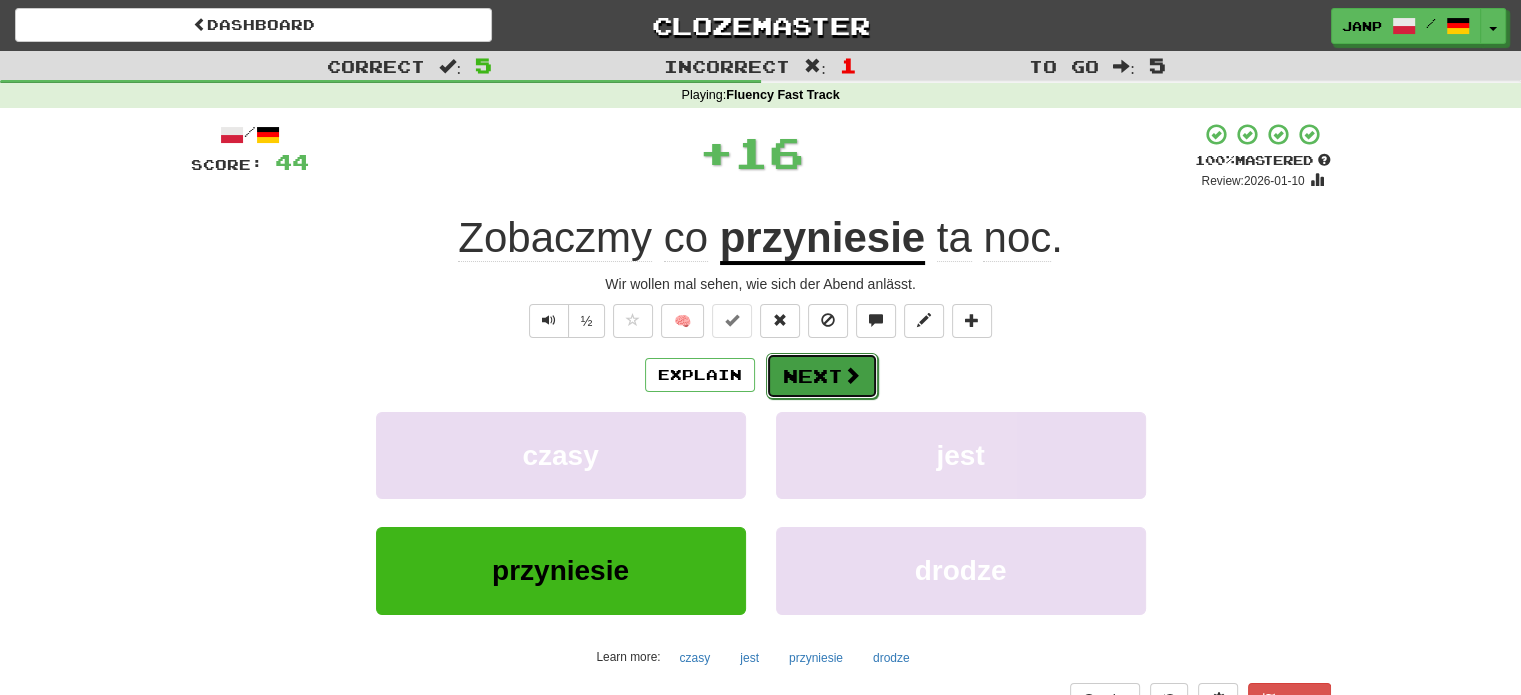 click on "Next" at bounding box center [822, 376] 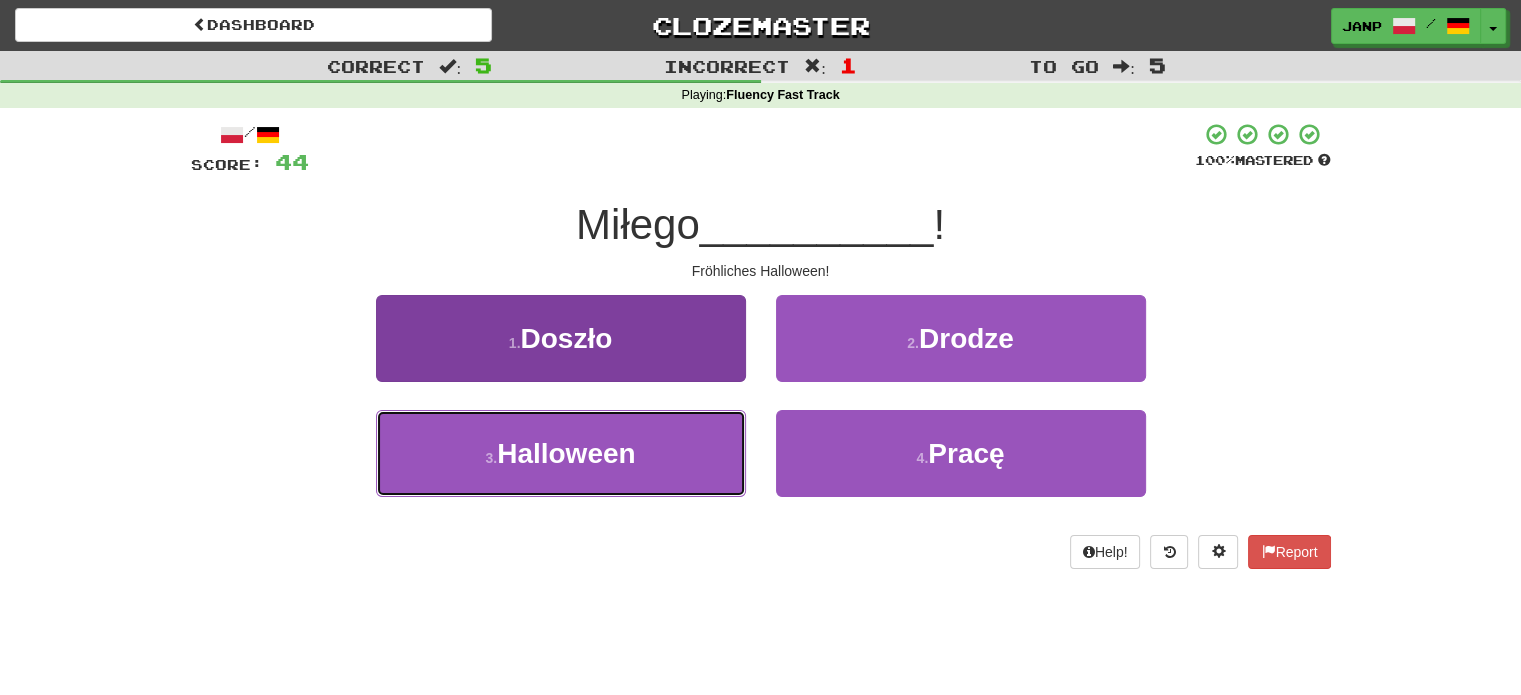 drag, startPoint x: 651, startPoint y: 436, endPoint x: 672, endPoint y: 419, distance: 27.018513 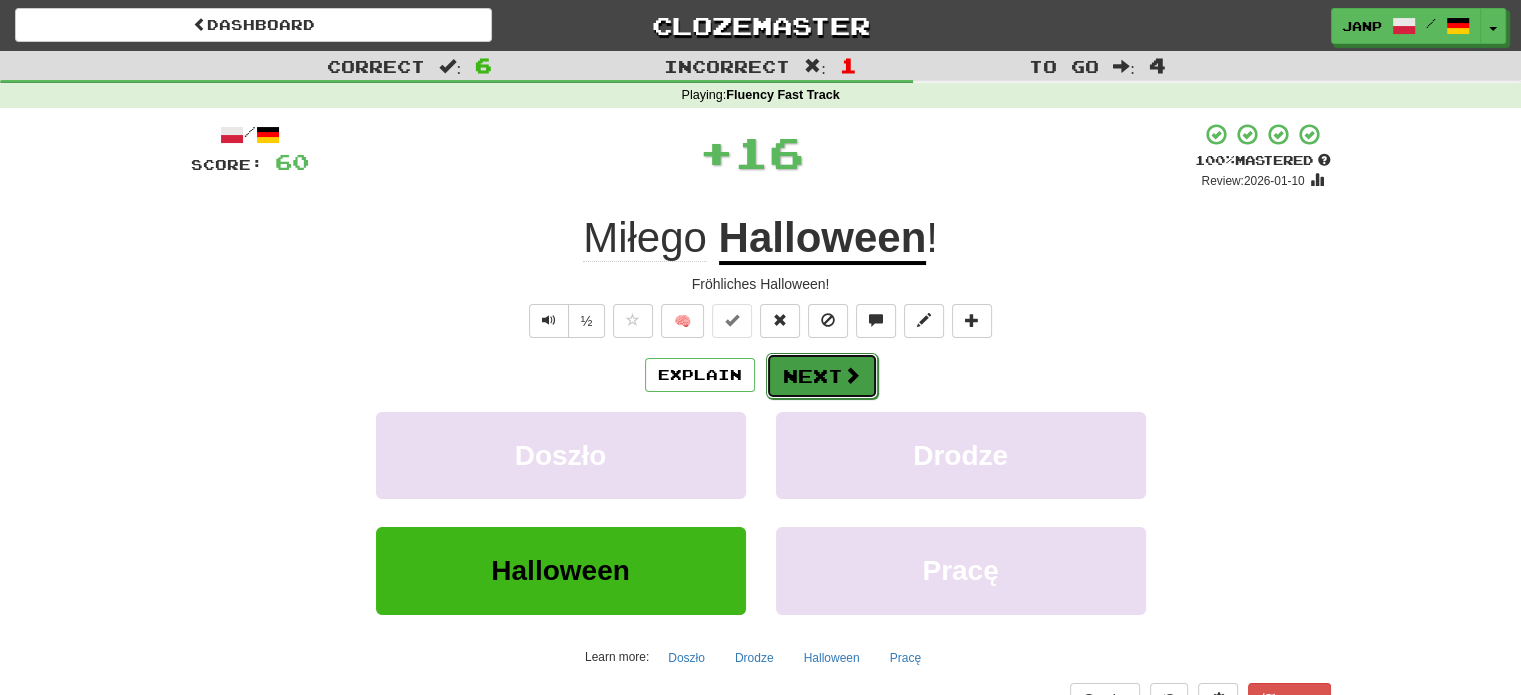 click on "Next" at bounding box center (822, 376) 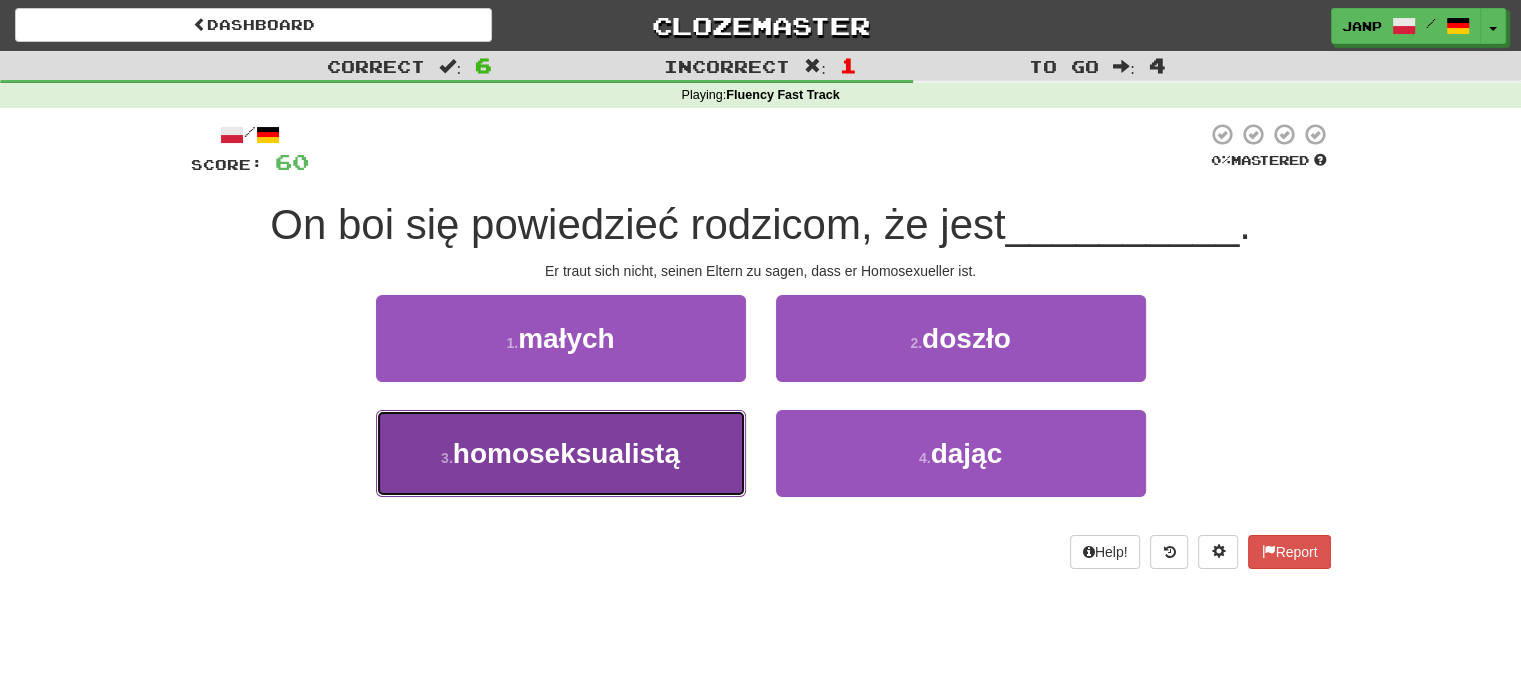 click on "3 .  homoseksualistą" at bounding box center (561, 453) 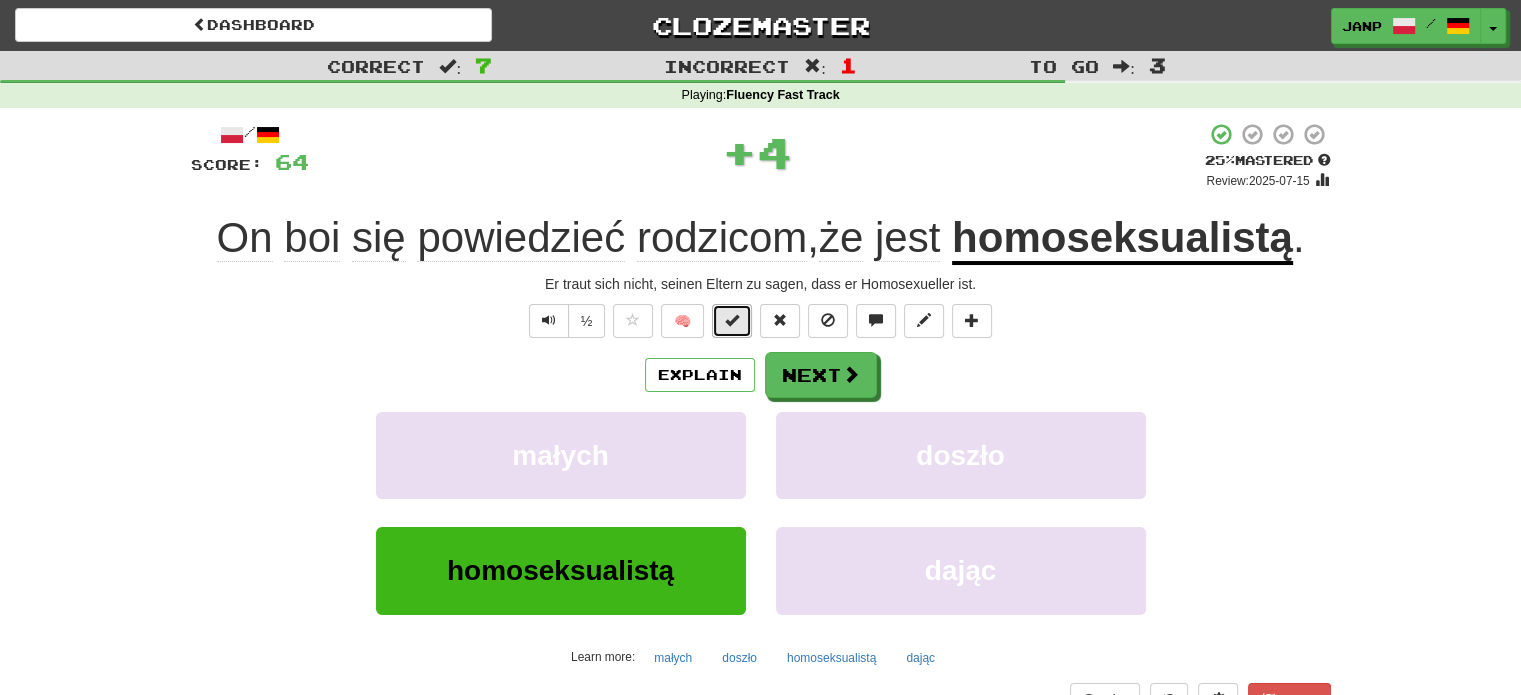 click at bounding box center (732, 320) 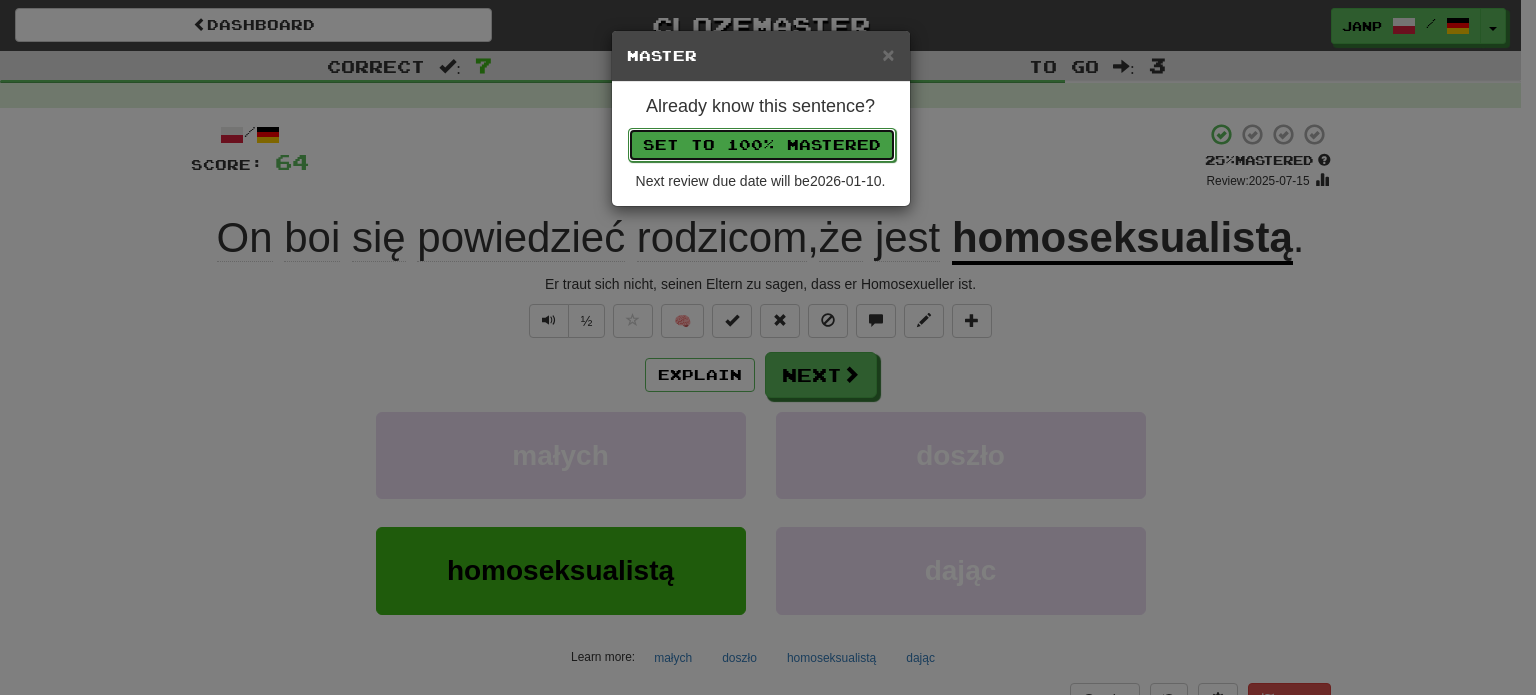 click on "Set to 100% Mastered" at bounding box center [762, 145] 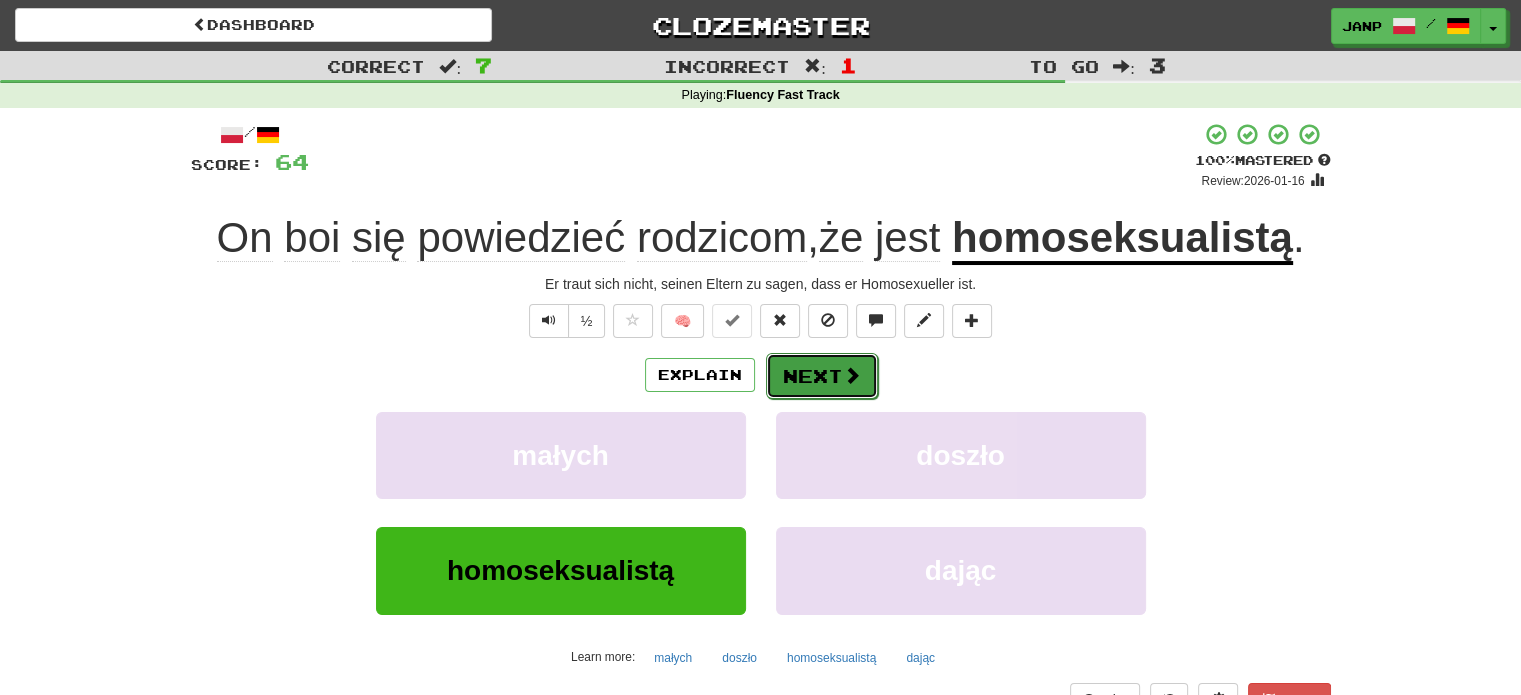 click on "Next" at bounding box center [822, 376] 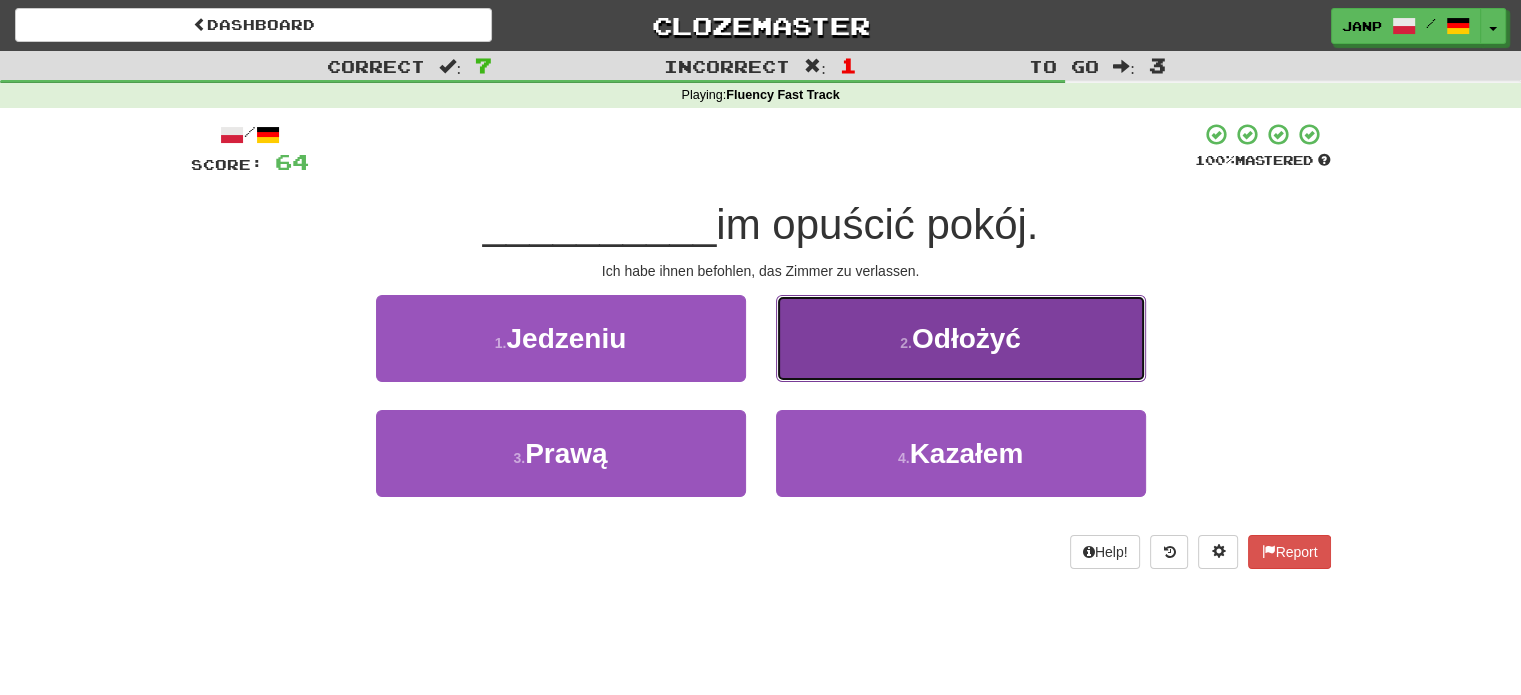 click on "2 .  Odłożyć" at bounding box center (961, 338) 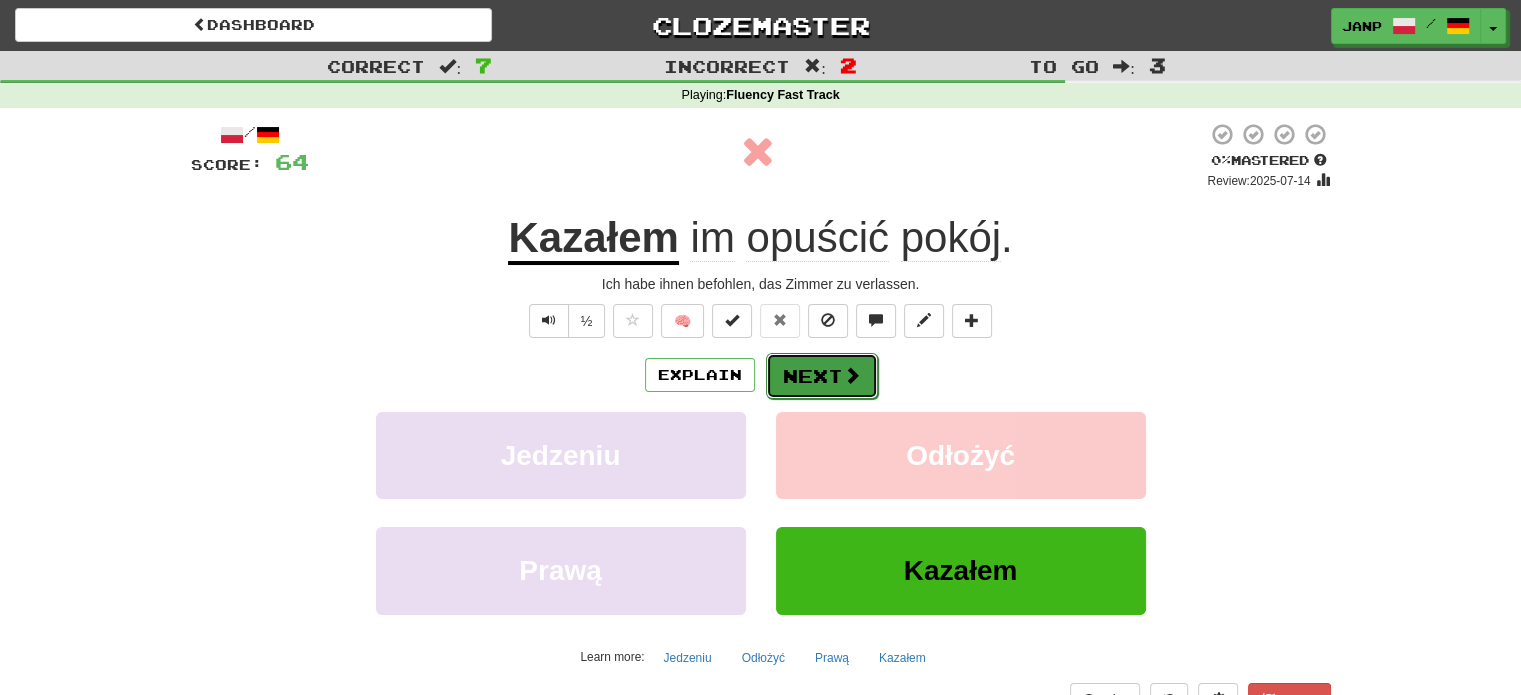 click on "Next" at bounding box center (822, 376) 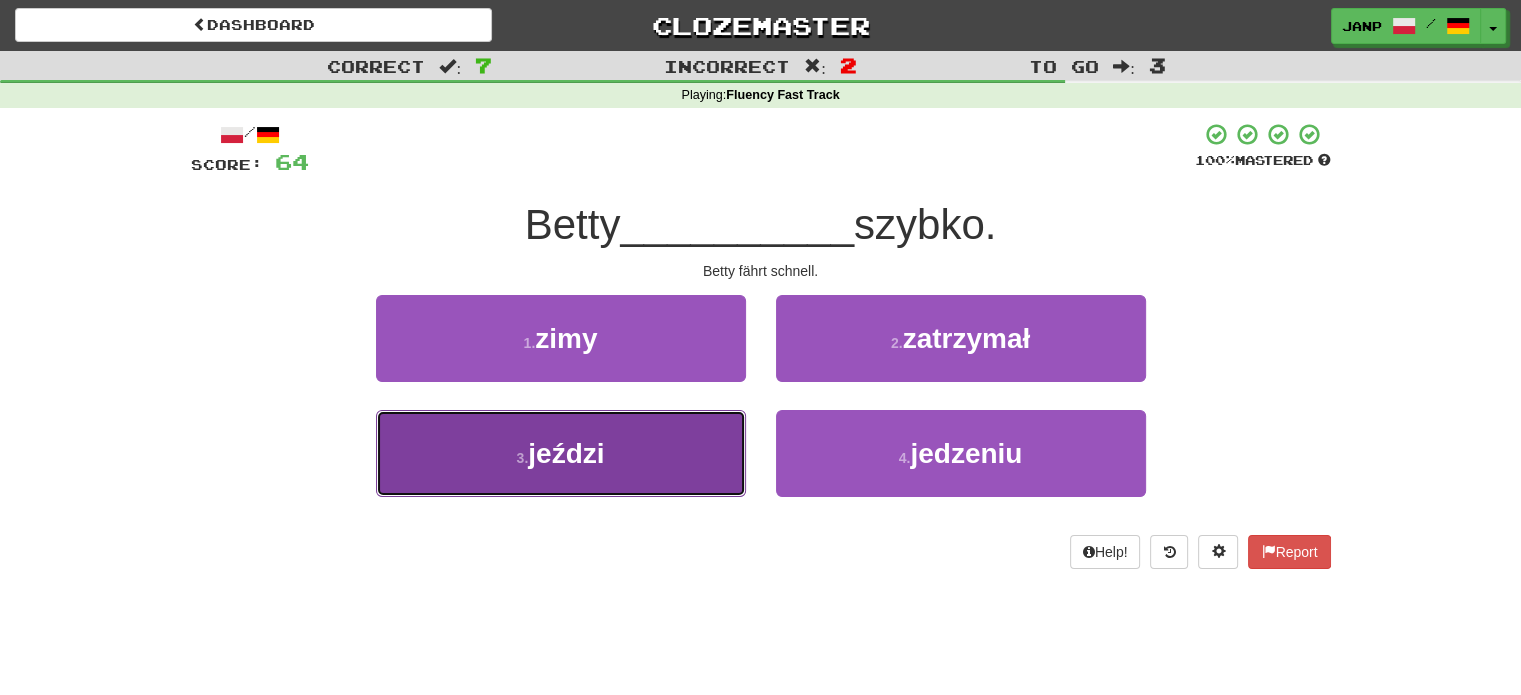 click on "3 . jeździ" at bounding box center (561, 453) 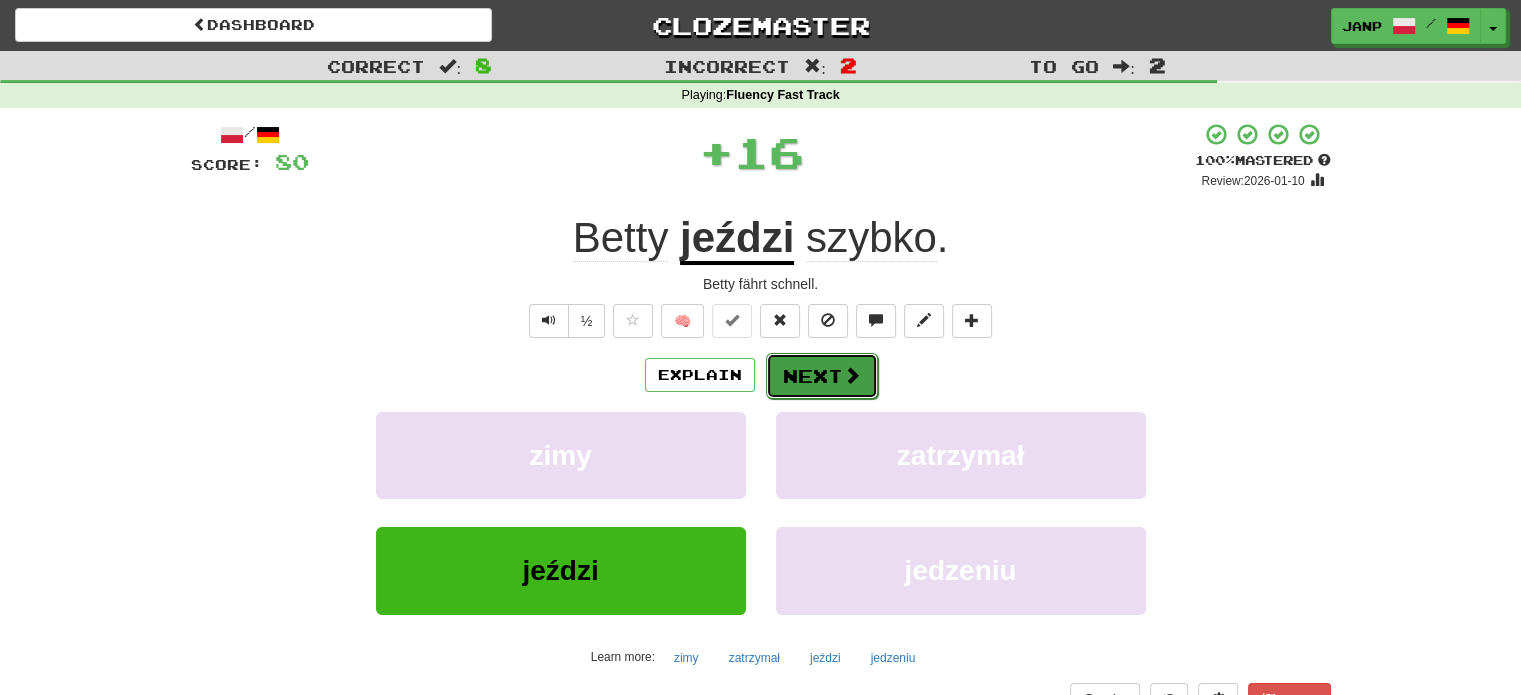 click on "Next" at bounding box center [822, 376] 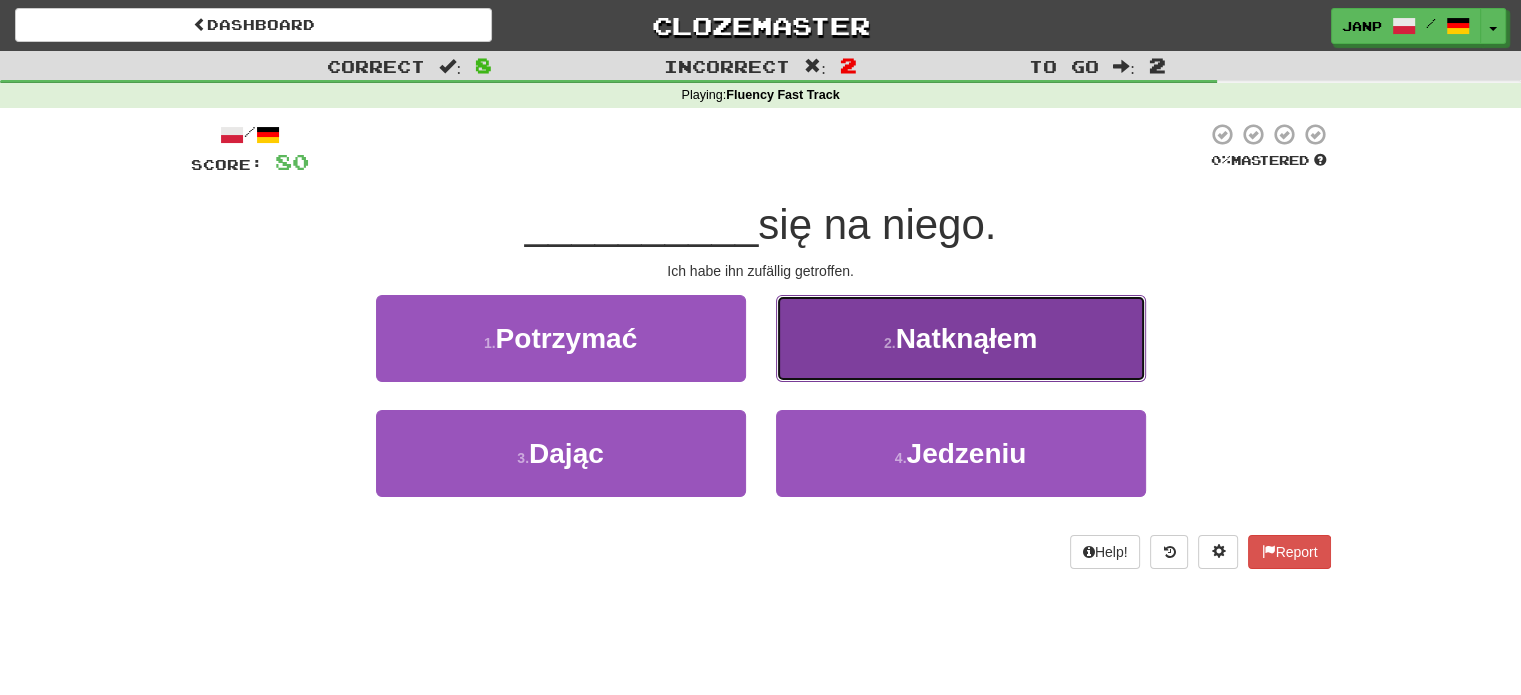 click on "2 .  Natknąłem" at bounding box center (961, 338) 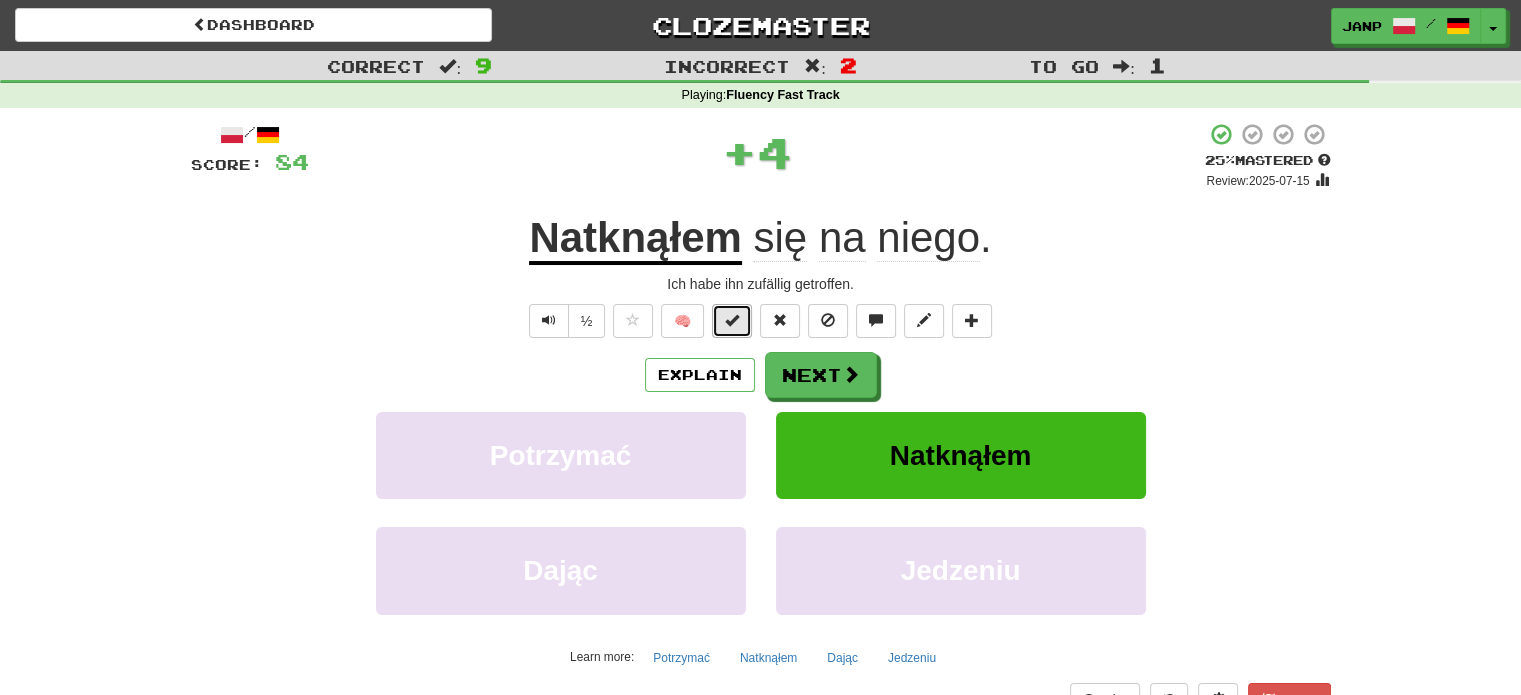click at bounding box center [732, 320] 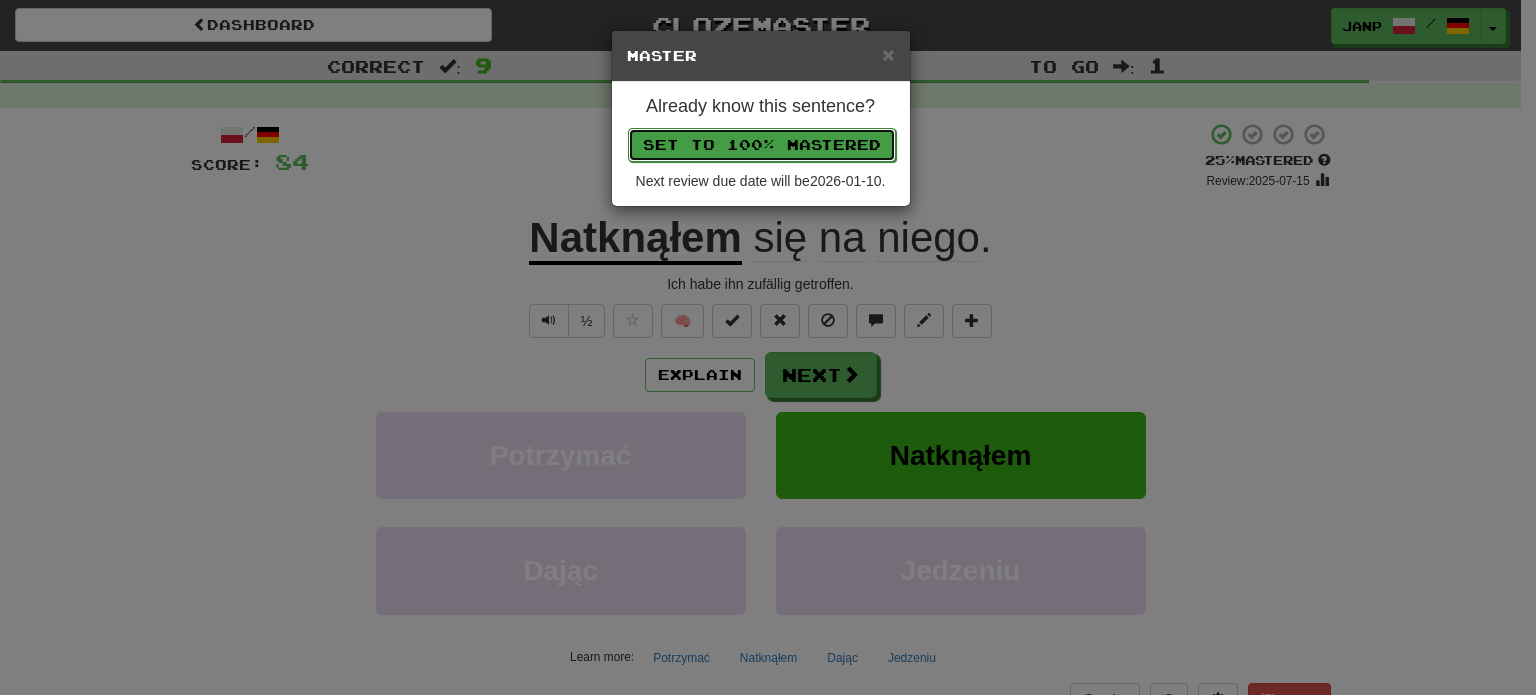 click on "Set to 100% Mastered" at bounding box center [762, 145] 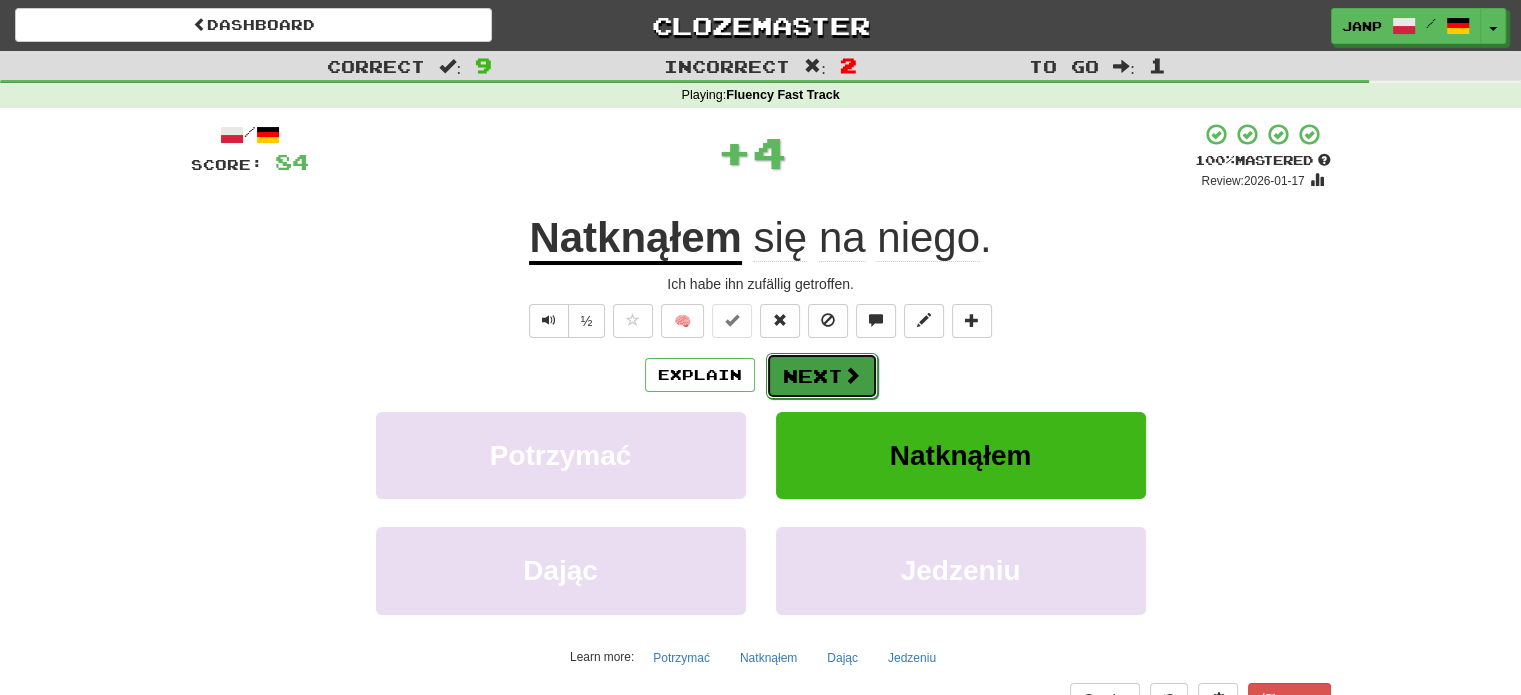 click on "Next" at bounding box center [822, 376] 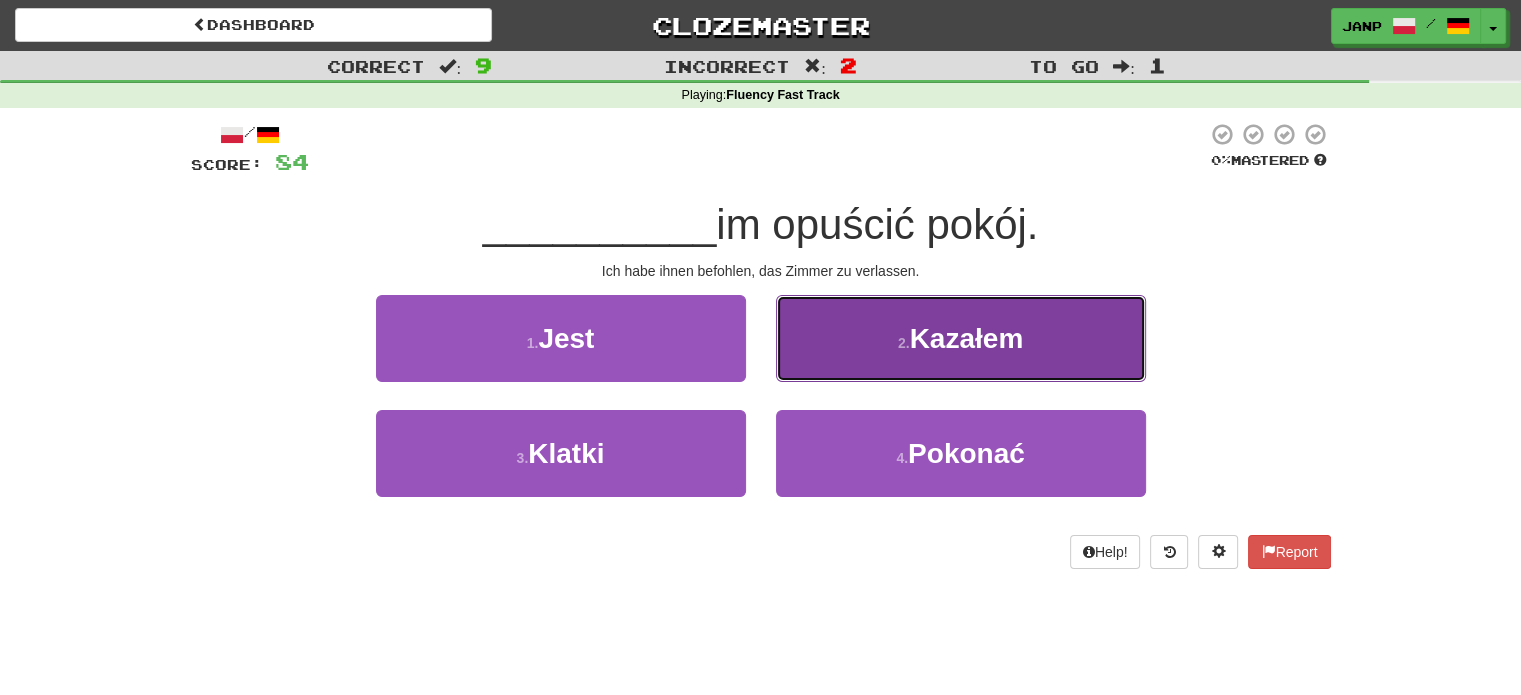 click on "2 .  Kazałem" at bounding box center [961, 338] 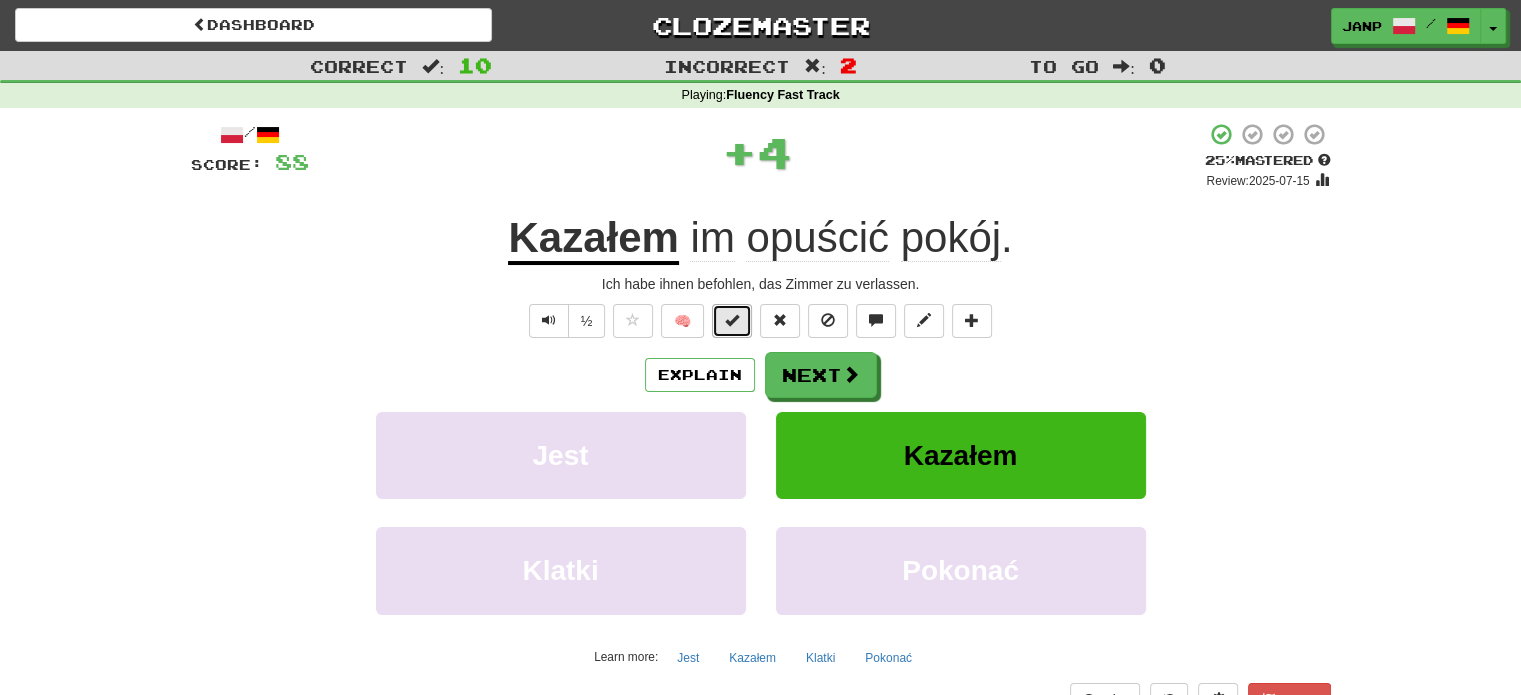 click at bounding box center (732, 320) 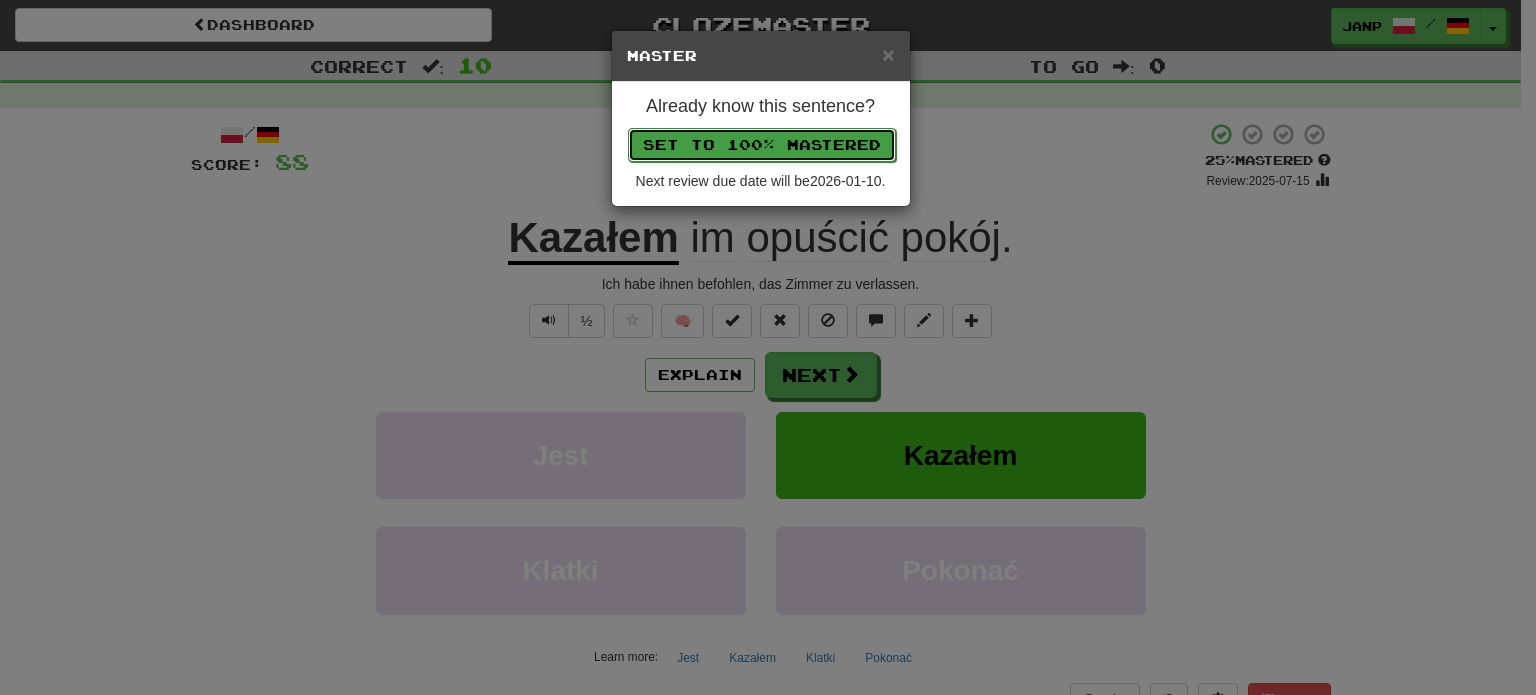 click on "Set to 100% Mastered" at bounding box center [762, 145] 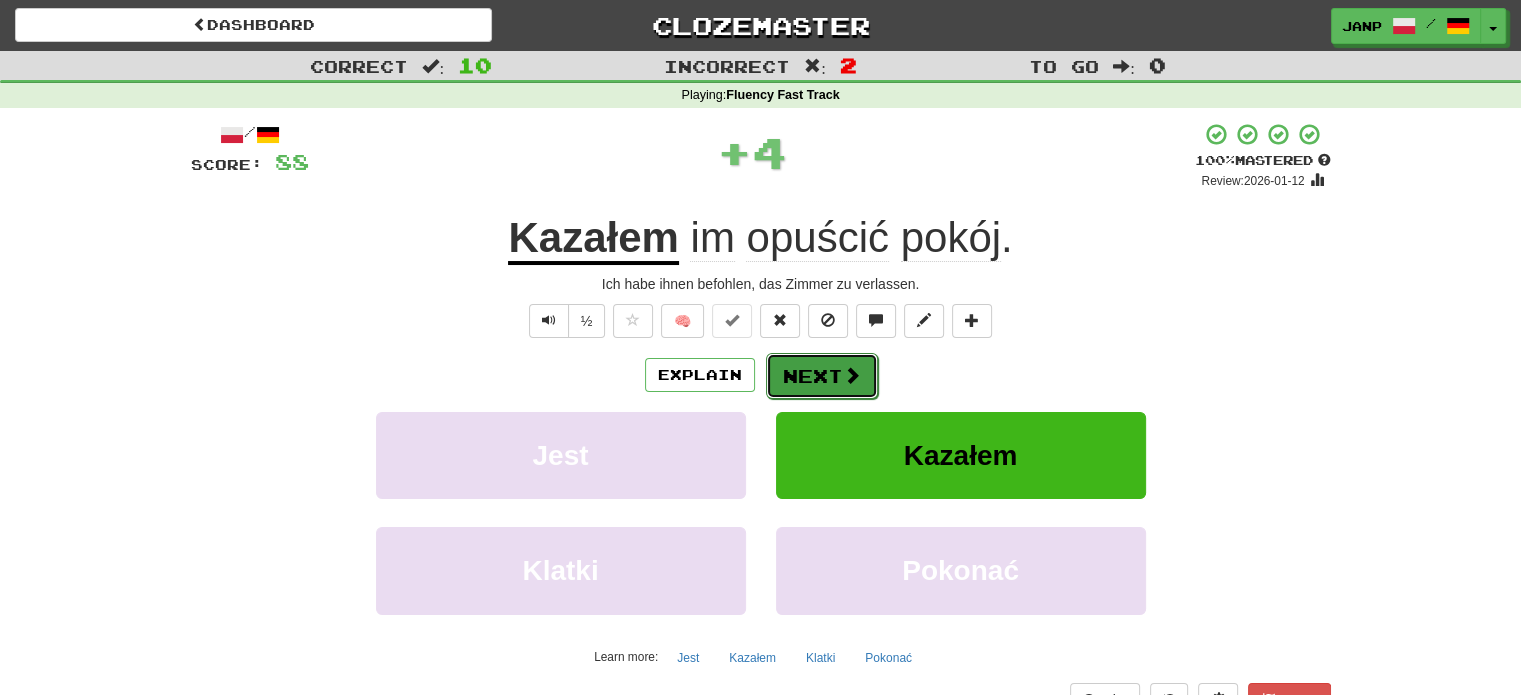 click on "Next" at bounding box center (822, 376) 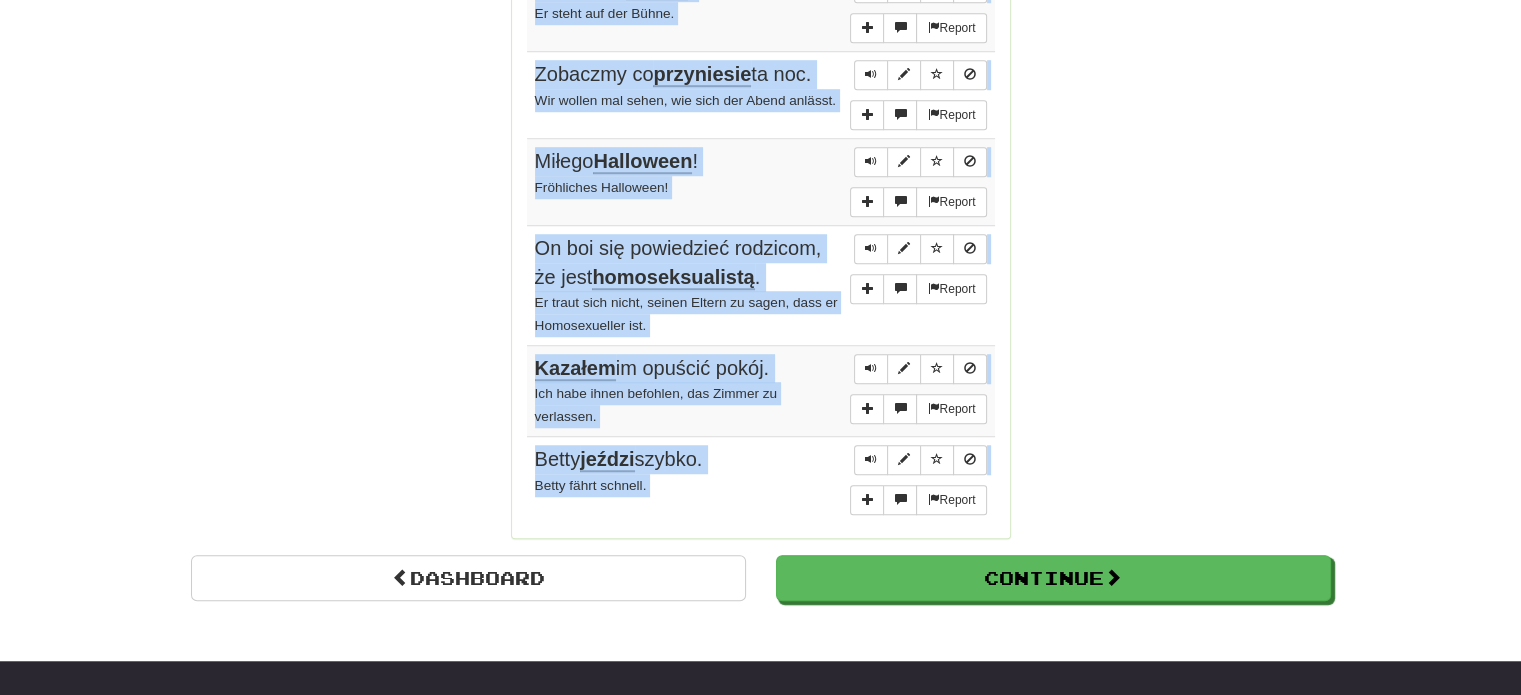 scroll, scrollTop: 1556, scrollLeft: 0, axis: vertical 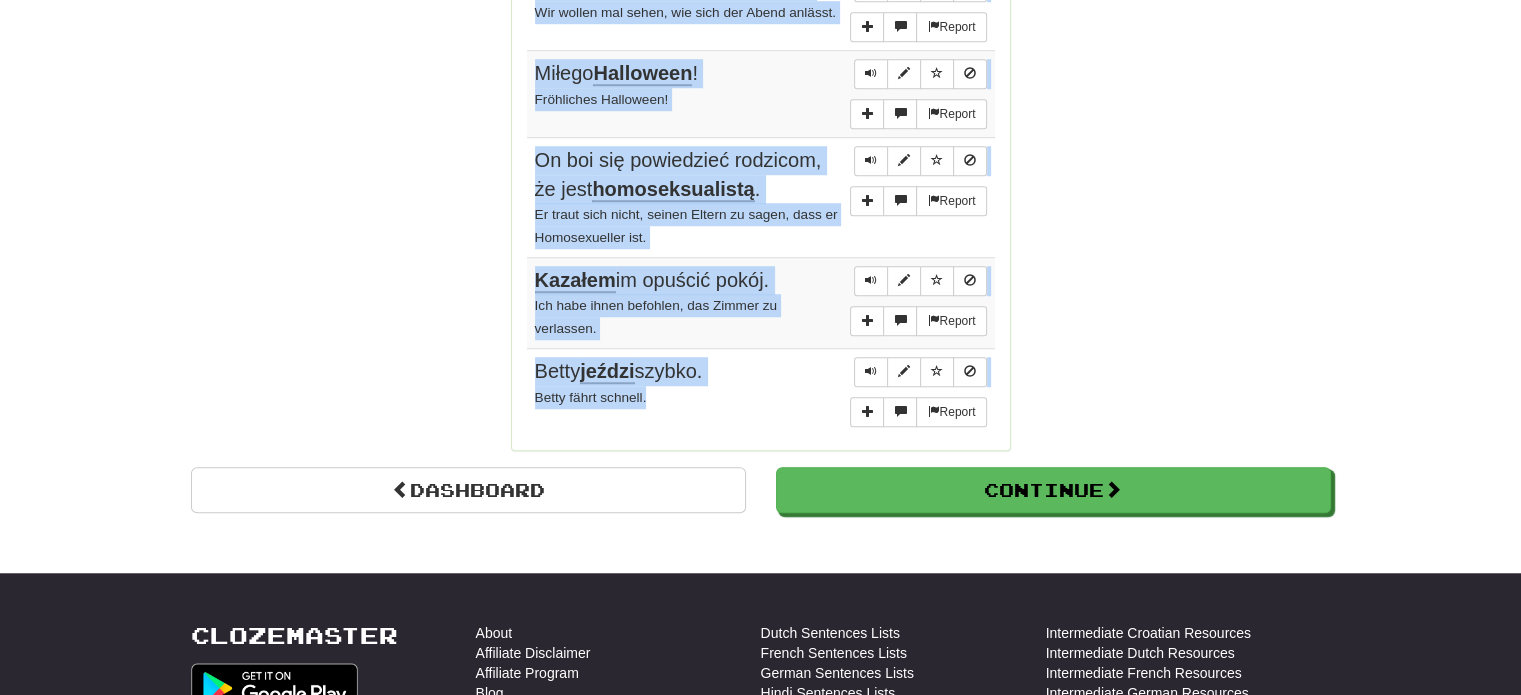 drag, startPoint x: 537, startPoint y: 163, endPoint x: 728, endPoint y: 395, distance: 300.5079 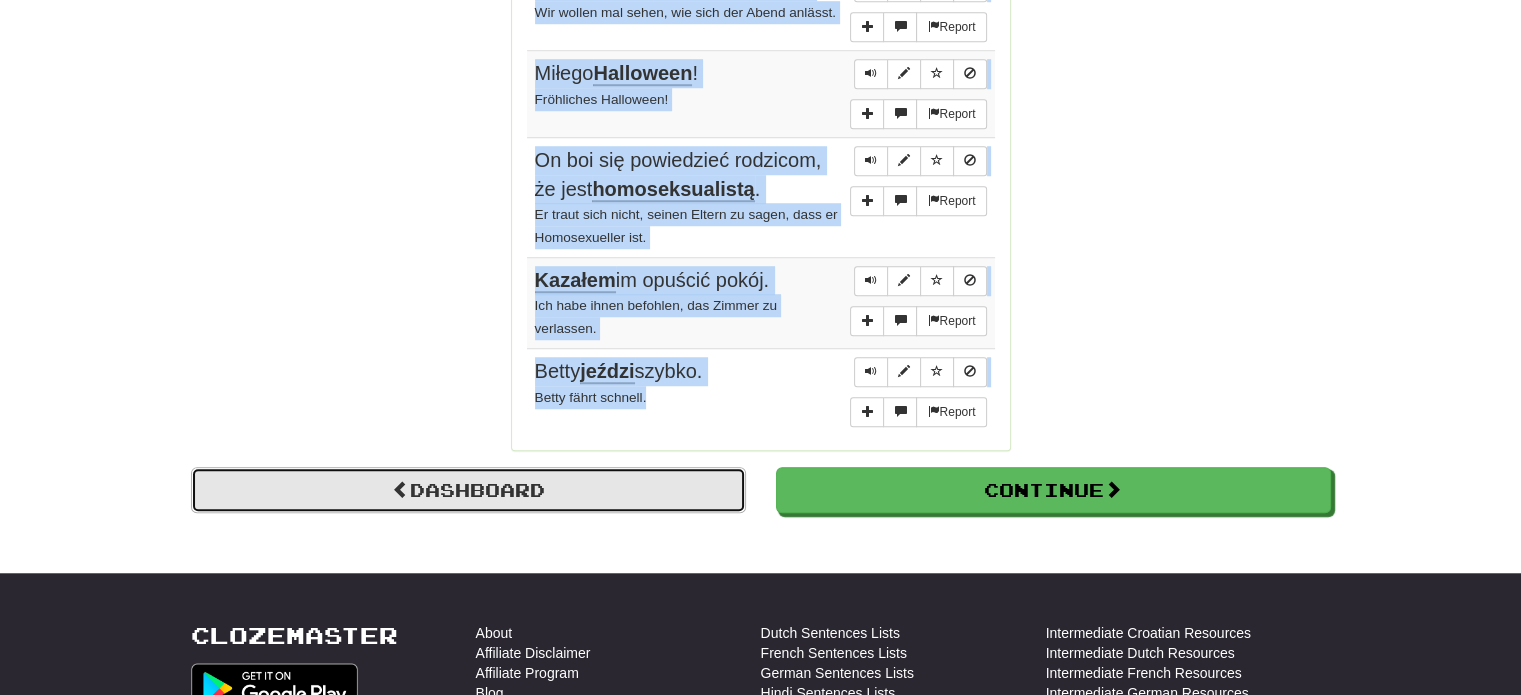 click on "Dashboard" at bounding box center [468, 490] 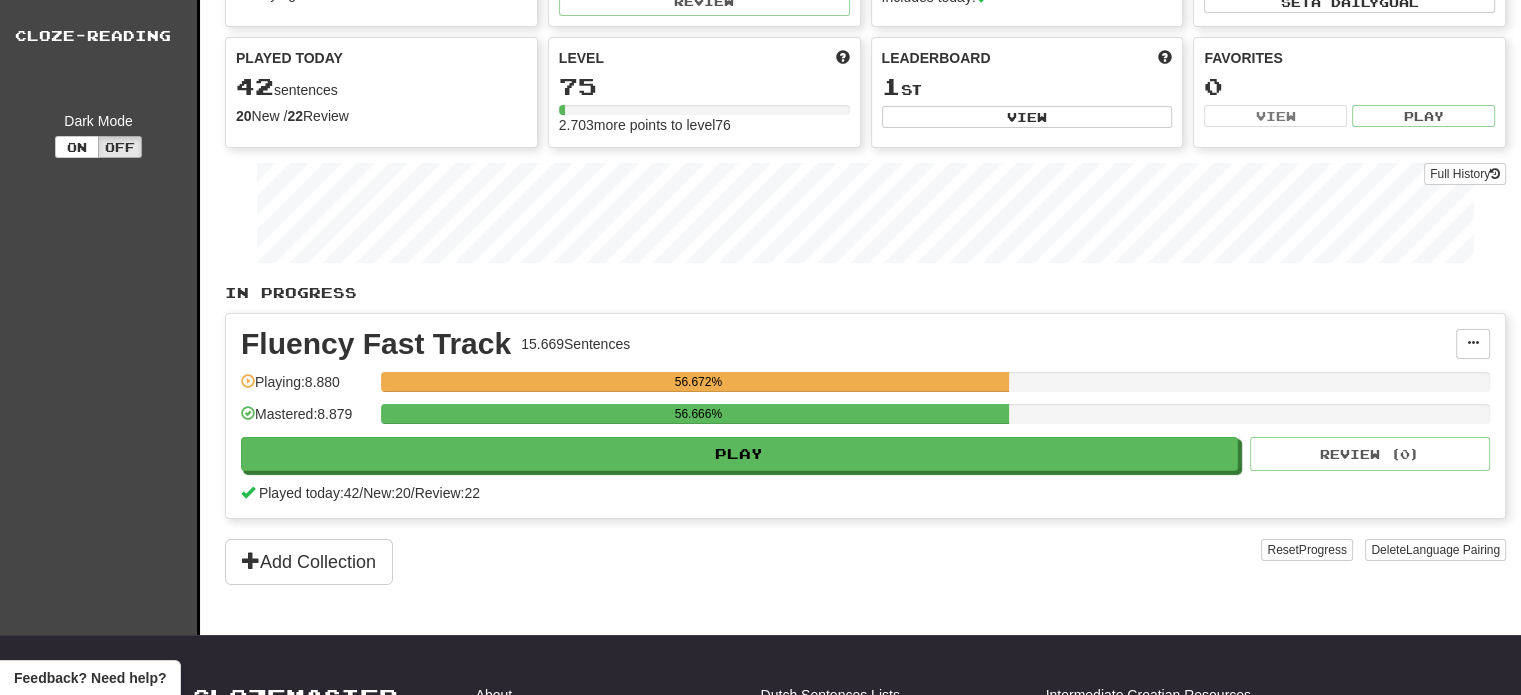 scroll, scrollTop: 200, scrollLeft: 0, axis: vertical 